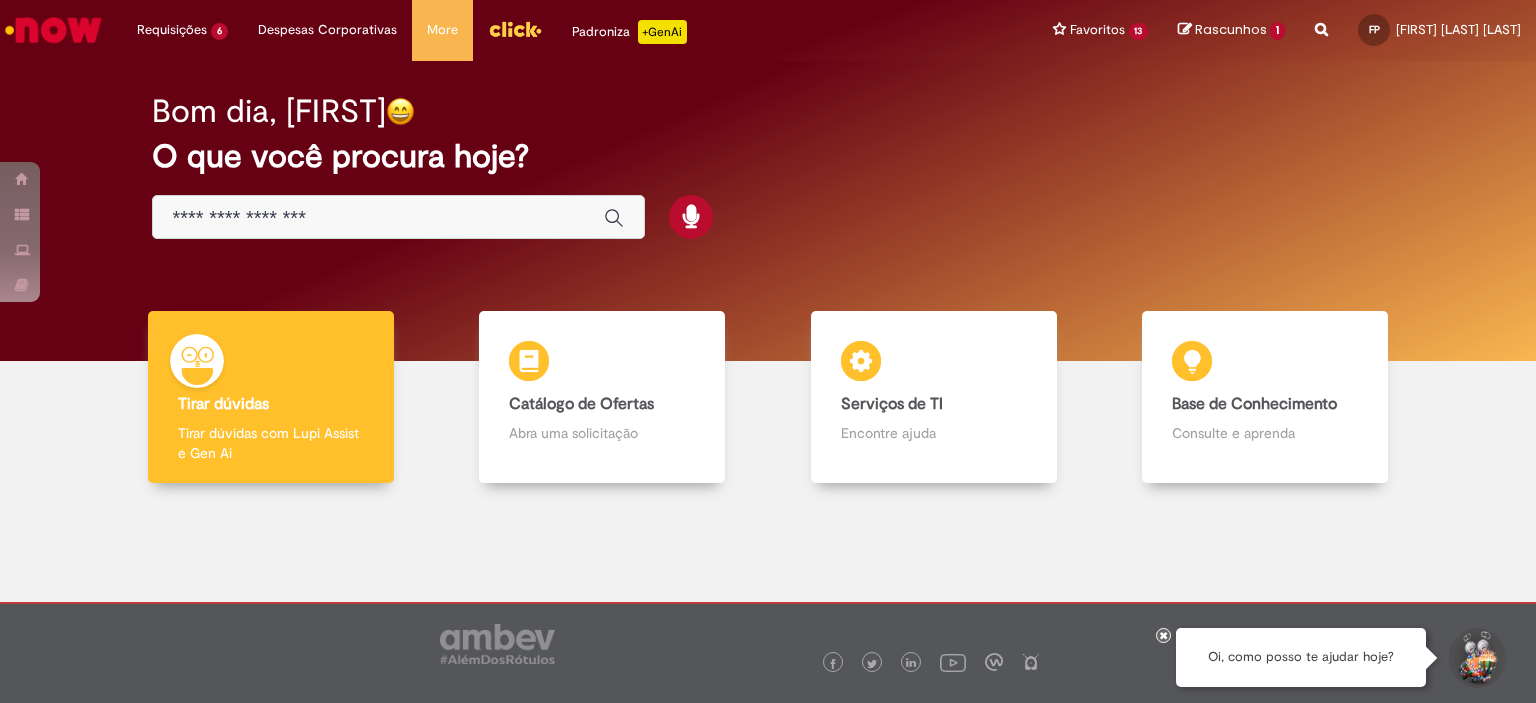 scroll, scrollTop: 0, scrollLeft: 0, axis: both 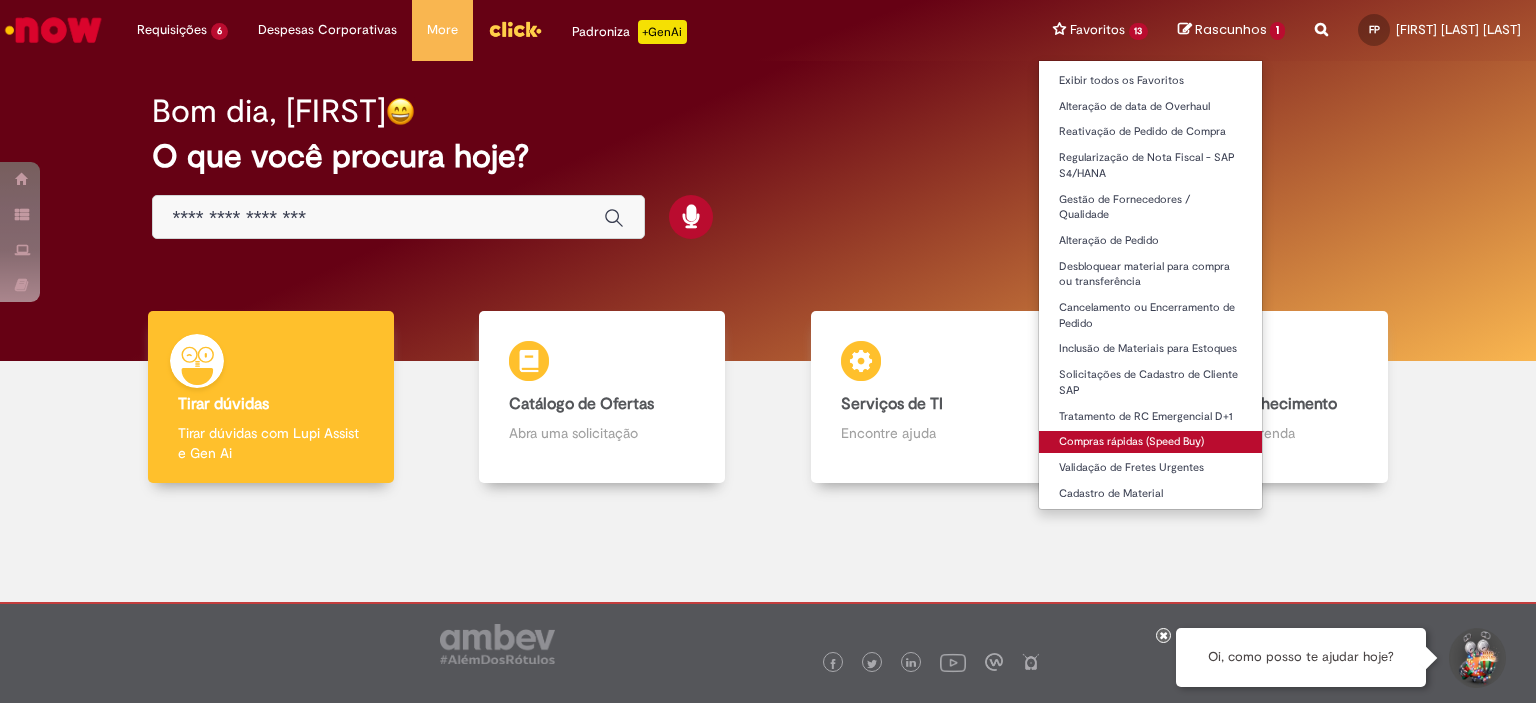 click on "Compras rápidas (Speed Buy)" at bounding box center (1151, 442) 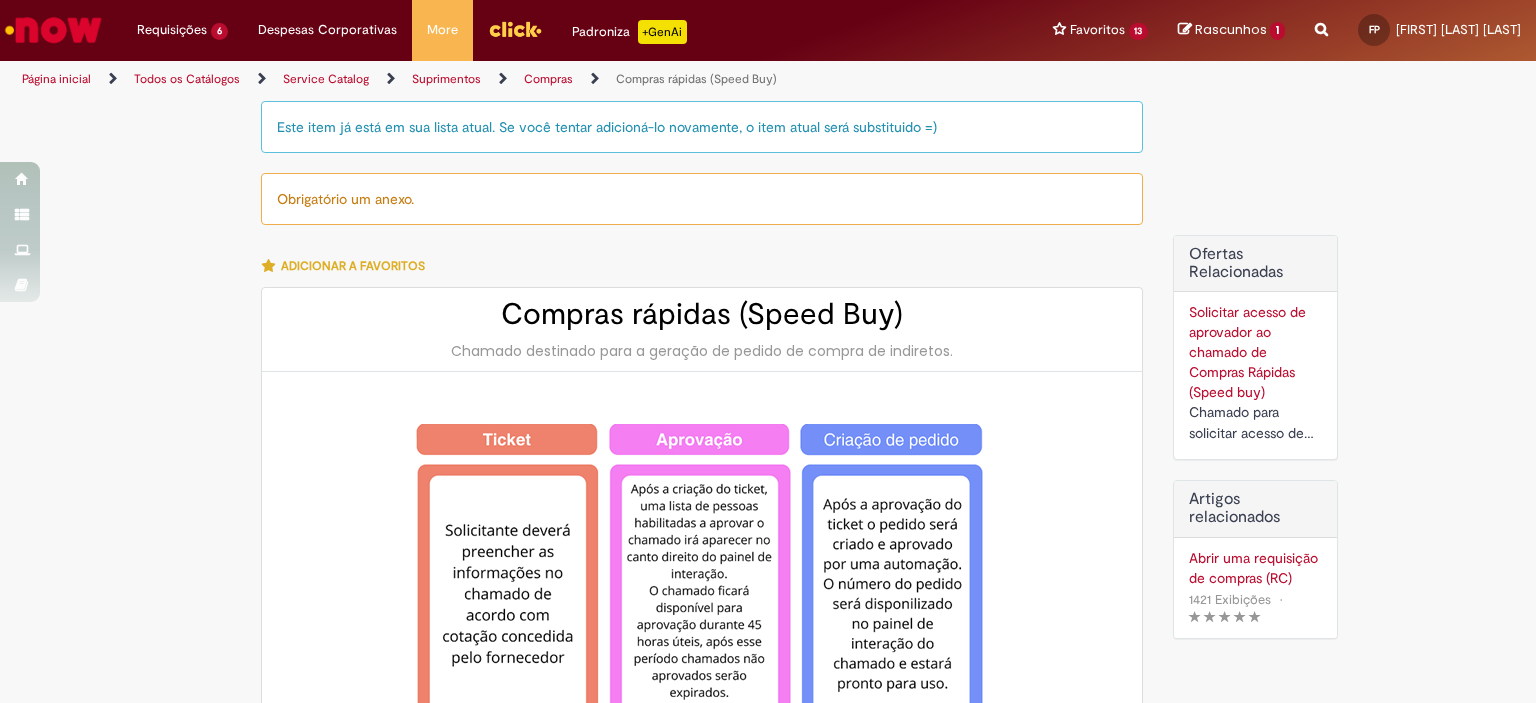 type on "********" 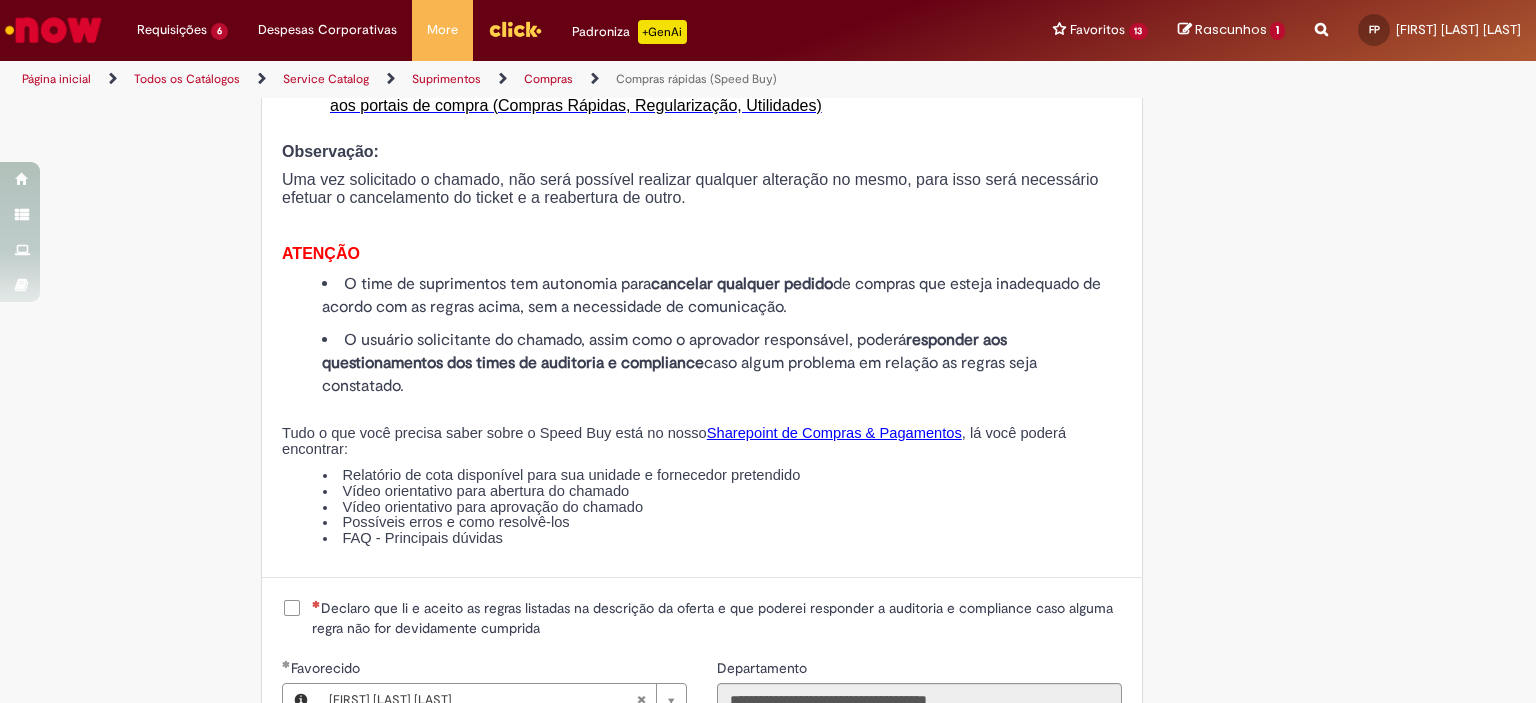 scroll, scrollTop: 2200, scrollLeft: 0, axis: vertical 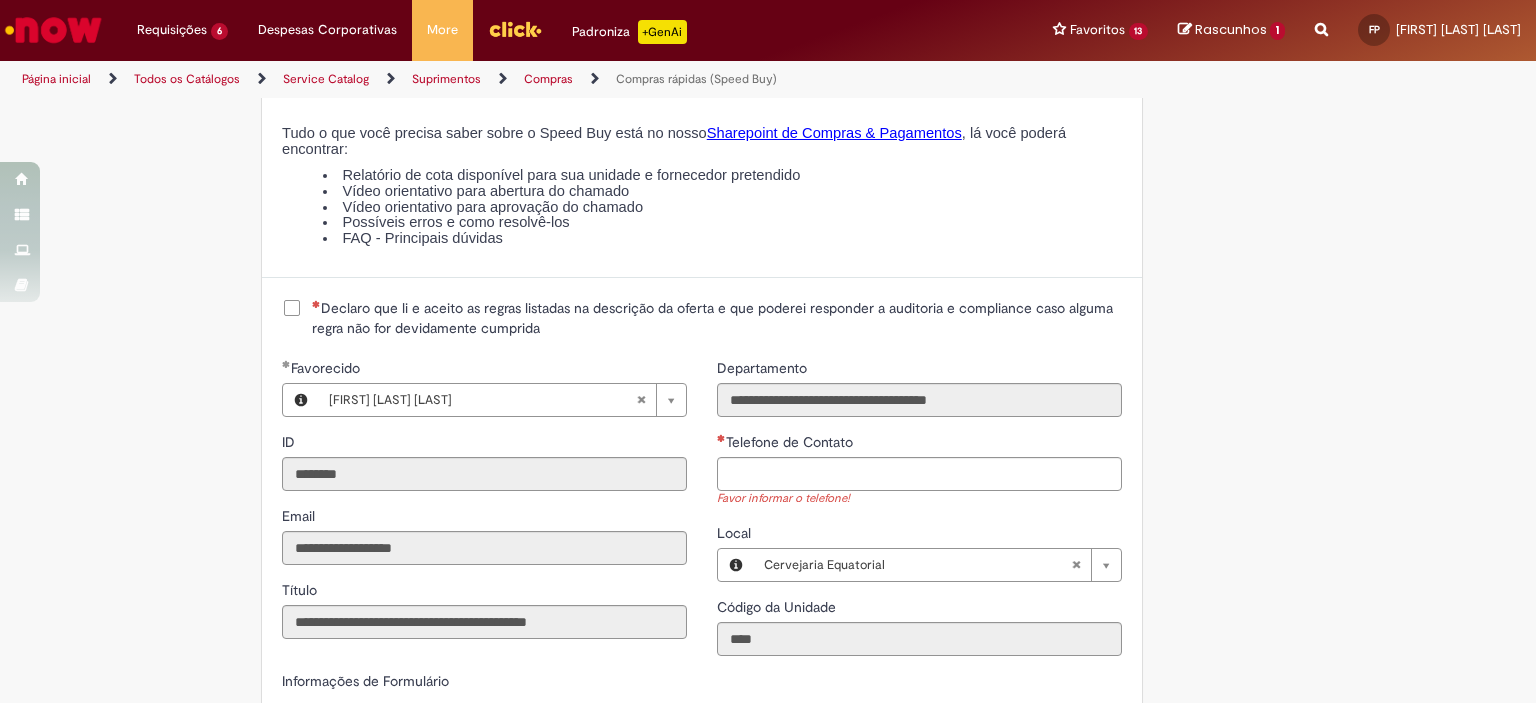 click on "Declaro que li e aceito as regras listadas na descrição da oferta e que poderei responder a auditoria e compliance caso alguma regra não for devidamente cumprida" at bounding box center (717, 318) 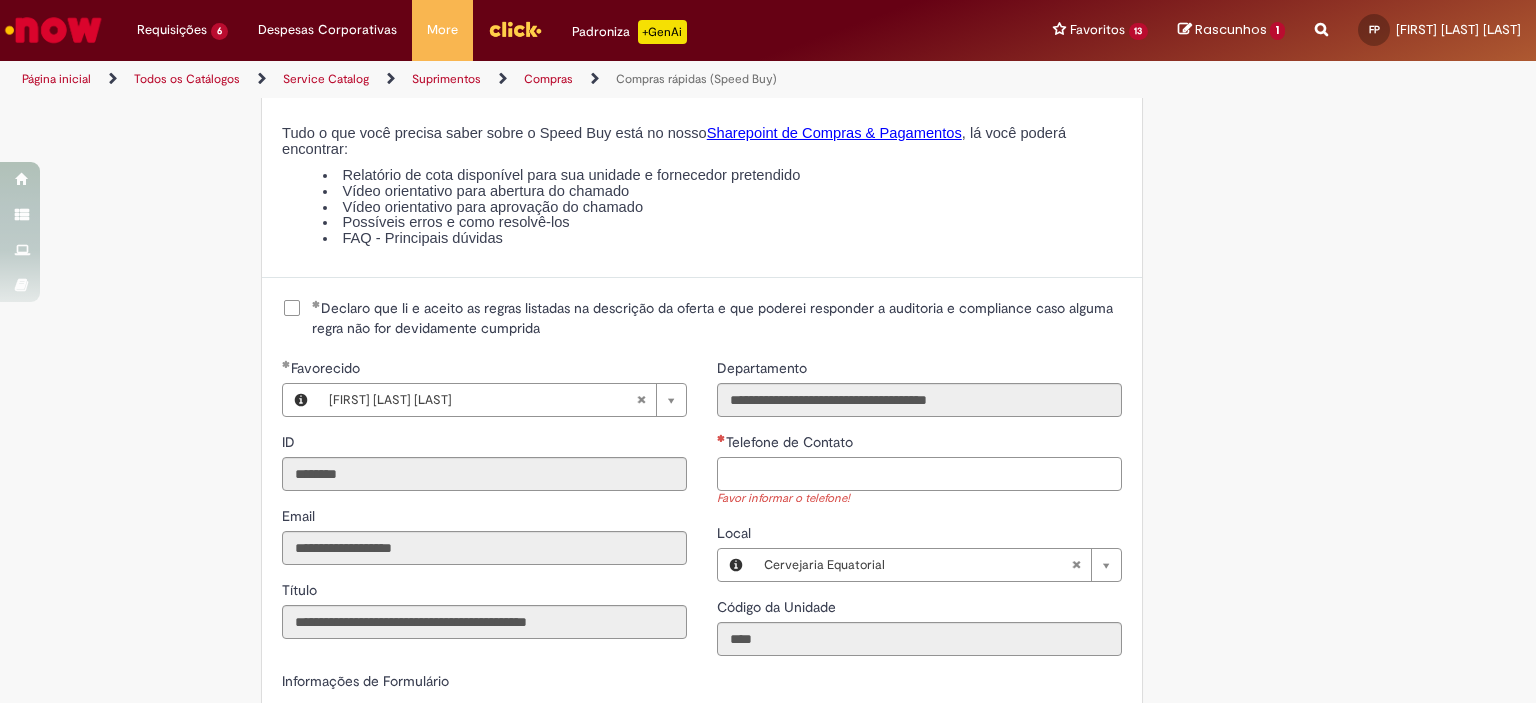 click on "Telefone de Contato" at bounding box center (919, 474) 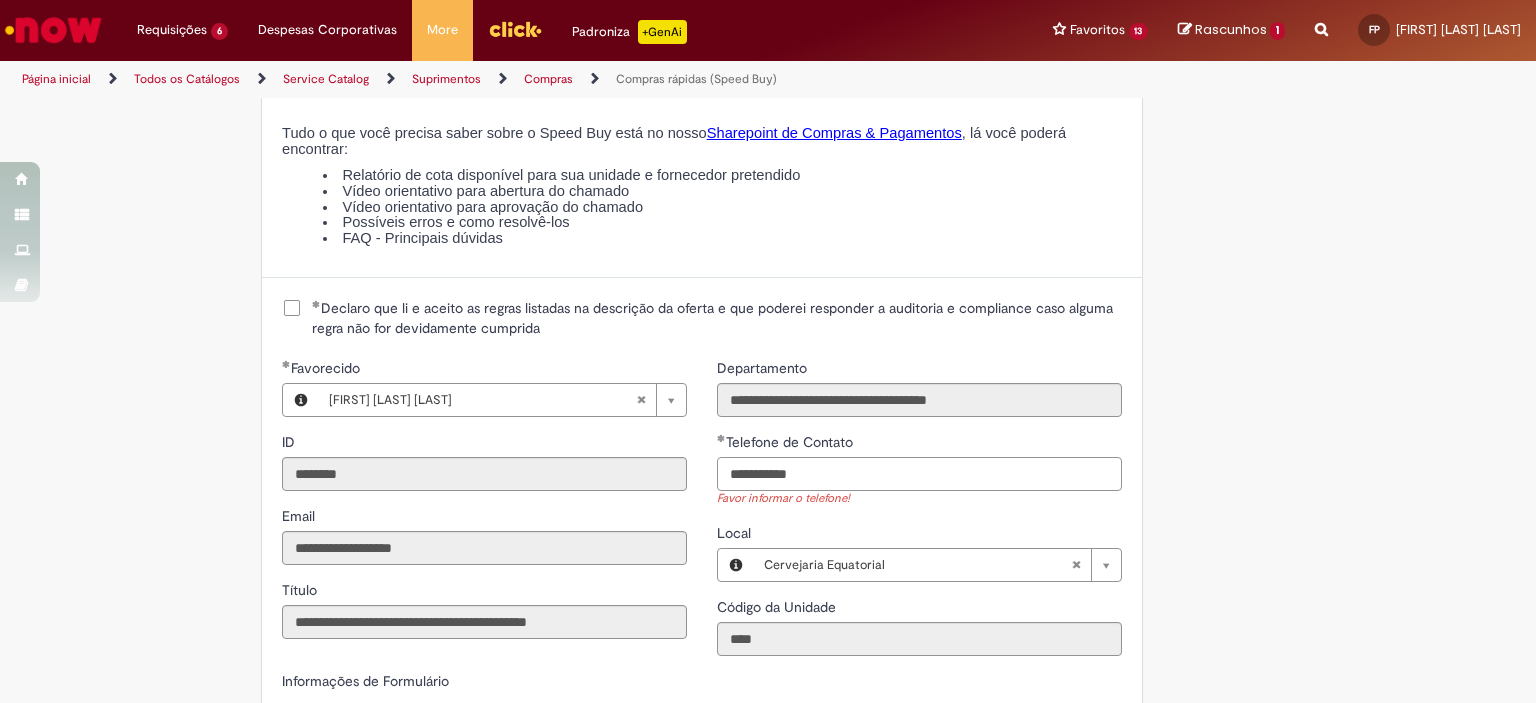 scroll, scrollTop: 2600, scrollLeft: 0, axis: vertical 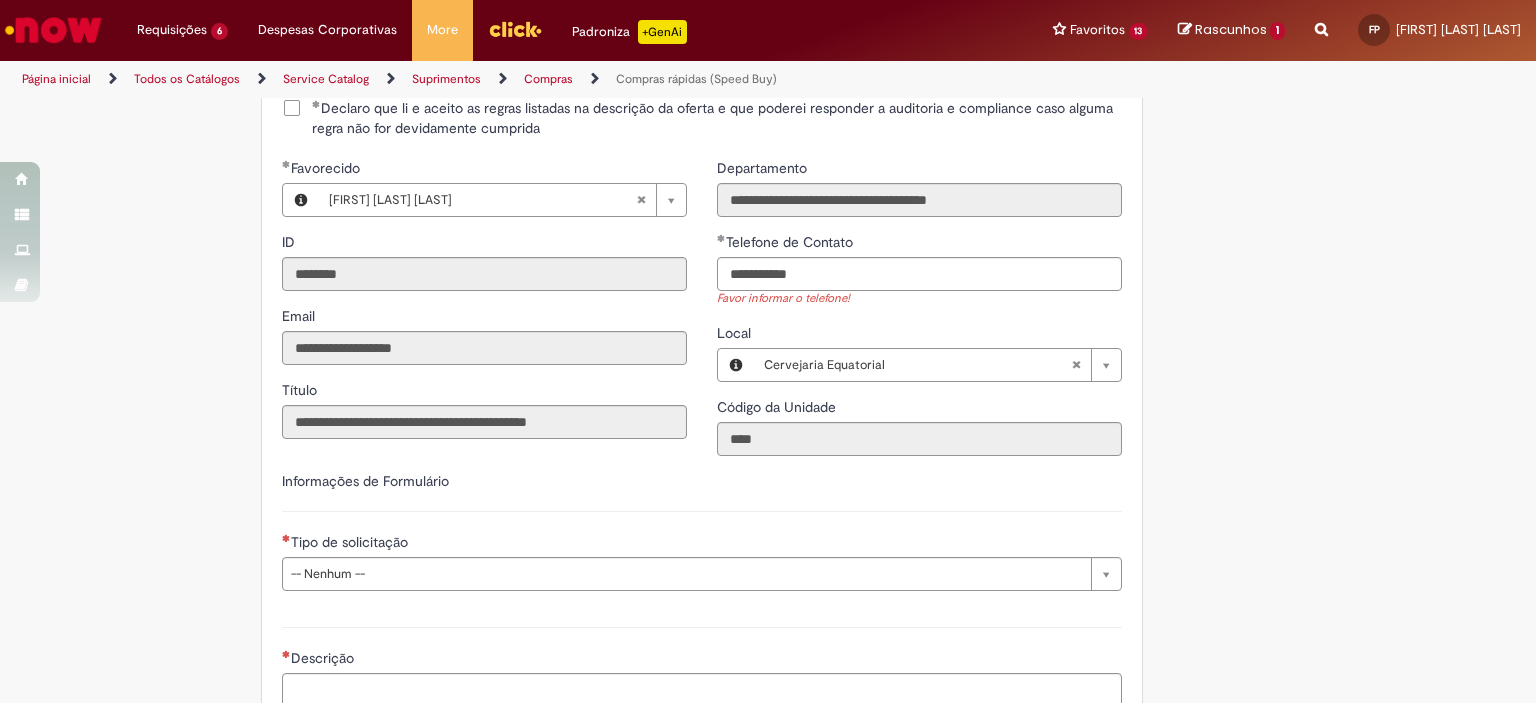 type on "**********" 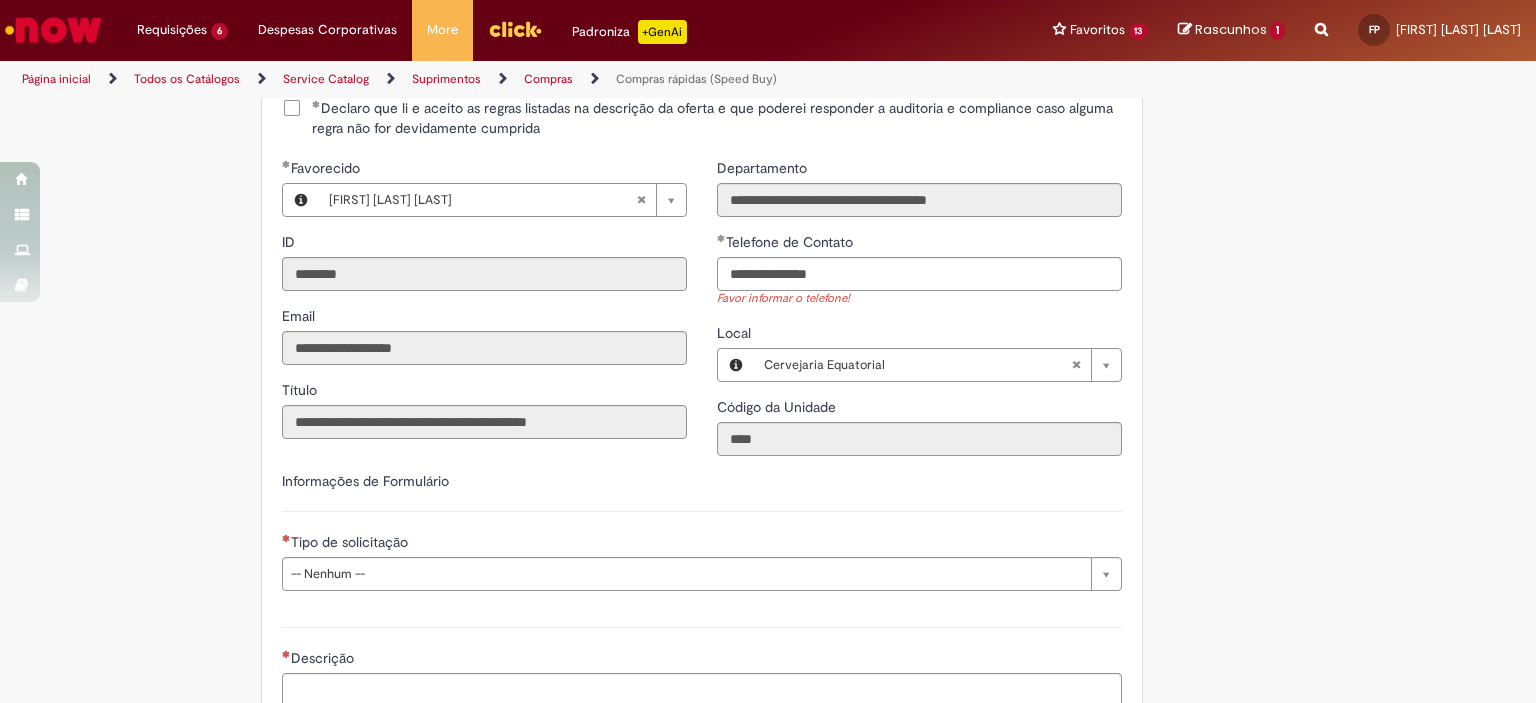 click on "**********" at bounding box center [702, 561] 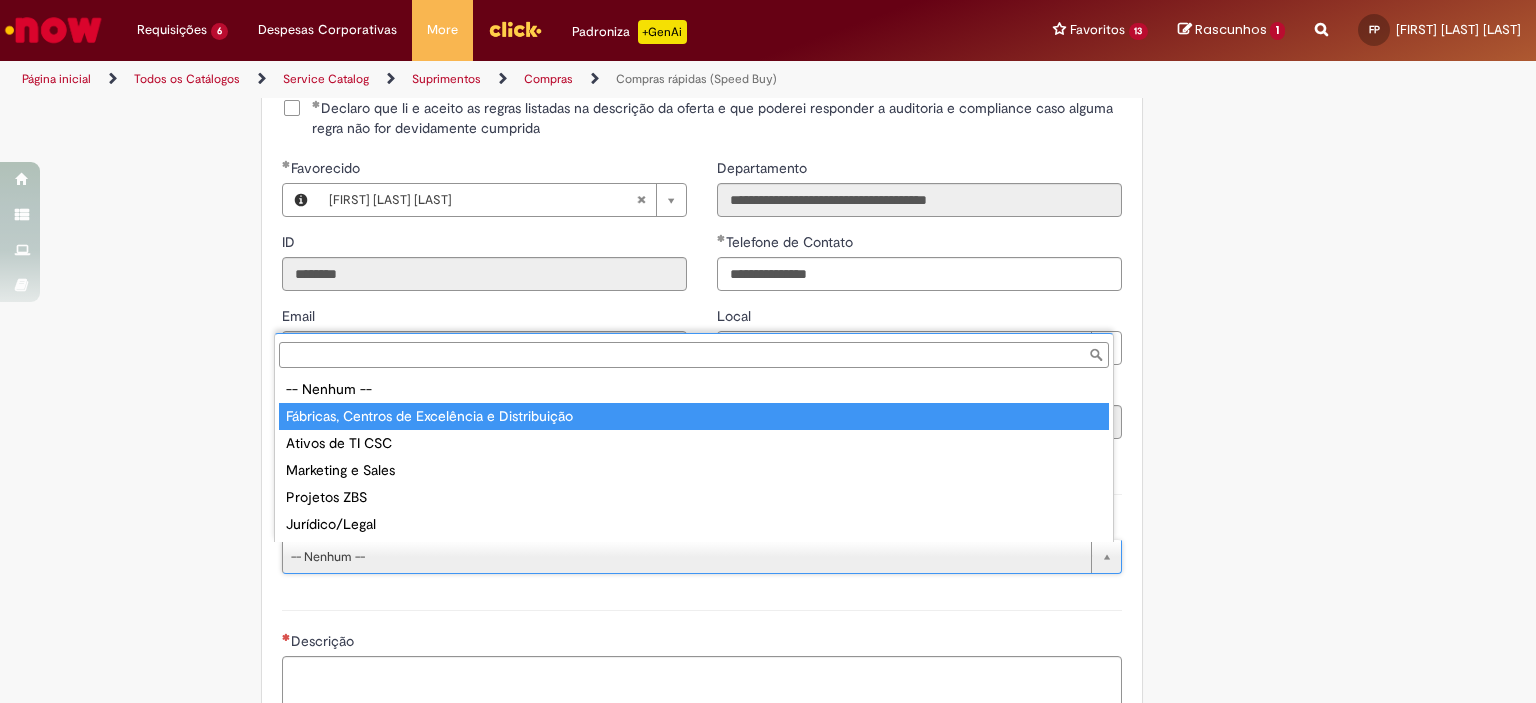 type on "**********" 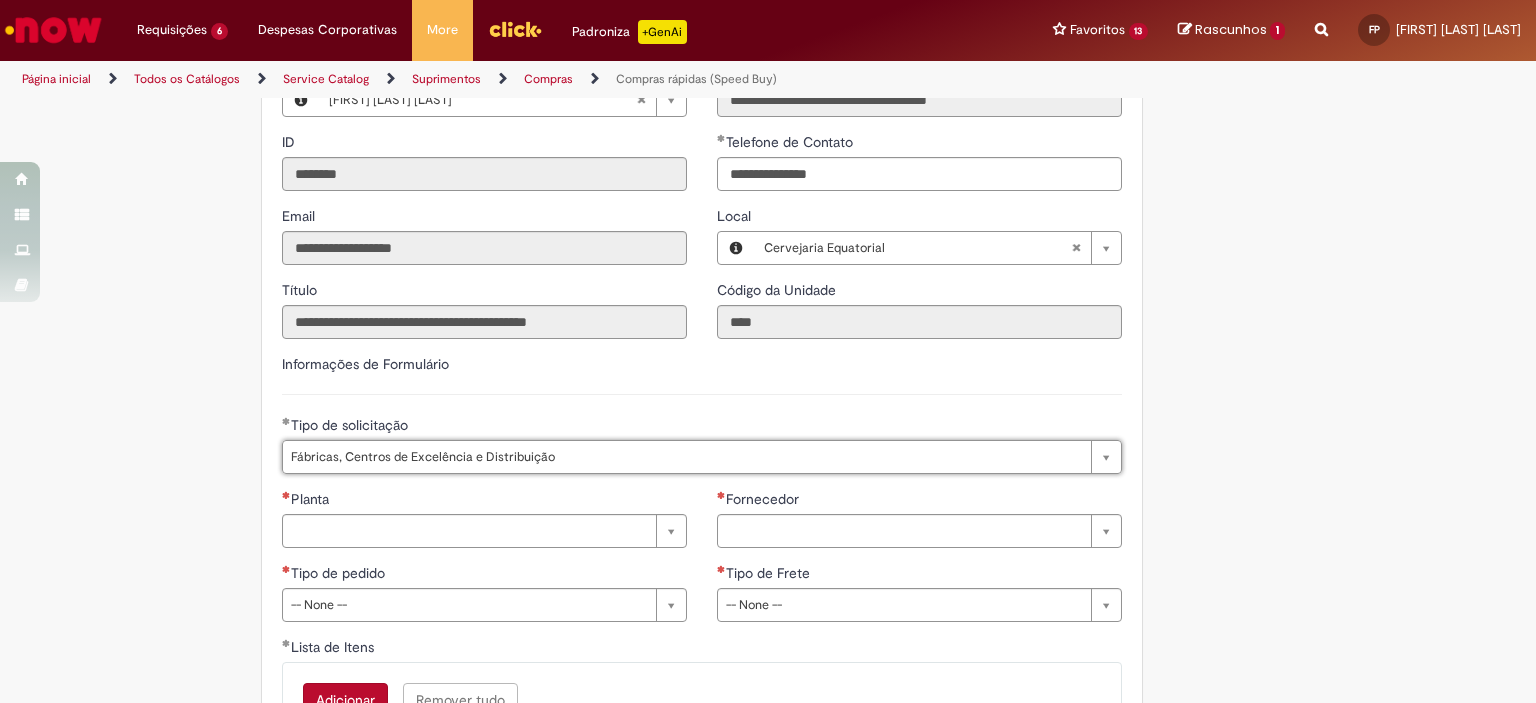 scroll, scrollTop: 2900, scrollLeft: 0, axis: vertical 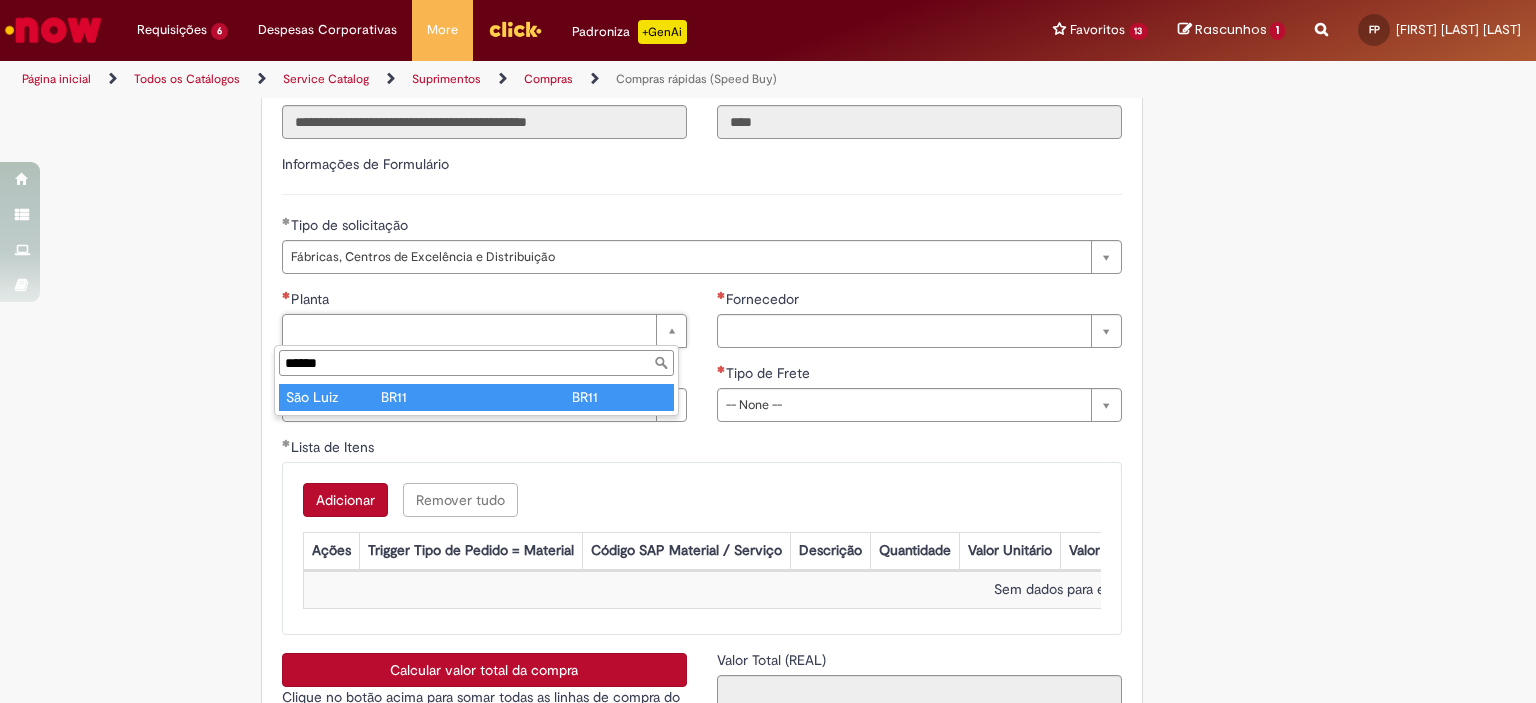 type on "******" 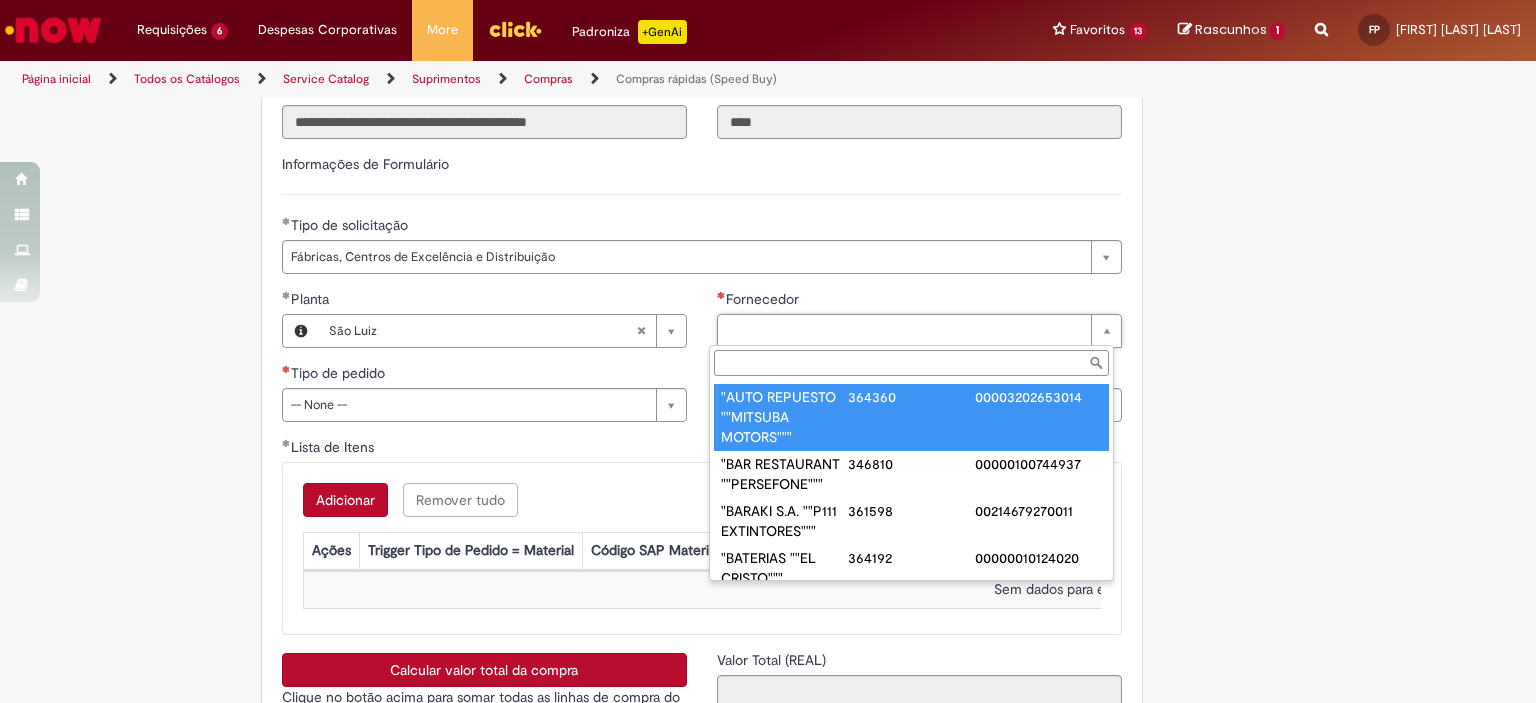 paste on "**********" 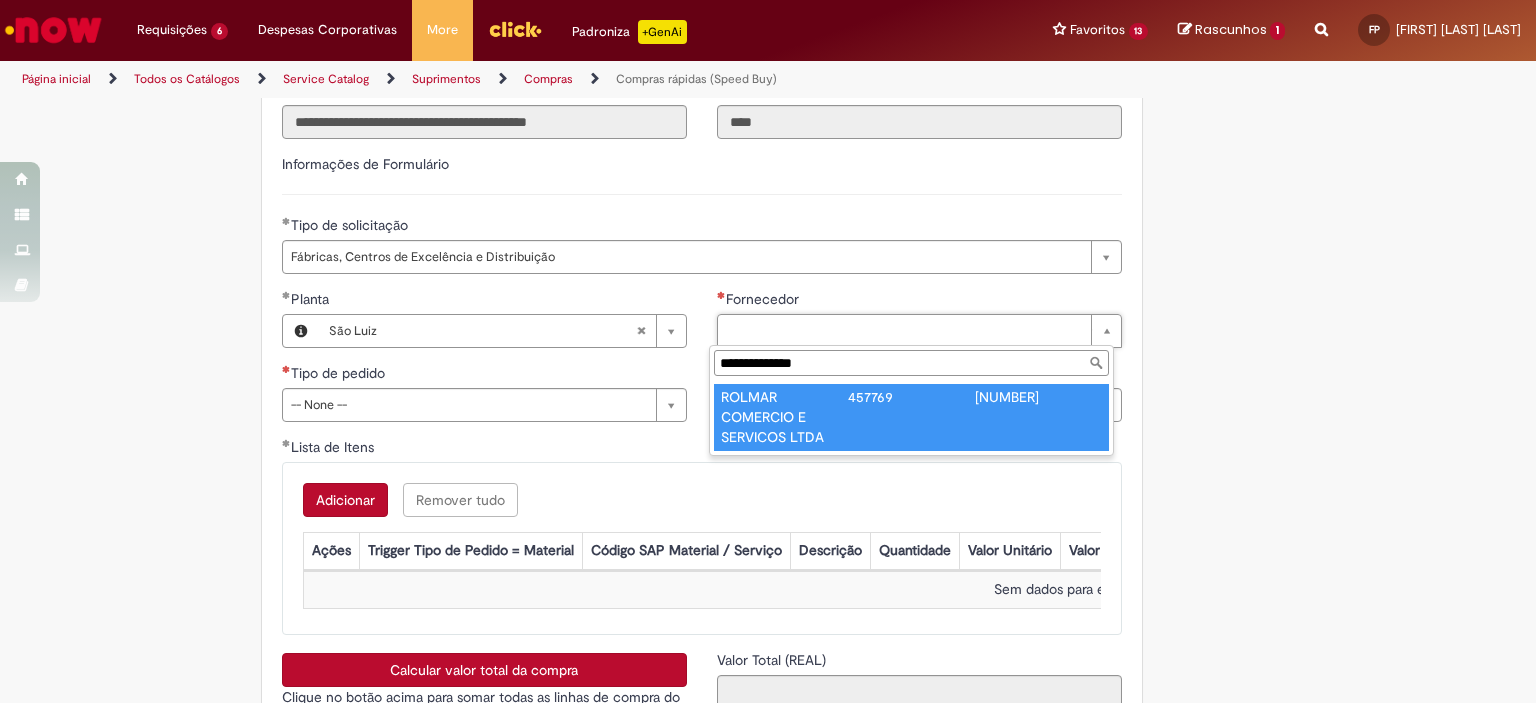 type on "**********" 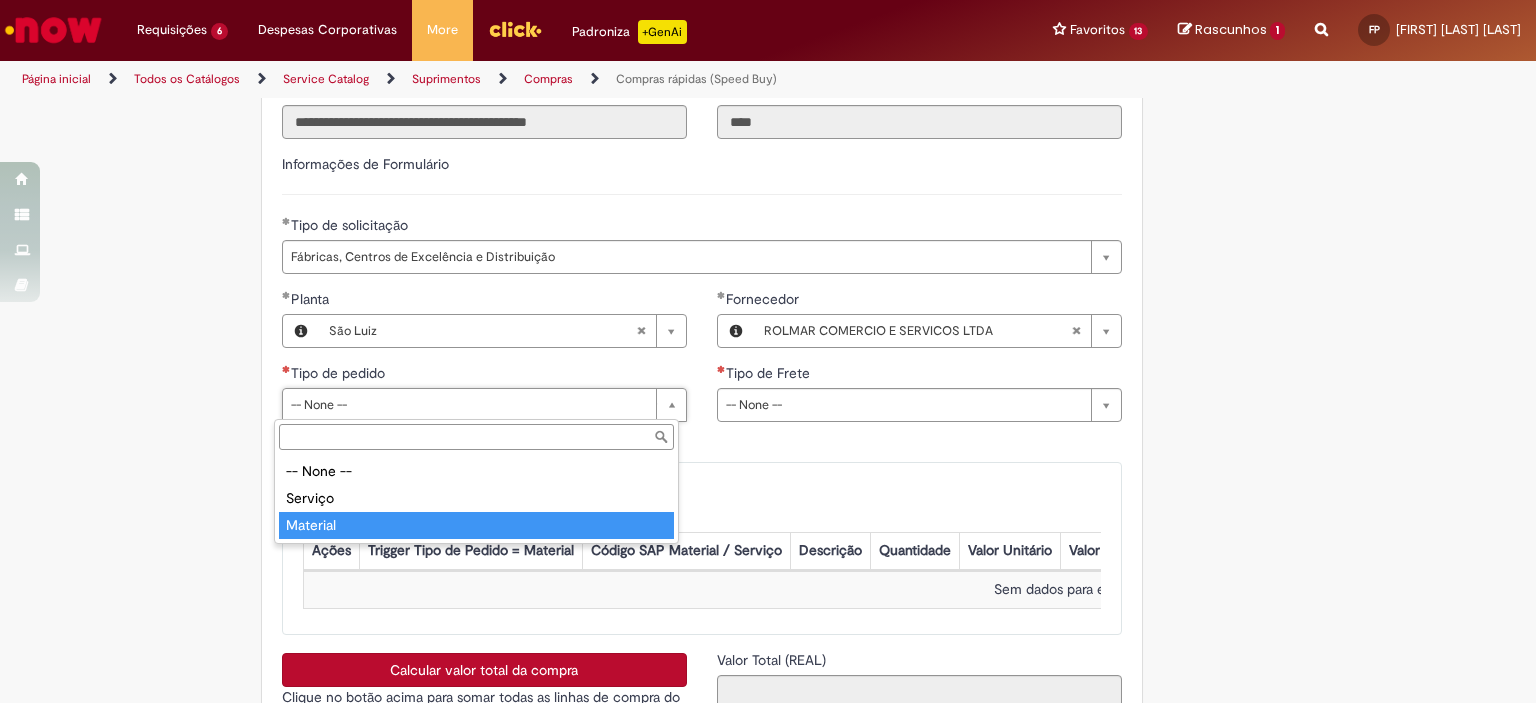type on "********" 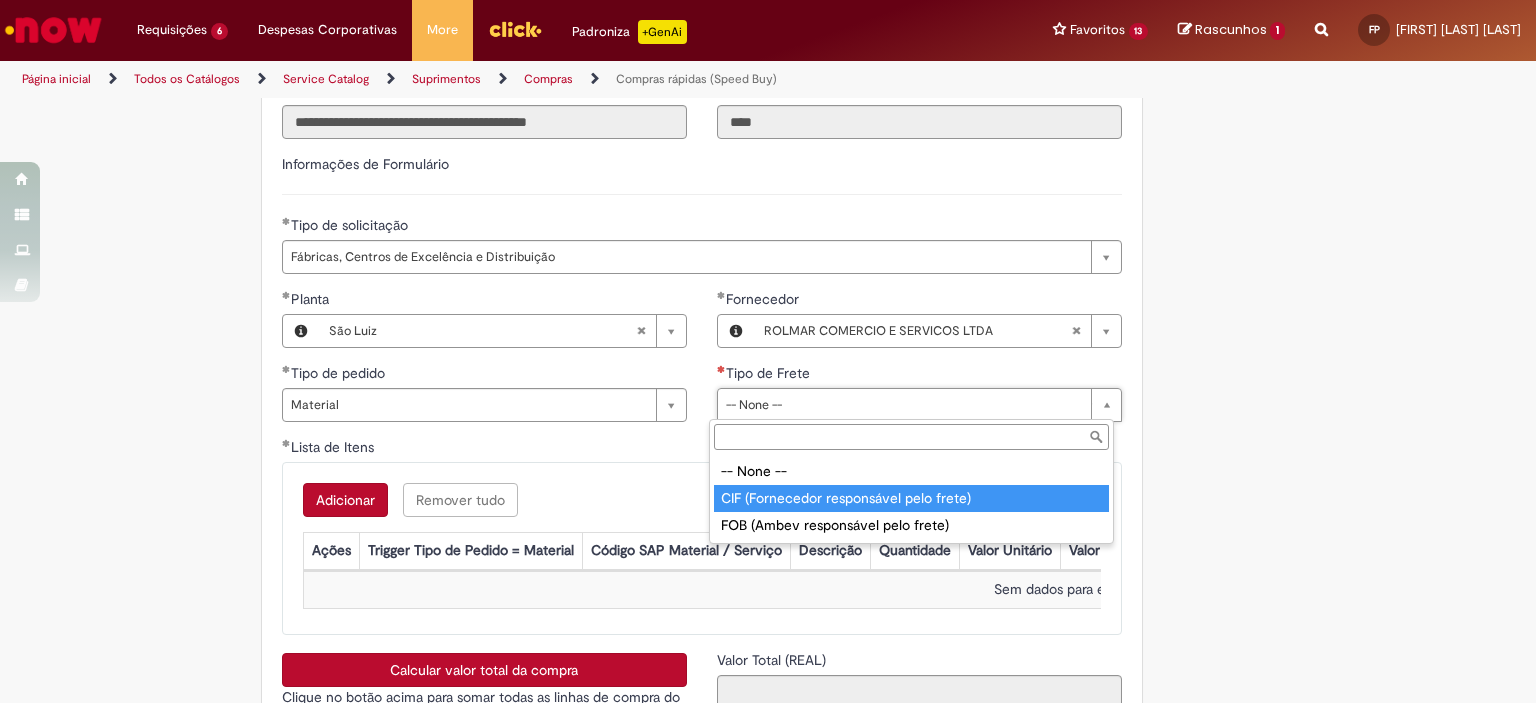 type on "**********" 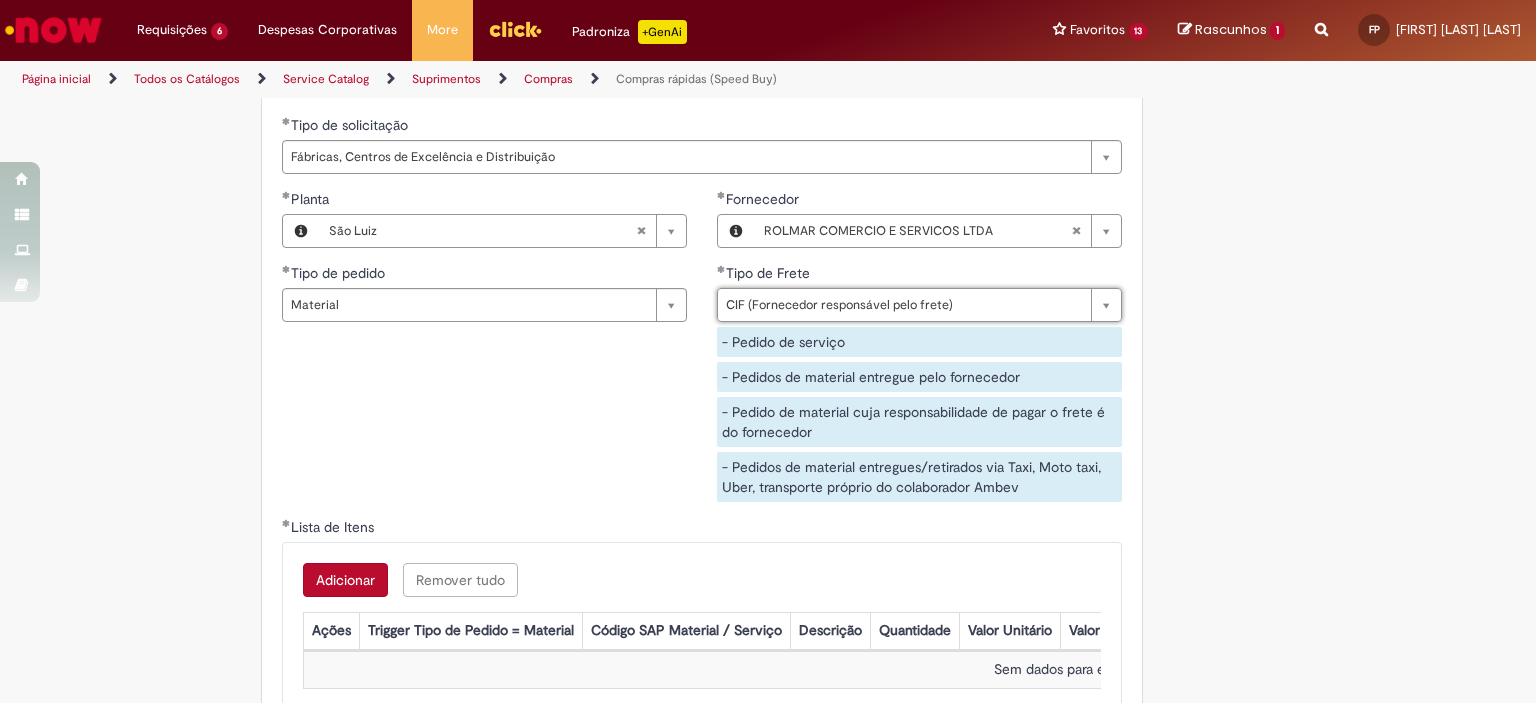 scroll, scrollTop: 3200, scrollLeft: 0, axis: vertical 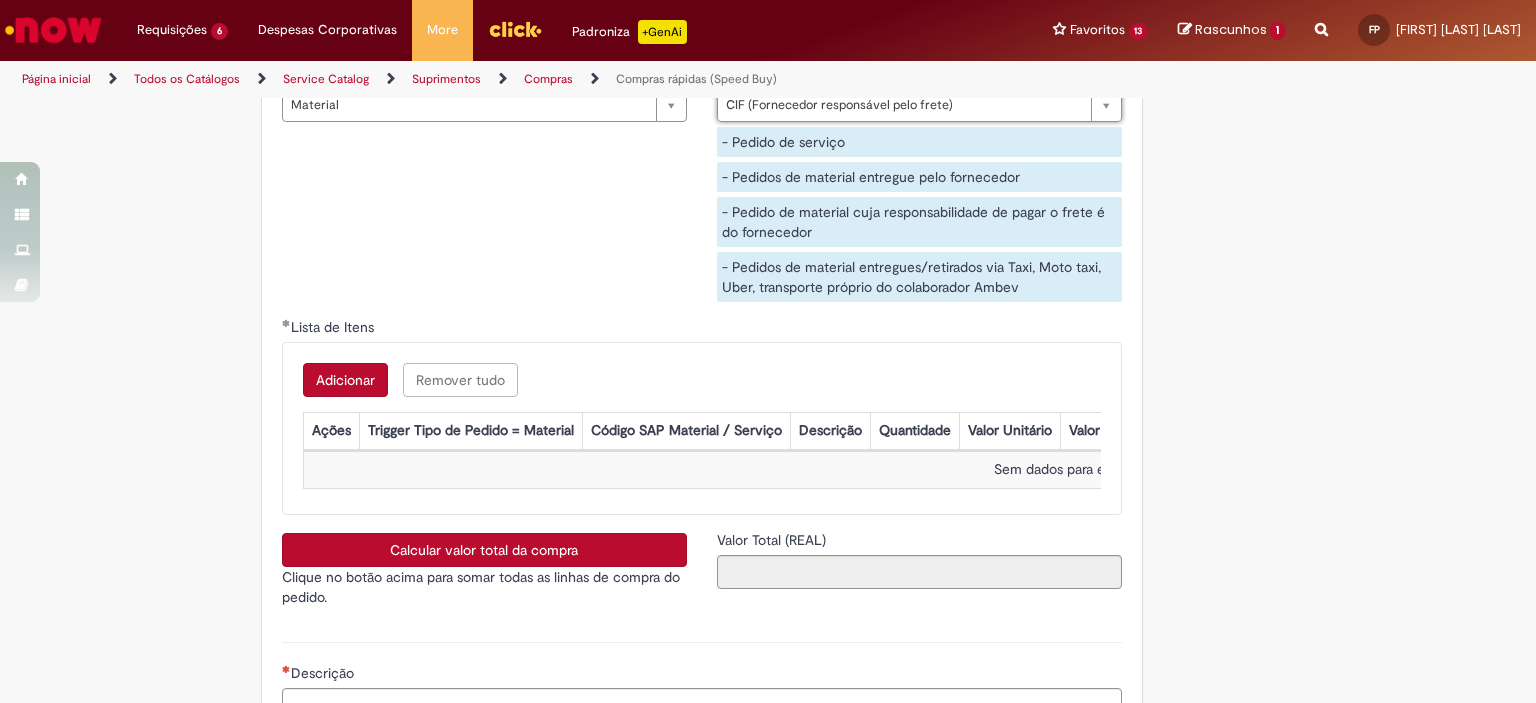 click on "Adicionar" at bounding box center [345, 380] 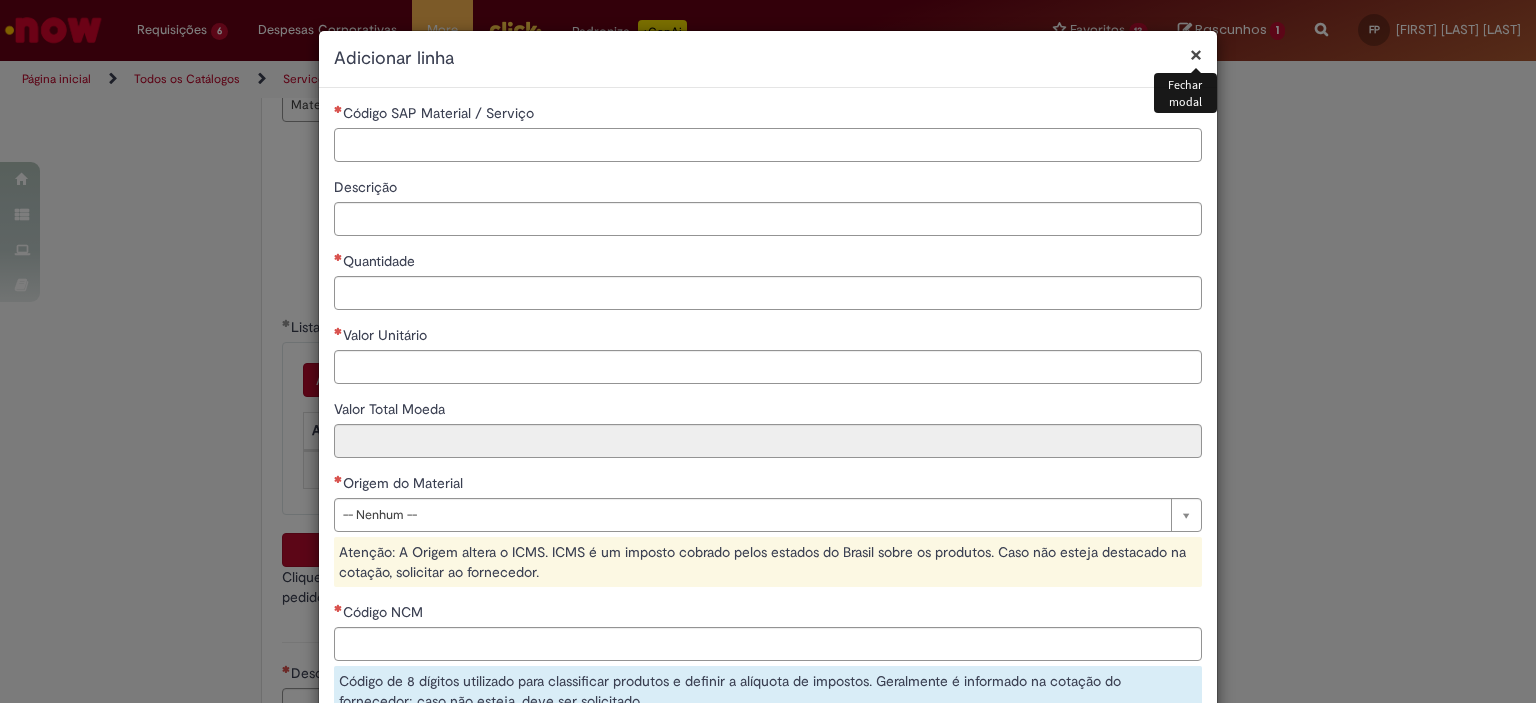 click on "Código SAP Material / Serviço" at bounding box center [768, 145] 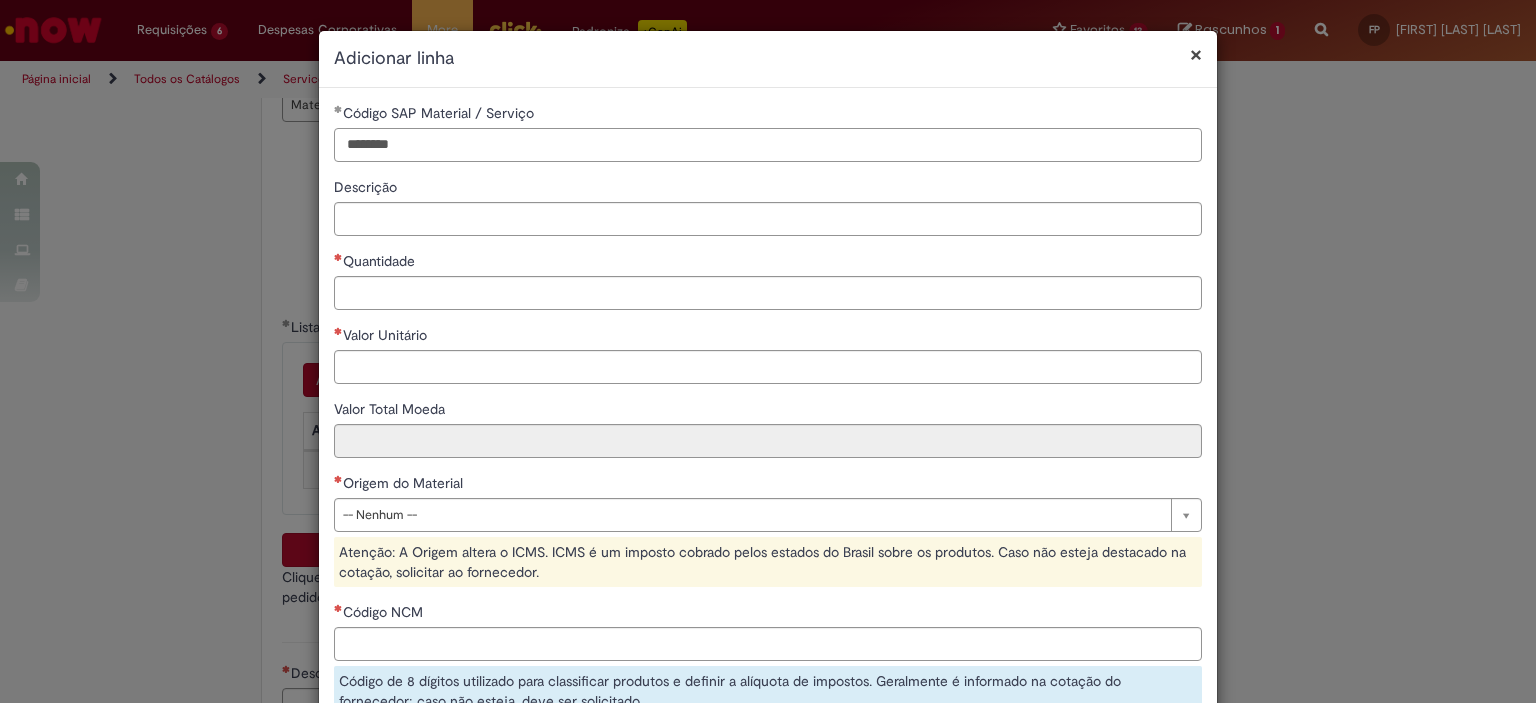 drag, startPoint x: 401, startPoint y: 143, endPoint x: 321, endPoint y: 154, distance: 80.75271 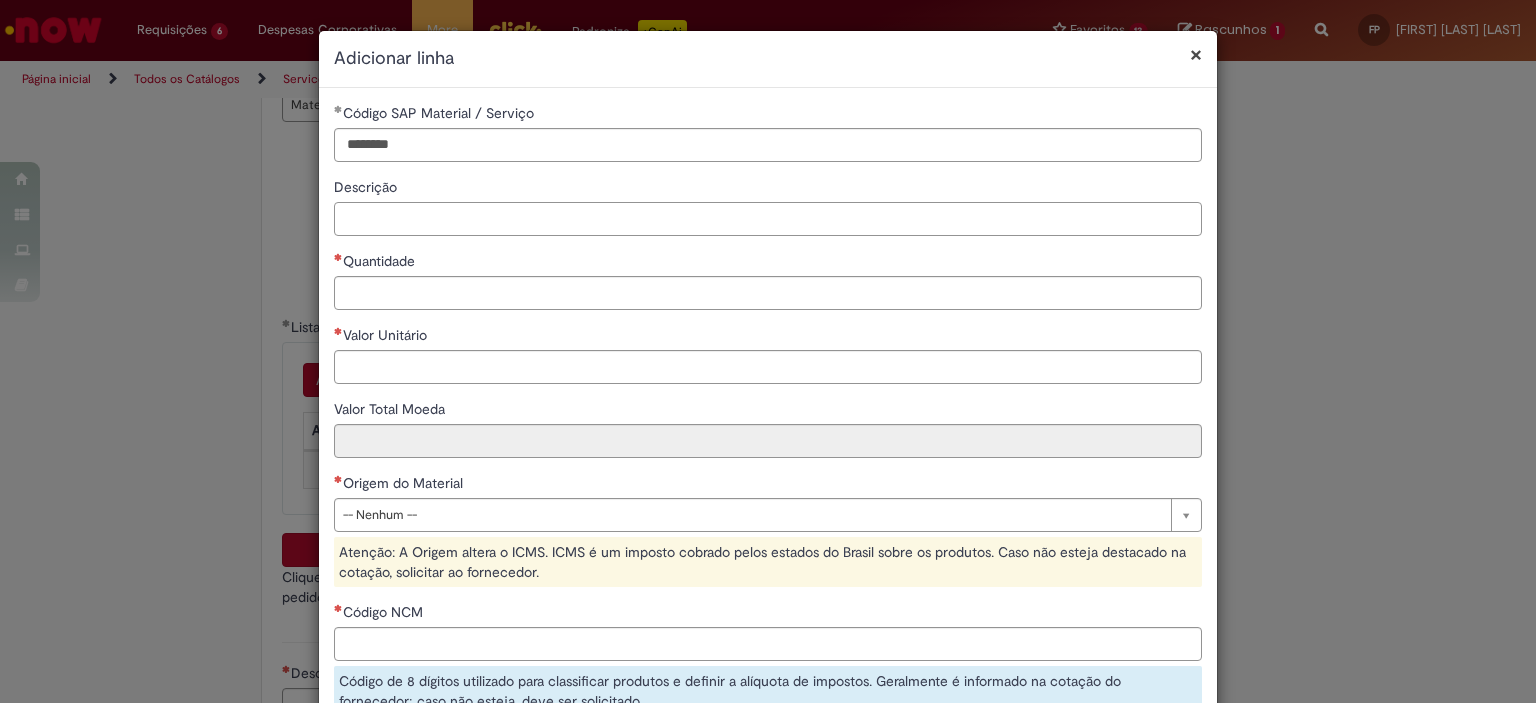 click on "Descrição" at bounding box center [768, 219] 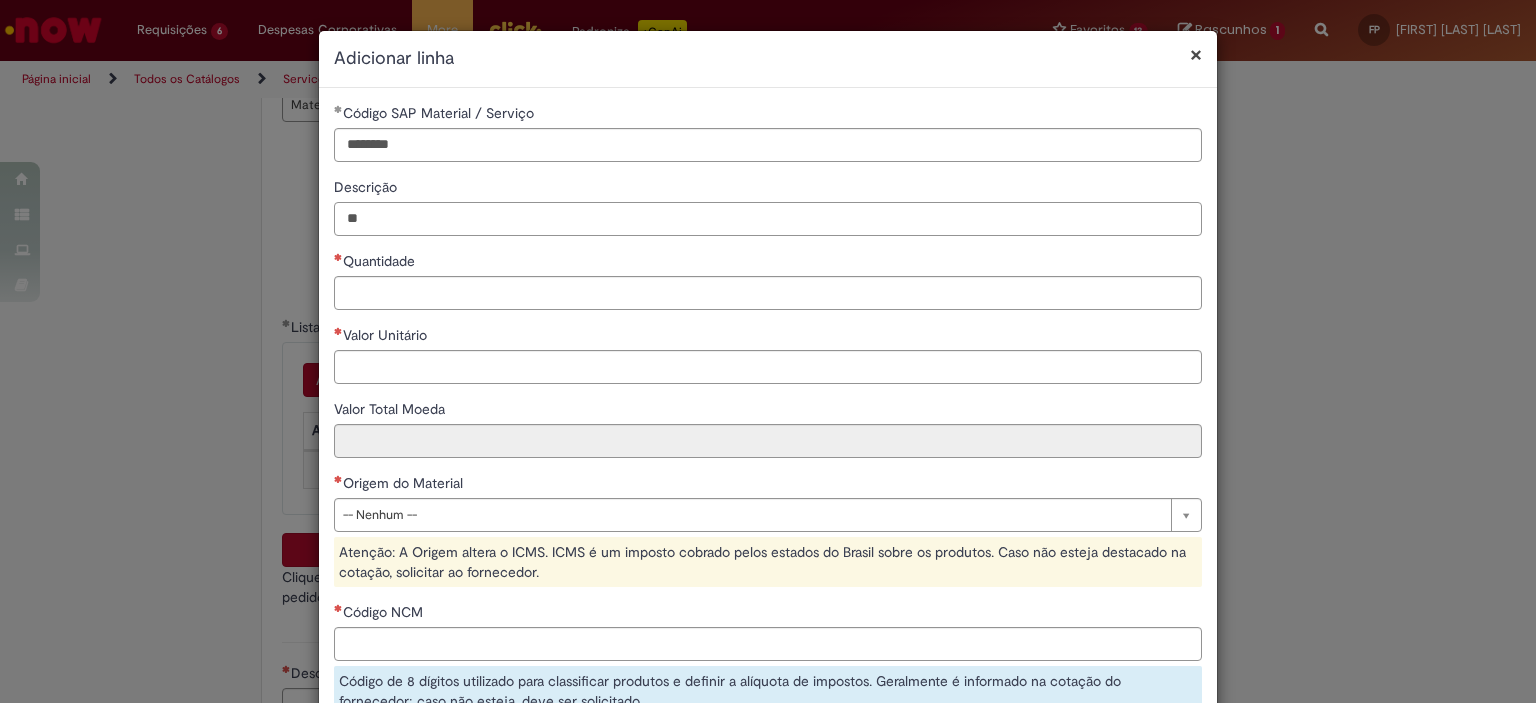 type on "*" 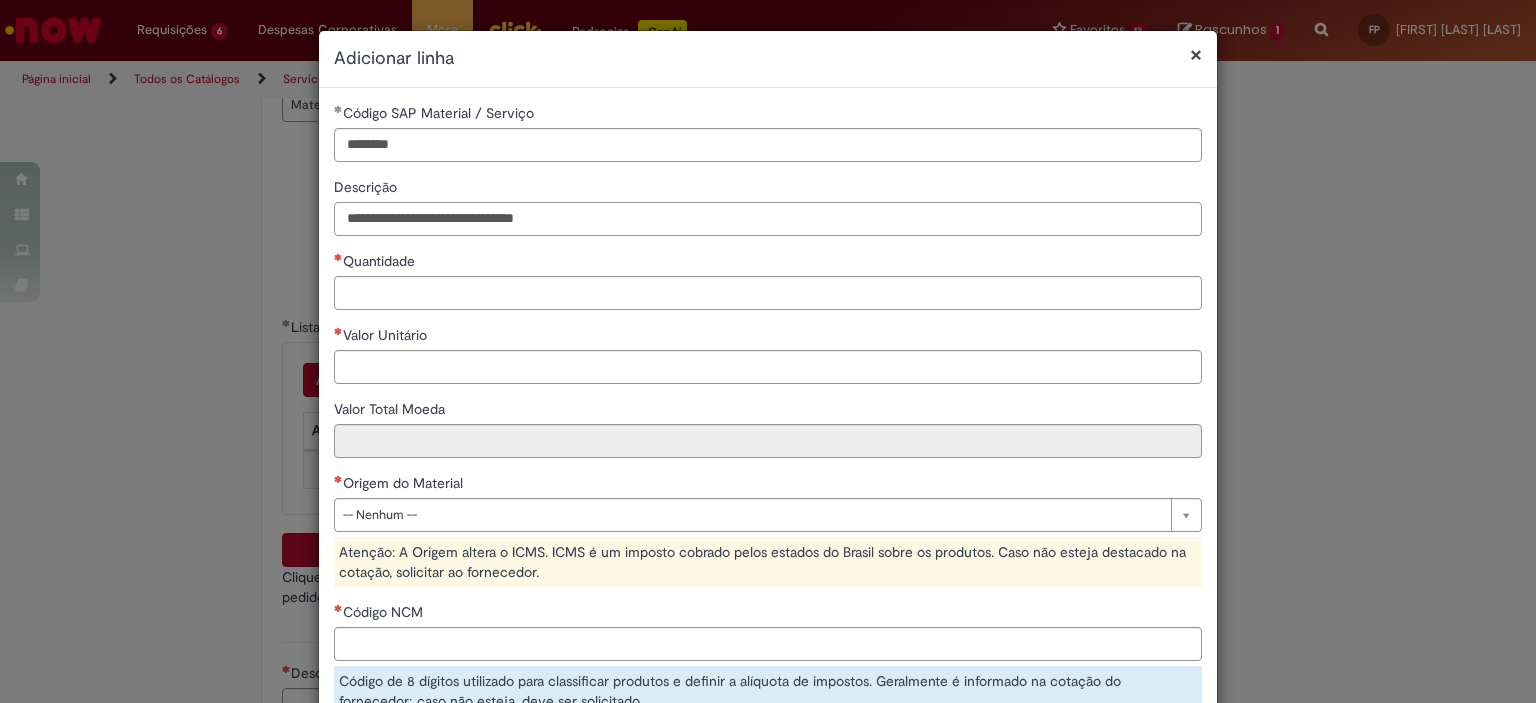 type on "**********" 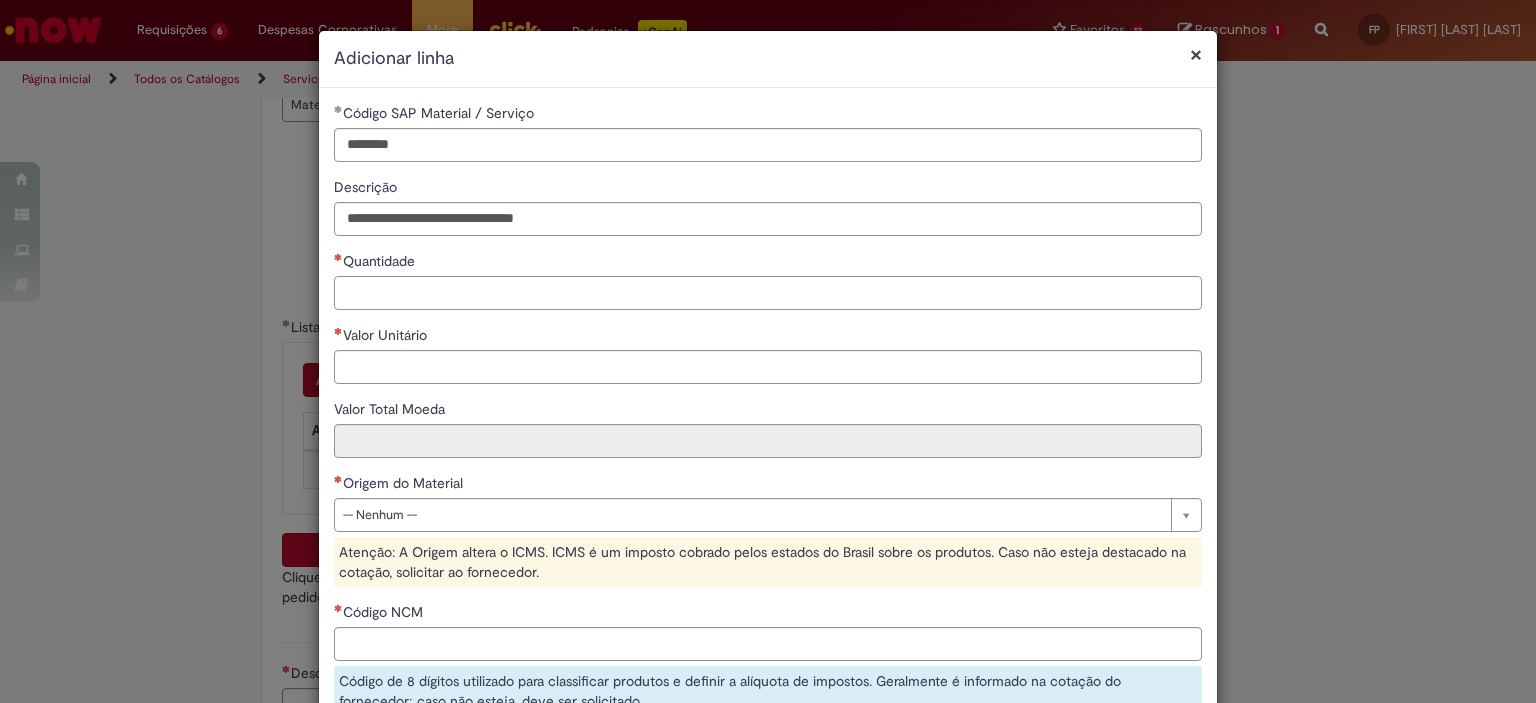 click on "Quantidade" at bounding box center (768, 293) 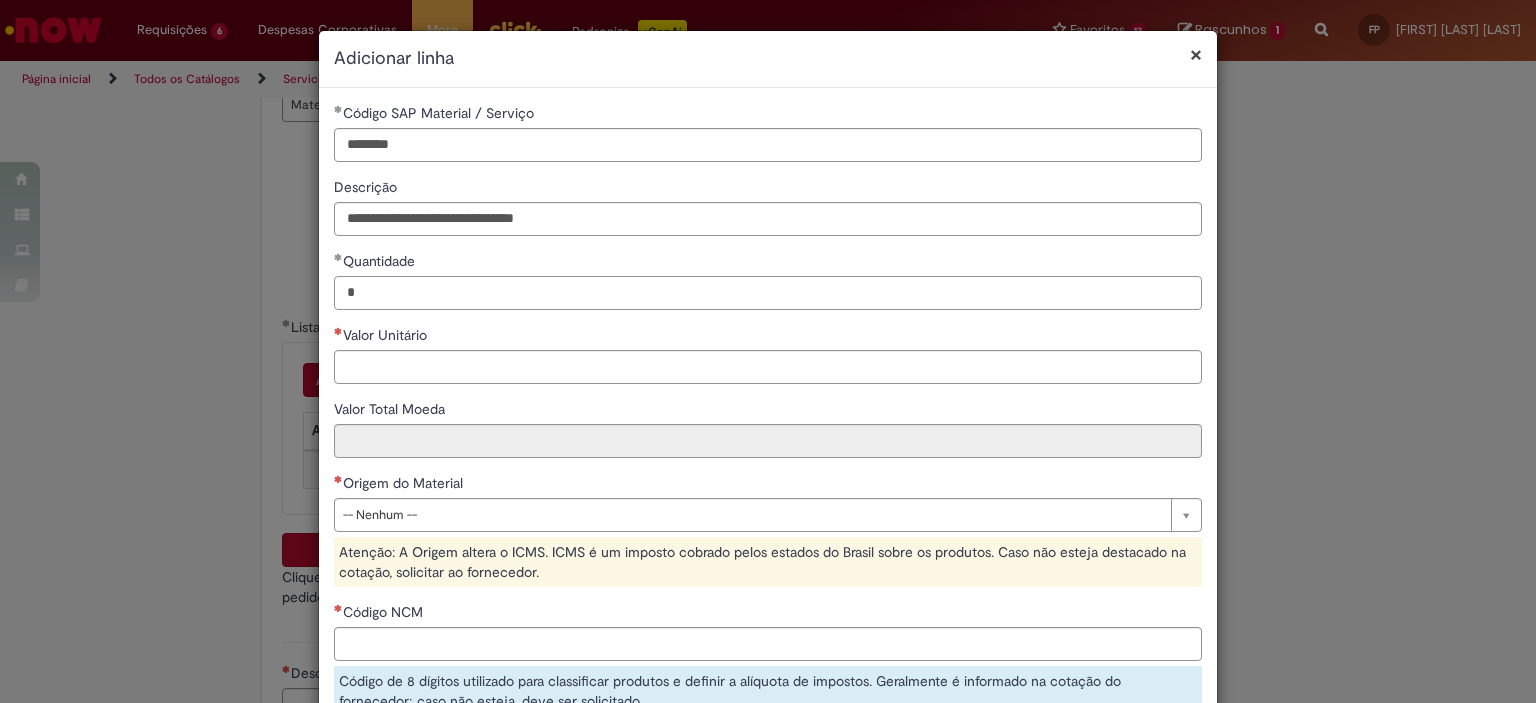 type on "*" 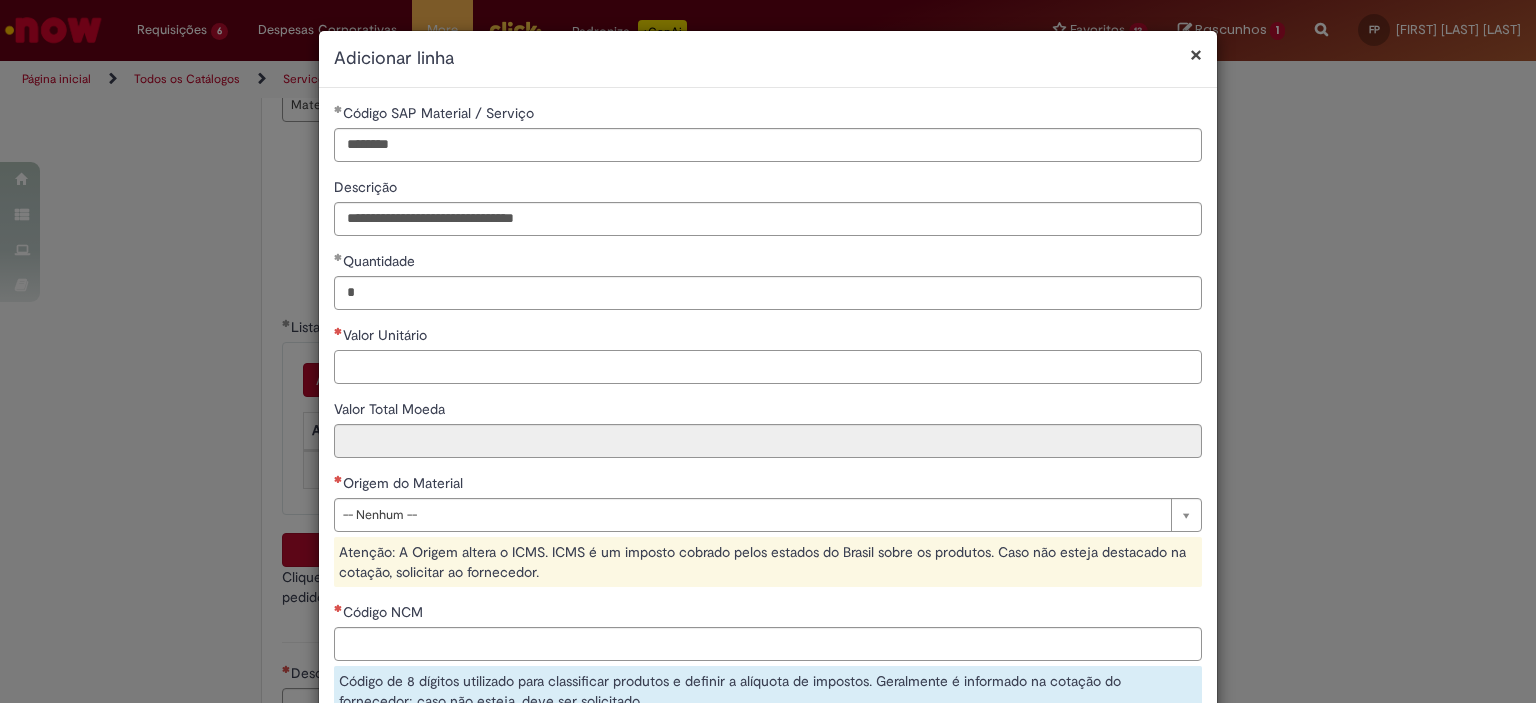 click on "Valor Unitário" at bounding box center (768, 367) 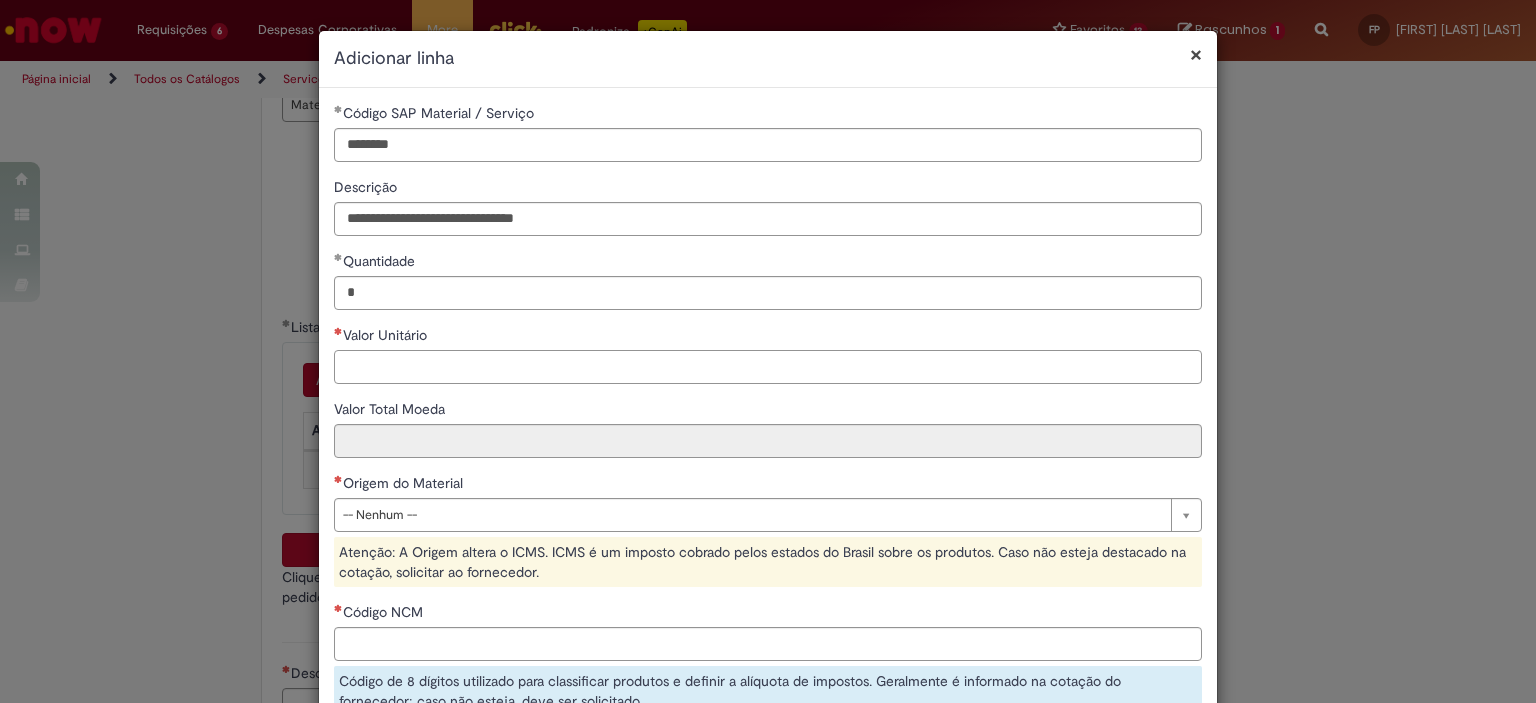 paste on "******" 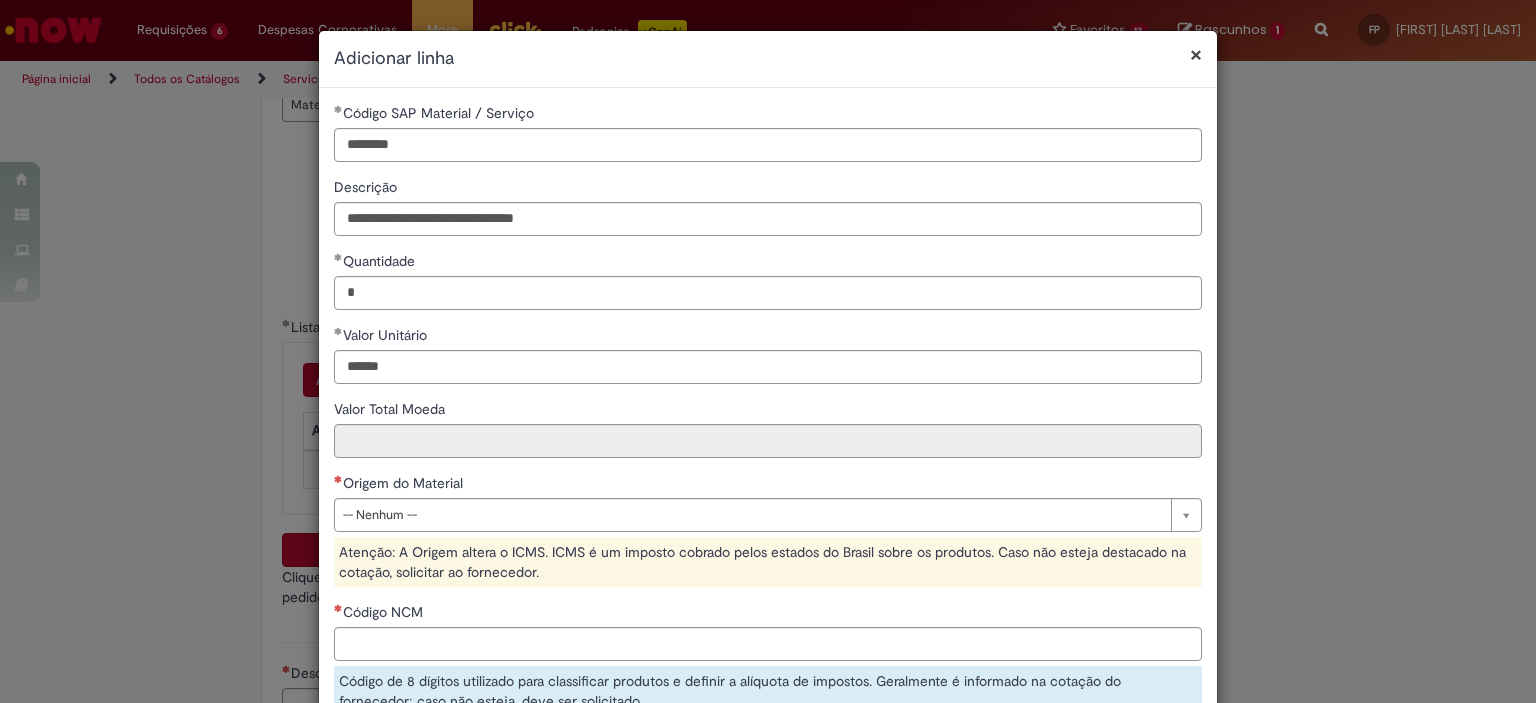 type on "*********" 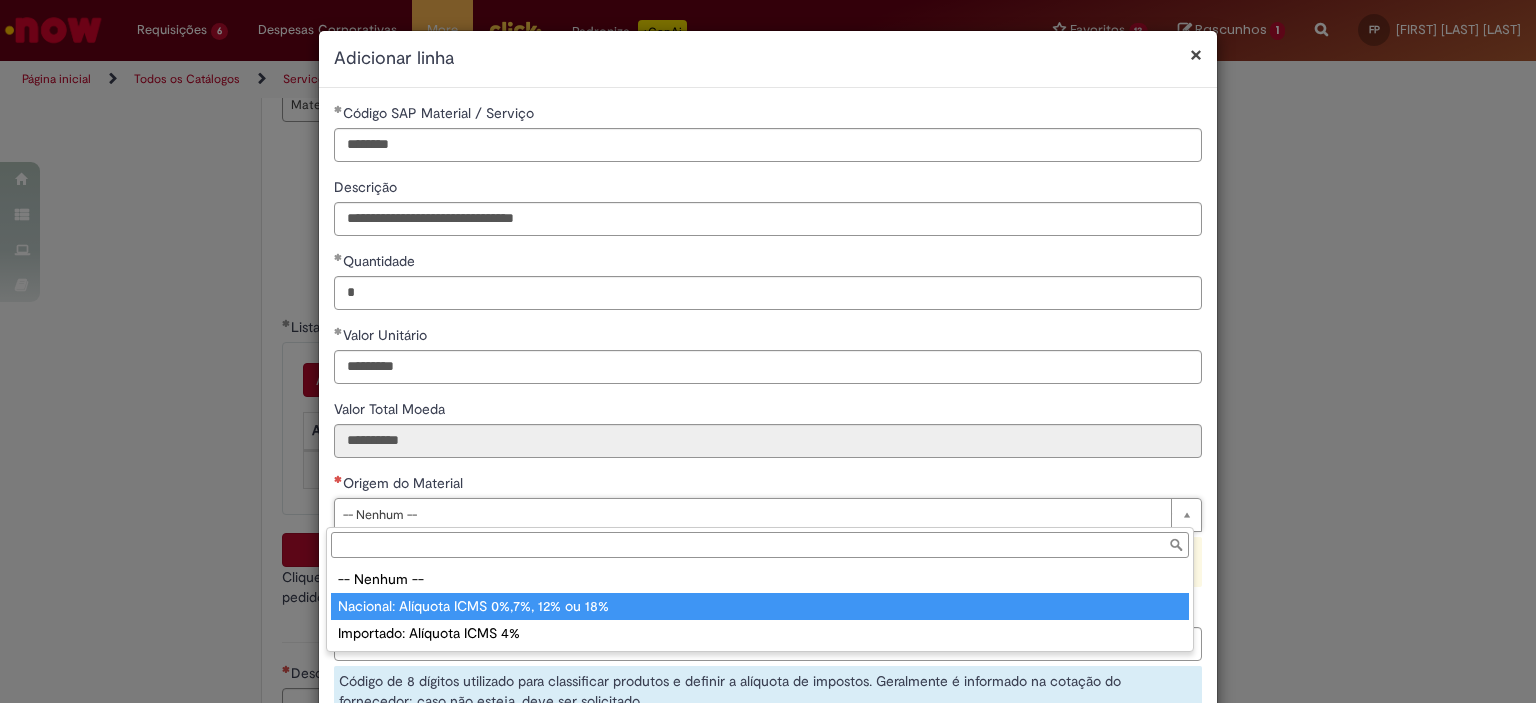 type on "**********" 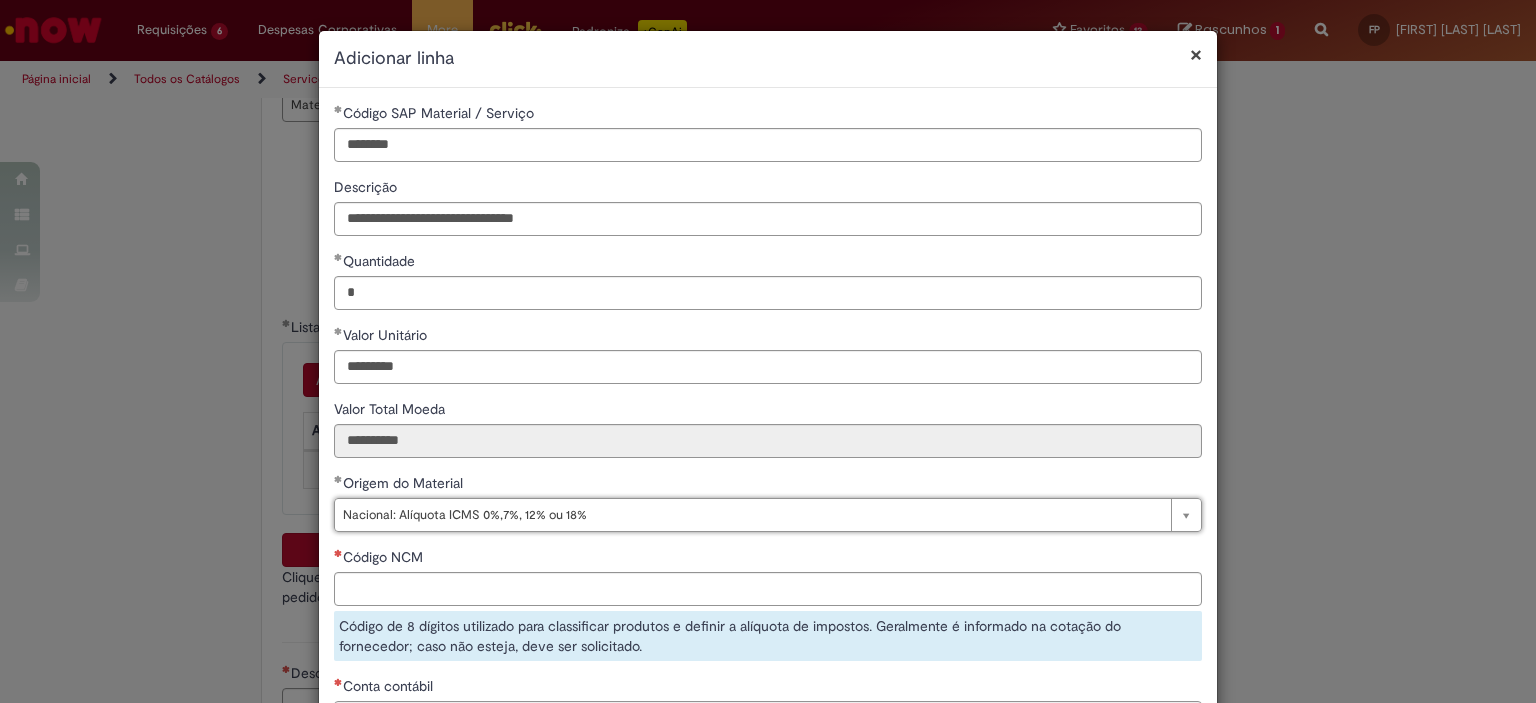scroll, scrollTop: 200, scrollLeft: 0, axis: vertical 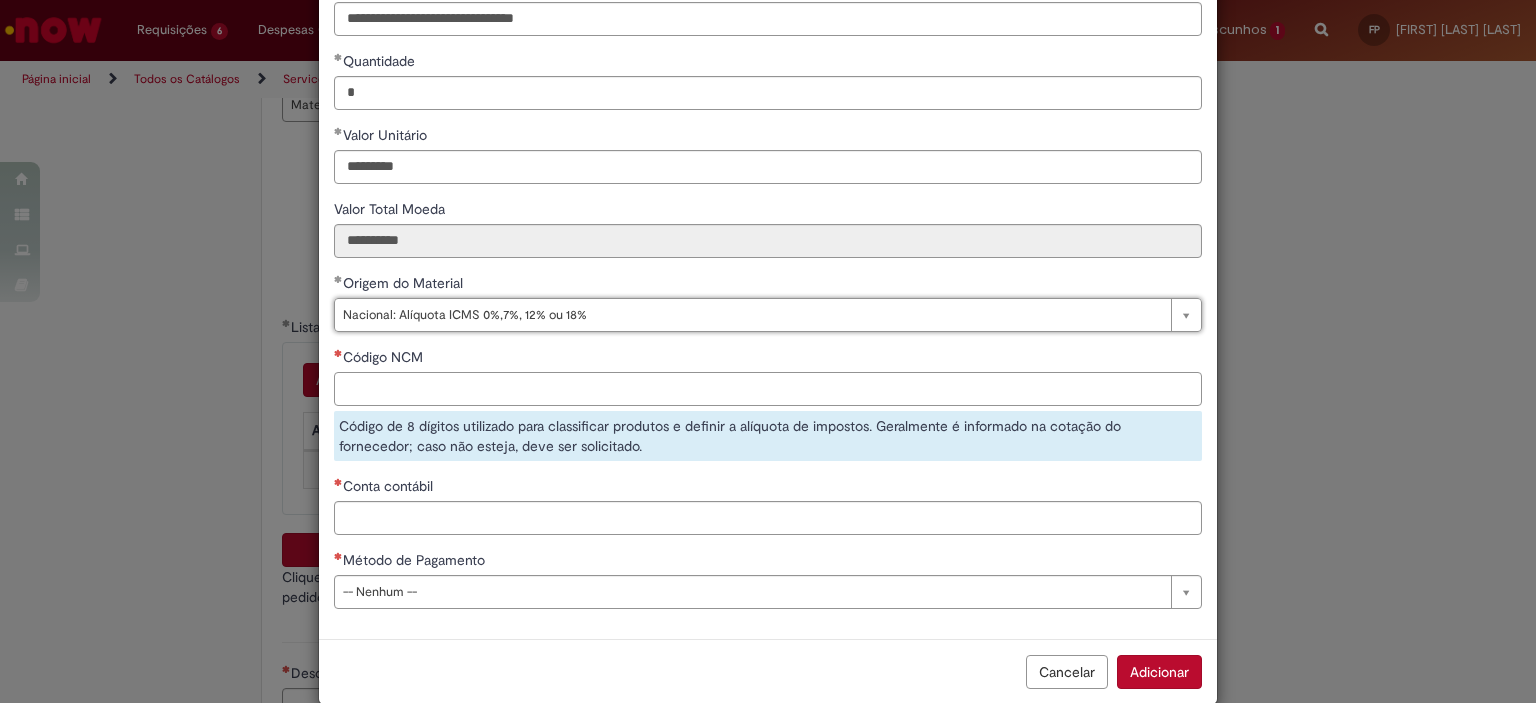 click on "Código NCM" at bounding box center [768, 389] 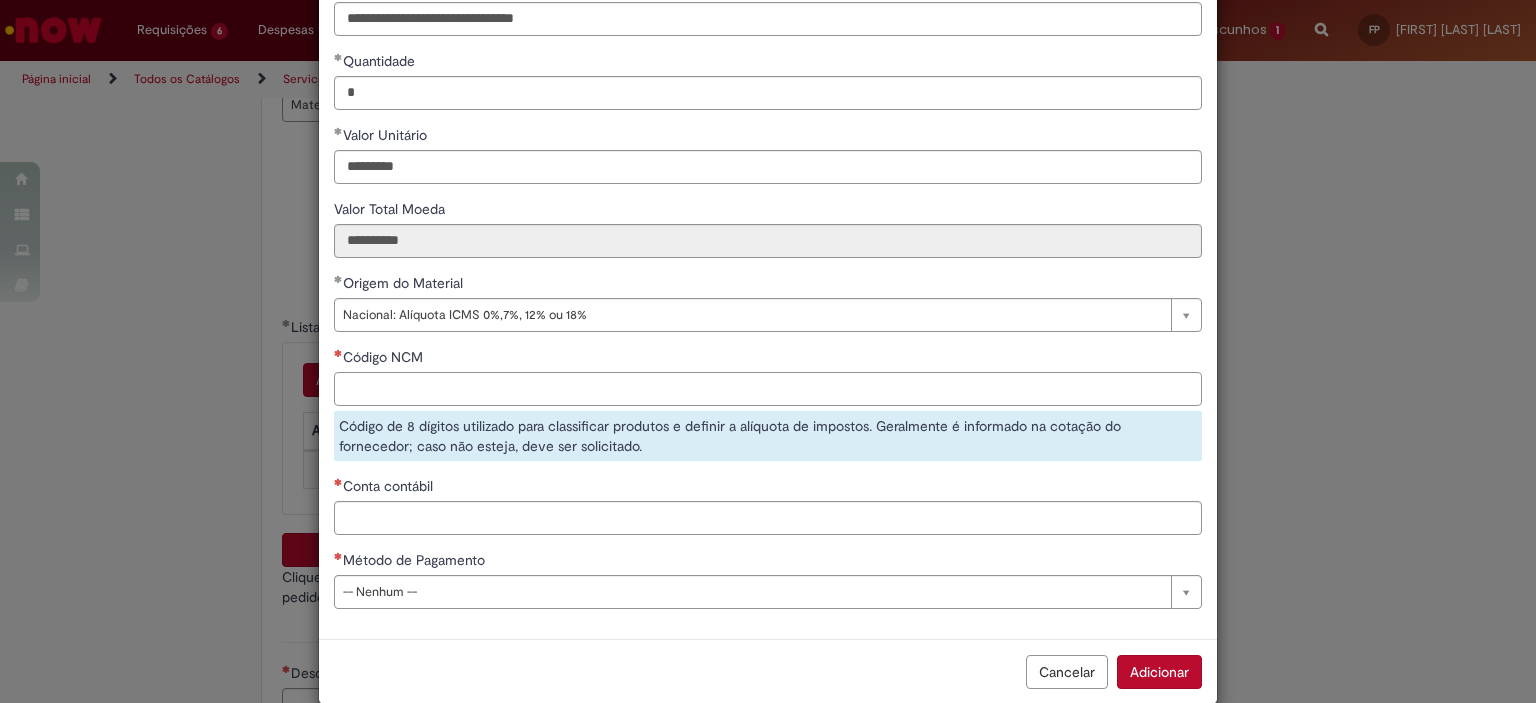 paste on "********" 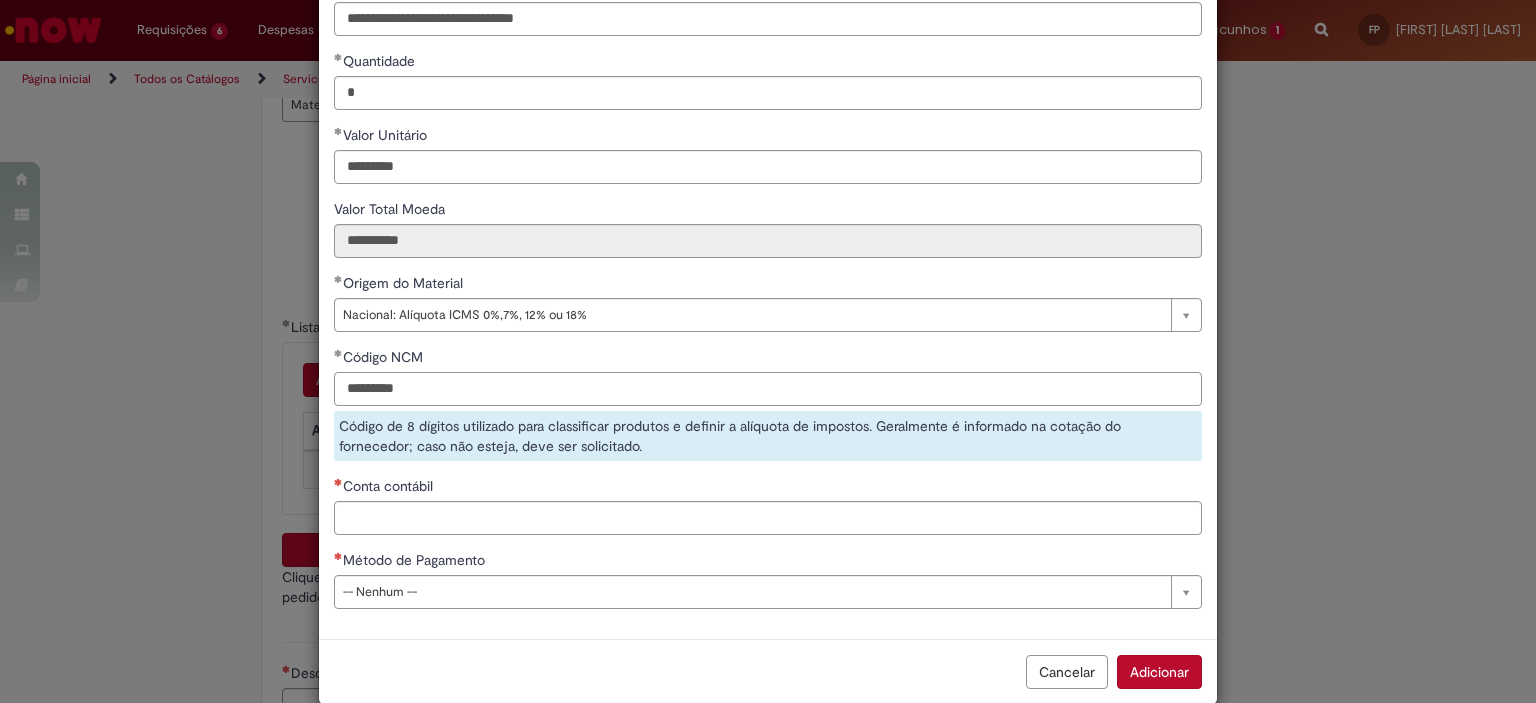 type on "********" 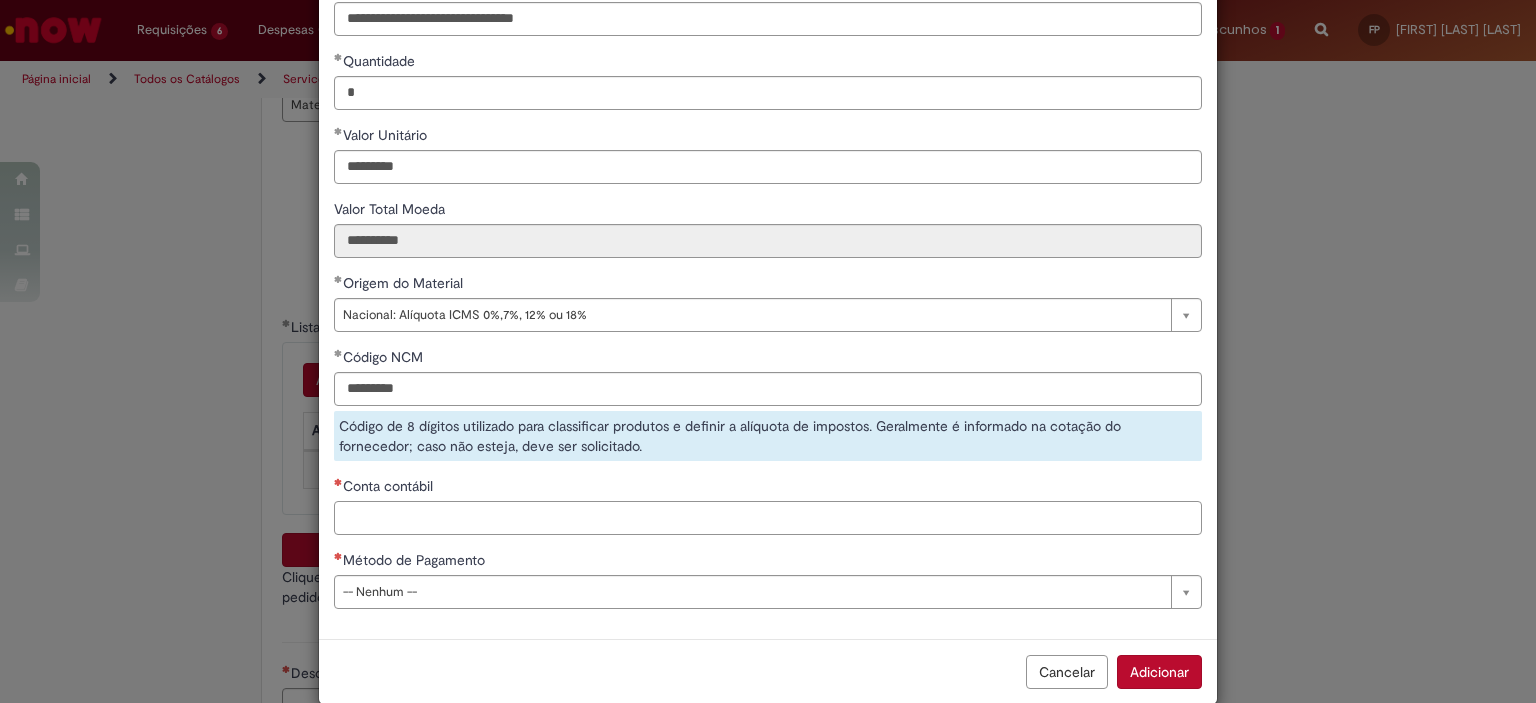 click on "Conta contábil" at bounding box center (768, 518) 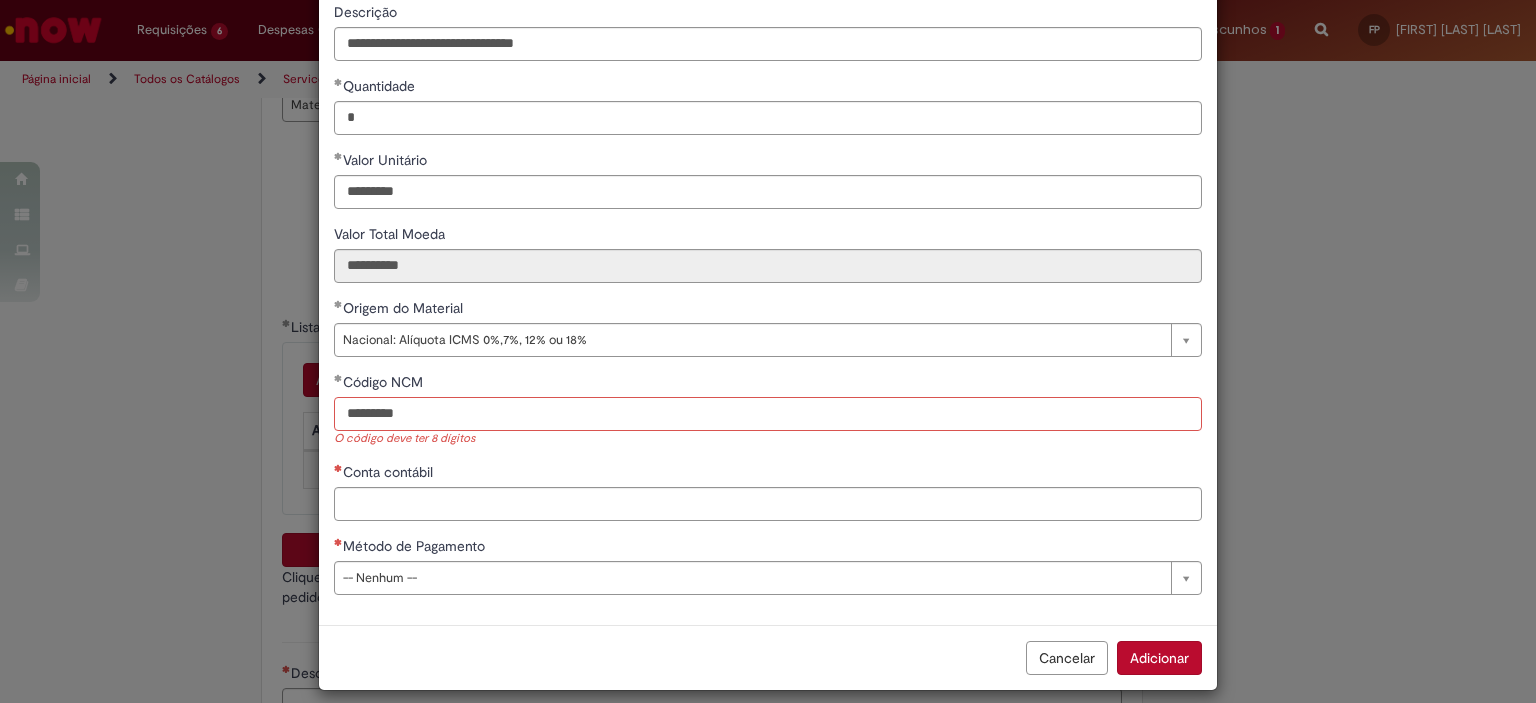 click on "********" at bounding box center (768, 414) 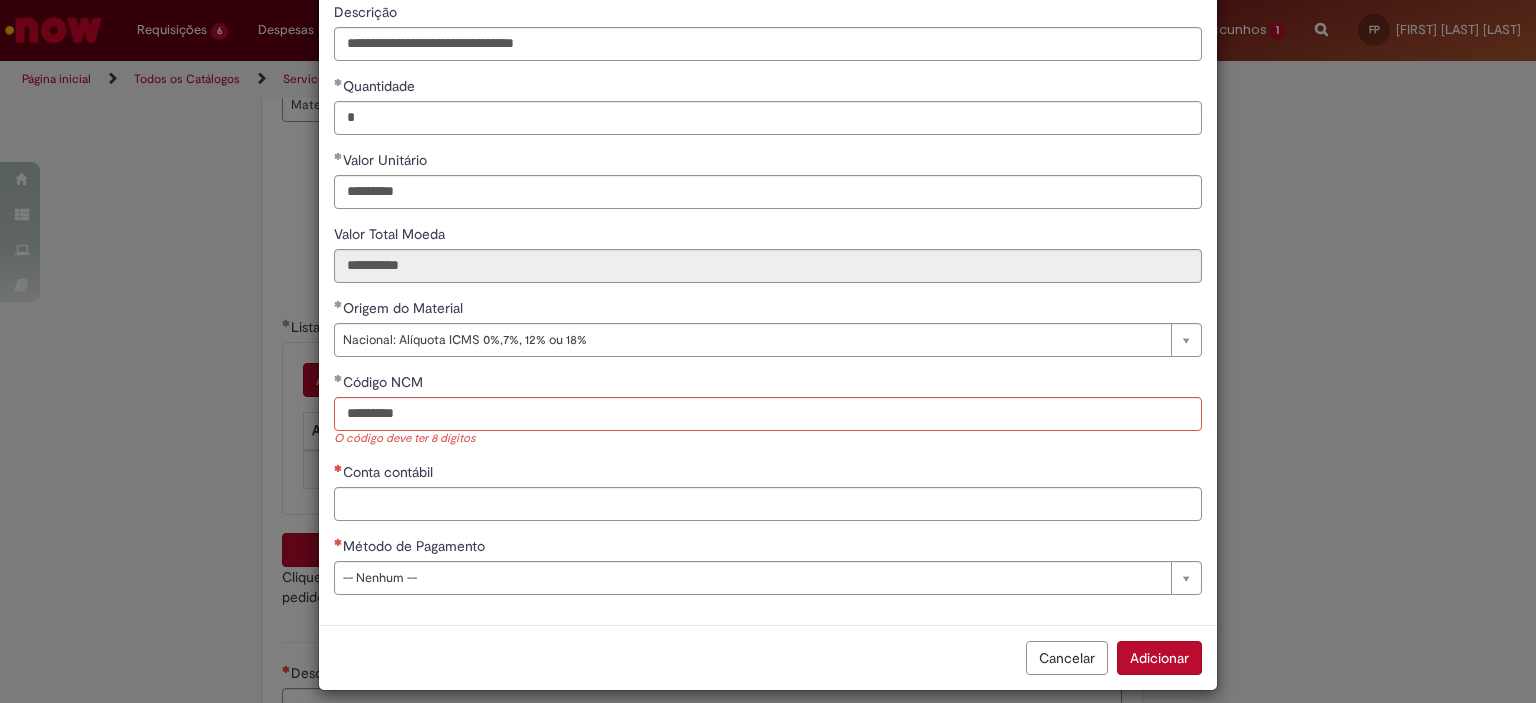 scroll, scrollTop: 176, scrollLeft: 0, axis: vertical 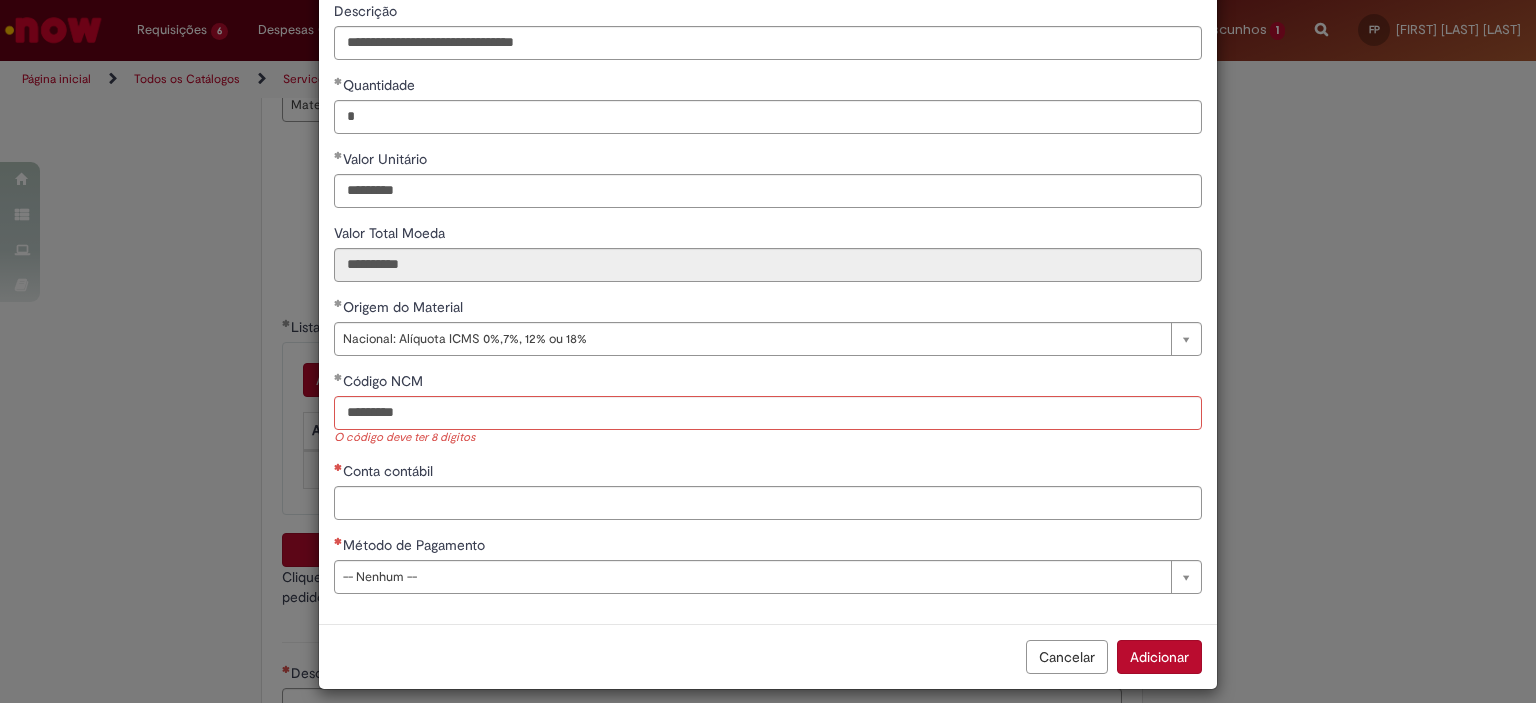 drag, startPoint x: 439, startPoint y: 393, endPoint x: 349, endPoint y: 417, distance: 93.14505 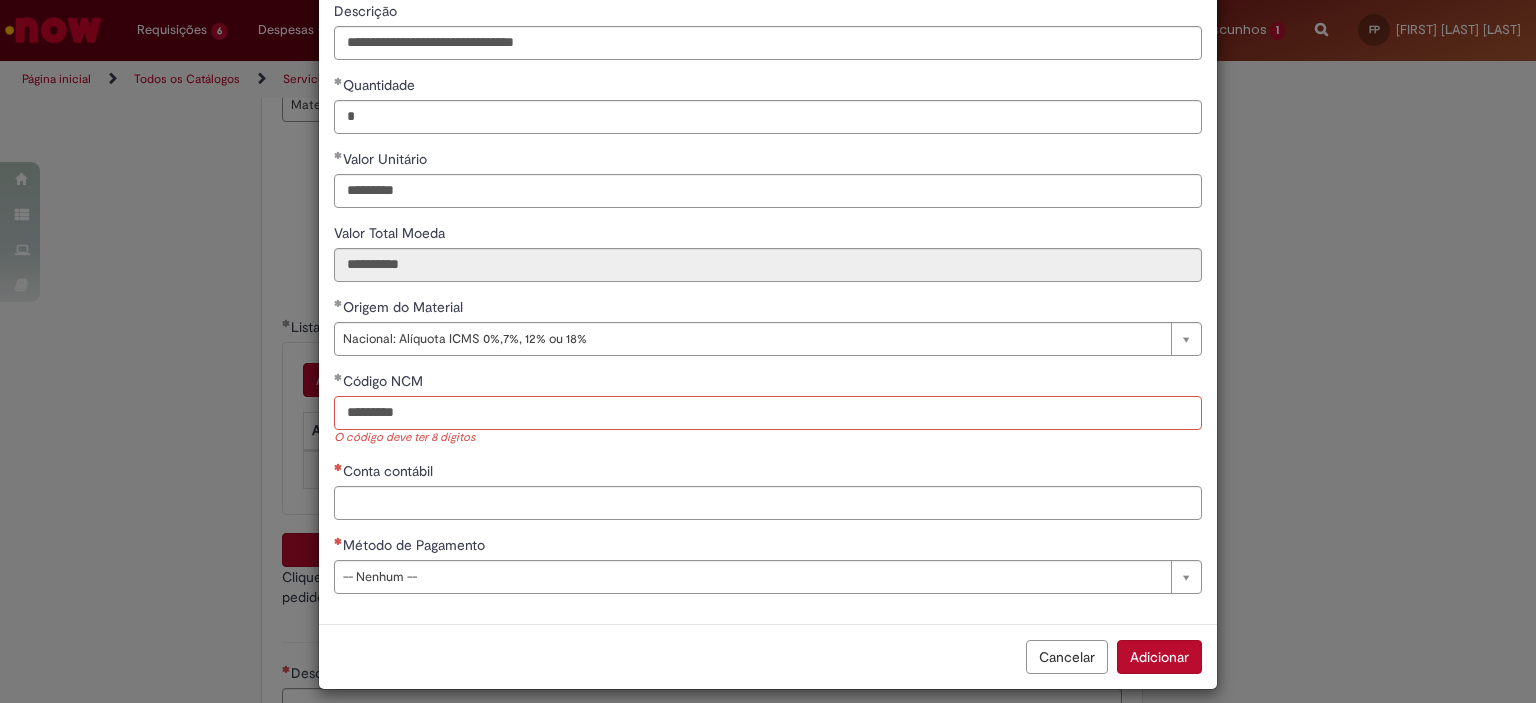 scroll, scrollTop: 175, scrollLeft: 0, axis: vertical 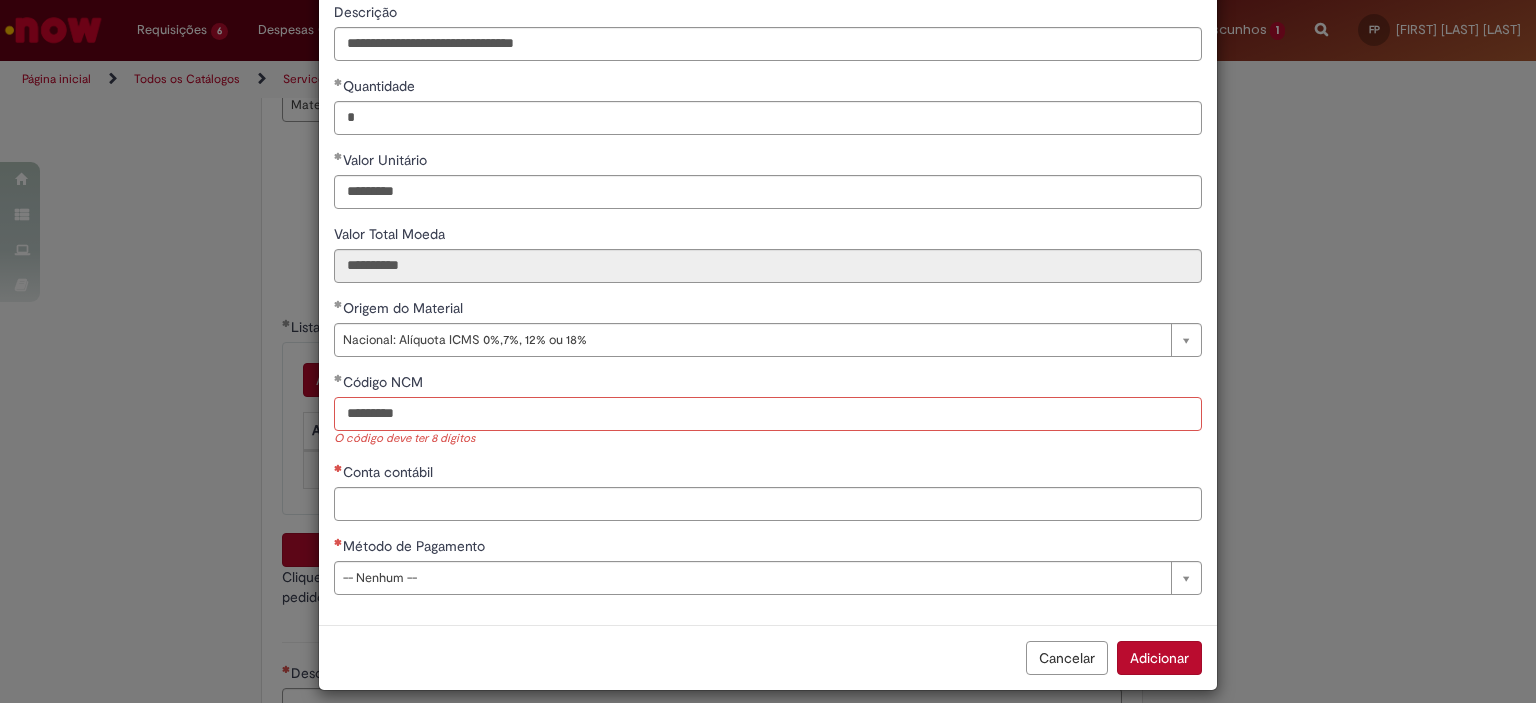 drag, startPoint x: 386, startPoint y: 399, endPoint x: 368, endPoint y: 403, distance: 18.439089 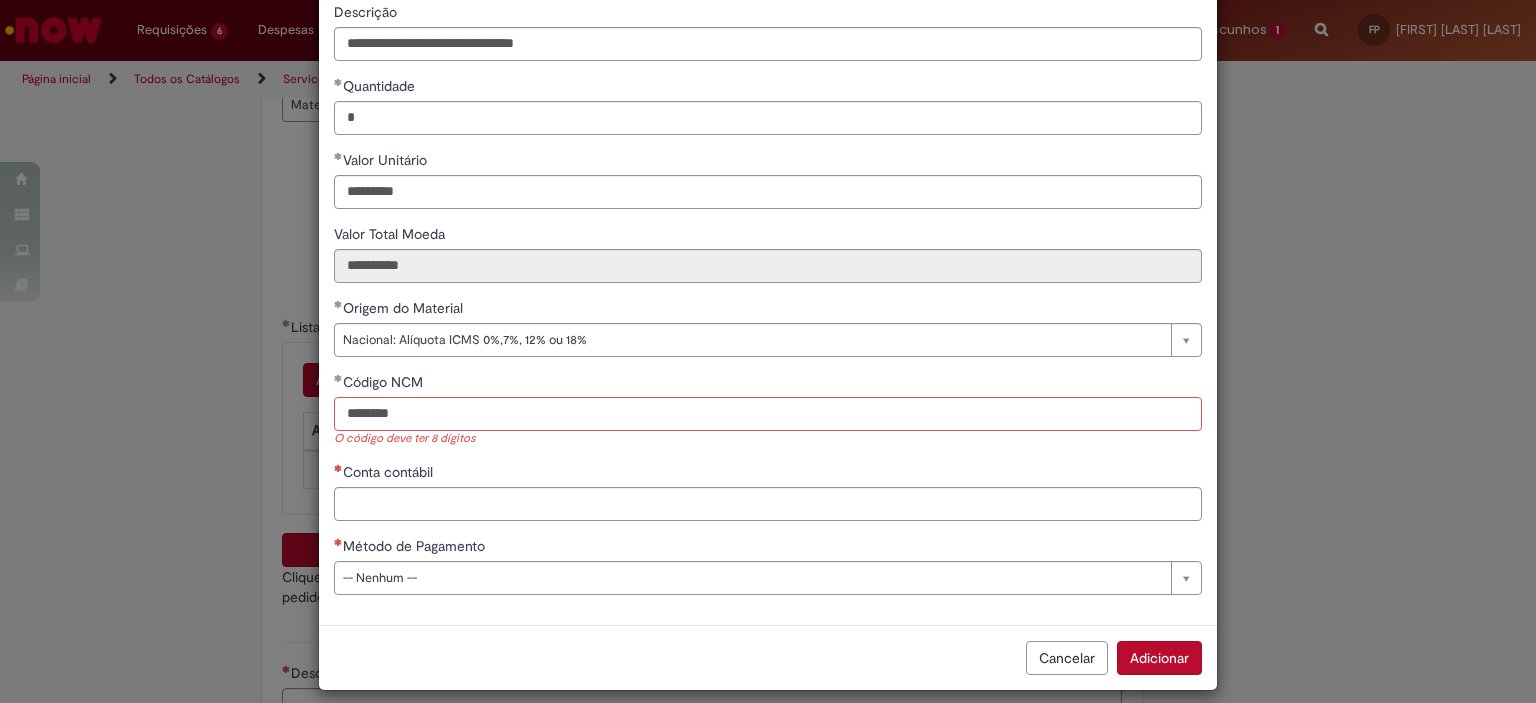 type on "********" 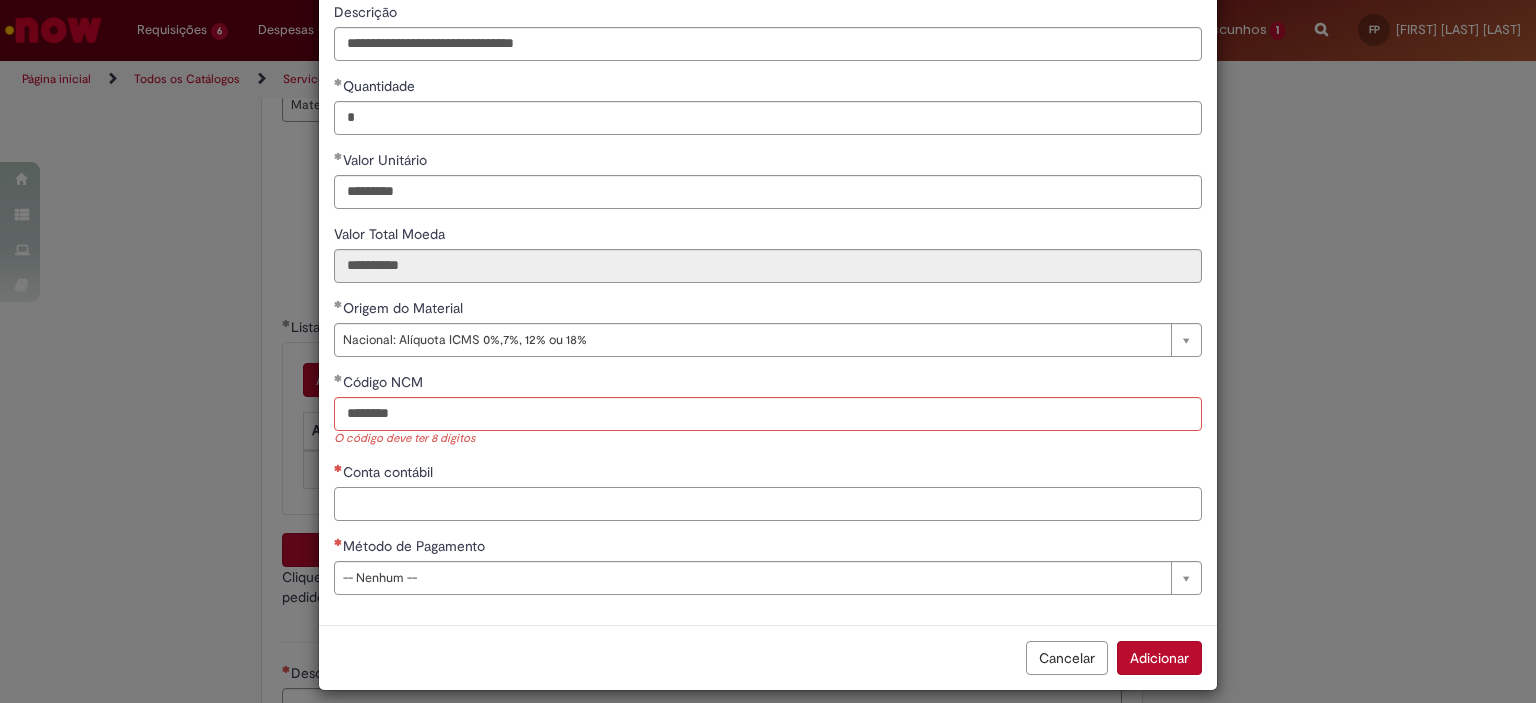 click on "**********" at bounding box center [768, 269] 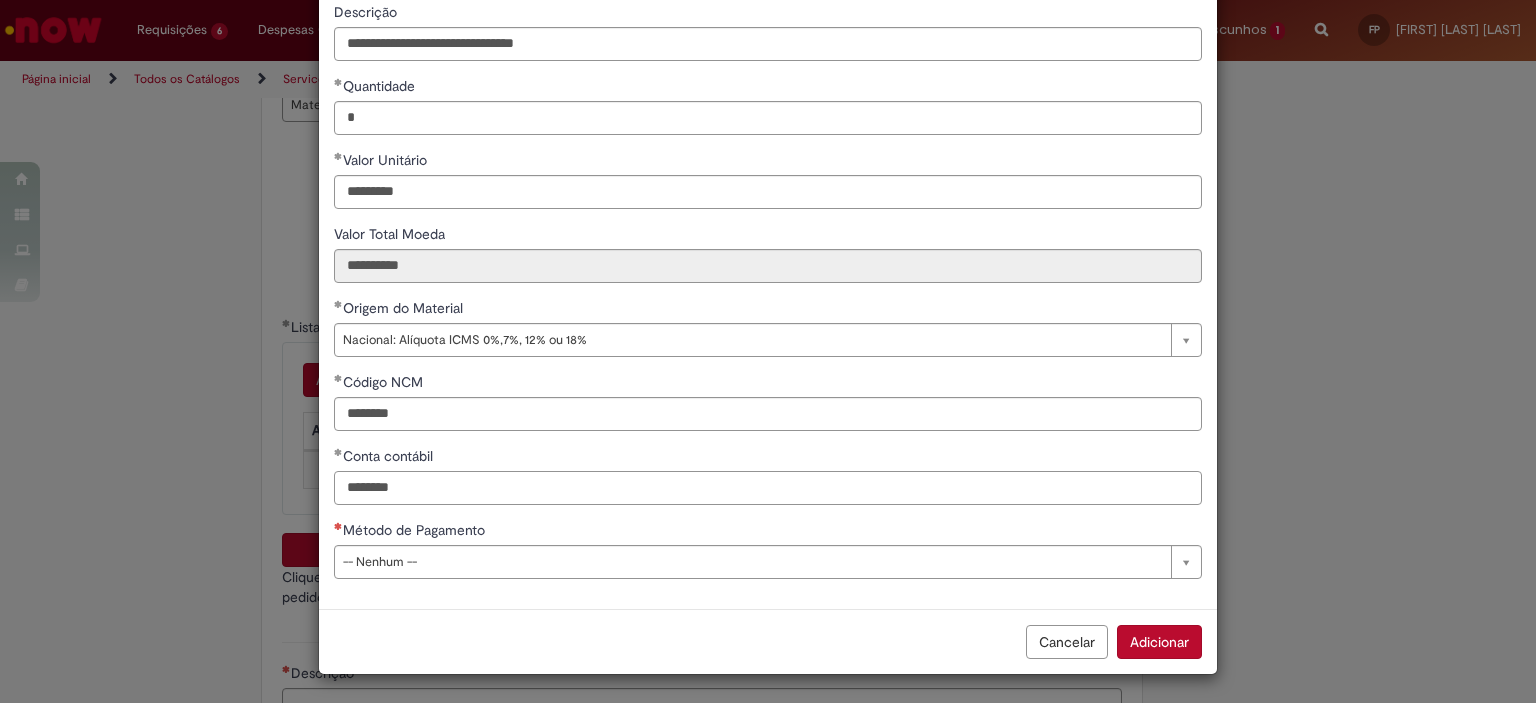 type on "********" 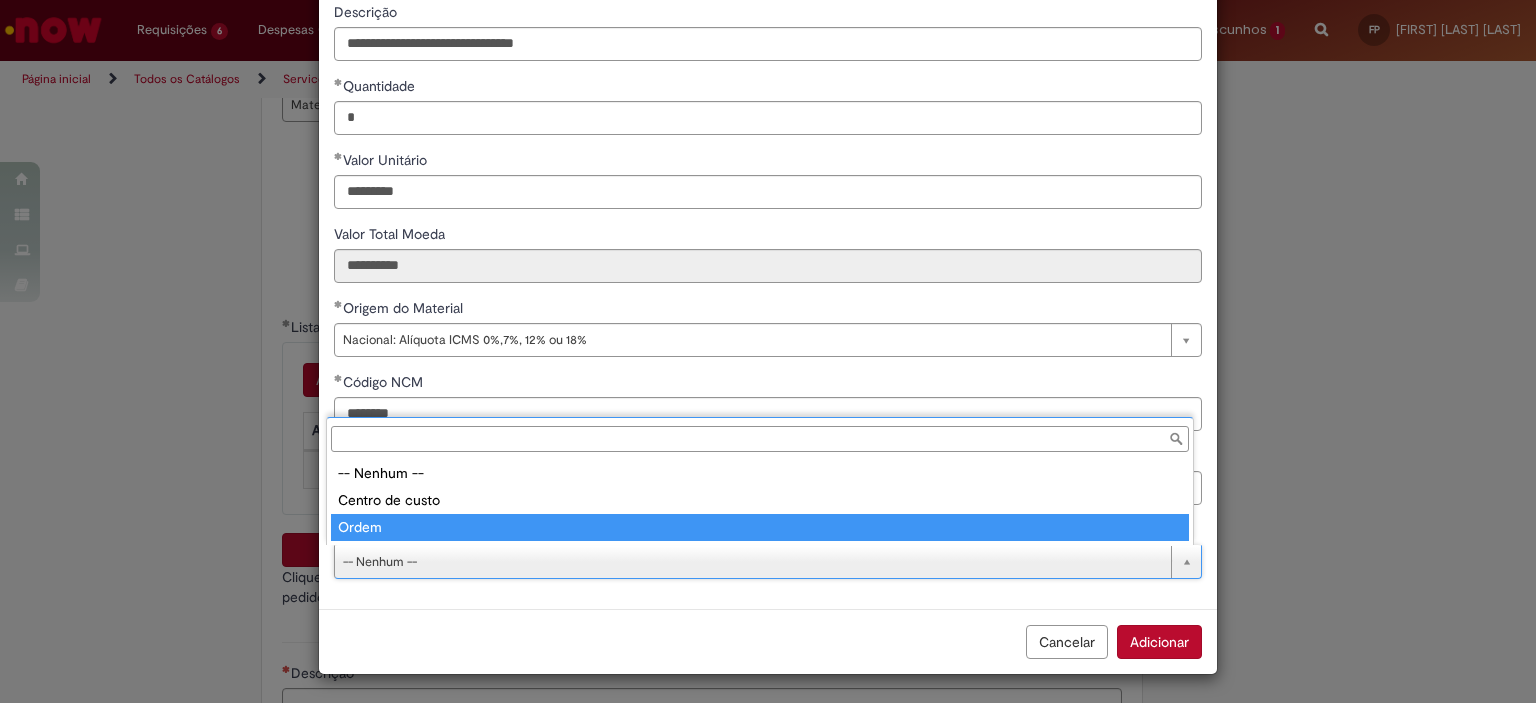 type on "*****" 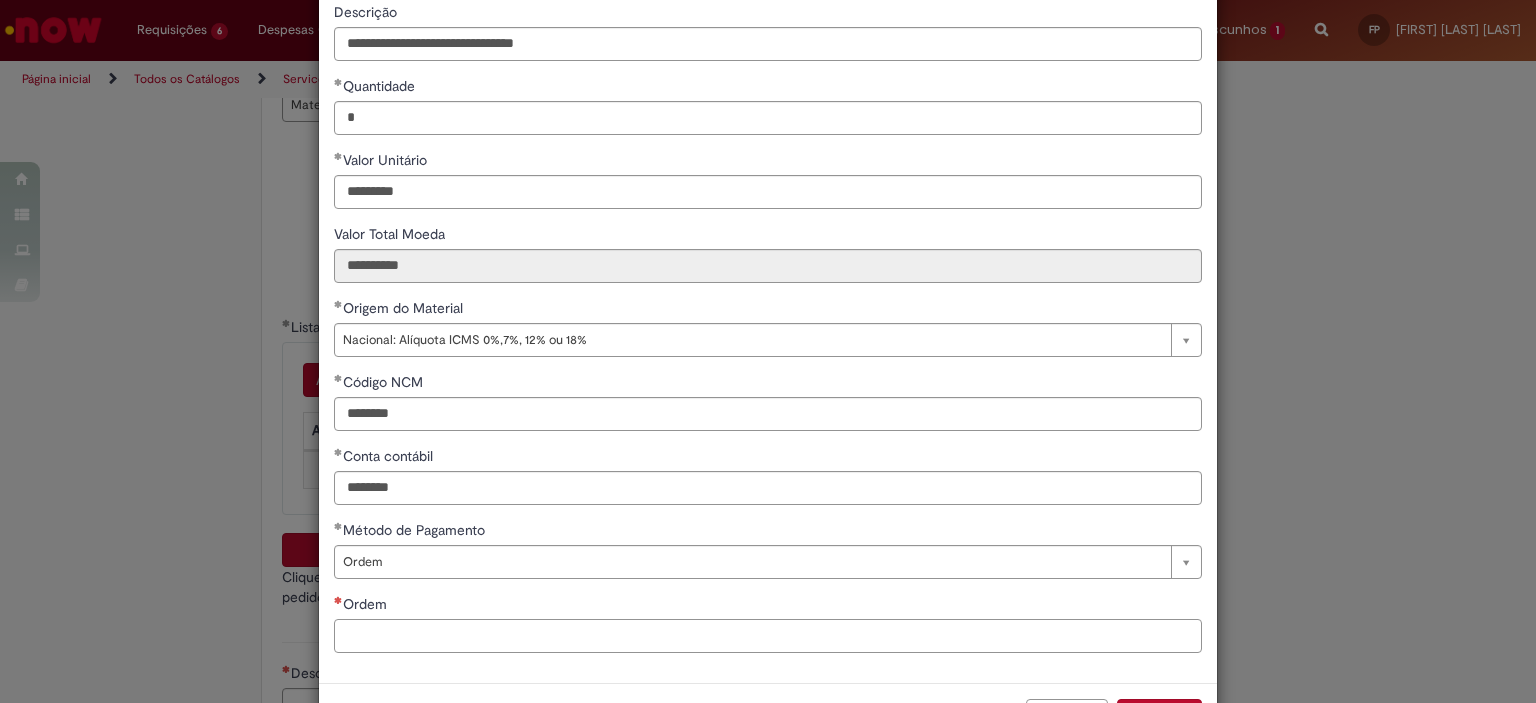 click on "Ordem" at bounding box center [768, 636] 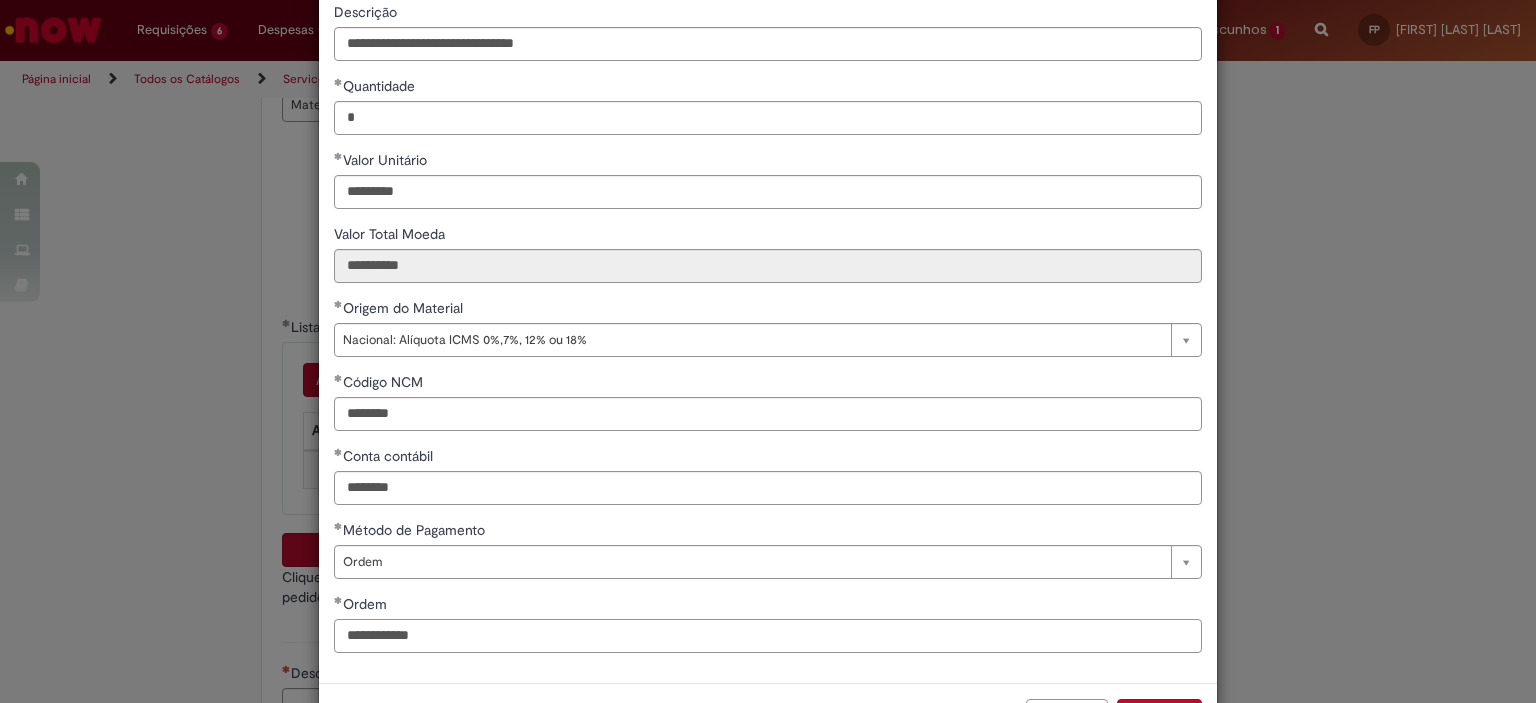 scroll, scrollTop: 249, scrollLeft: 0, axis: vertical 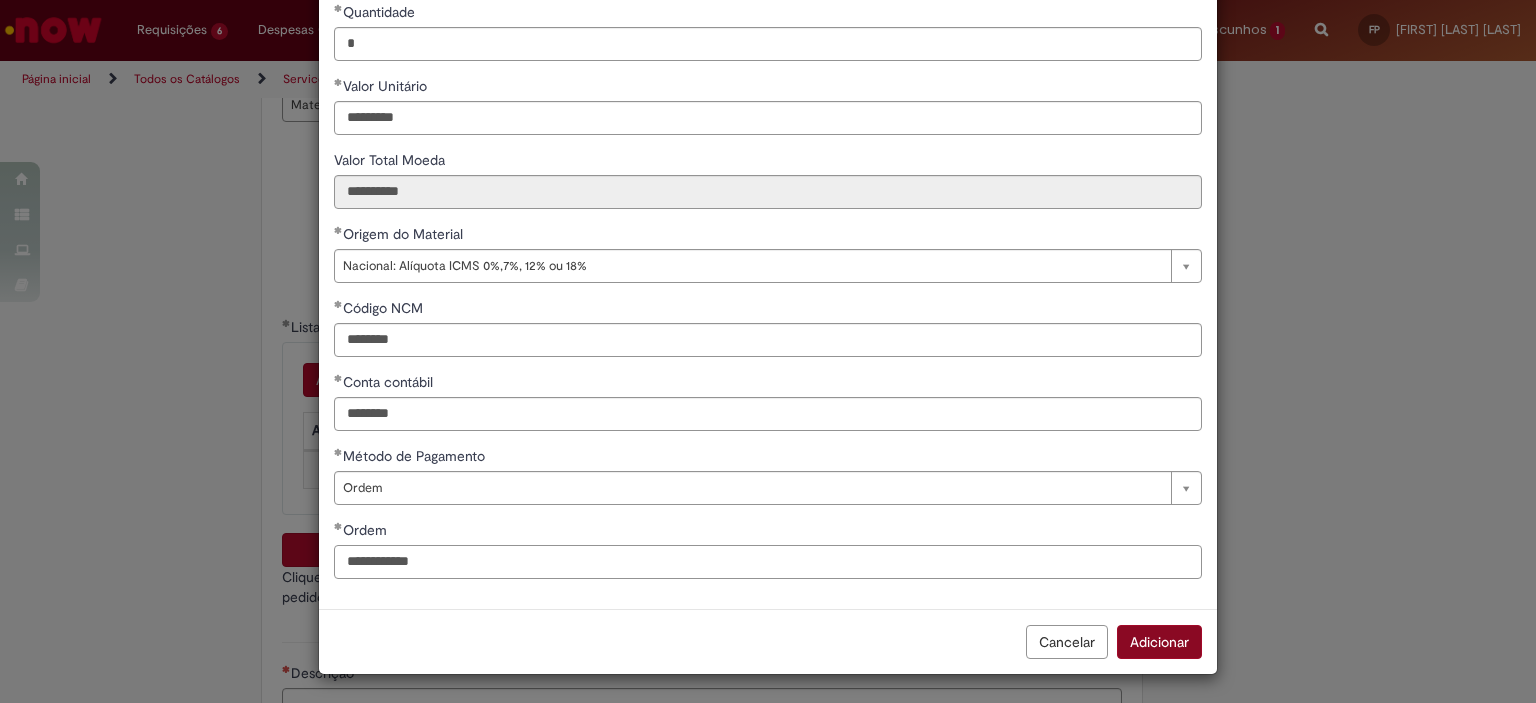 type on "**********" 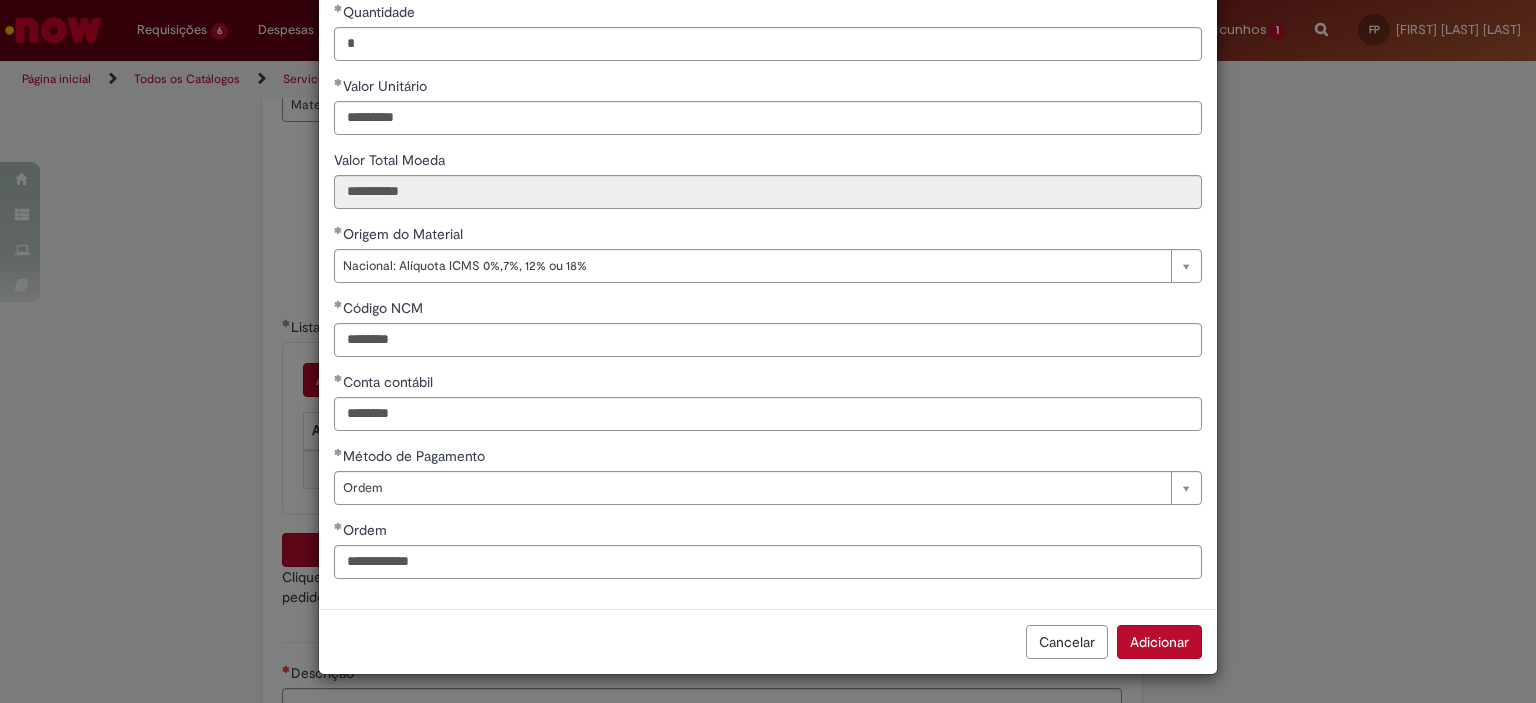 click on "Adicionar" at bounding box center [1159, 642] 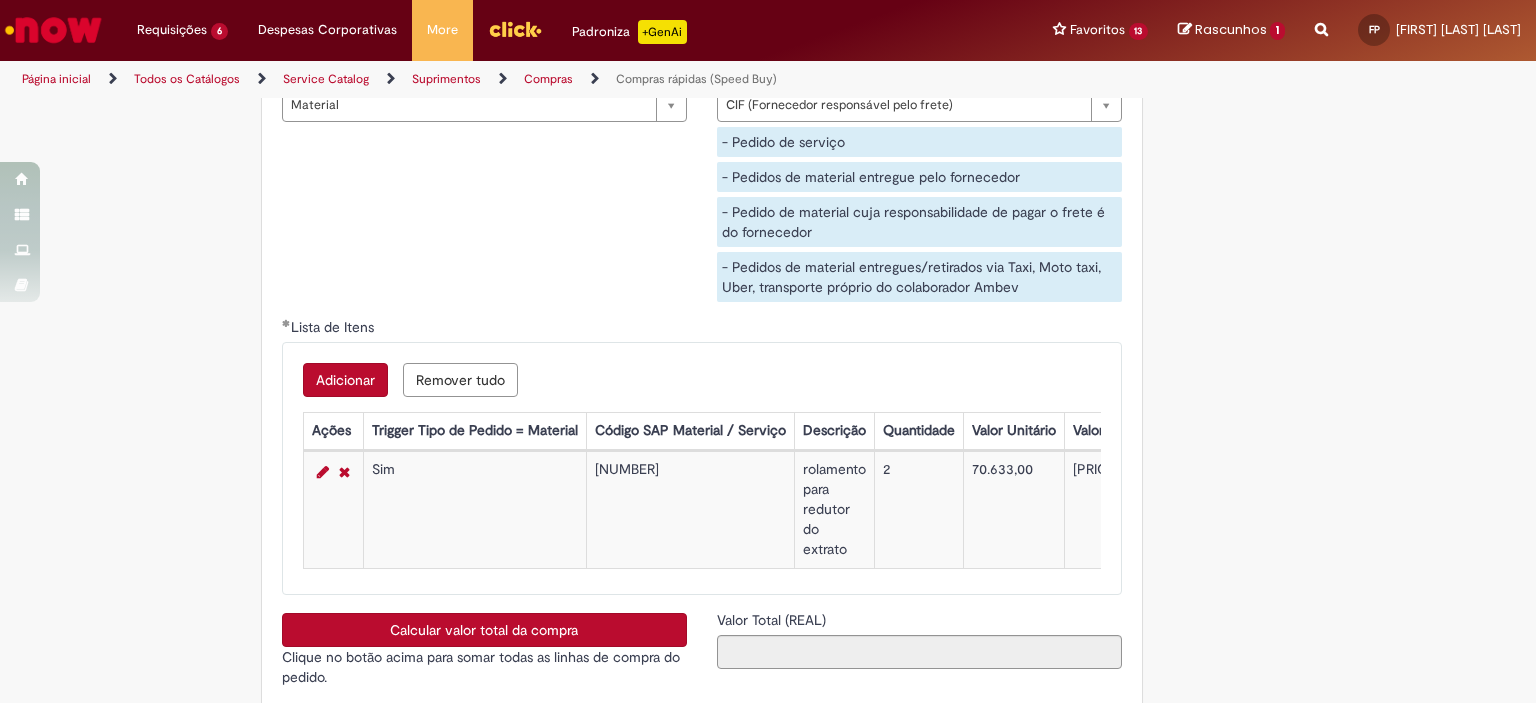 scroll, scrollTop: 3300, scrollLeft: 0, axis: vertical 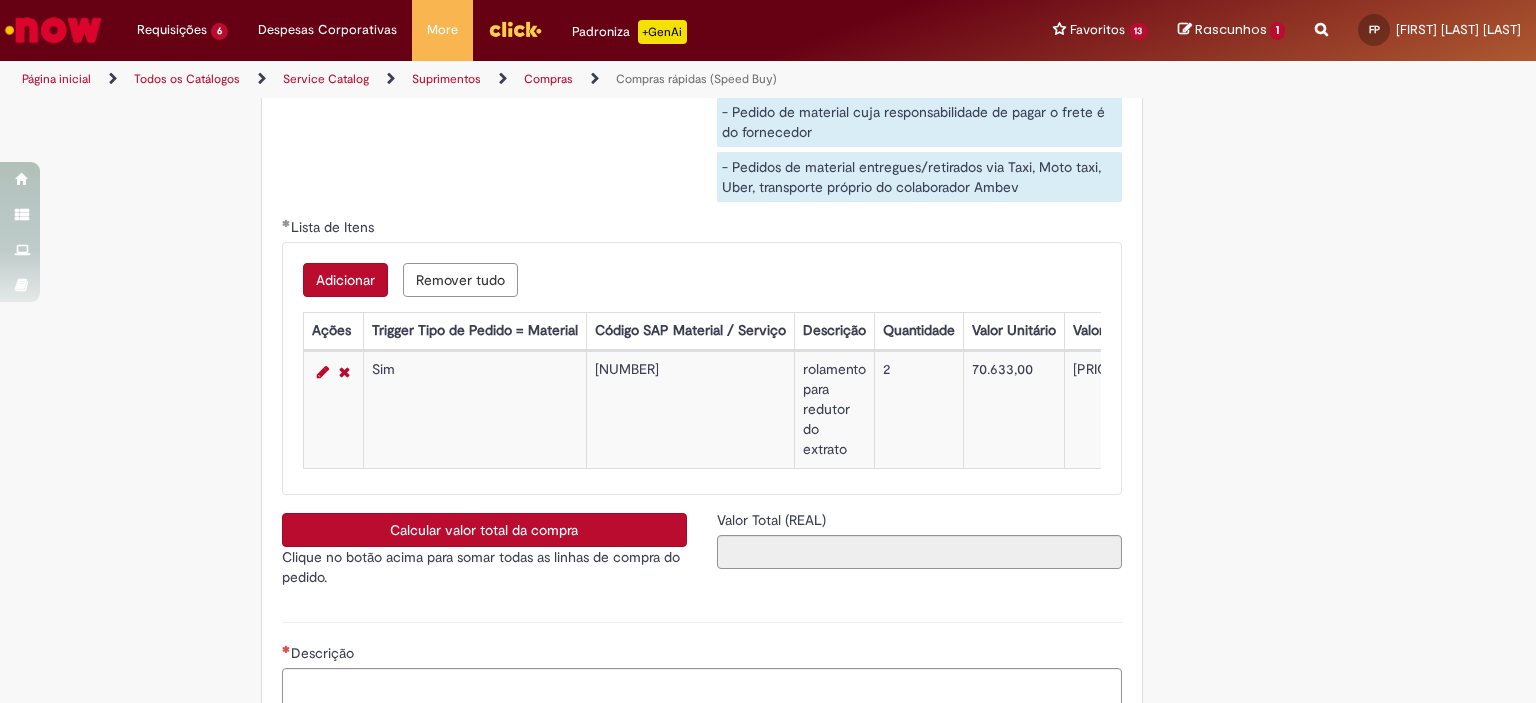 click on "Calcular valor total da compra" at bounding box center [484, 530] 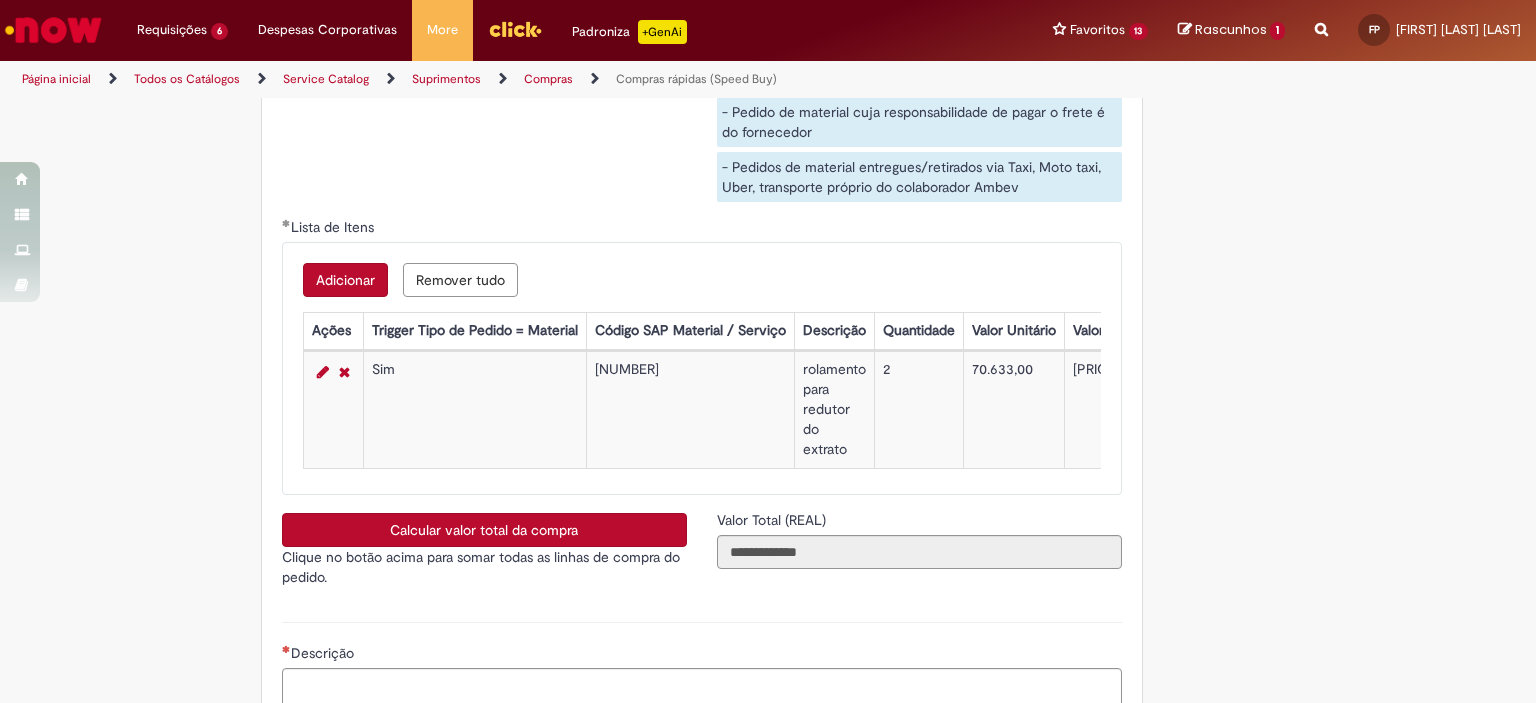 type 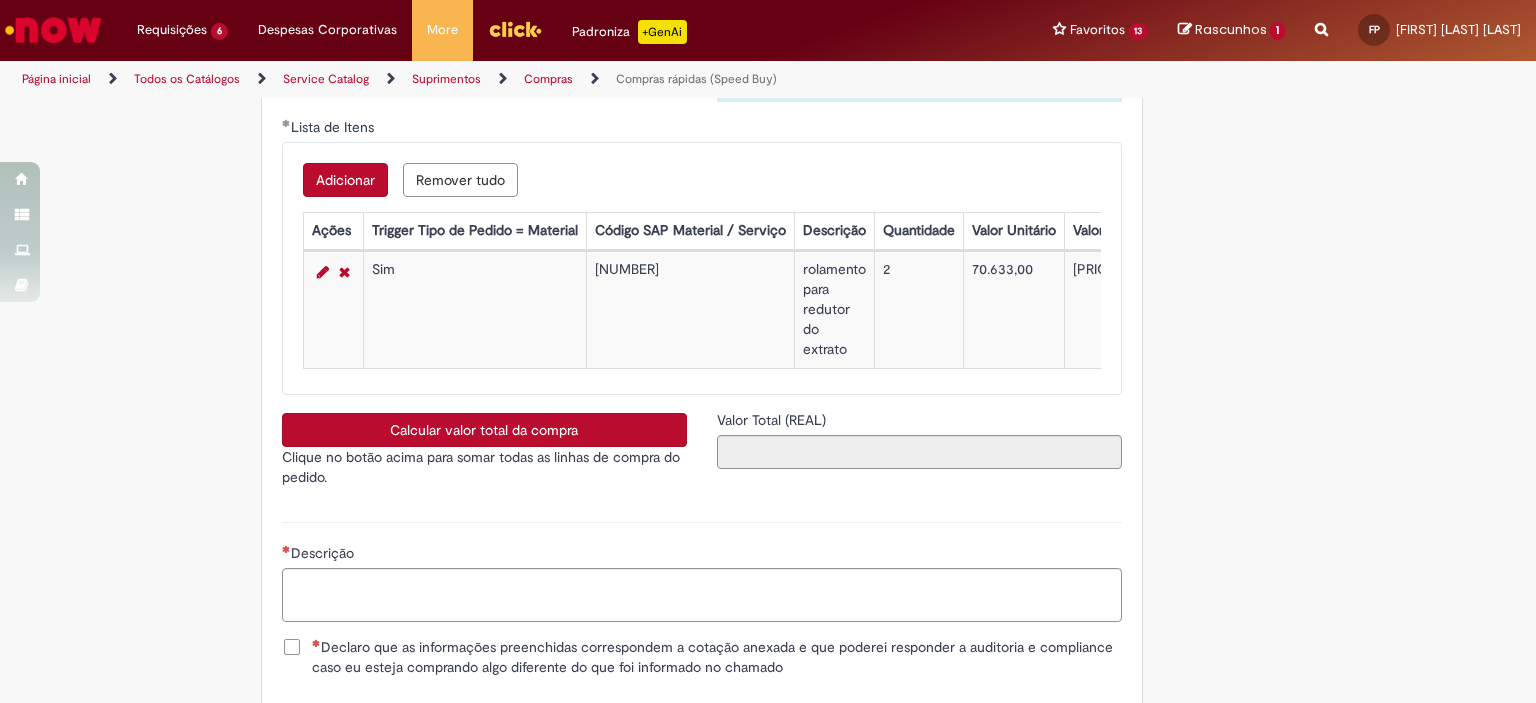 scroll, scrollTop: 3300, scrollLeft: 0, axis: vertical 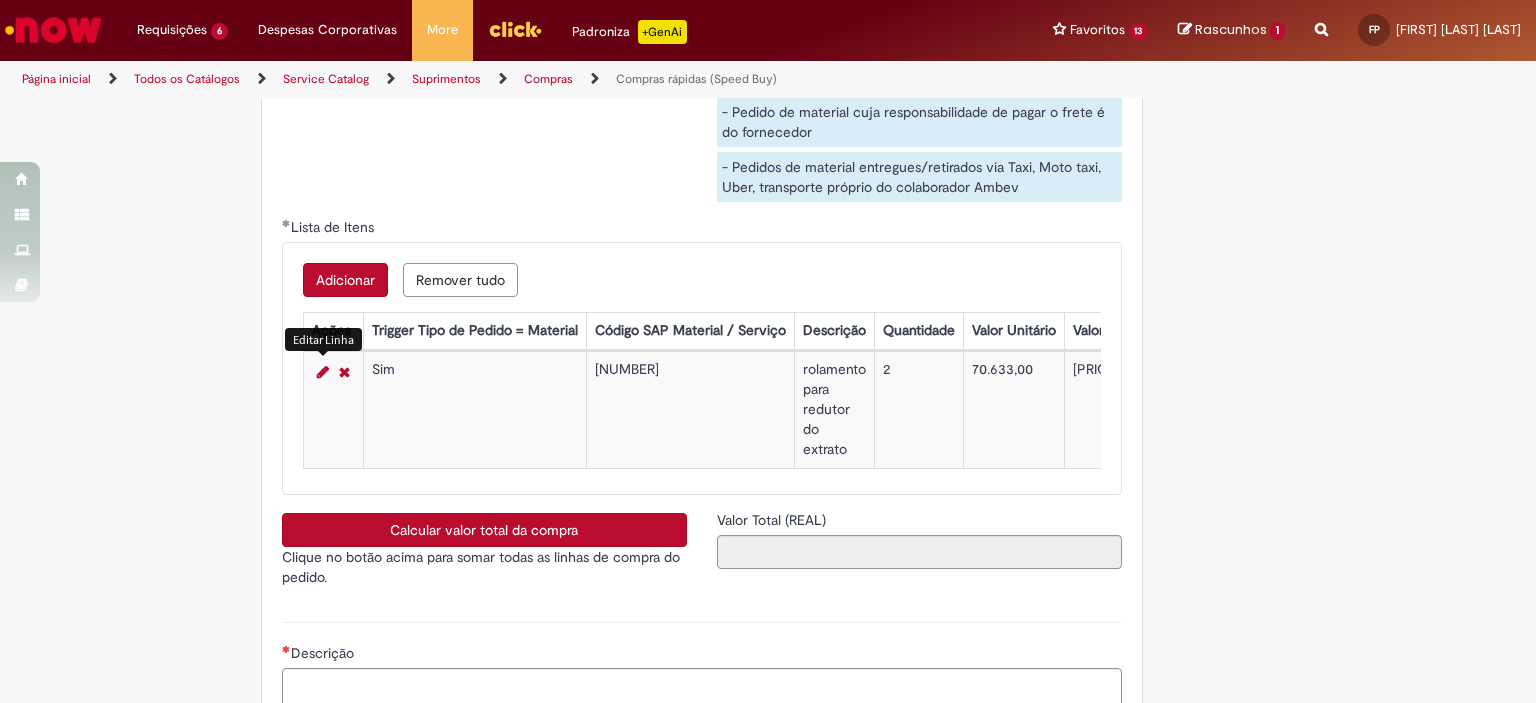 click at bounding box center (323, 372) 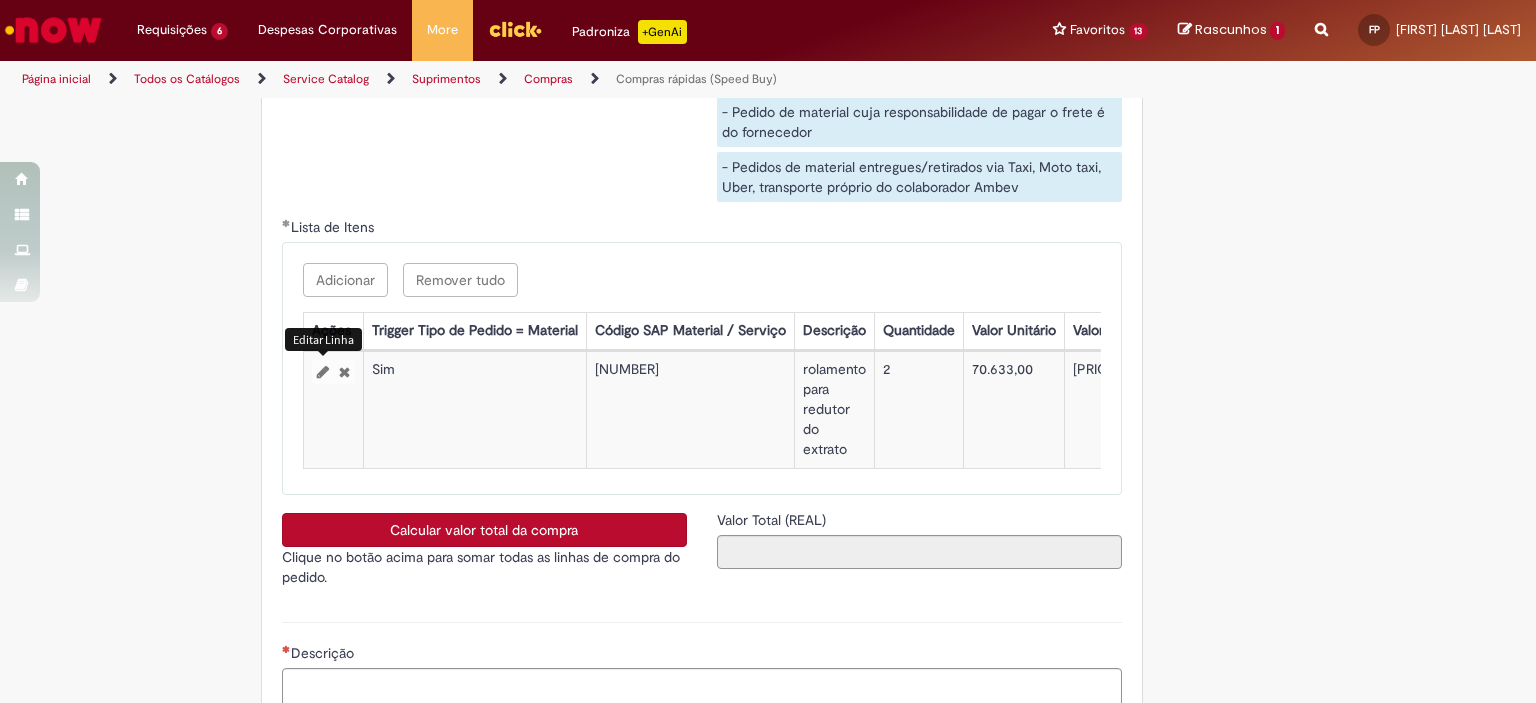 select on "*" 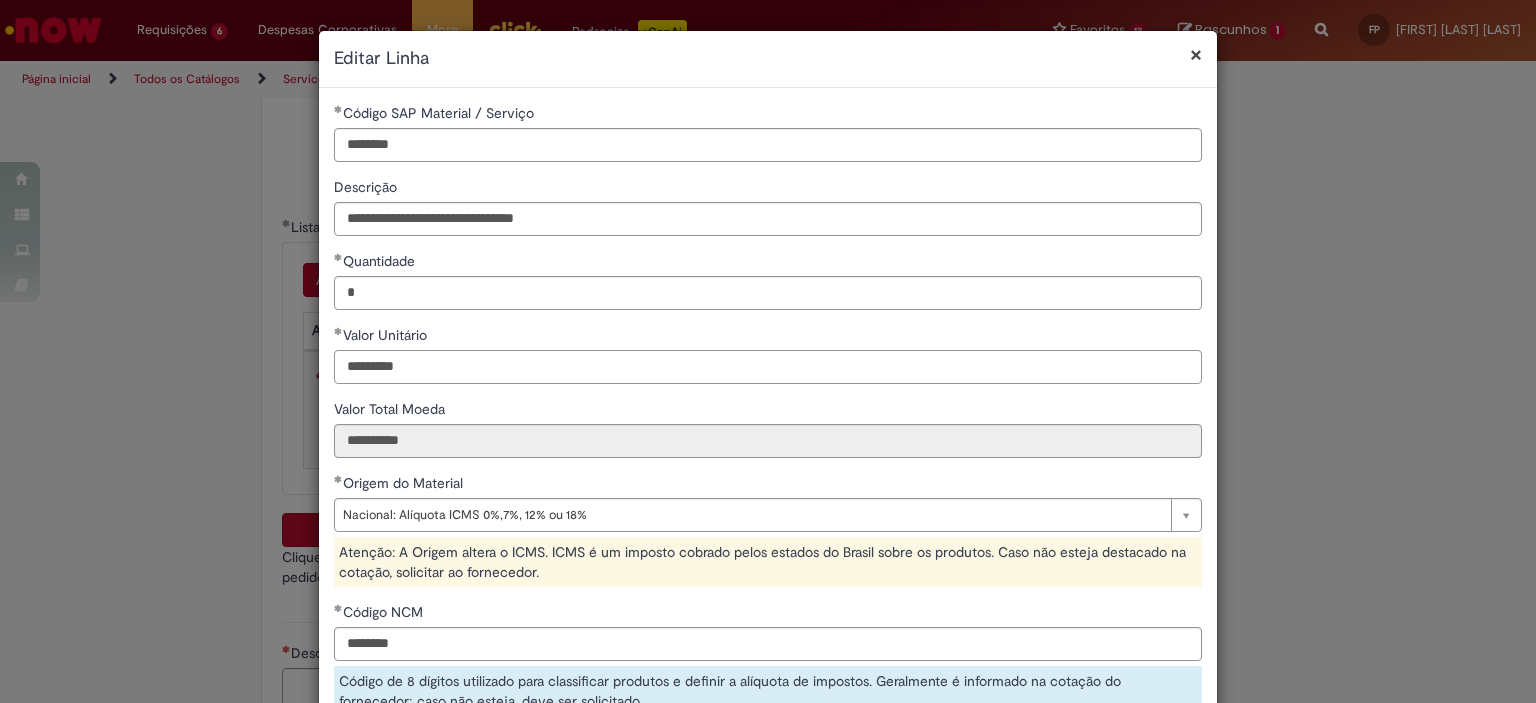 drag, startPoint x: 423, startPoint y: 371, endPoint x: 248, endPoint y: 389, distance: 175.92328 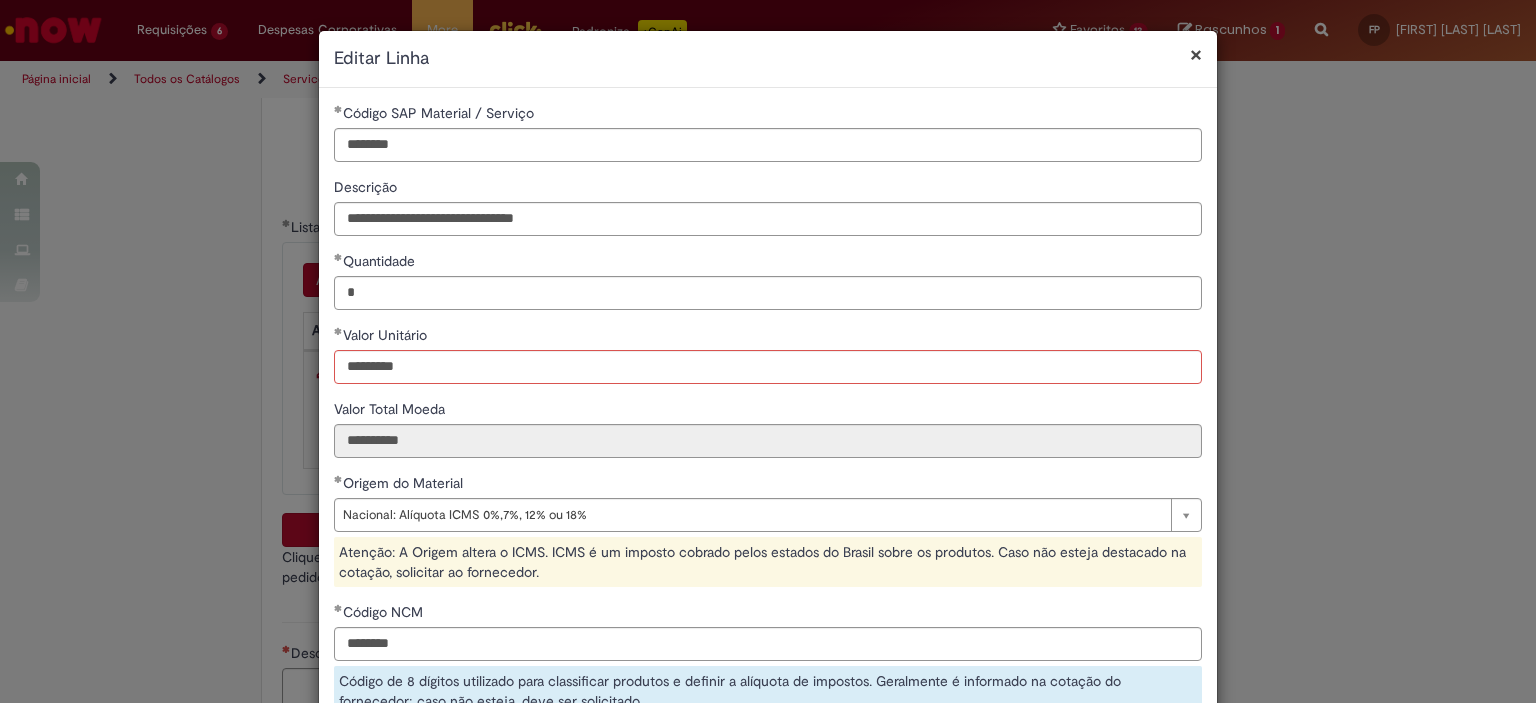 click on "Valor Total Moeda" at bounding box center [768, 411] 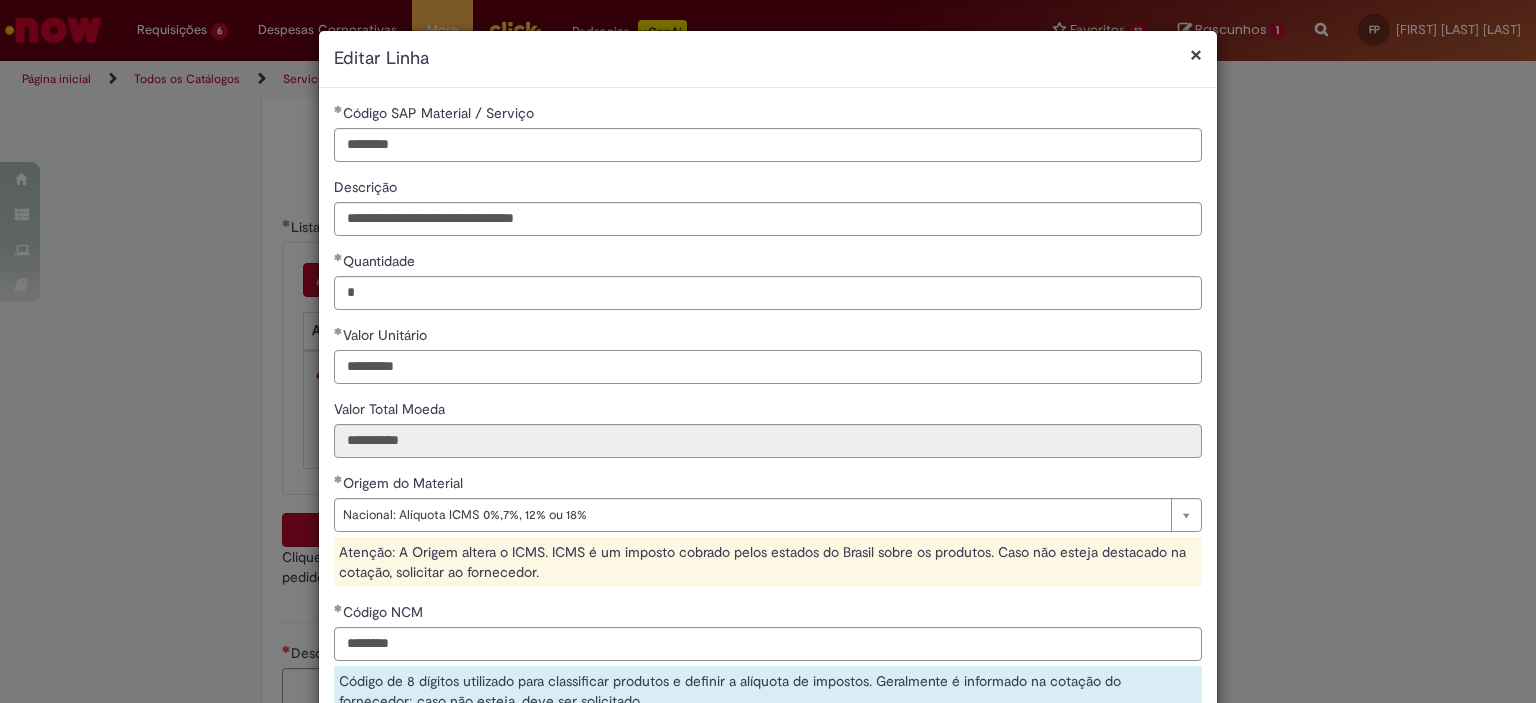 drag, startPoint x: 421, startPoint y: 364, endPoint x: 249, endPoint y: 362, distance: 172.01163 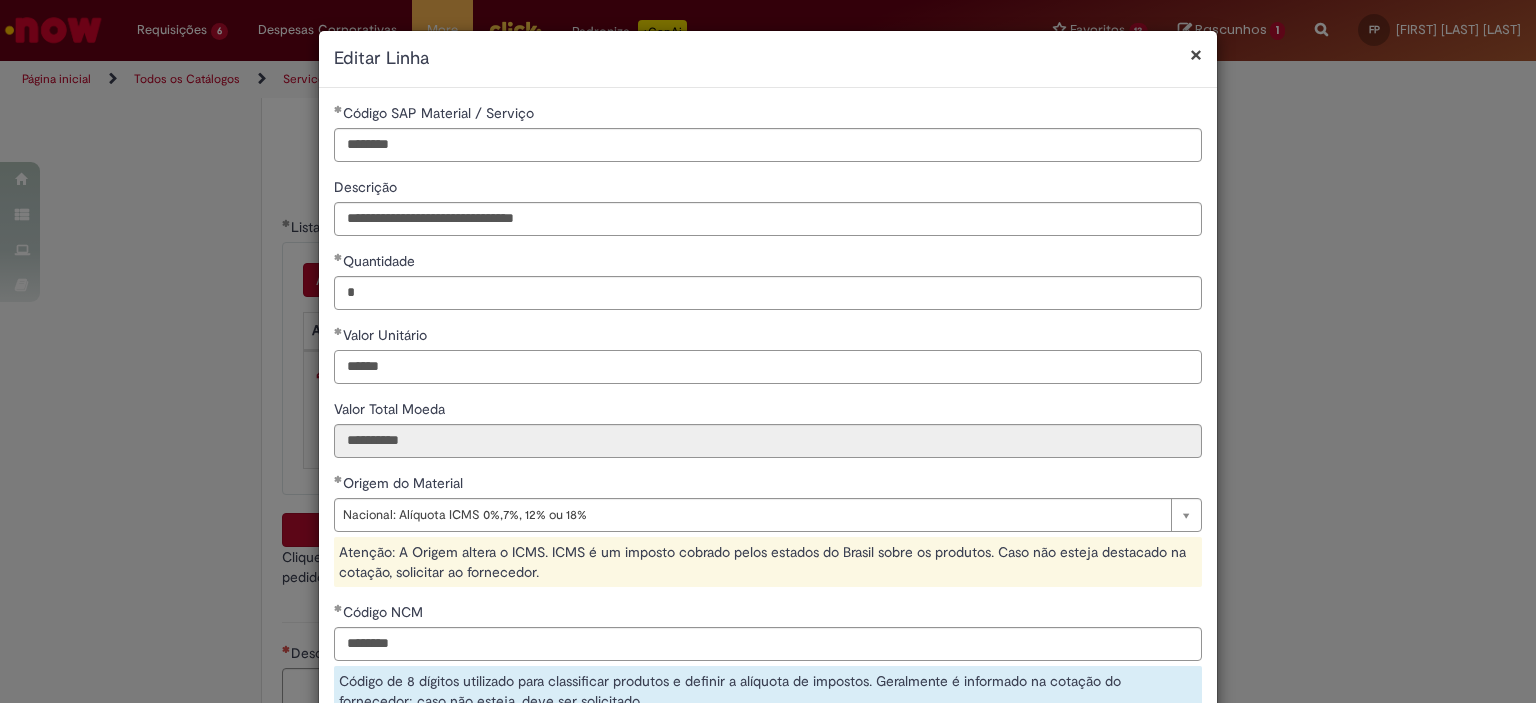 type on "******" 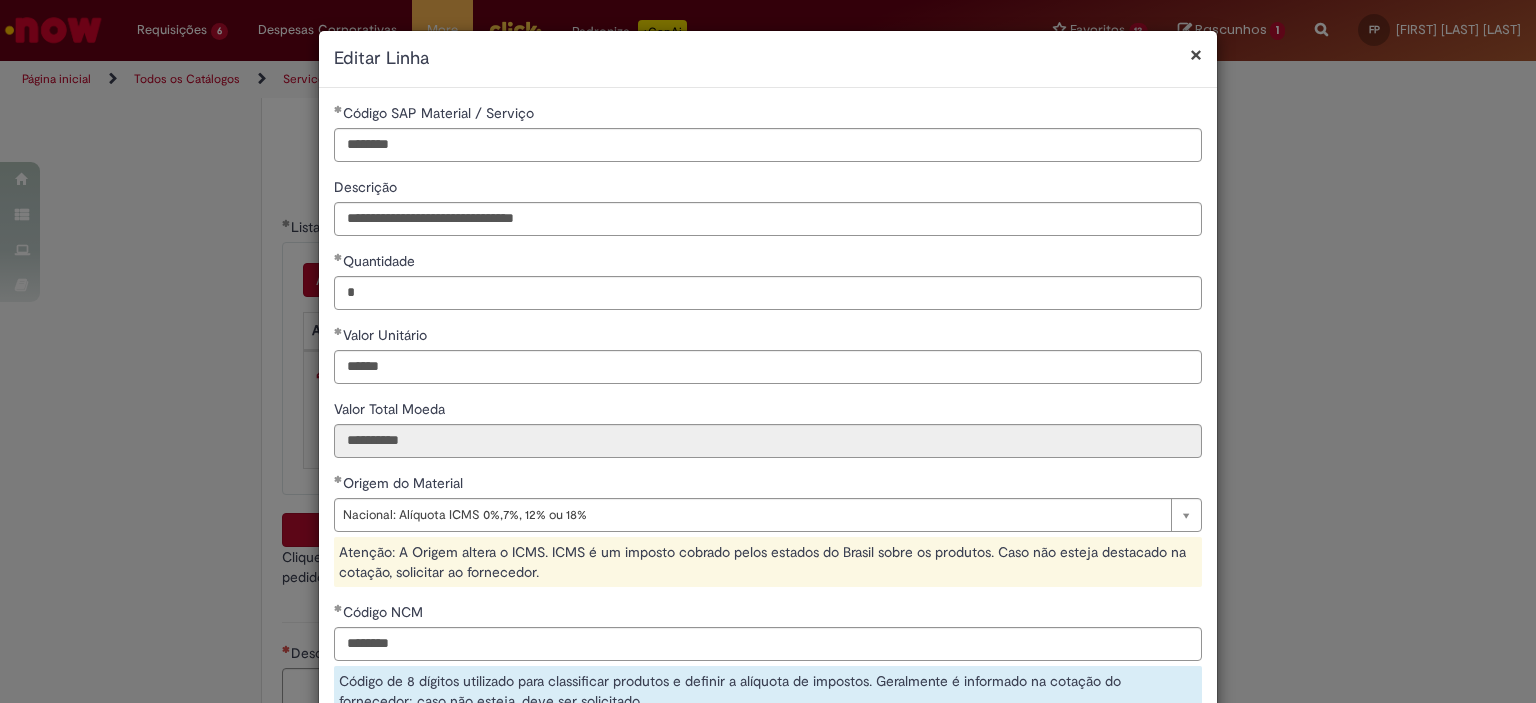 type on "********" 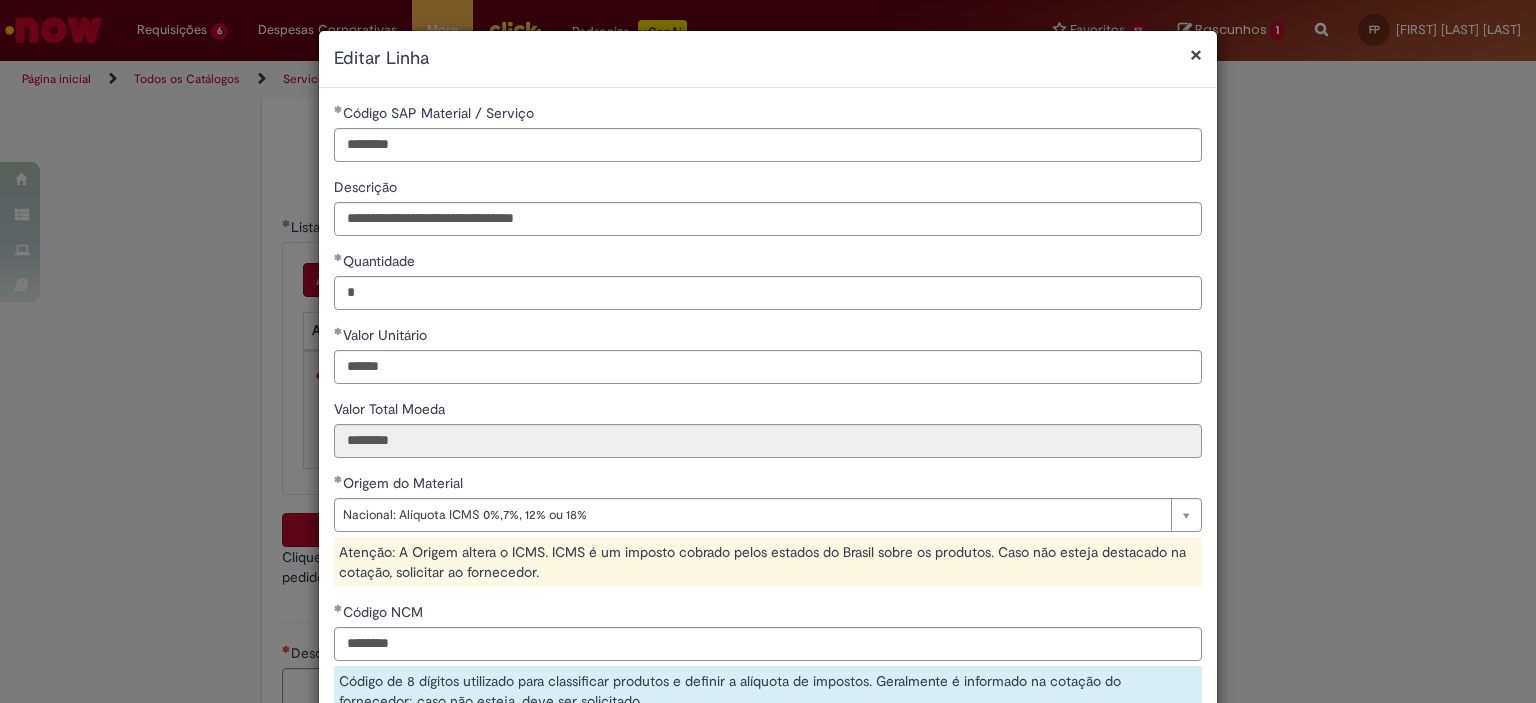 click on "**********" at bounding box center (768, 528) 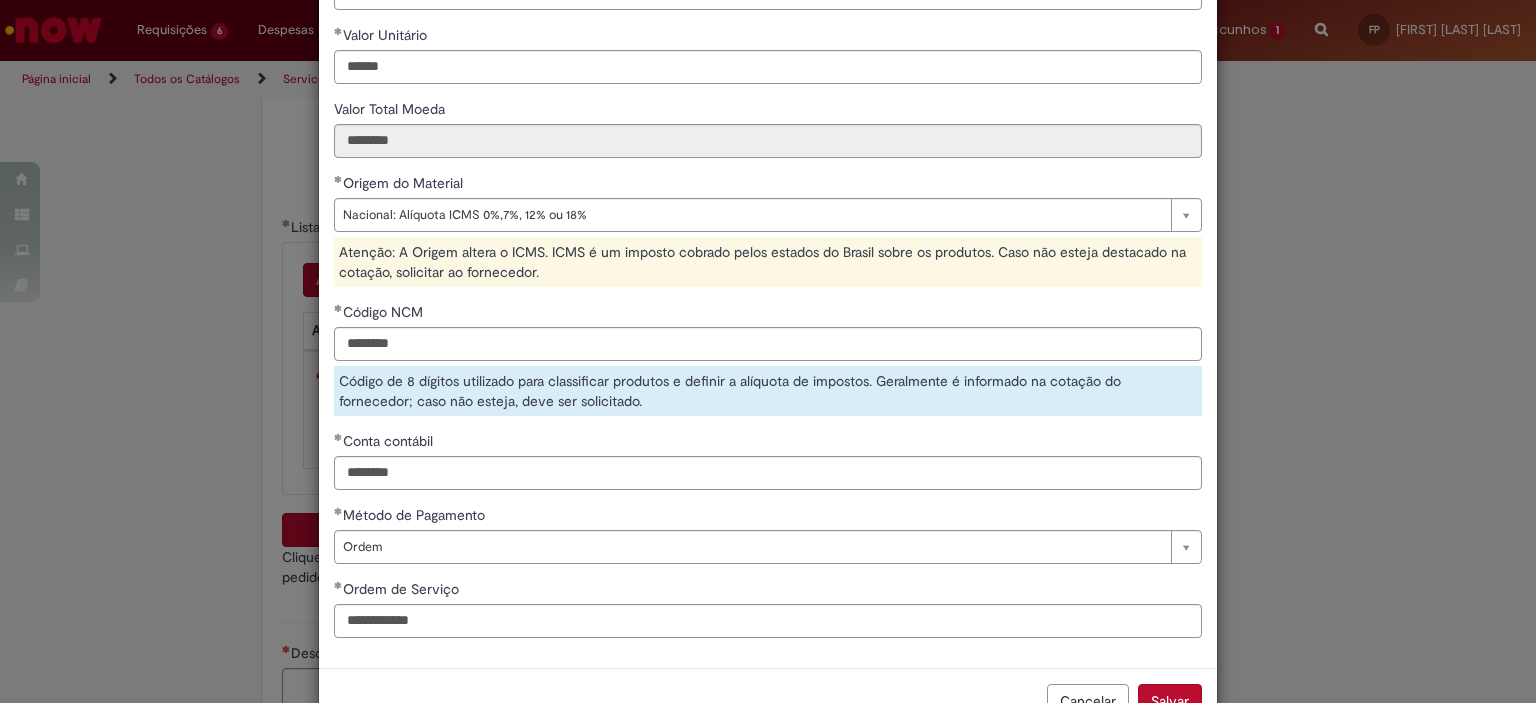 scroll, scrollTop: 360, scrollLeft: 0, axis: vertical 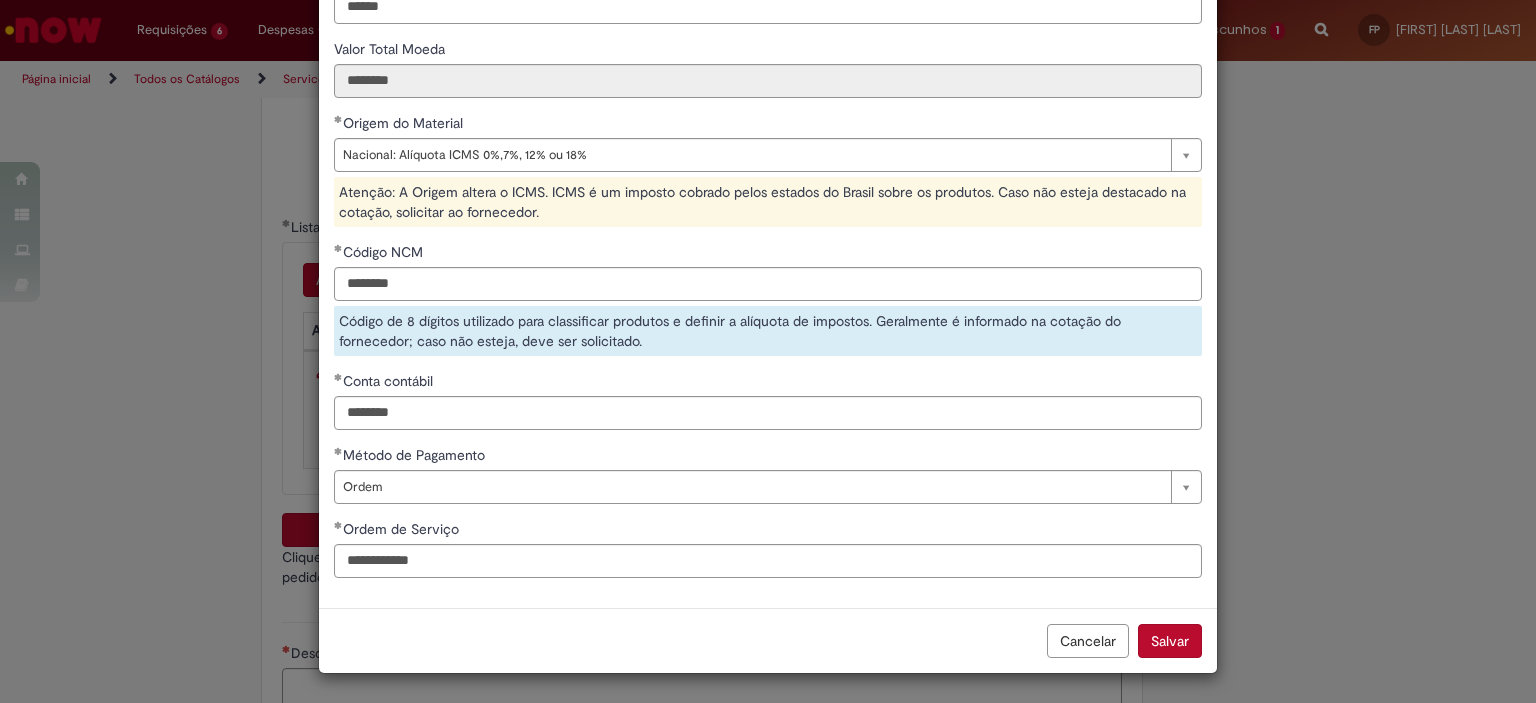 click on "Salvar" at bounding box center [1170, 641] 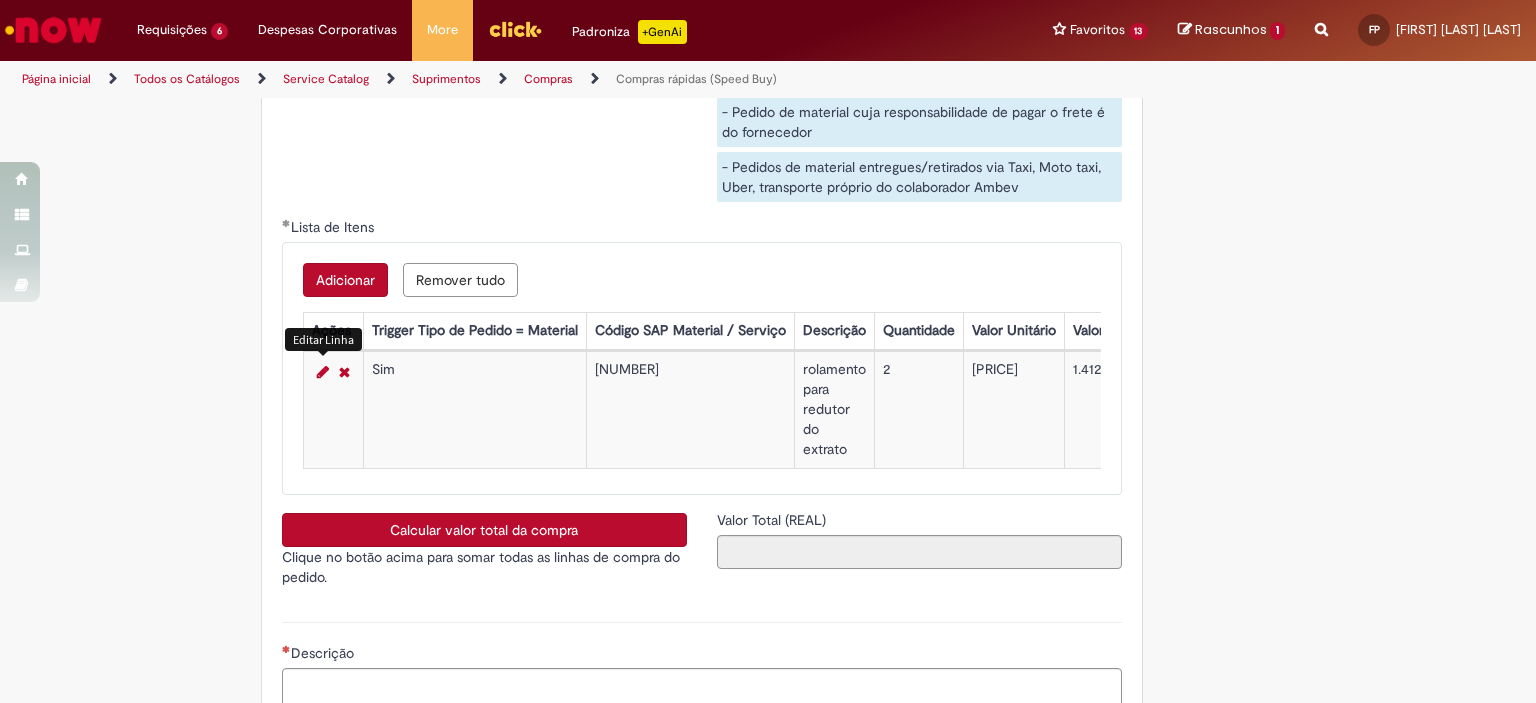 scroll, scrollTop: 359, scrollLeft: 0, axis: vertical 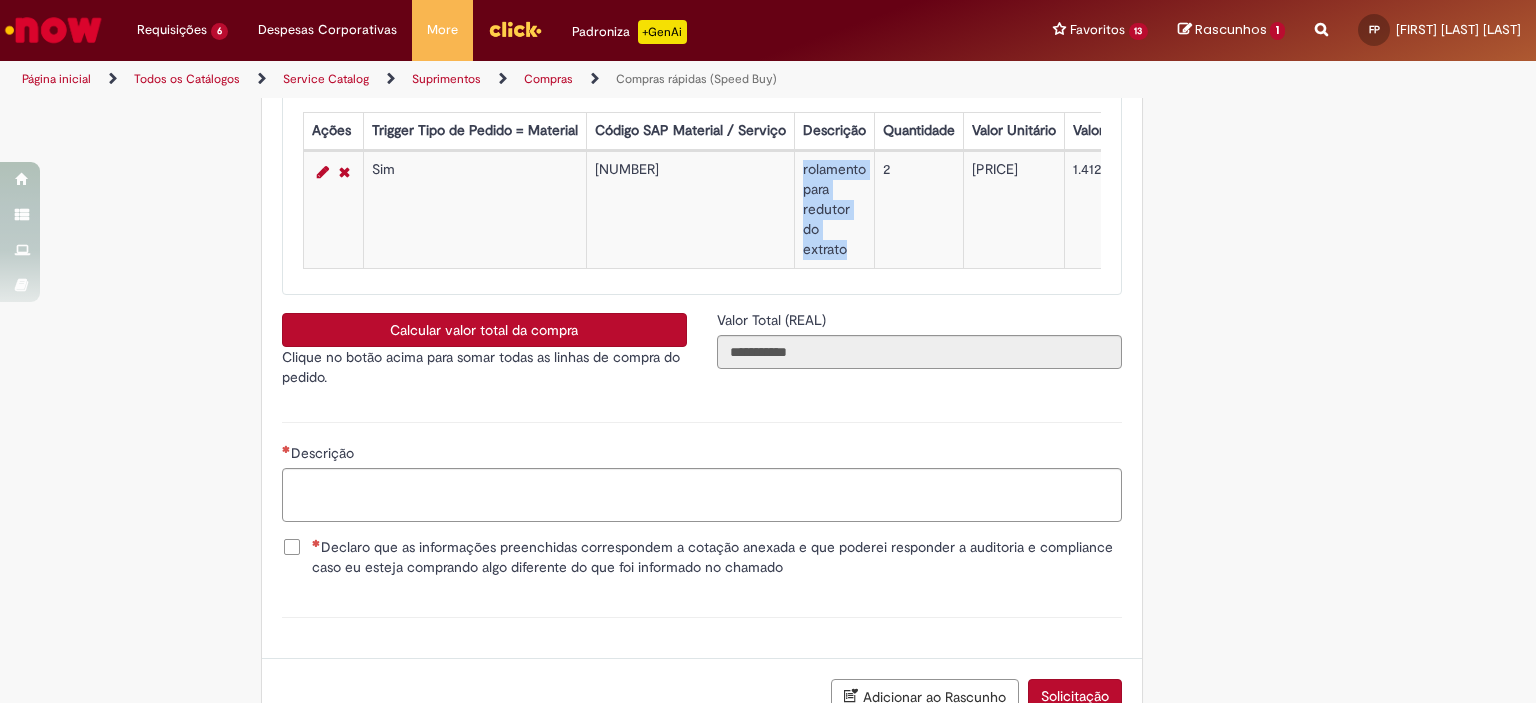 drag, startPoint x: 849, startPoint y: 261, endPoint x: 778, endPoint y: 169, distance: 116.21101 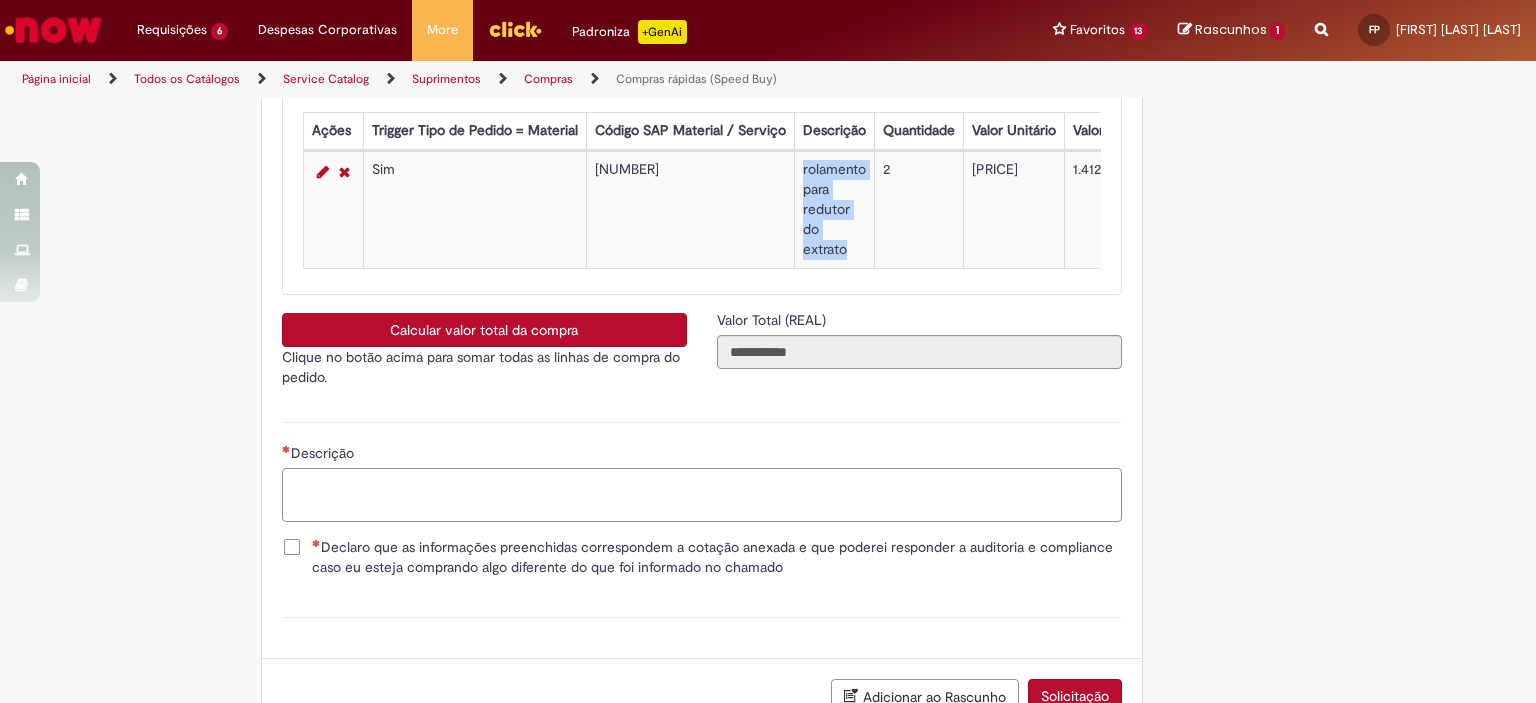 click on "Descrição" at bounding box center [702, 495] 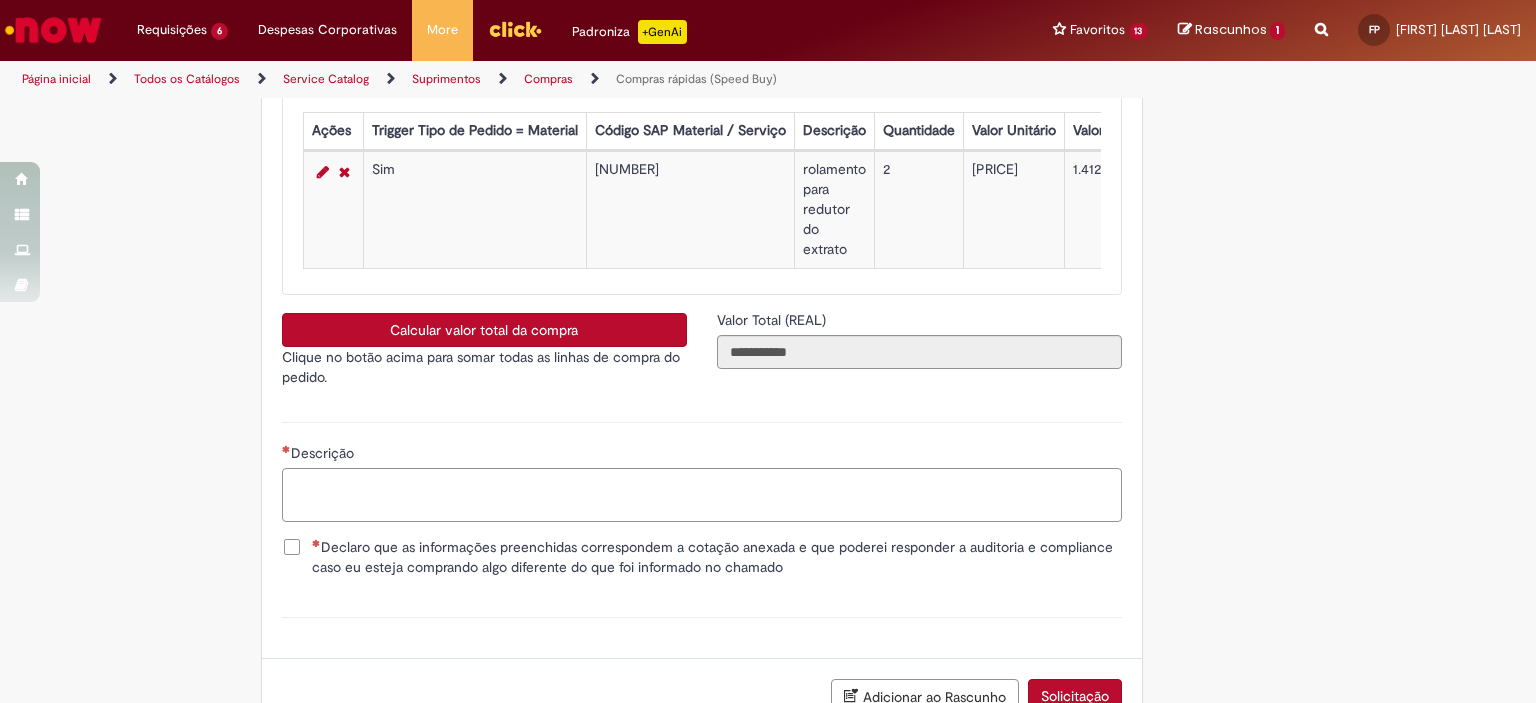 paste on "**********" 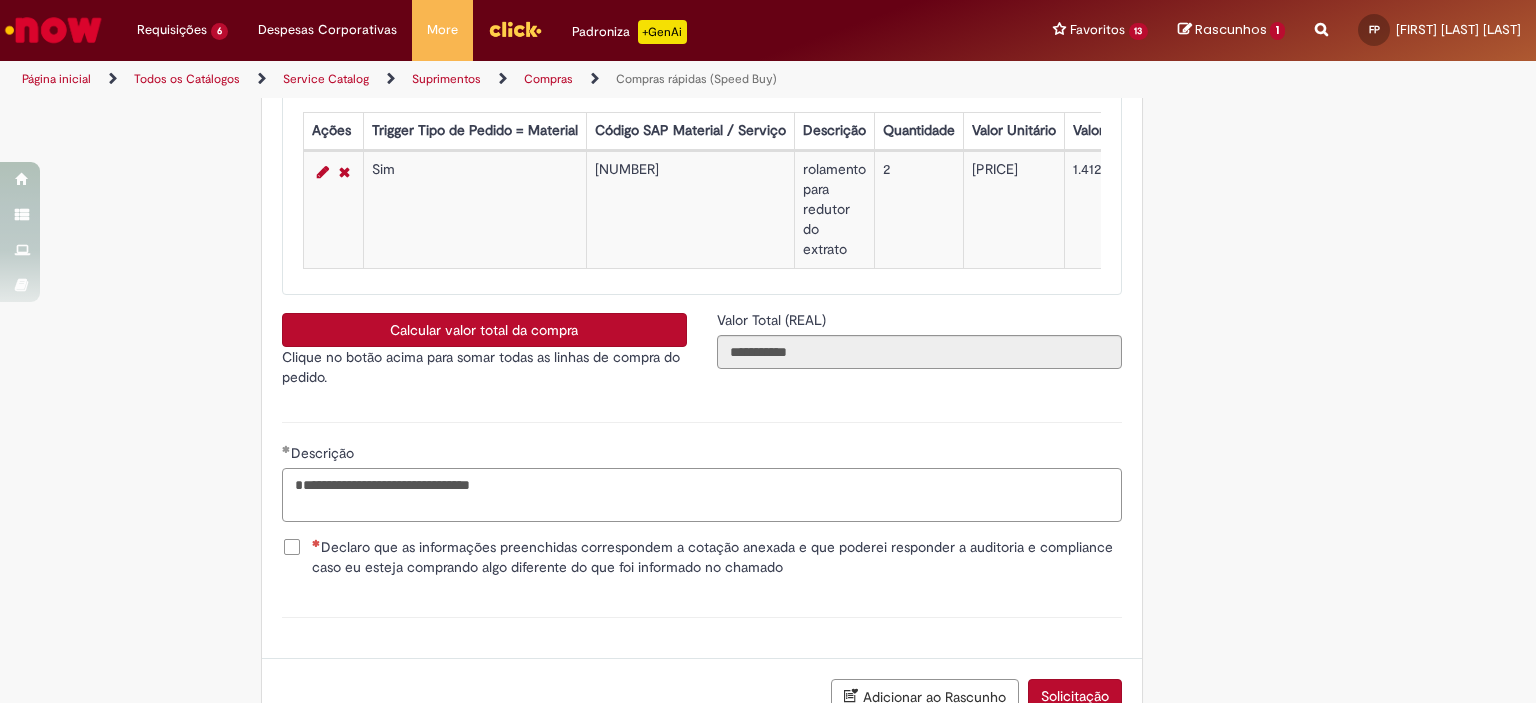type on "**********" 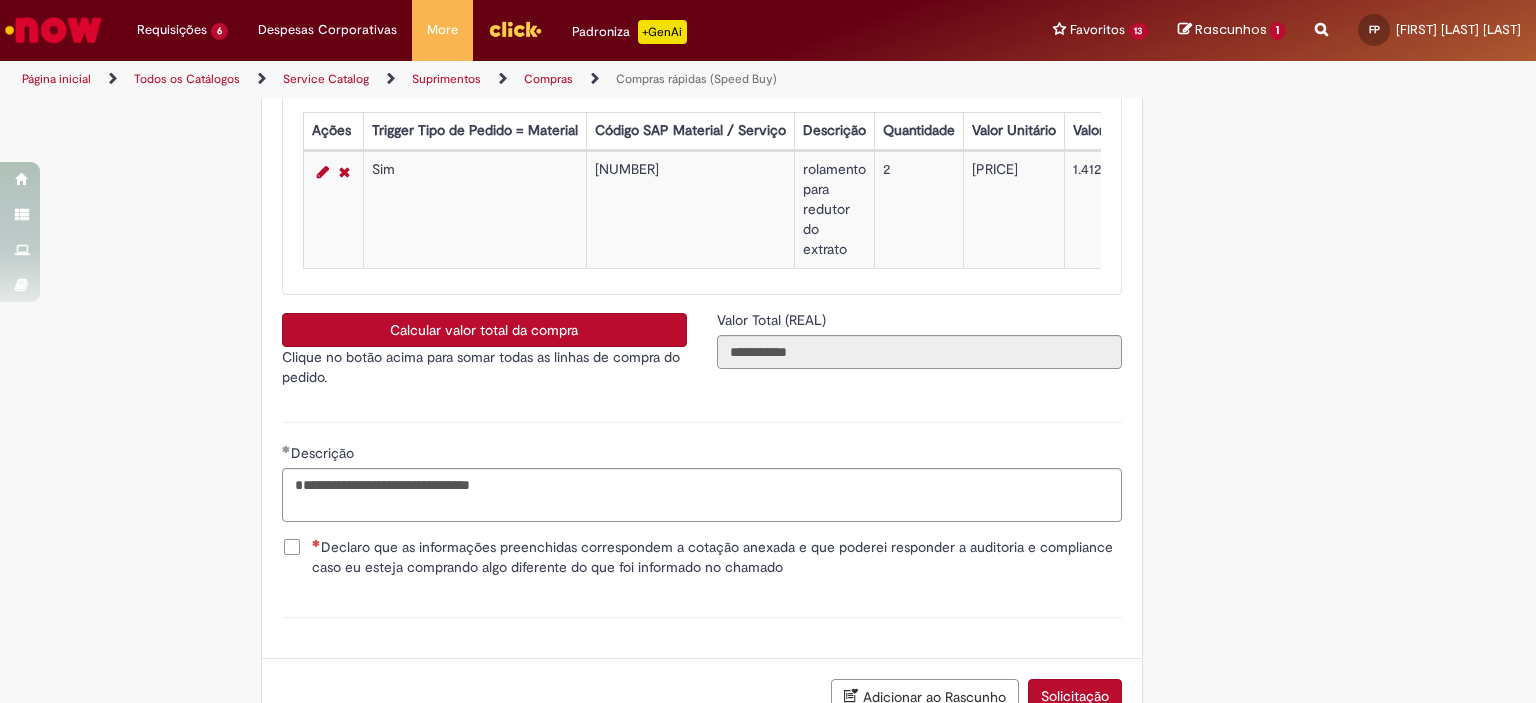 click on "Declaro que as informações preenchidas correspondem a cotação anexada e que poderei responder a auditoria e compliance caso eu esteja comprando algo diferente do que foi informado no chamado" at bounding box center (717, 557) 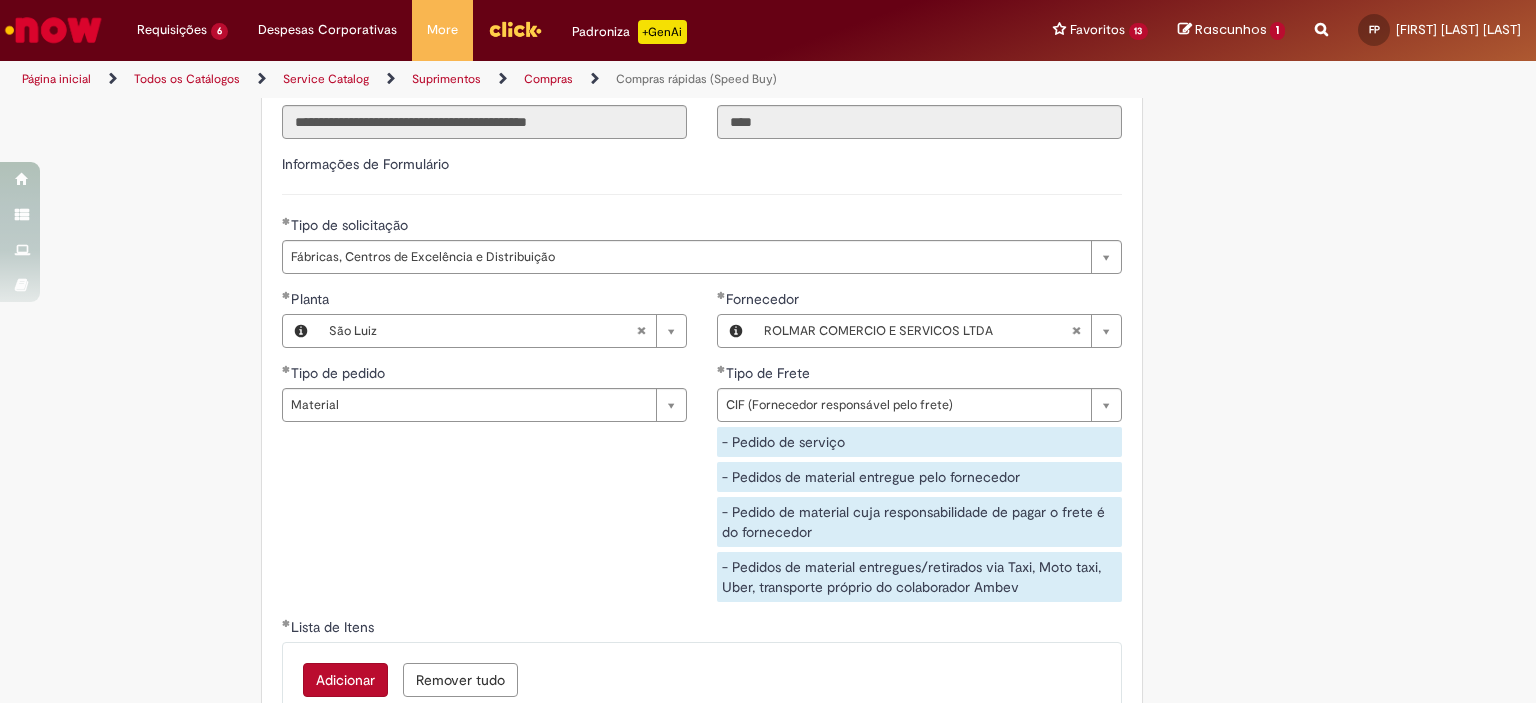 scroll, scrollTop: 3600, scrollLeft: 0, axis: vertical 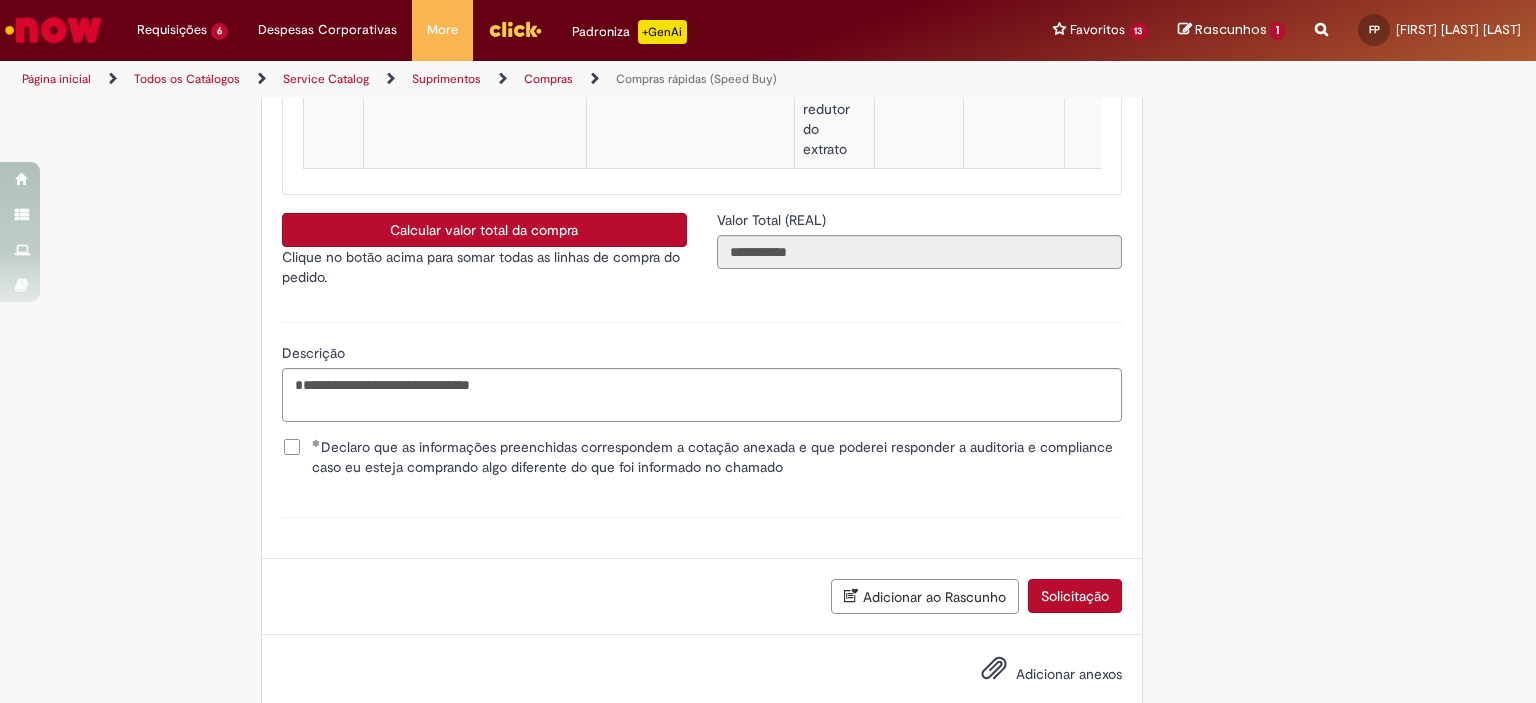 click at bounding box center (994, 669) 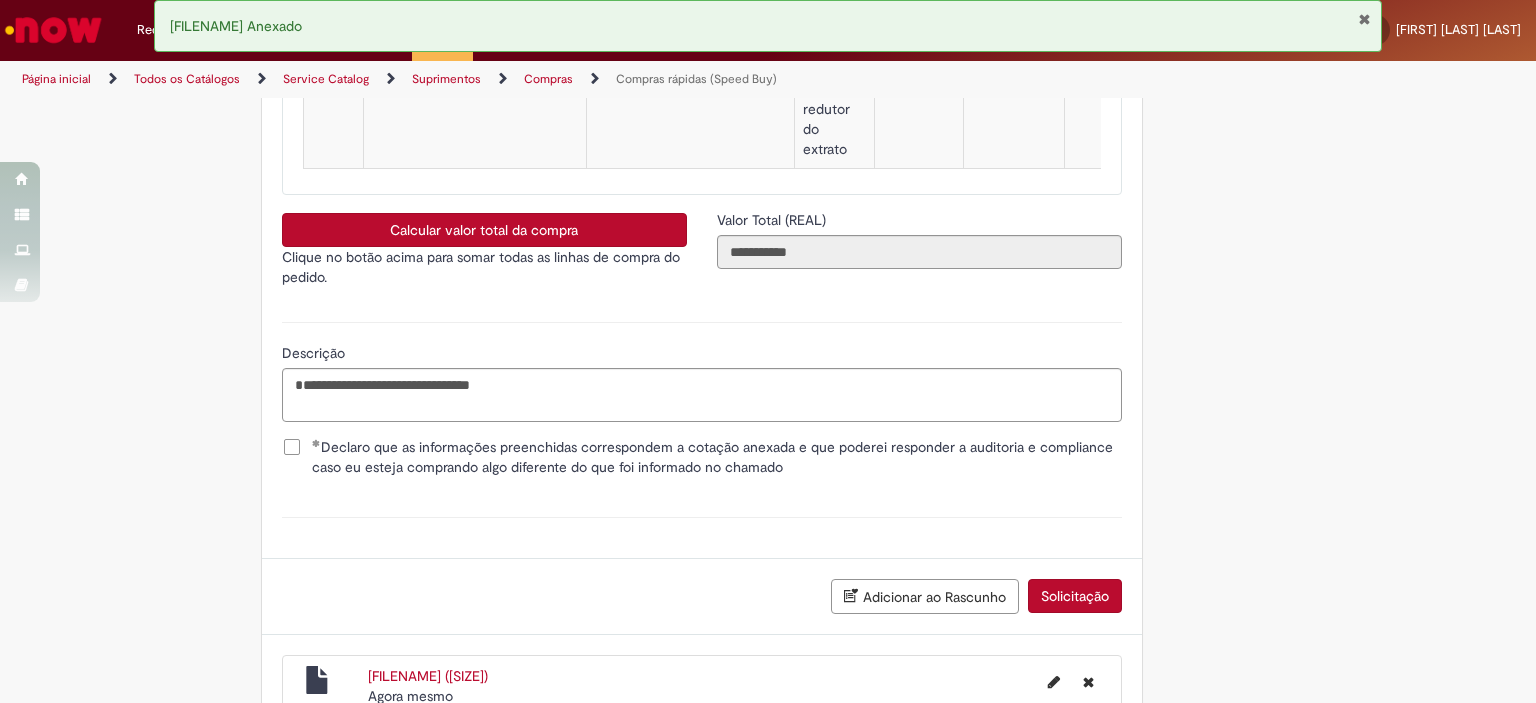 scroll, scrollTop: 3724, scrollLeft: 0, axis: vertical 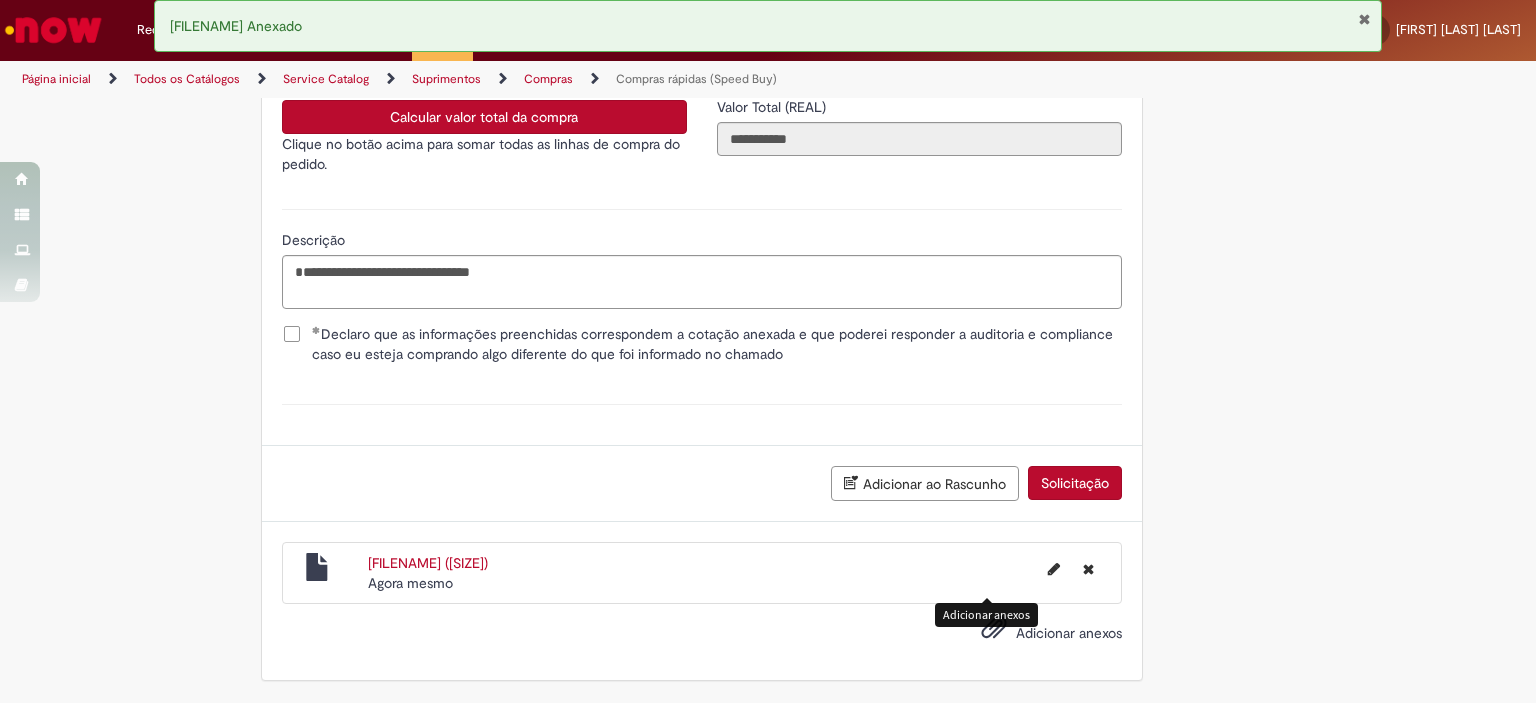 click on "Solicitação" at bounding box center [1075, 483] 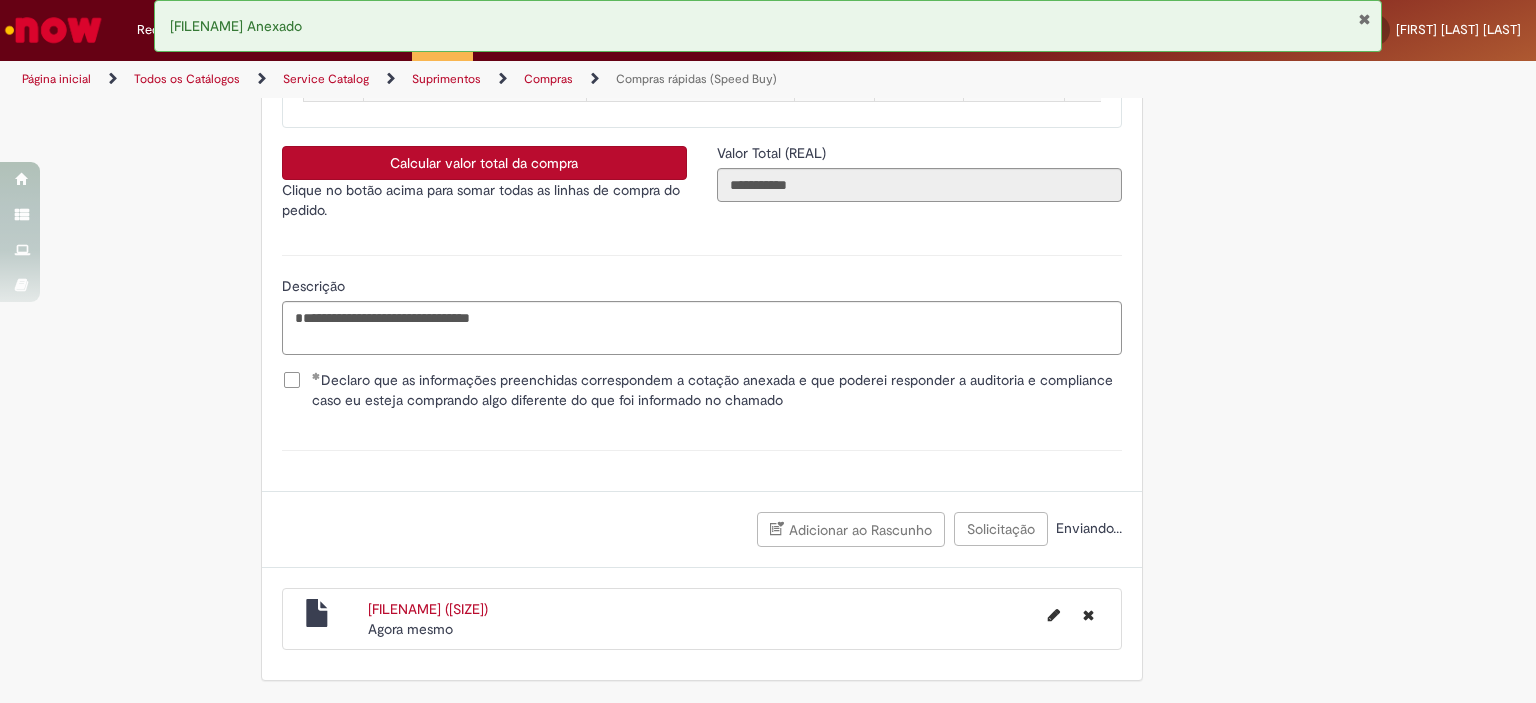 scroll, scrollTop: 3678, scrollLeft: 0, axis: vertical 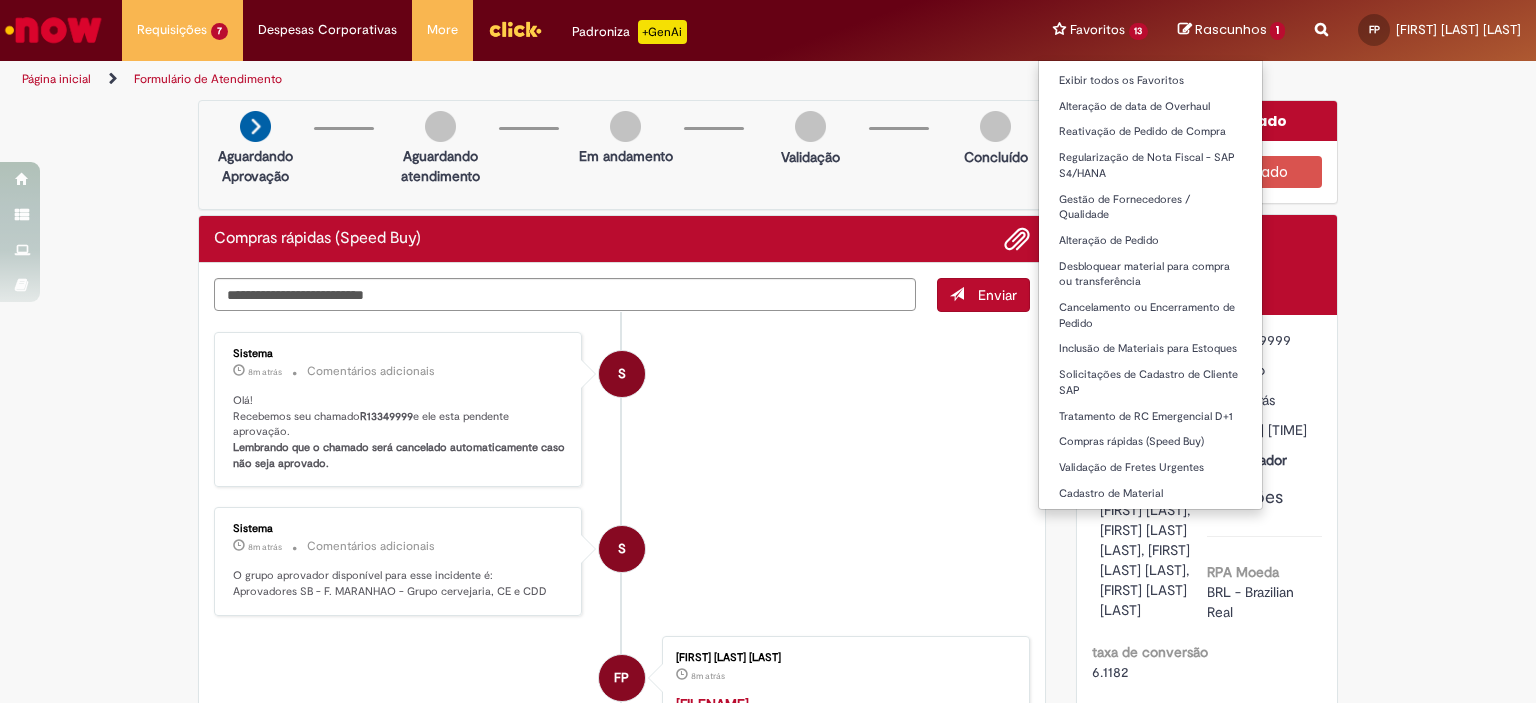 click on "Favoritos   13
Exibir todos os Favoritos
Alteração de data de Overhaul
Reativação de Pedido de Compra
Regularização de Nota Fiscal - SAP S4/HANA
Gestão de Fornecedores / Qualidade
Alteração de Pedido
Desbloquear material para compra ou transferência
Cancelamento ou Encerramento de Pedido
Inclusão de Materiais para Estoques
Solicitações de Cadastro de Cliente SAP
Tratamento de RC Emergencial D+1
Compras rápidas (Speed Buy)
Validação de Fretes Urgentes
Cadastro de Material" at bounding box center [1101, 30] 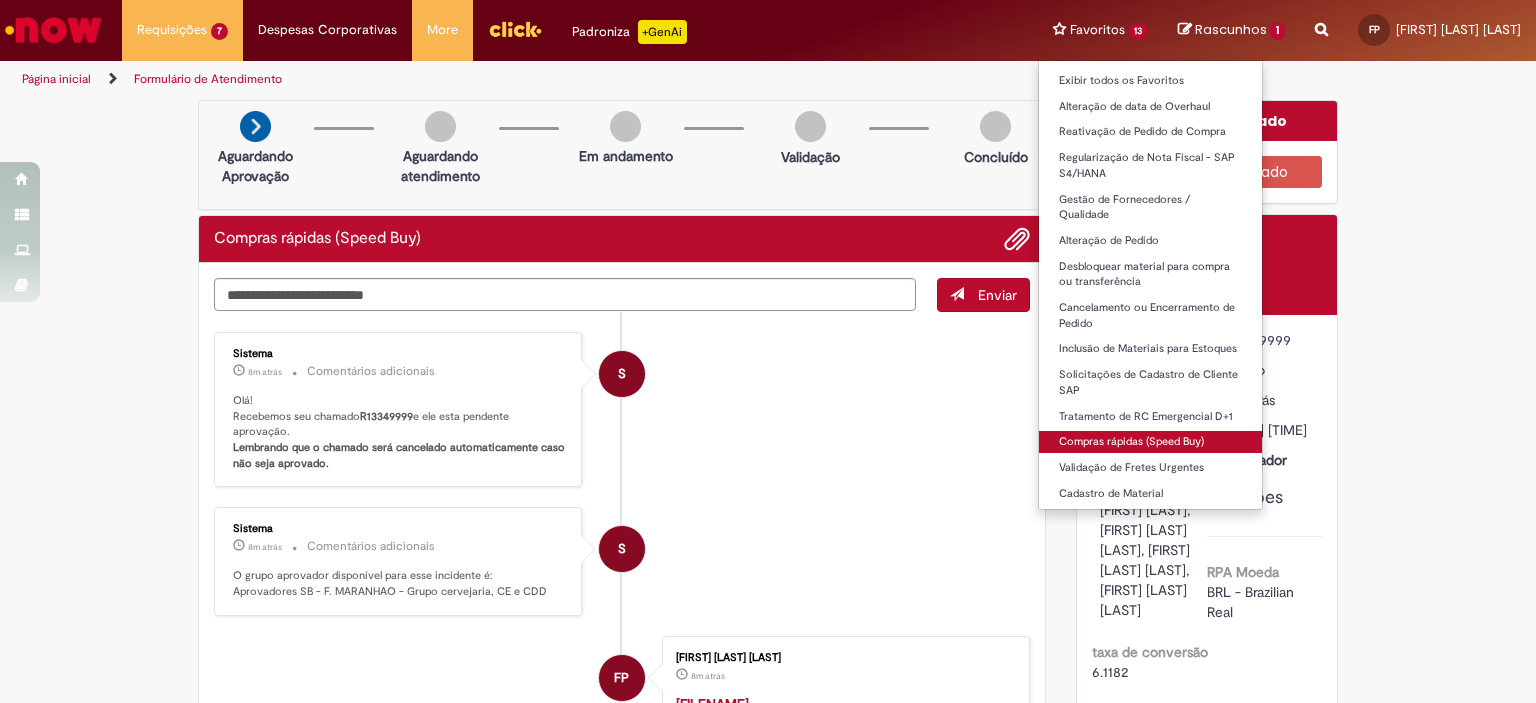 click on "Compras rápidas (Speed Buy)" at bounding box center (1151, 442) 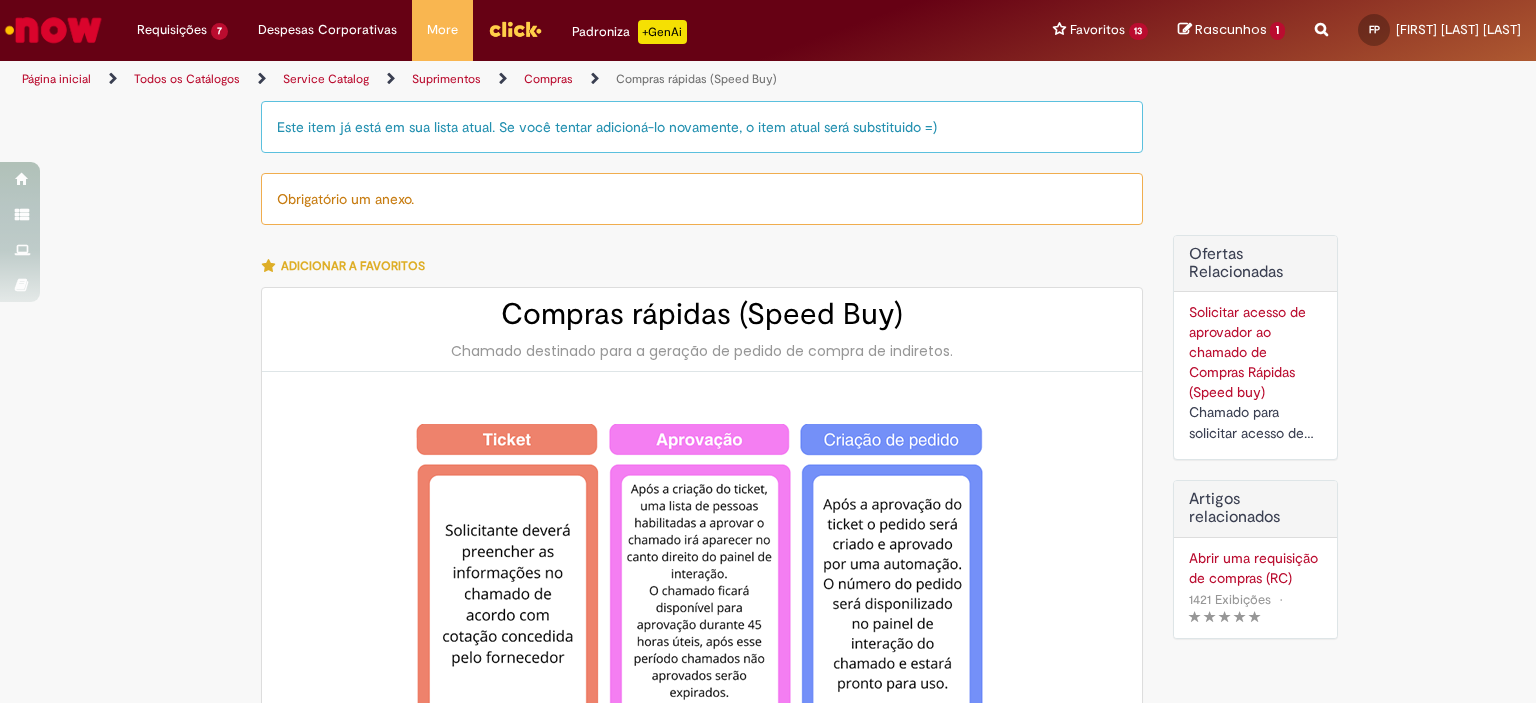 type on "********" 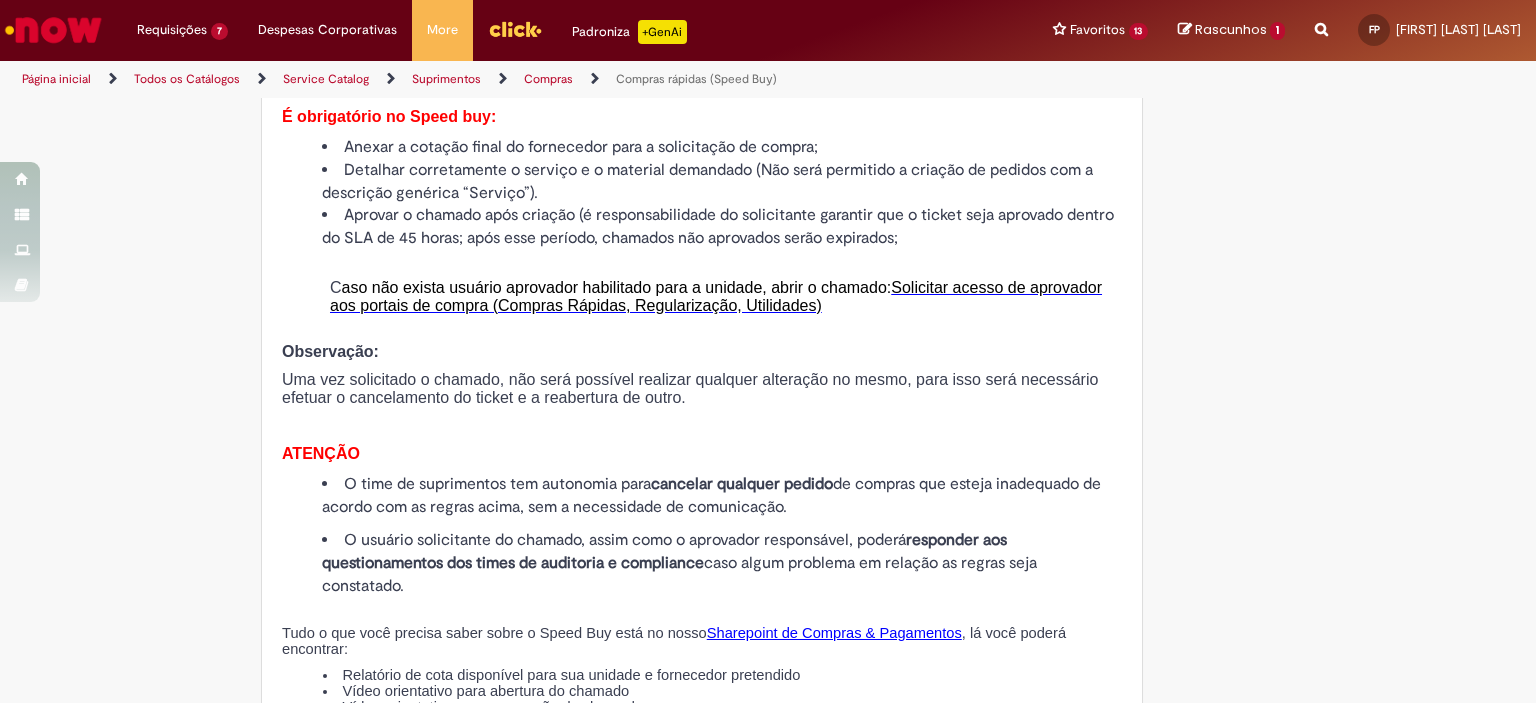 scroll, scrollTop: 2300, scrollLeft: 0, axis: vertical 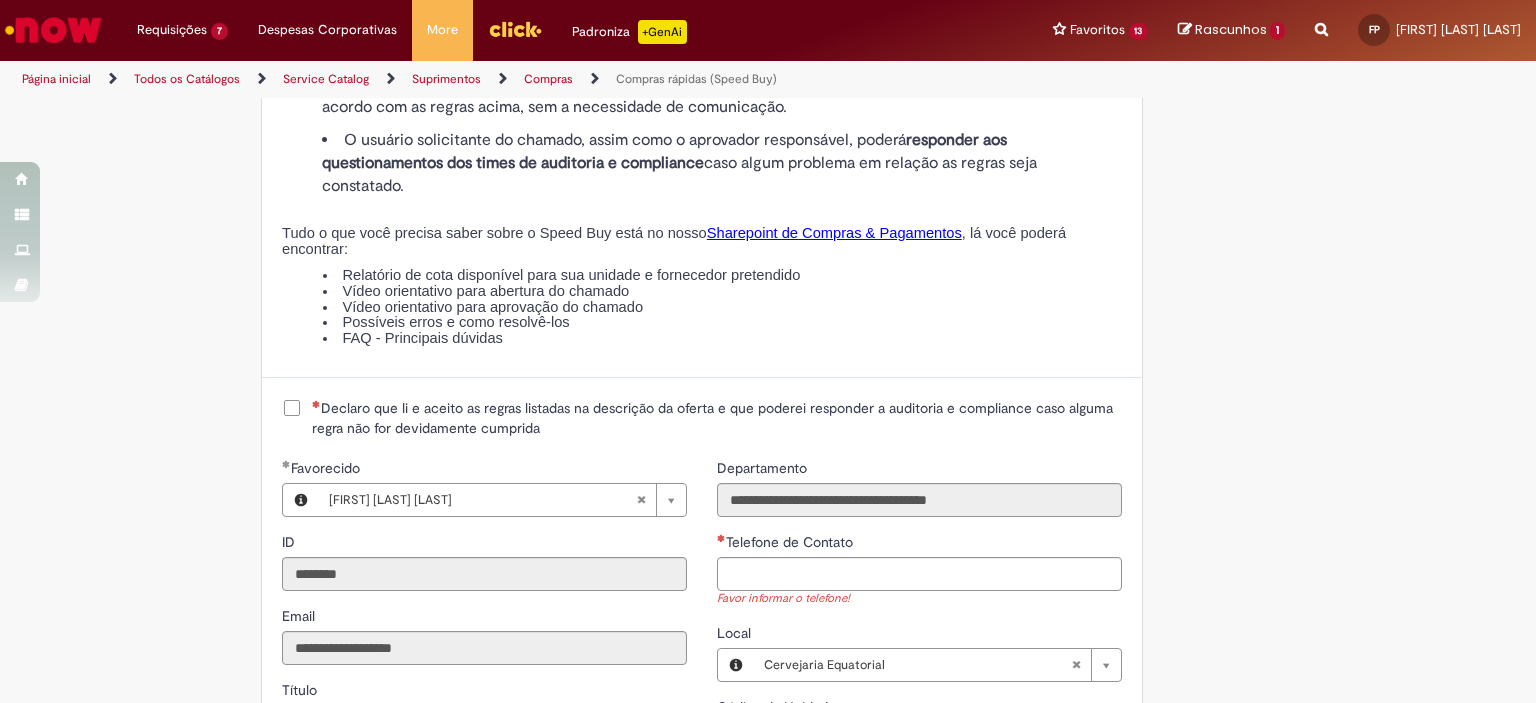 click on "Declaro que li e aceito as regras listadas na descrição da oferta e que poderei responder a auditoria e compliance caso alguma regra não for devidamente cumprida" at bounding box center [717, 418] 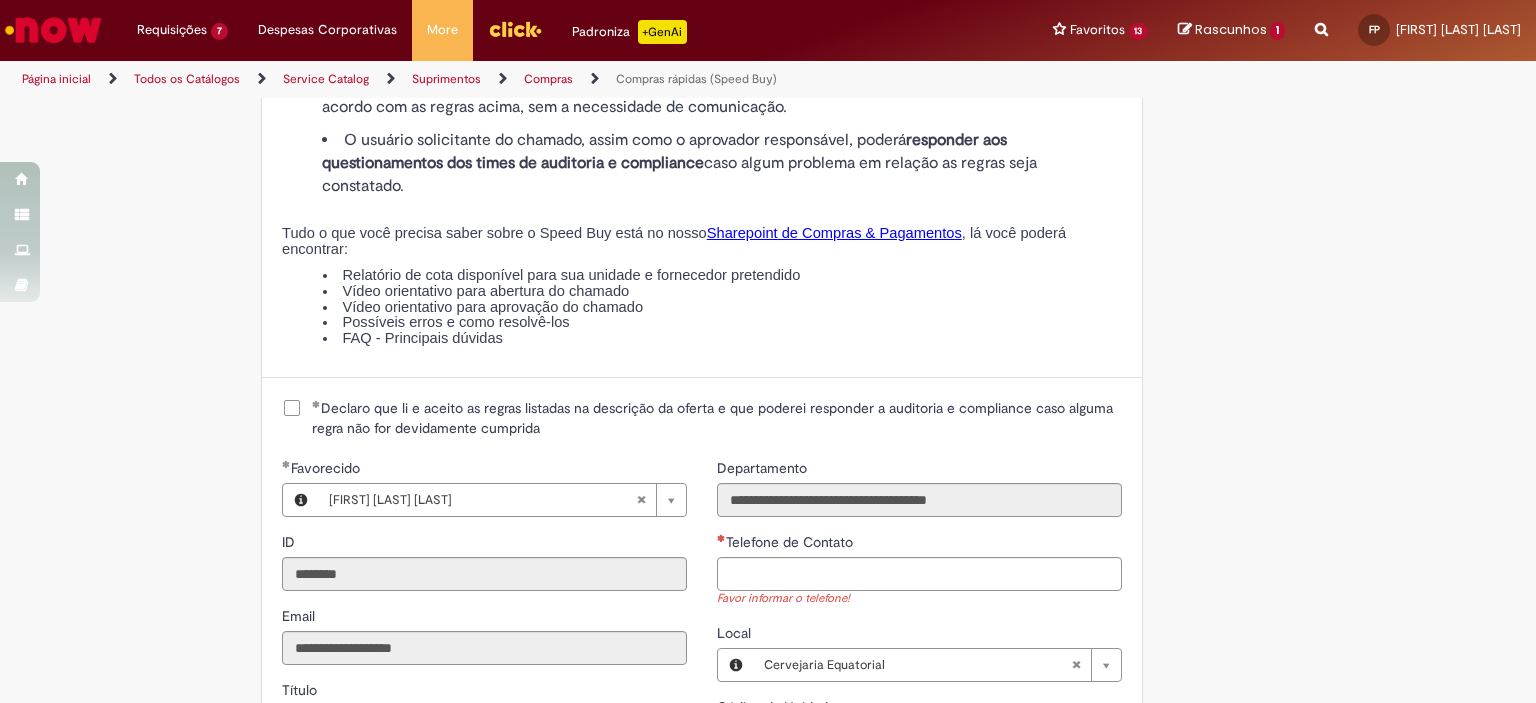 scroll, scrollTop: 2500, scrollLeft: 0, axis: vertical 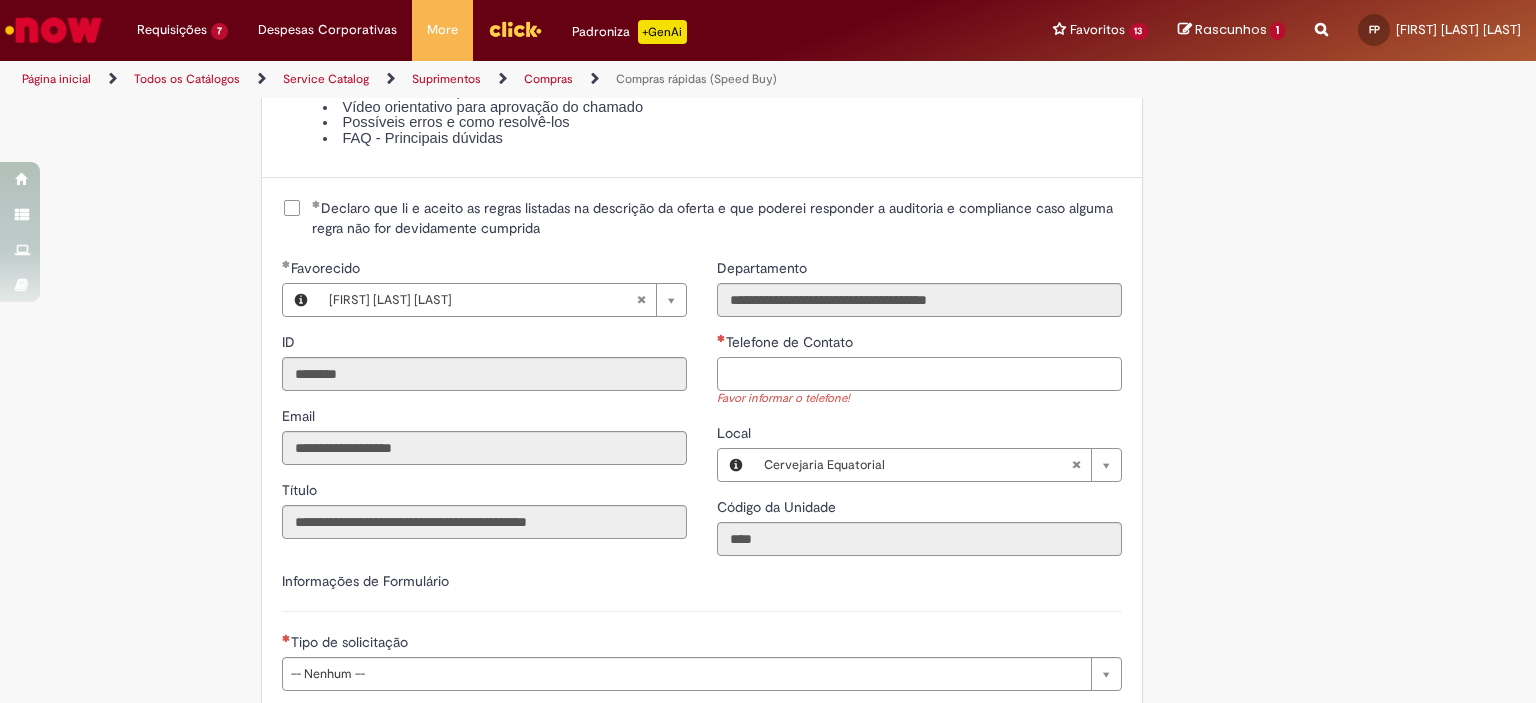 click on "Telefone de Contato" at bounding box center [919, 374] 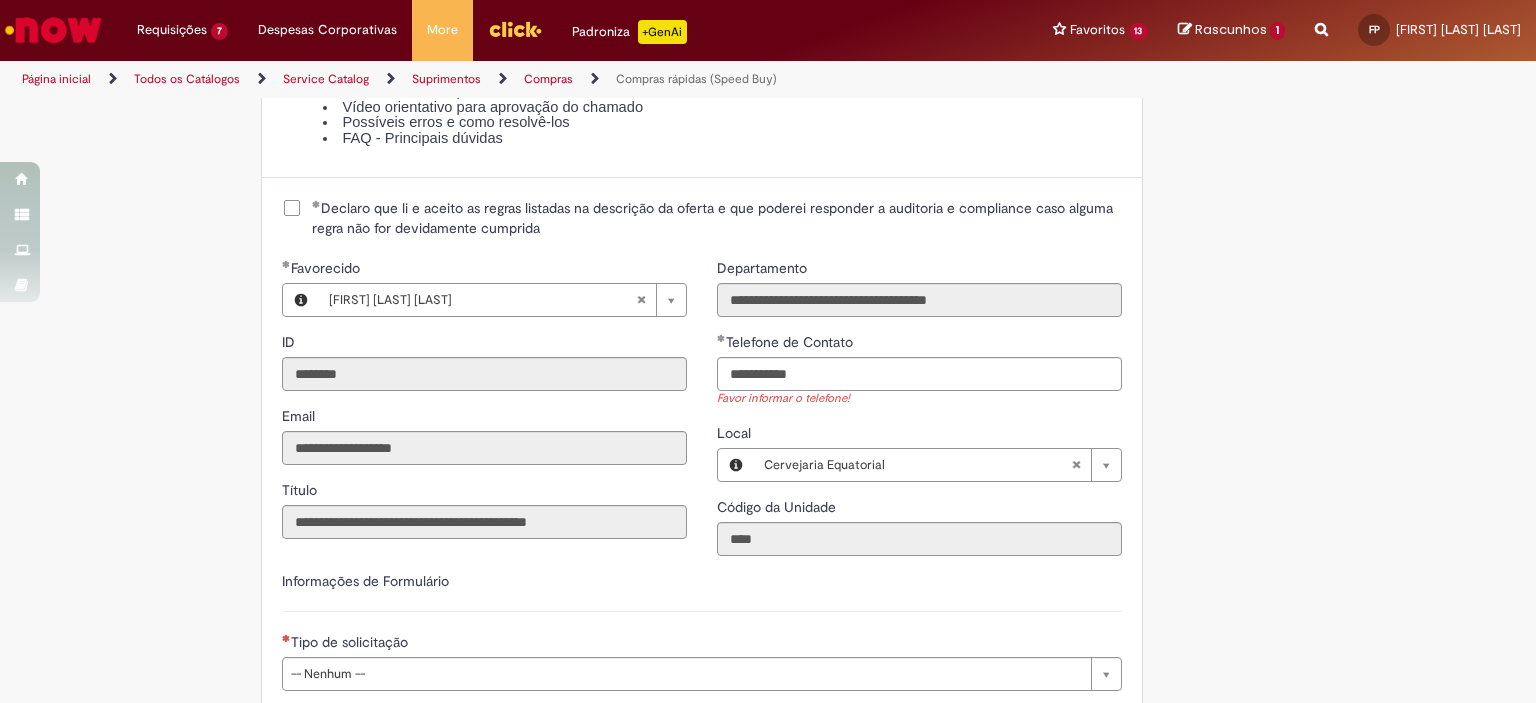 click on "**********" at bounding box center [919, 414] 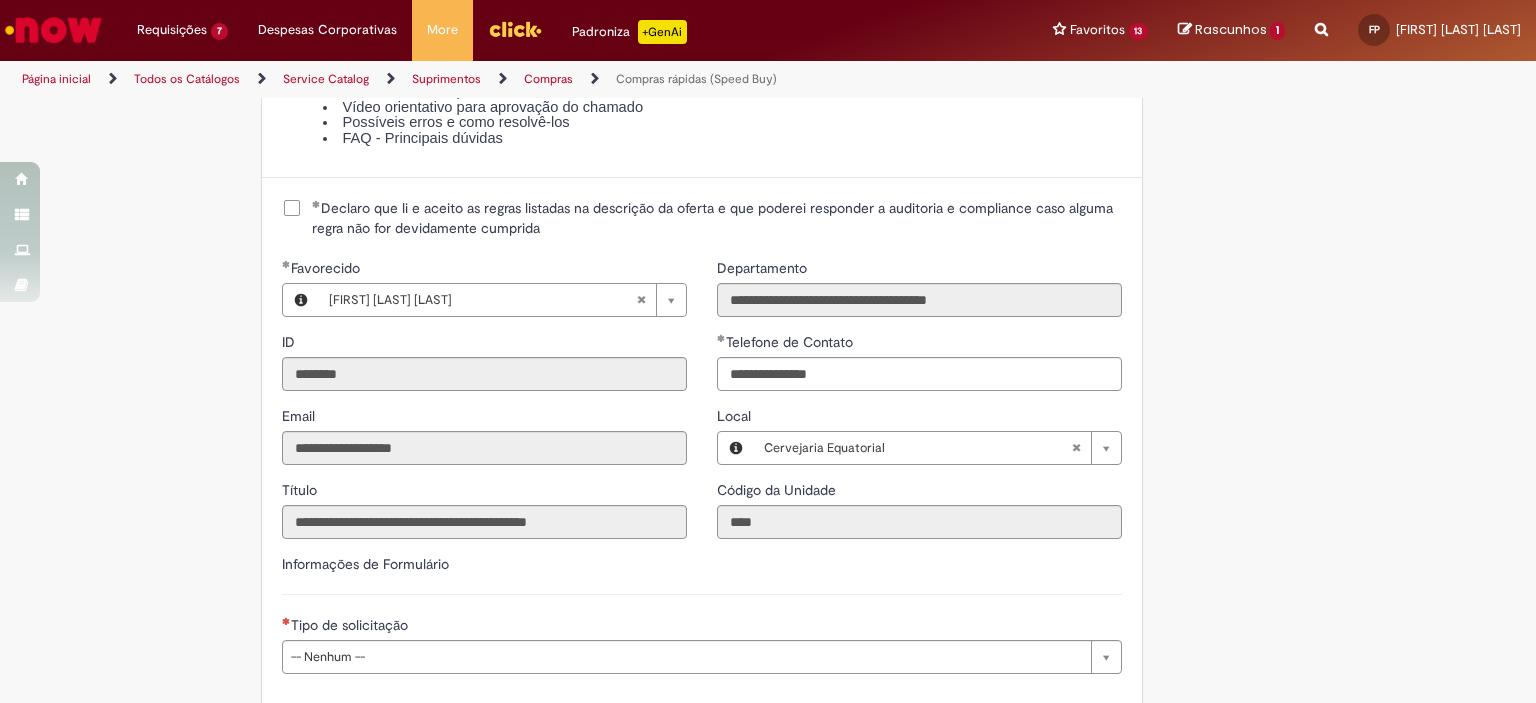 scroll, scrollTop: 2700, scrollLeft: 0, axis: vertical 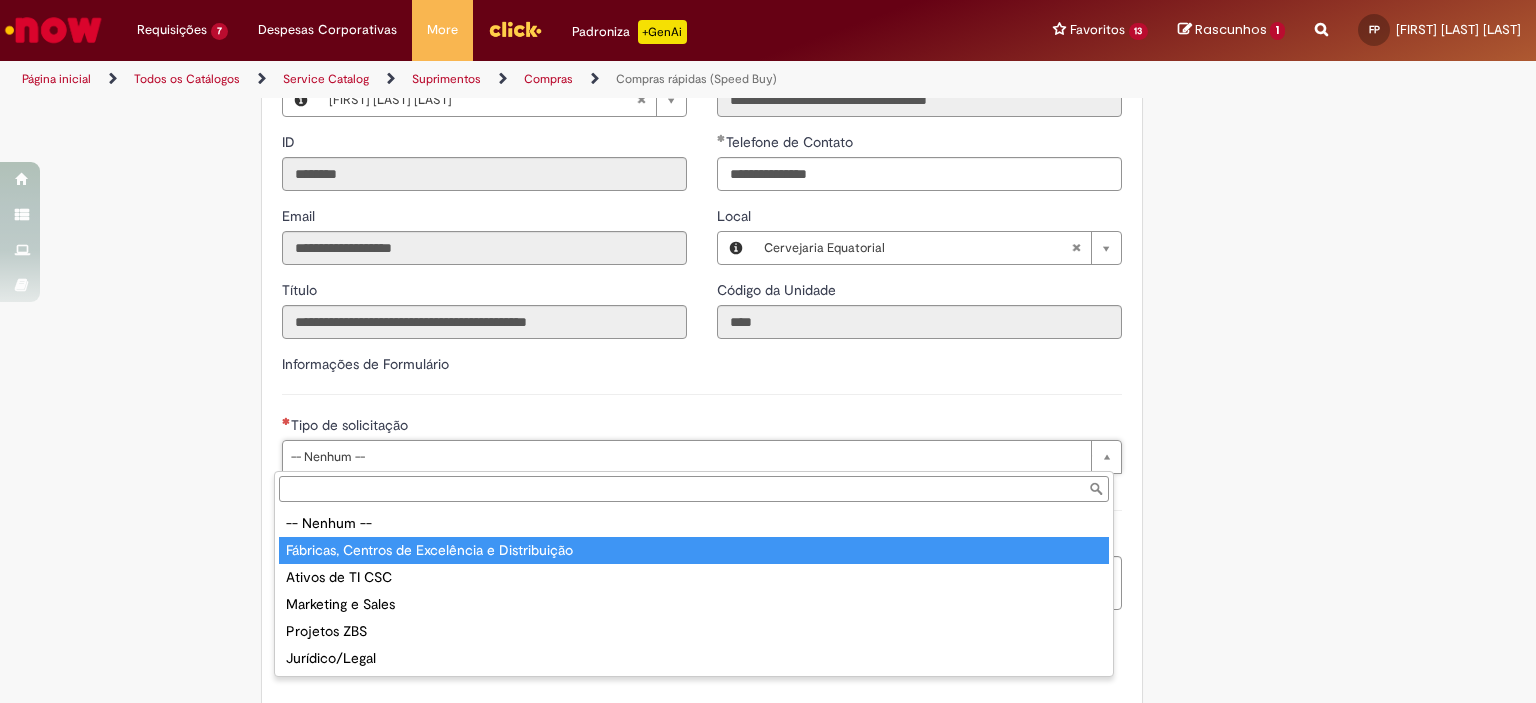 type on "**********" 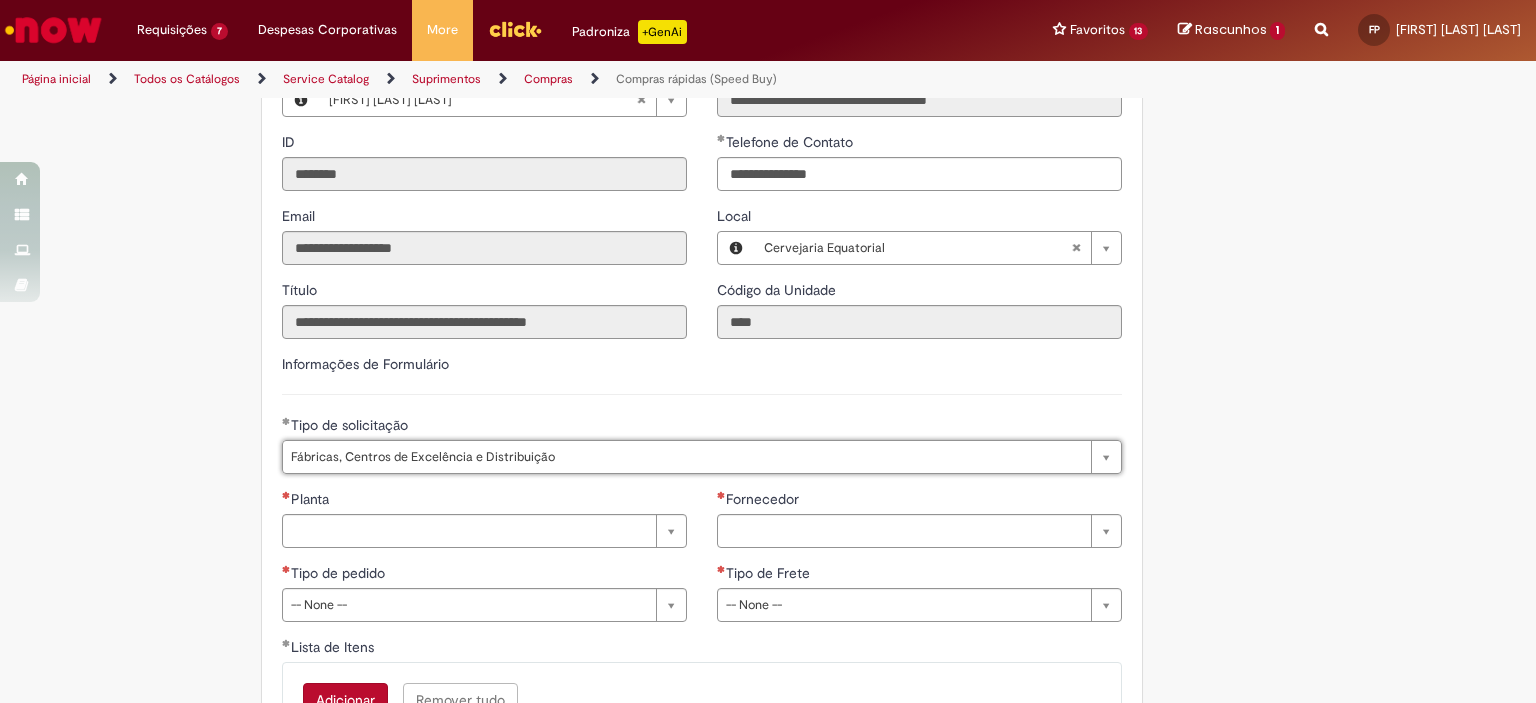 scroll, scrollTop: 2800, scrollLeft: 0, axis: vertical 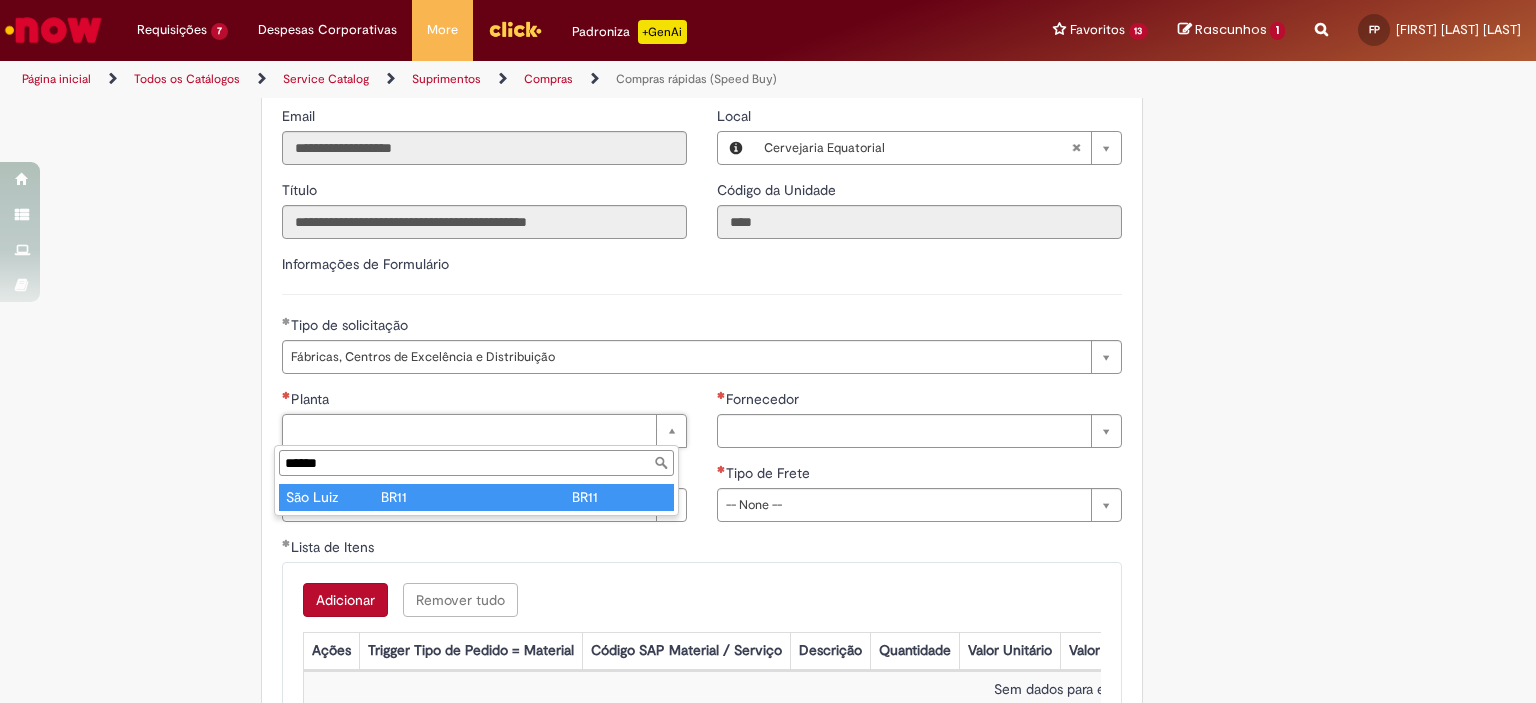 type on "******" 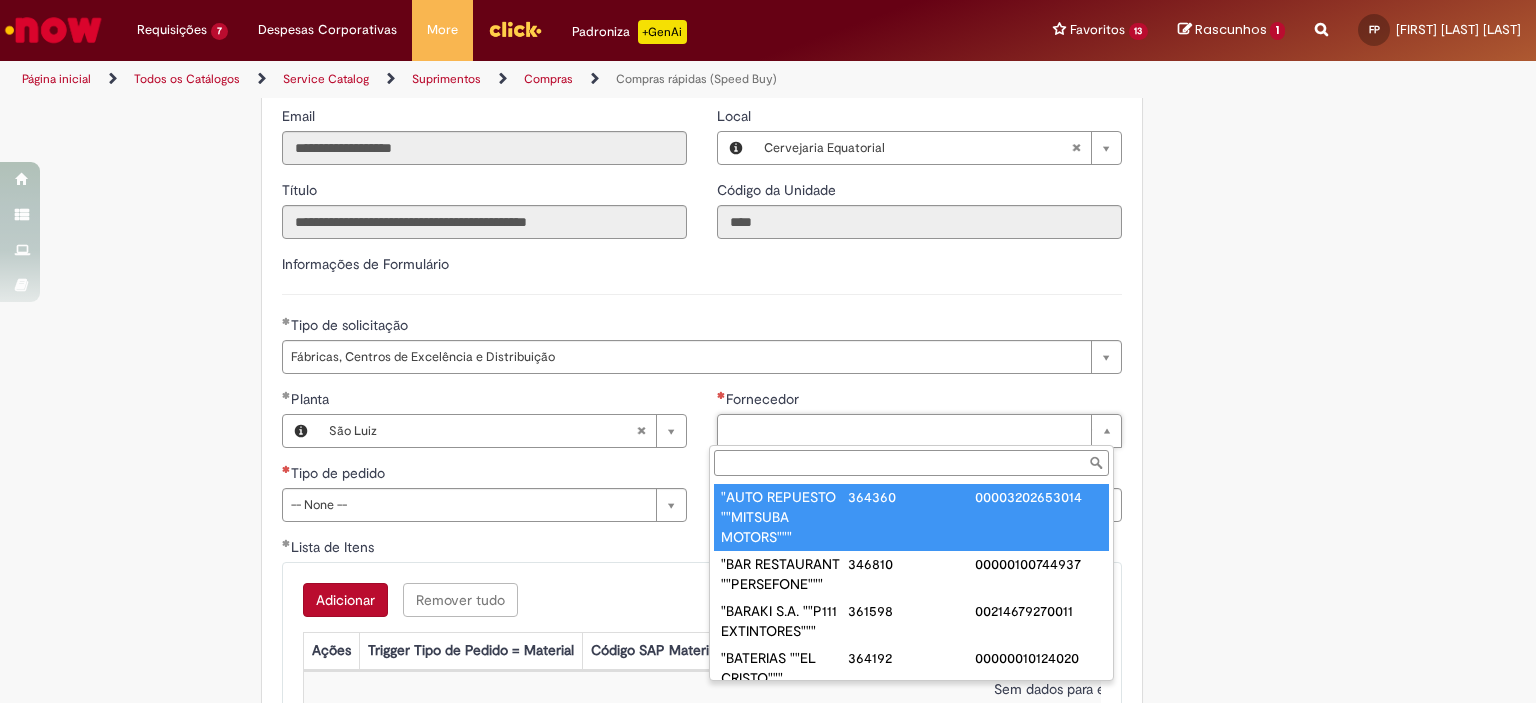 paste on "**********" 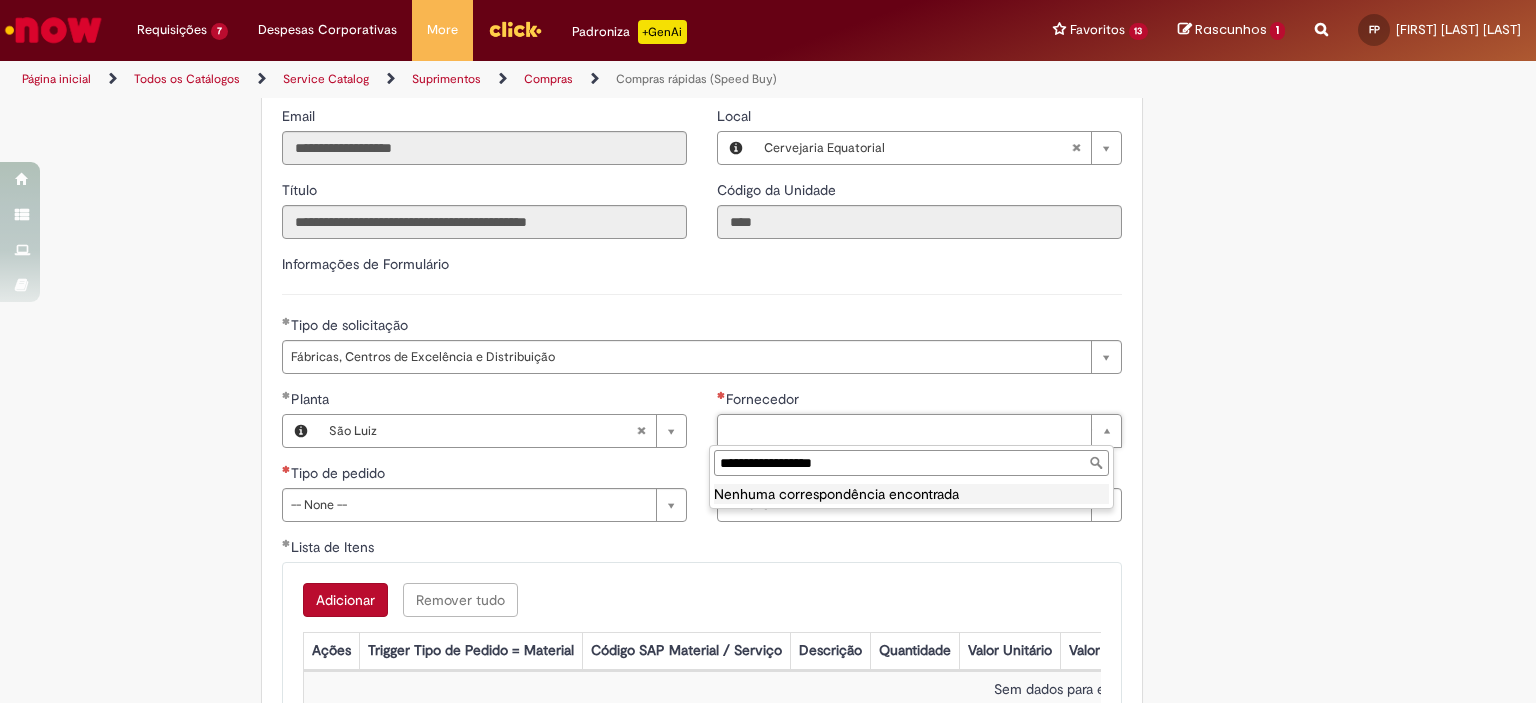 click on "**********" at bounding box center (911, 463) 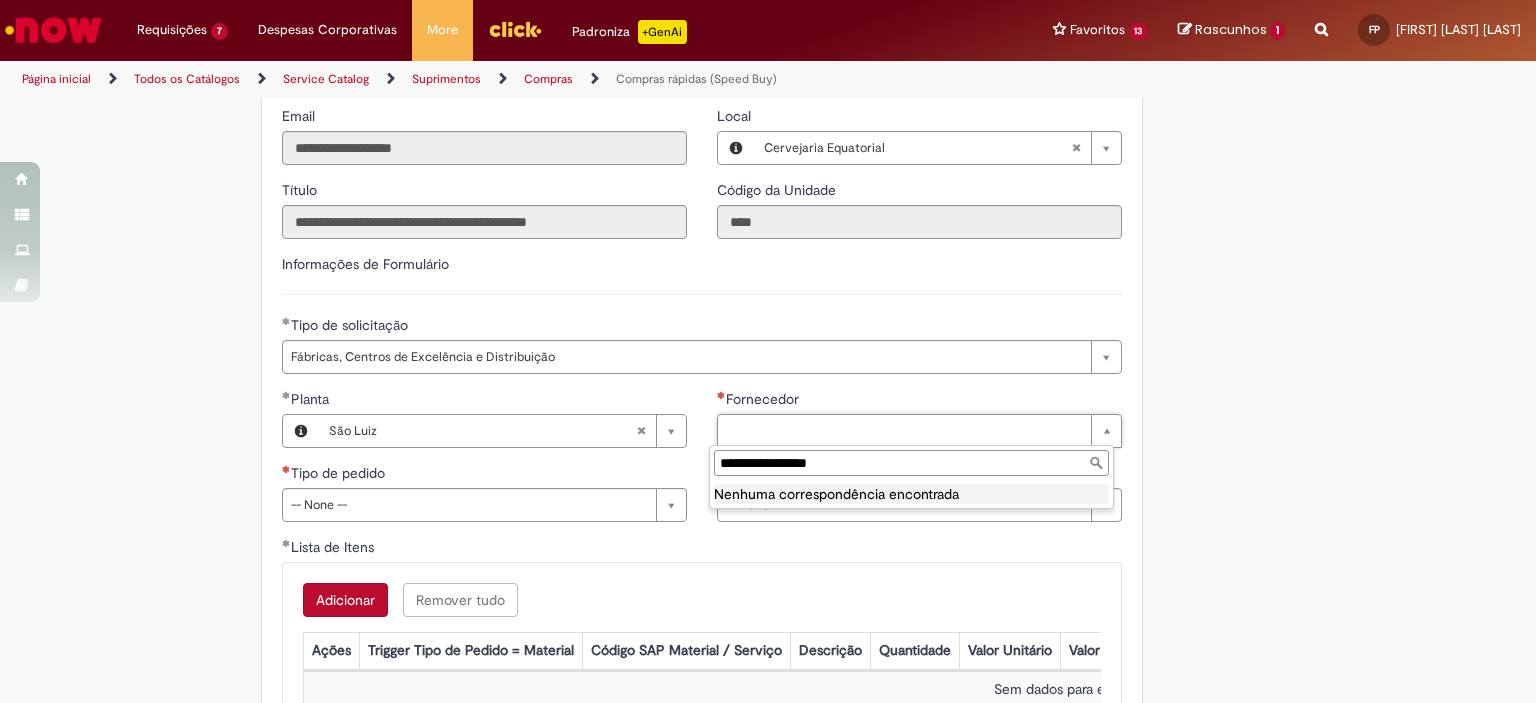 click on "**********" at bounding box center (911, 463) 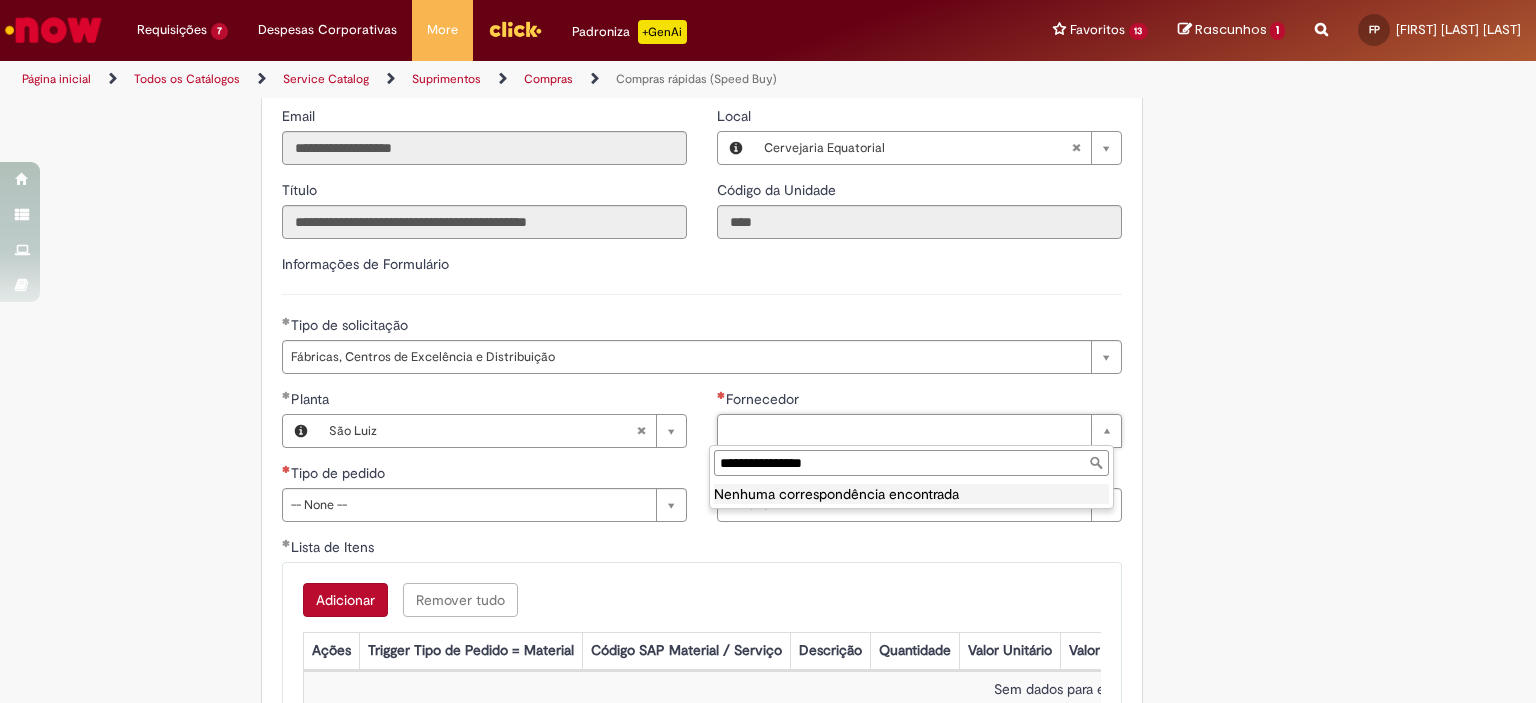 click on "**********" at bounding box center (911, 463) 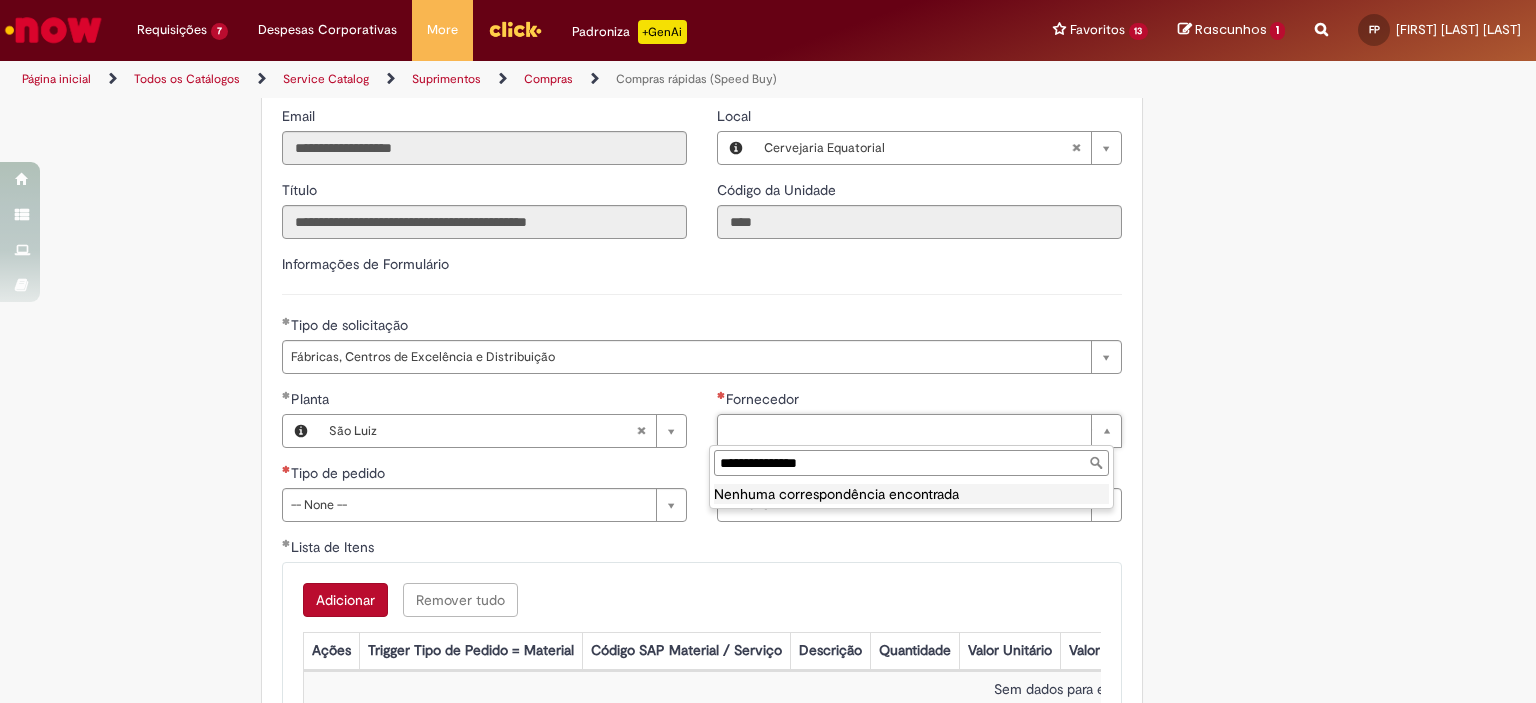 click on "**********" at bounding box center (911, 463) 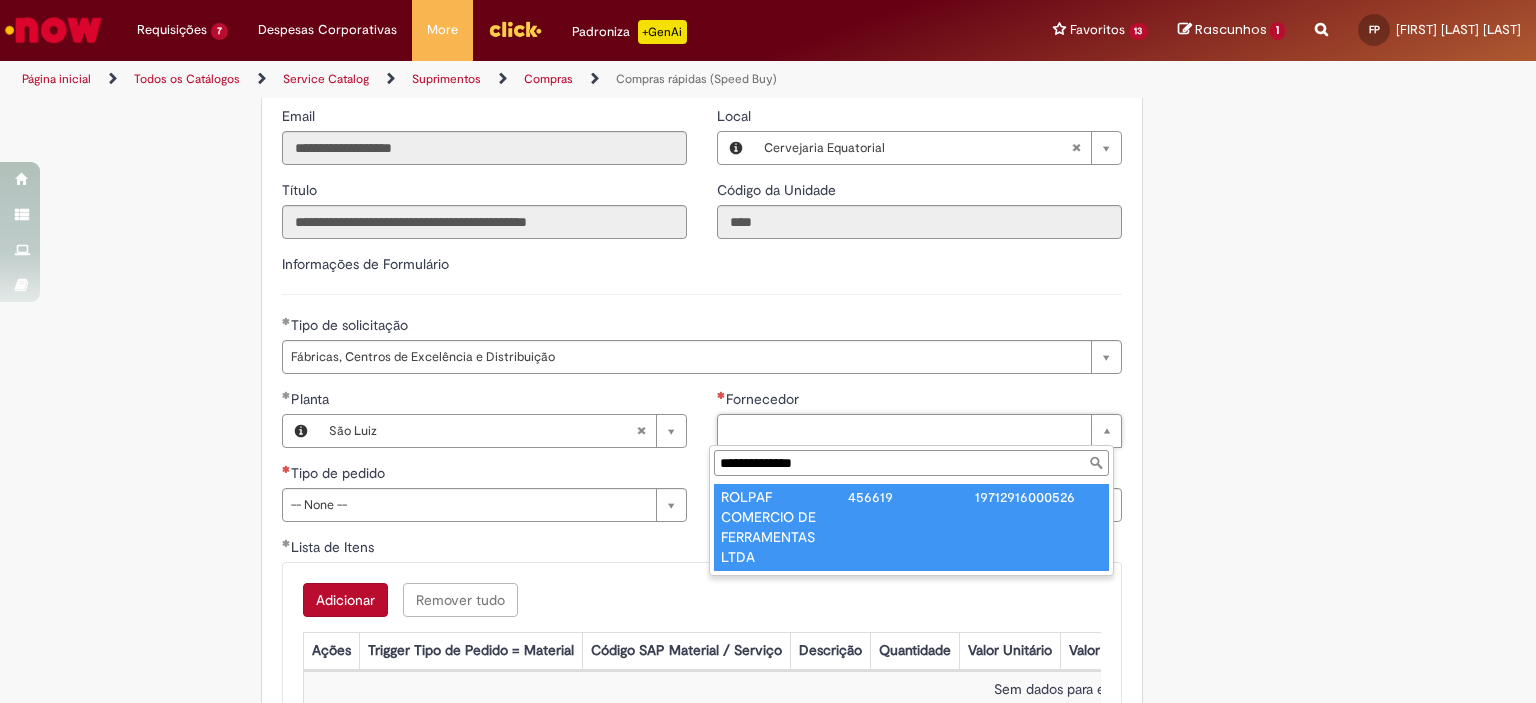 type on "**********" 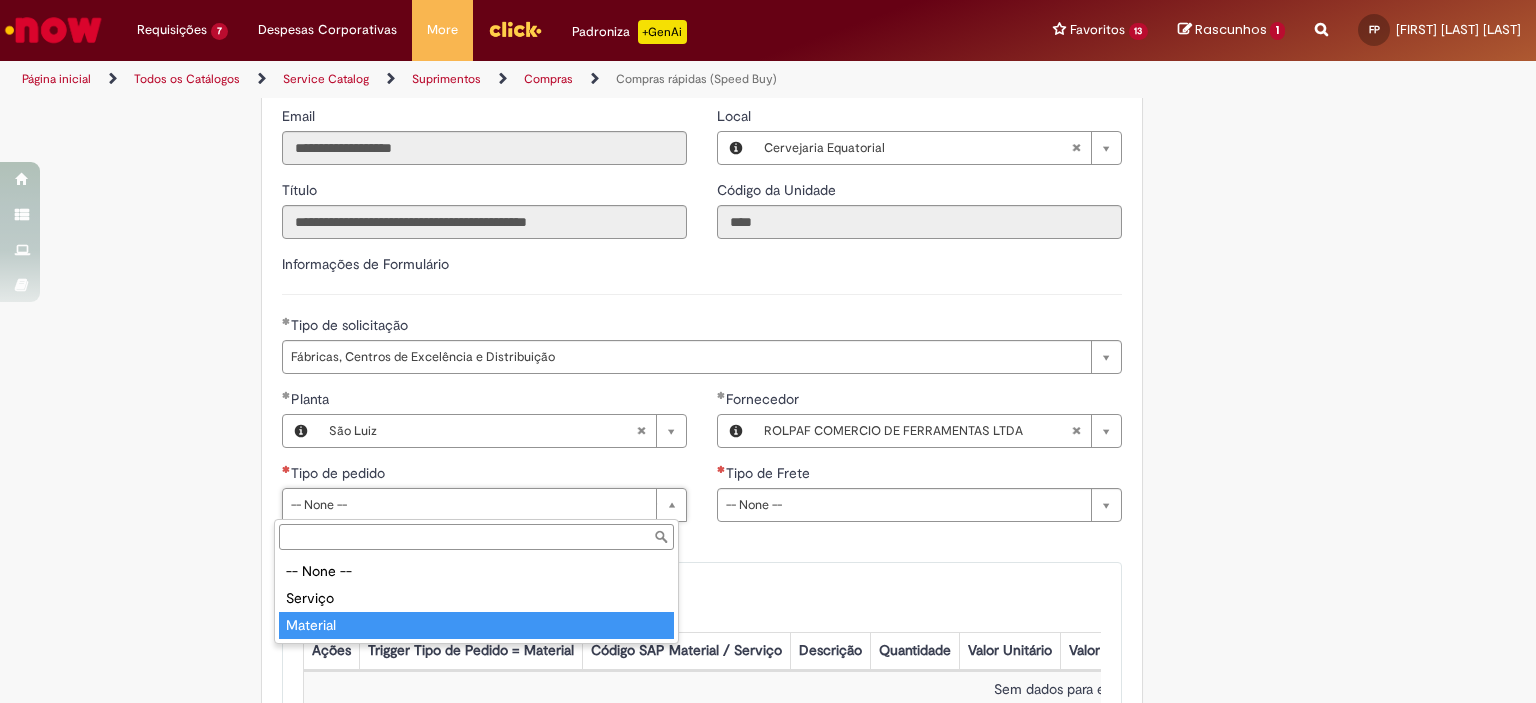 type on "********" 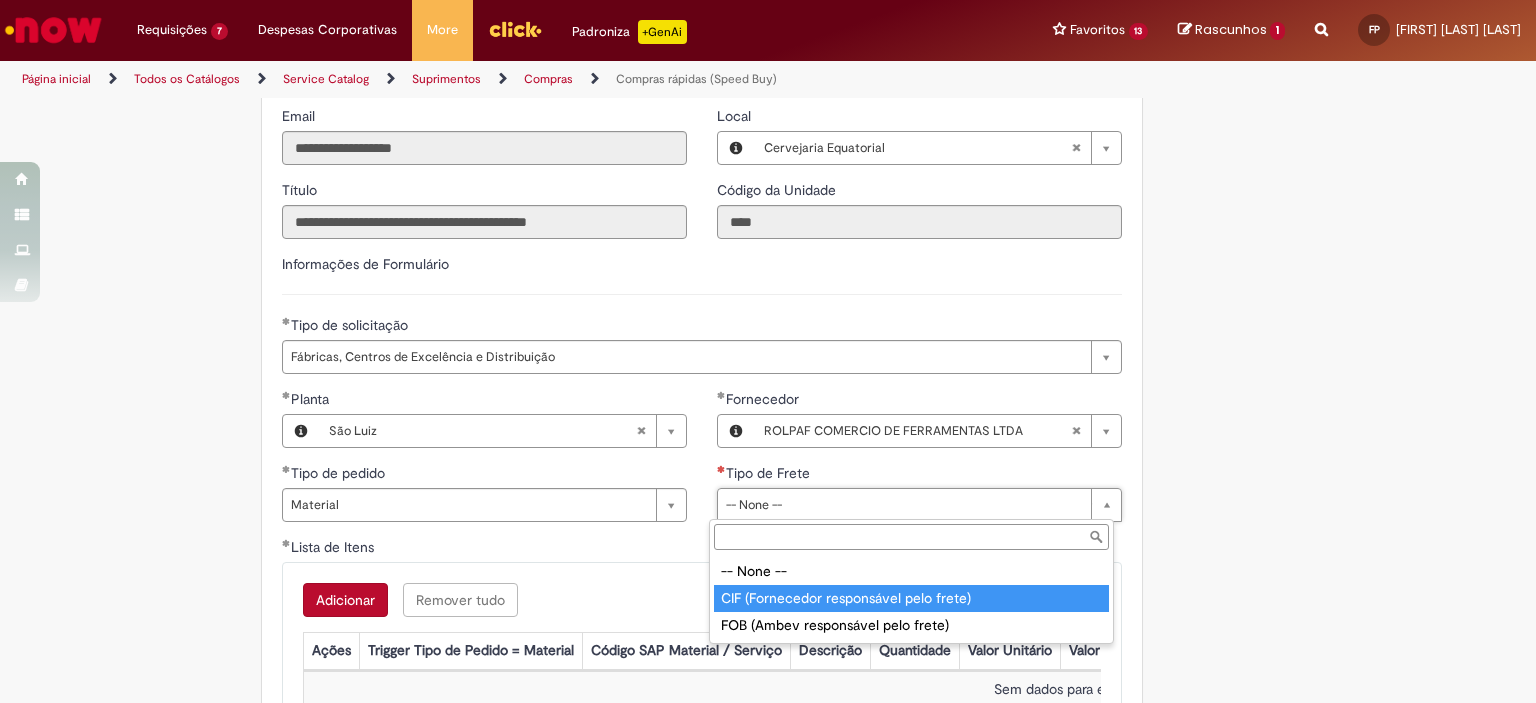 type on "**********" 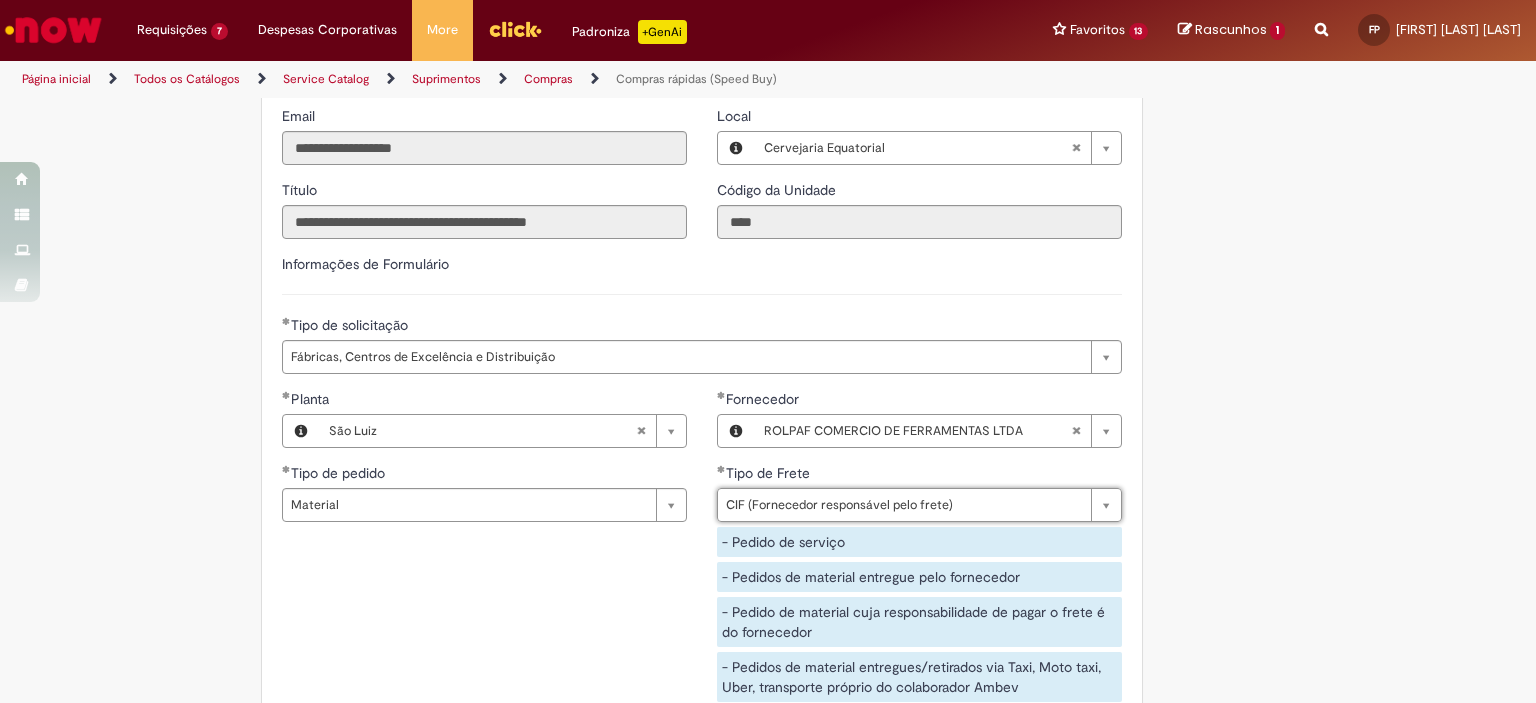 scroll, scrollTop: 2900, scrollLeft: 0, axis: vertical 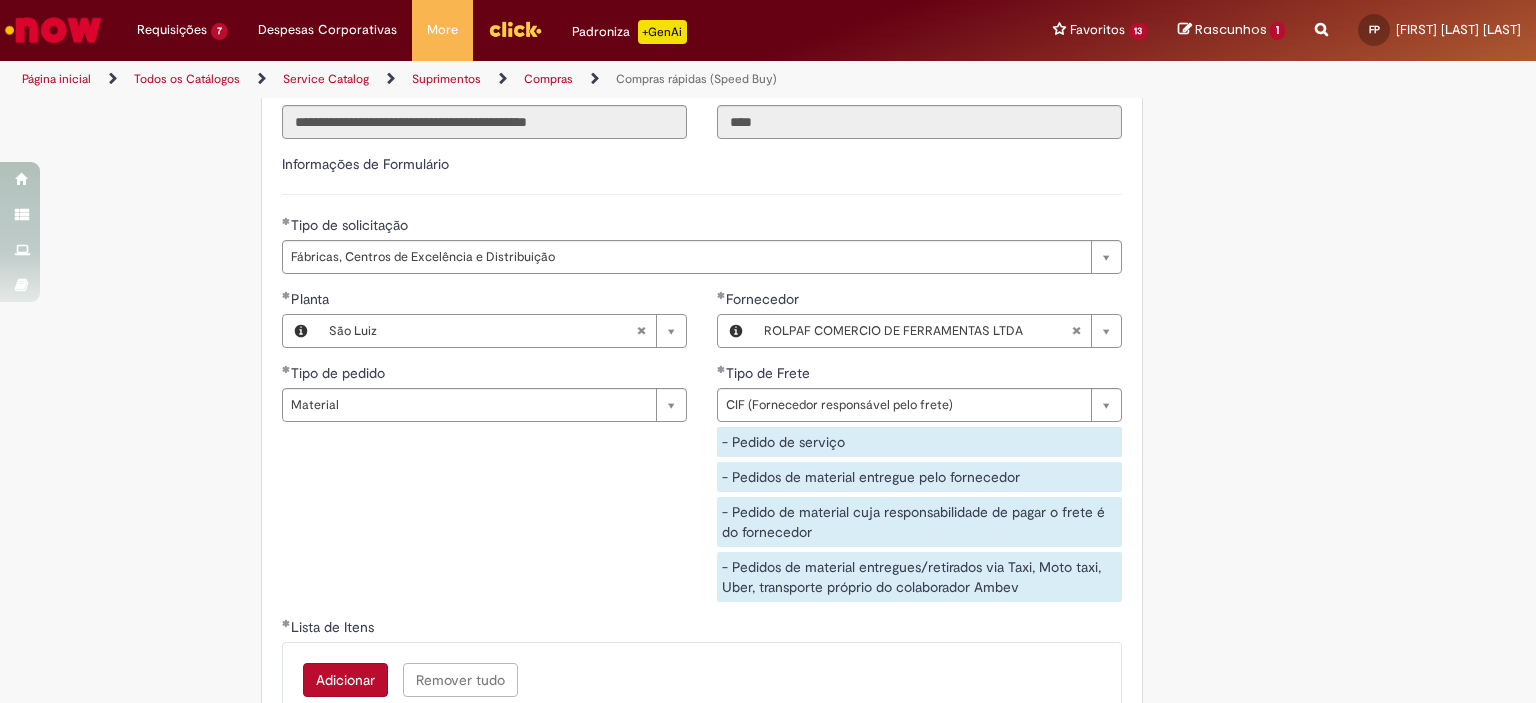 click on "Este item já está em sua lista atual. Se você tentar adicioná-lo novamente, o item atual será substituido  =)
Obrigatório um anexo.
Adicionar a Favoritos
Compras rápidas (Speed Buy)
Chamado destinado para a geração de pedido de compra de indiretos.
O Speed buy é a ferramenta oficial para a geração de pedidos de compra que atenda aos seguintes requisitos:
Compras de material e serviço indiretos
Compras inferiores a R$13.000 *
Compras com fornecedores nacionais
Compras de material sem contrato ativo no SAP para o centro solicitado
* Essa cota é referente ao tipo de solicitação padrão de Speed buy. Os chamados com cotas especiais podem possuir valores divergentes.
Regras de Utilização
No campo “Tipo de Solicitação” selecionar a opção correspondente a sua unidade de negócio.
Solicitação Padrão de Speed buy:" at bounding box center [768, -718] 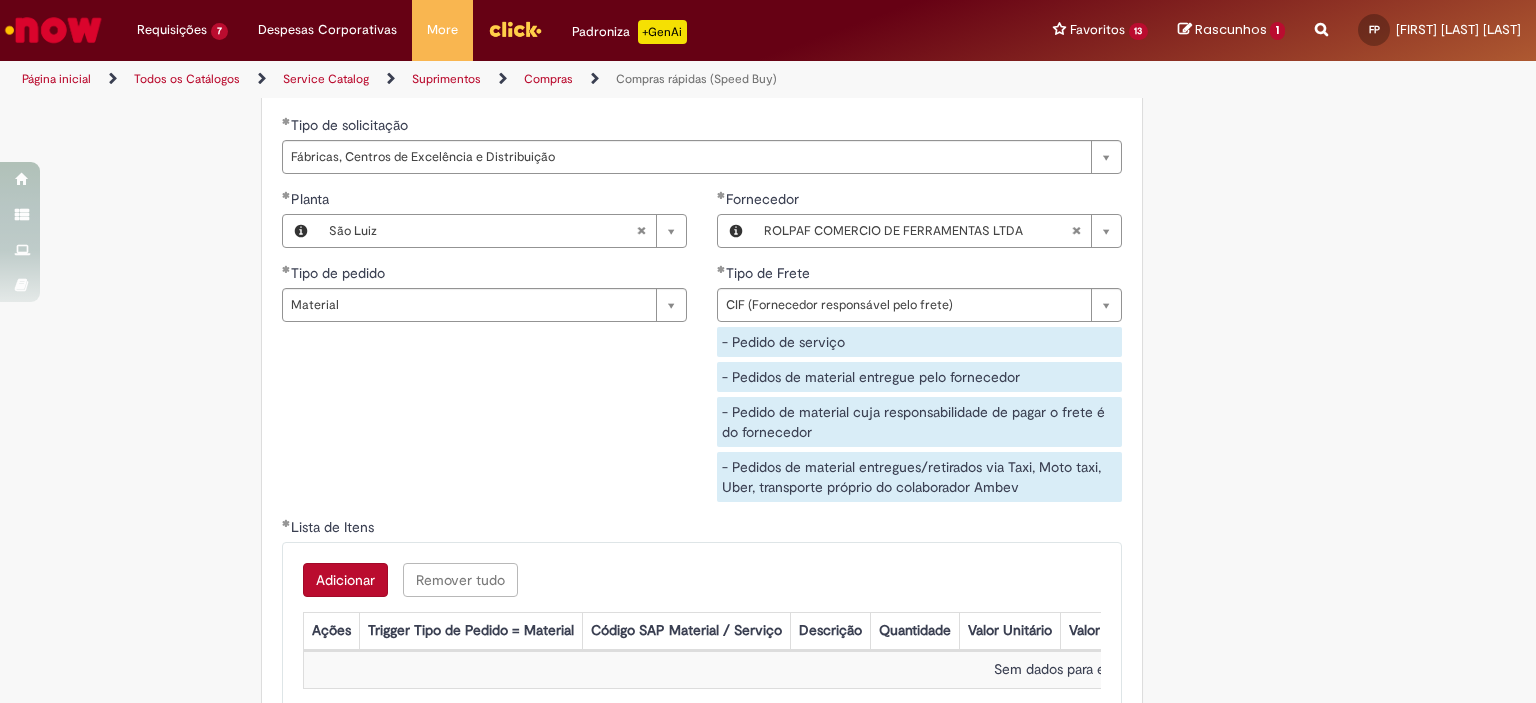 scroll, scrollTop: 3200, scrollLeft: 0, axis: vertical 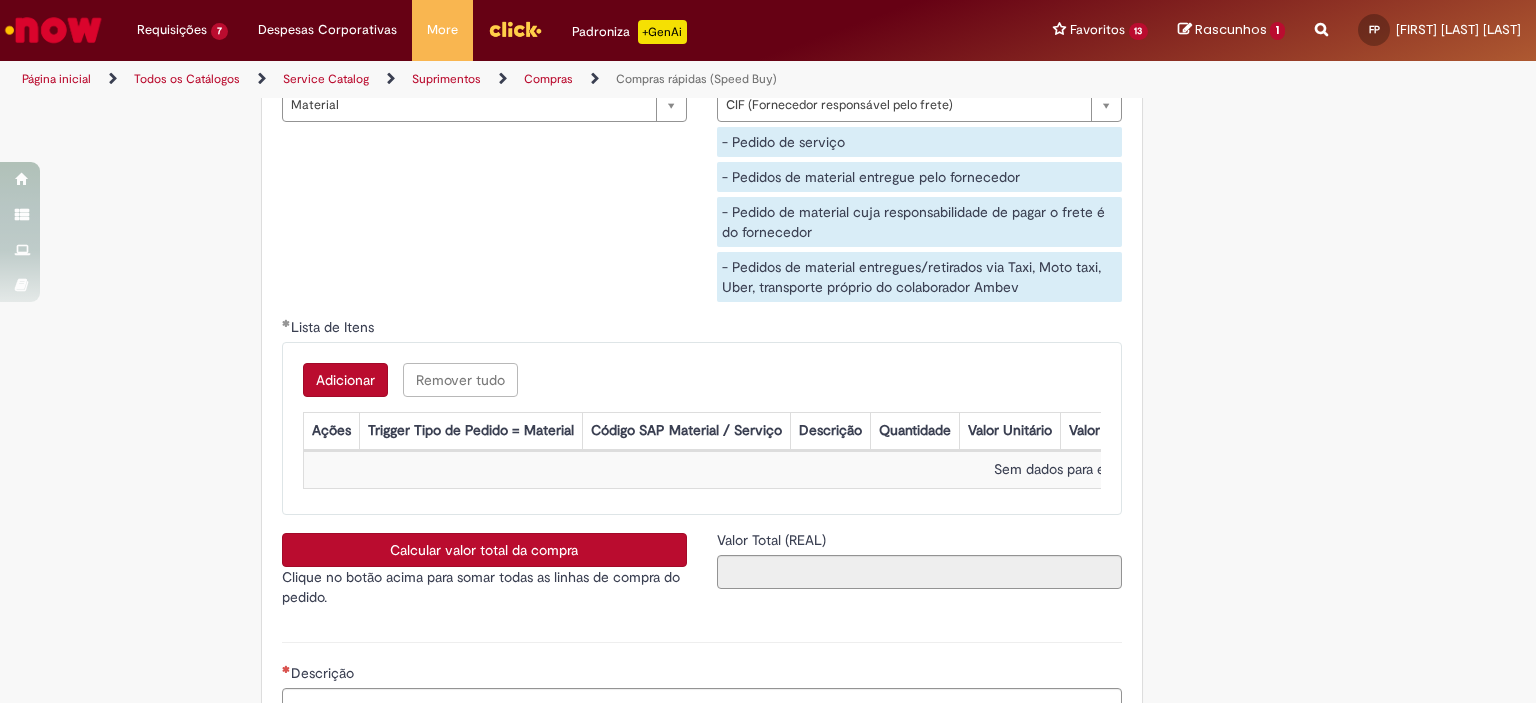 click on "Adicionar" at bounding box center (345, 380) 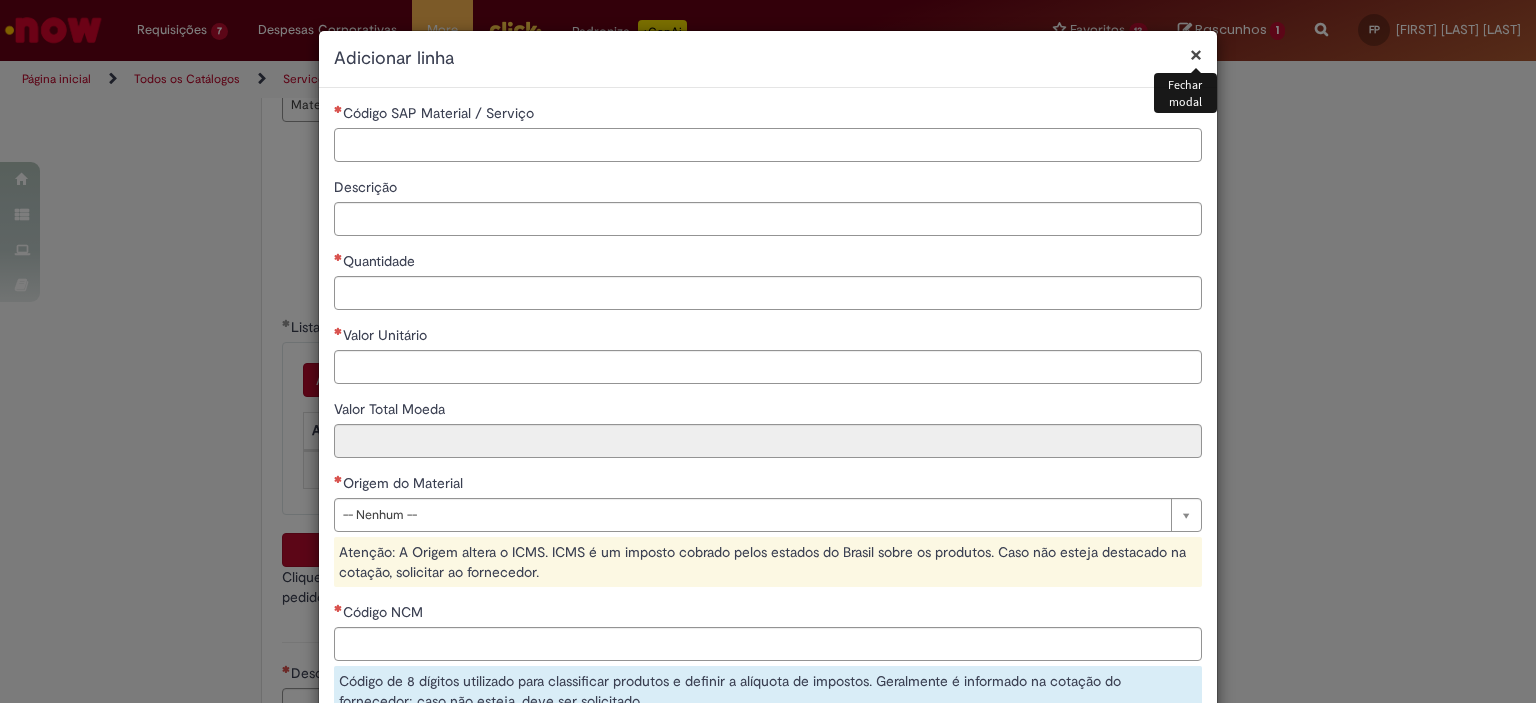 click on "Código SAP Material / Serviço" at bounding box center (768, 145) 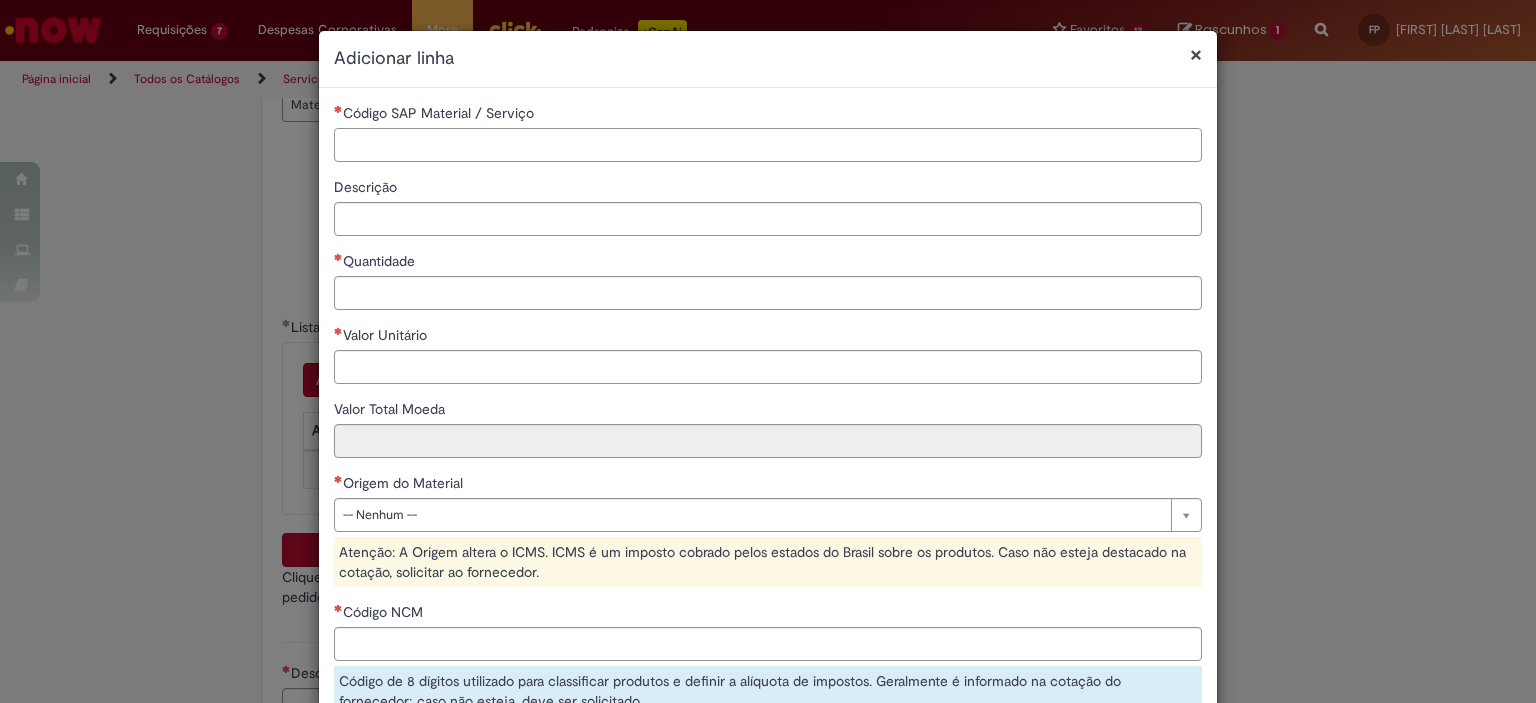click on "Código SAP Material / Serviço" at bounding box center (768, 145) 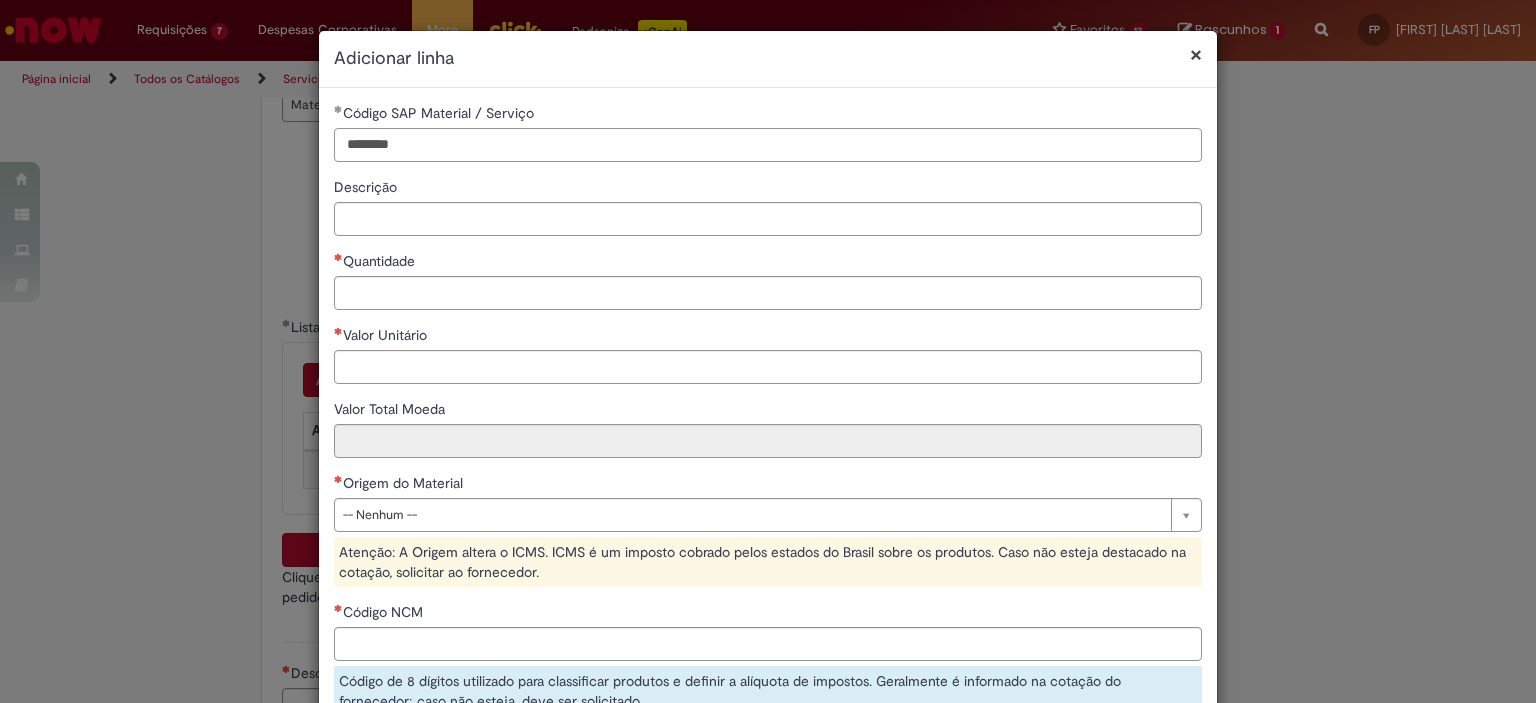 type on "********" 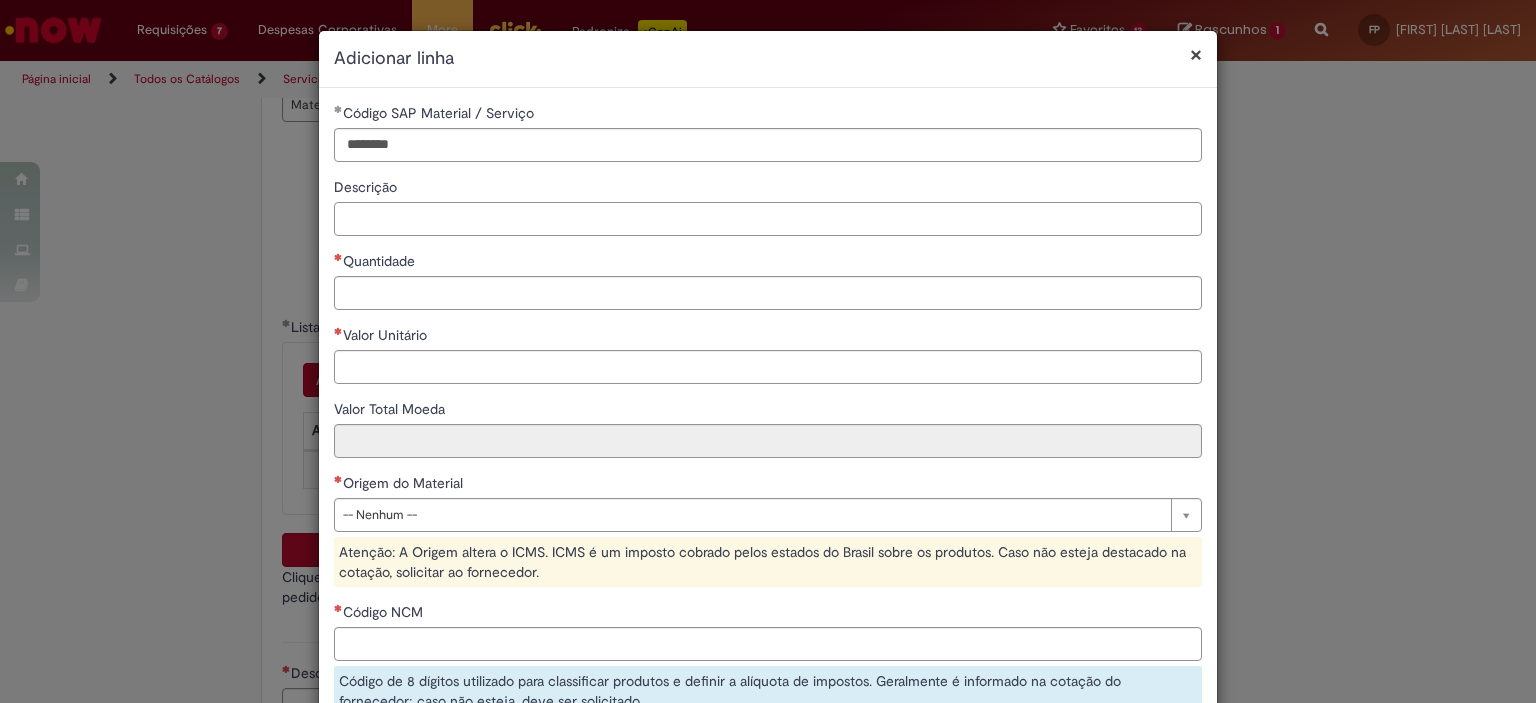 click on "Descrição" at bounding box center (768, 219) 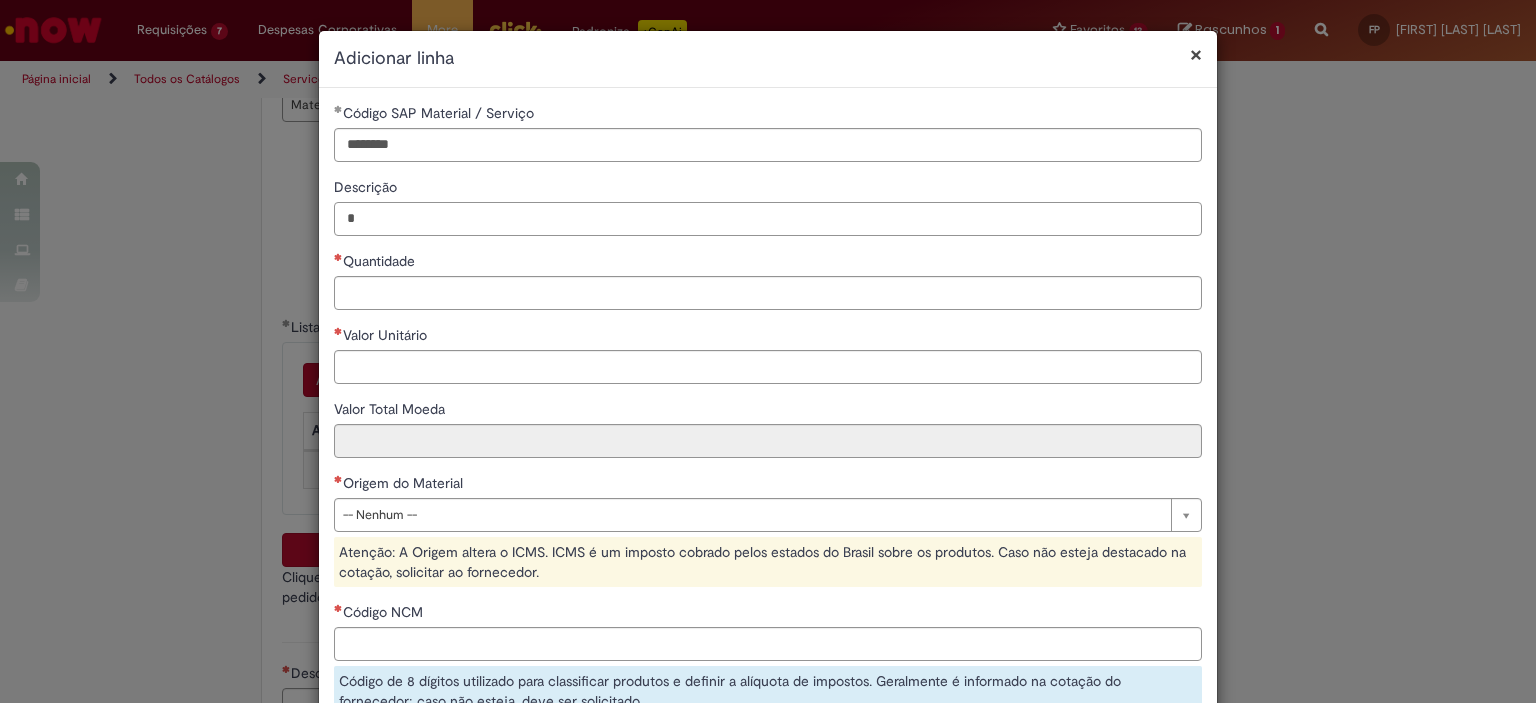 type on "*" 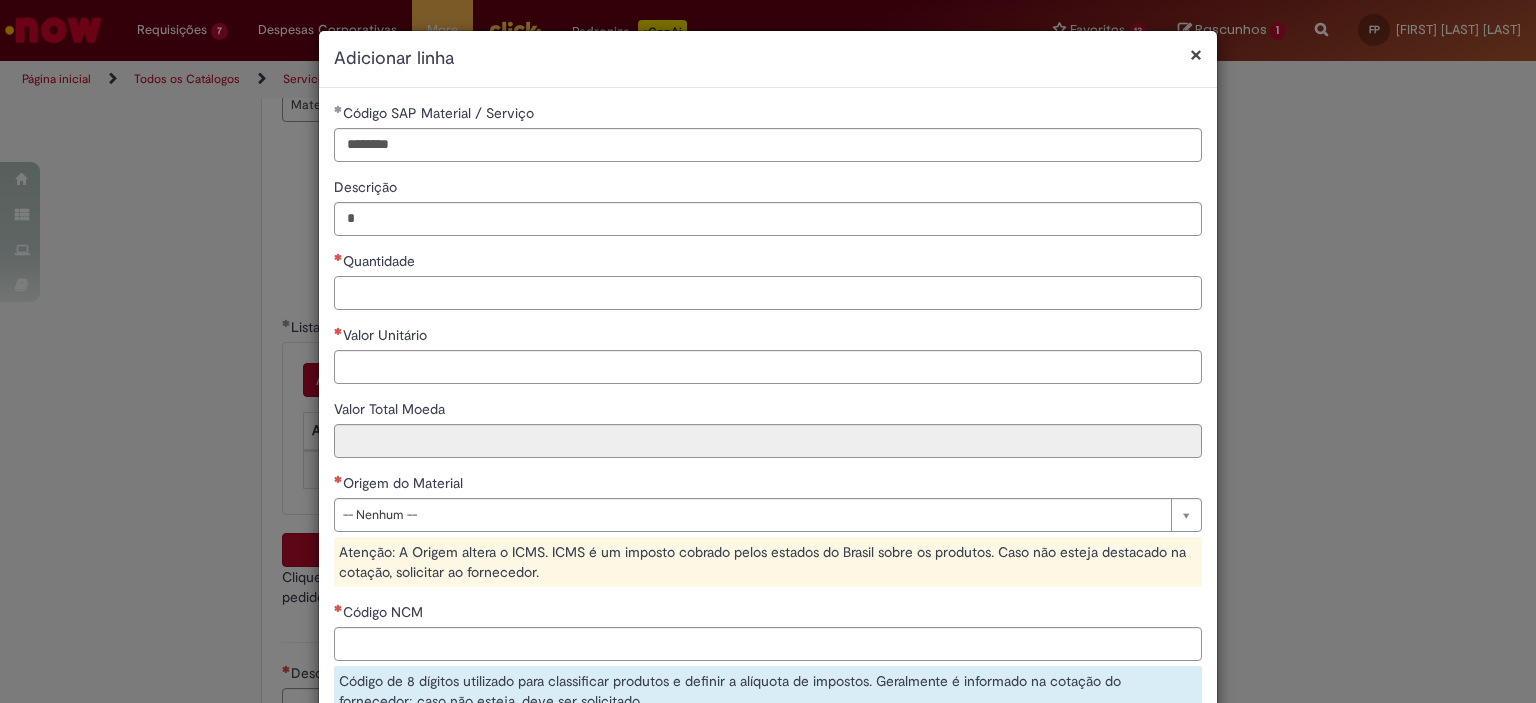 click on "Quantidade" at bounding box center (768, 293) 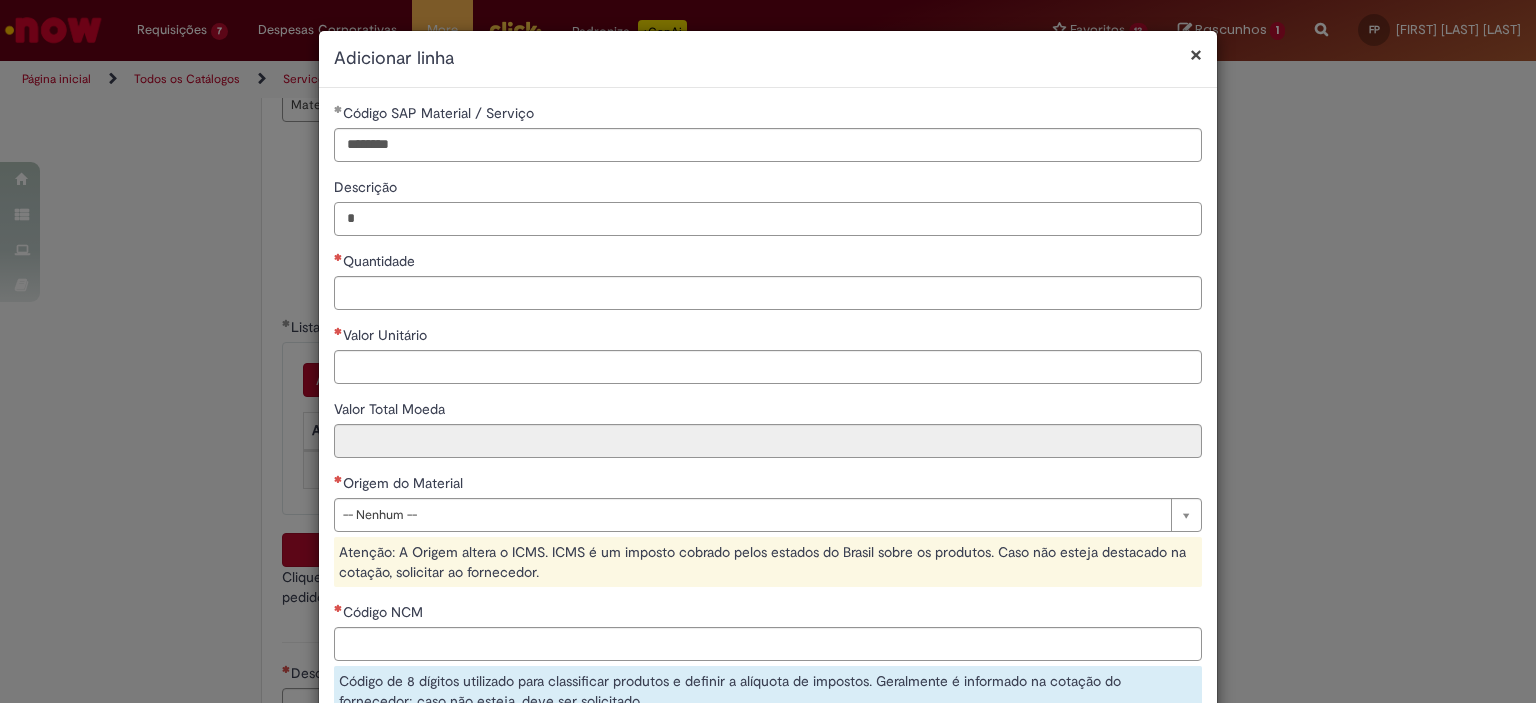 drag, startPoint x: 356, startPoint y: 210, endPoint x: 276, endPoint y: 223, distance: 81.04937 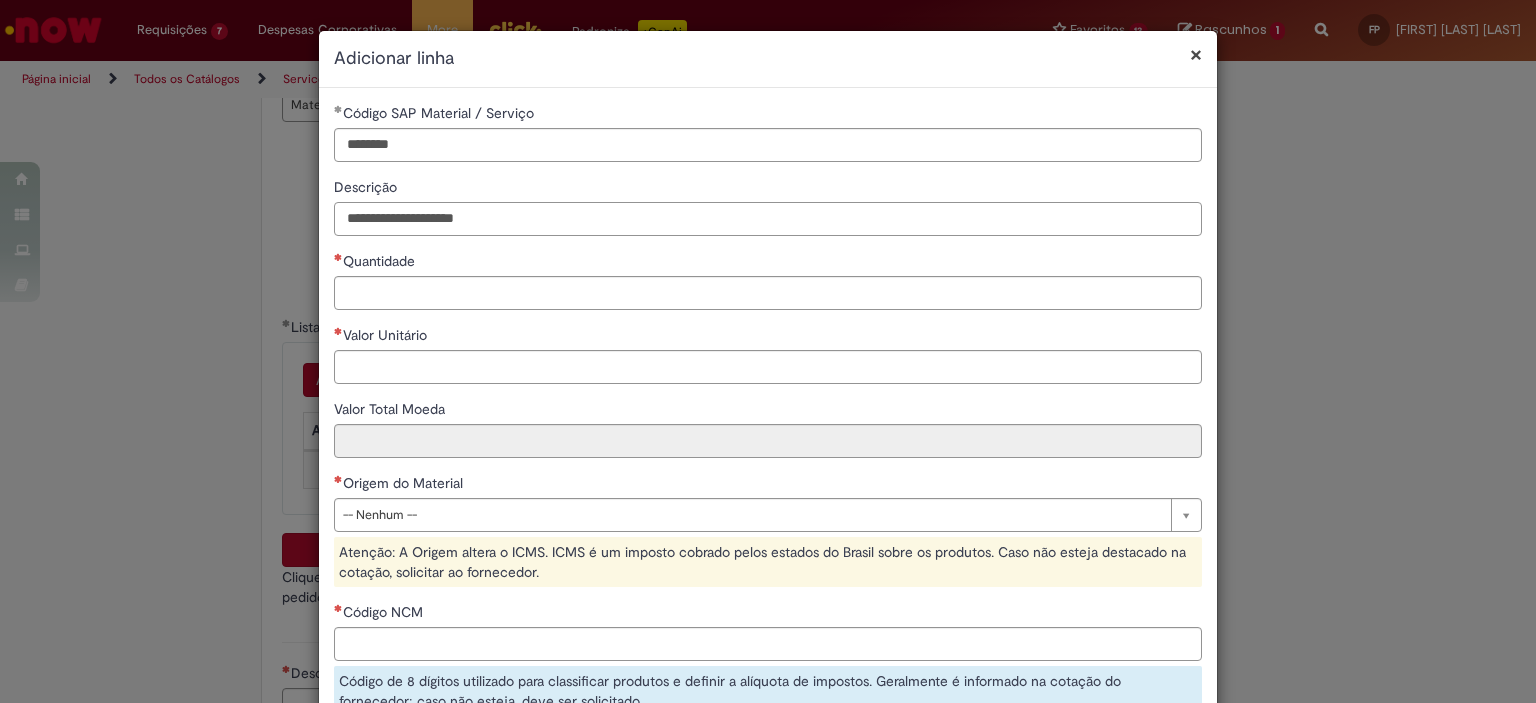 type on "**********" 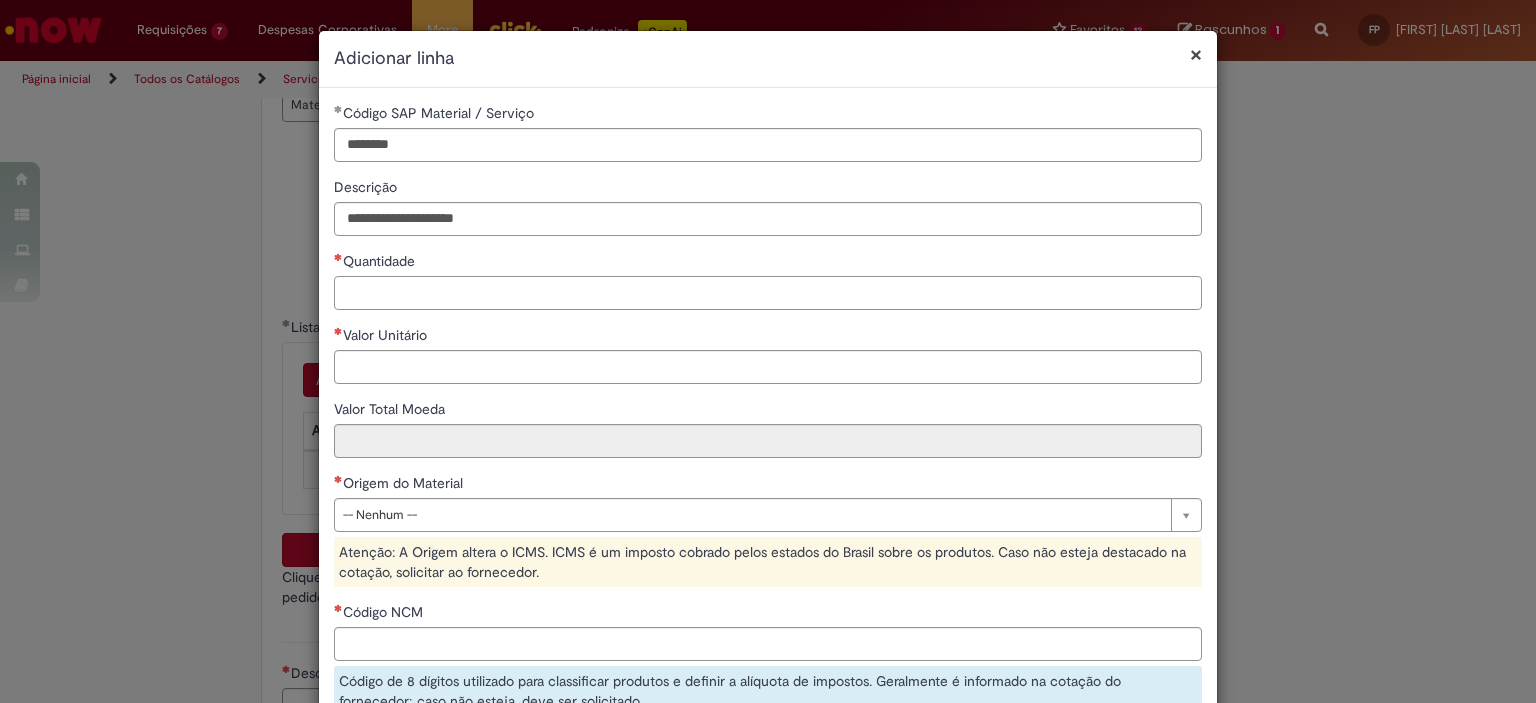 click on "Quantidade" at bounding box center (768, 293) 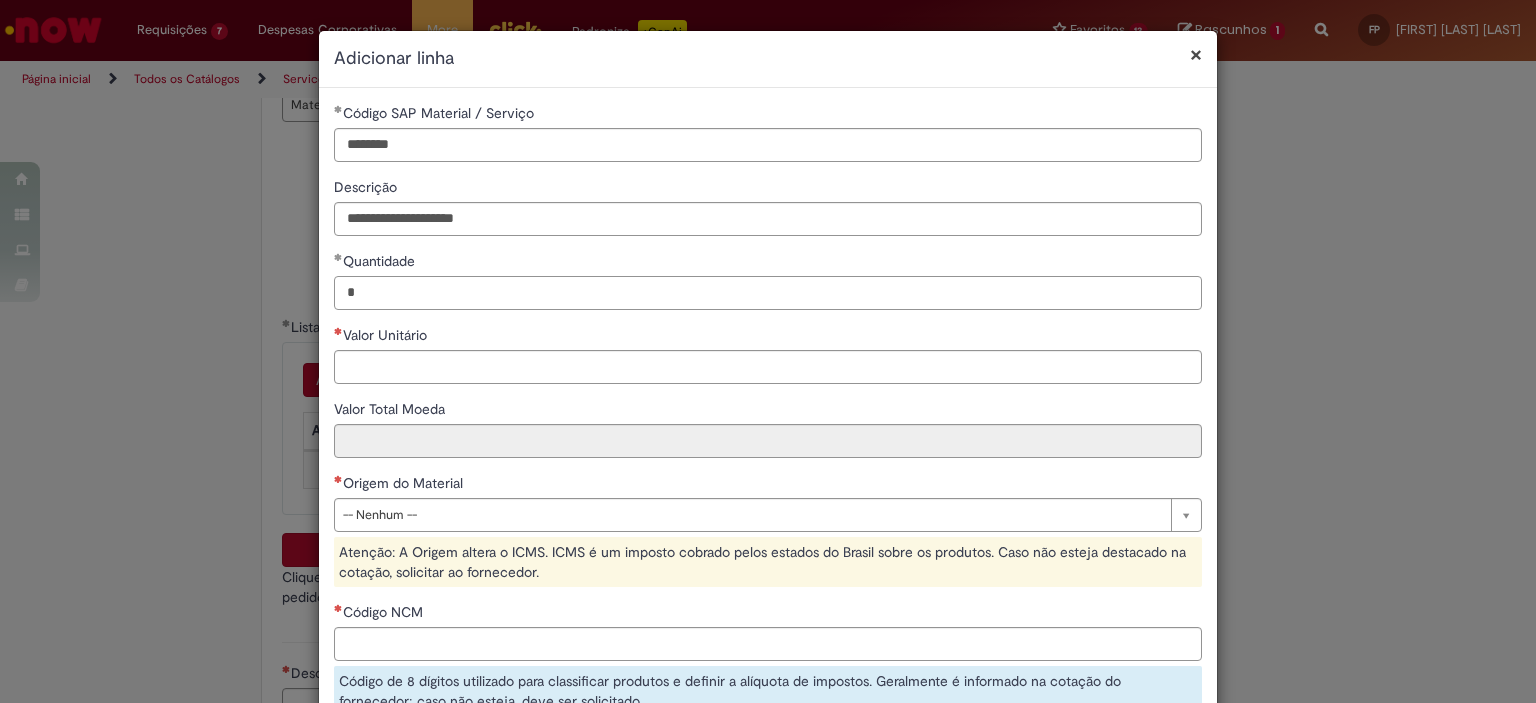 type on "*" 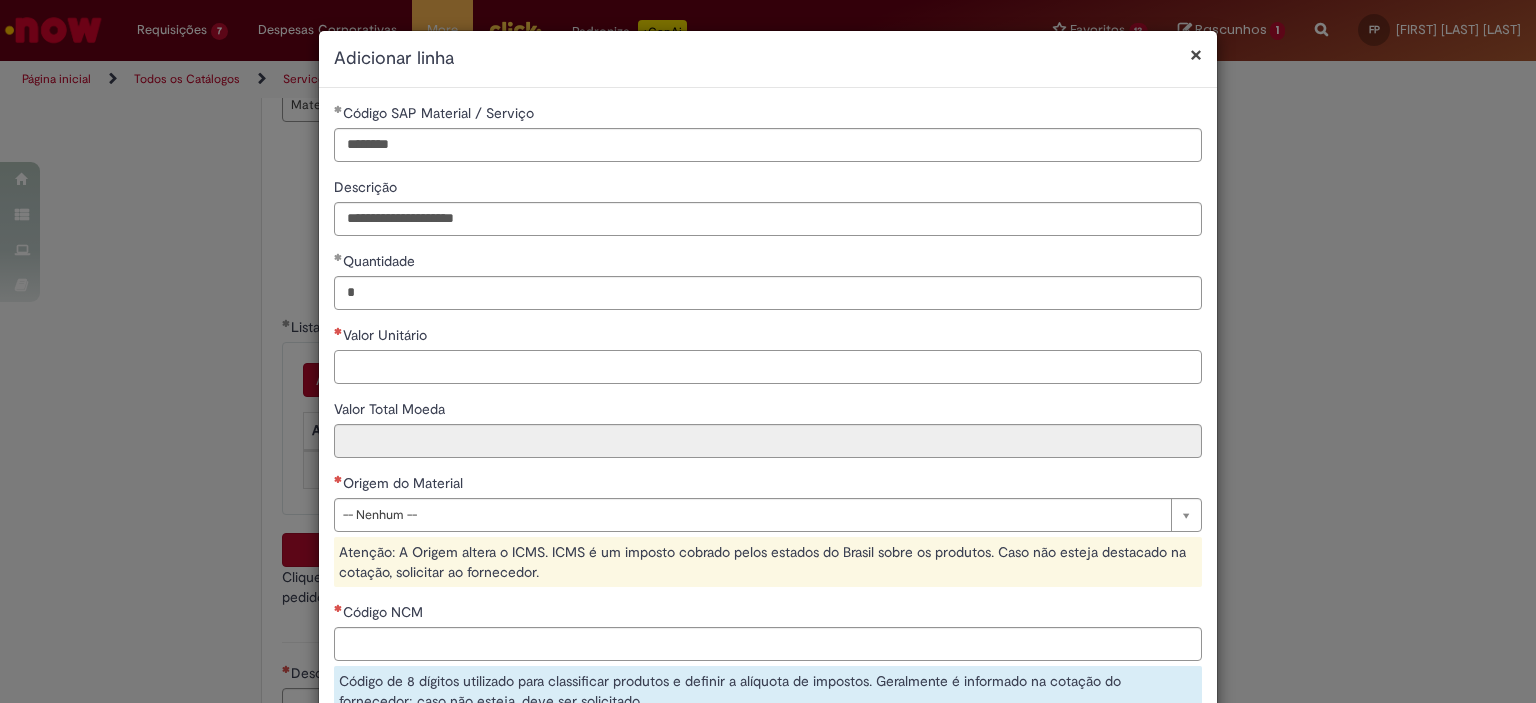 click on "Valor Unitário" at bounding box center (768, 367) 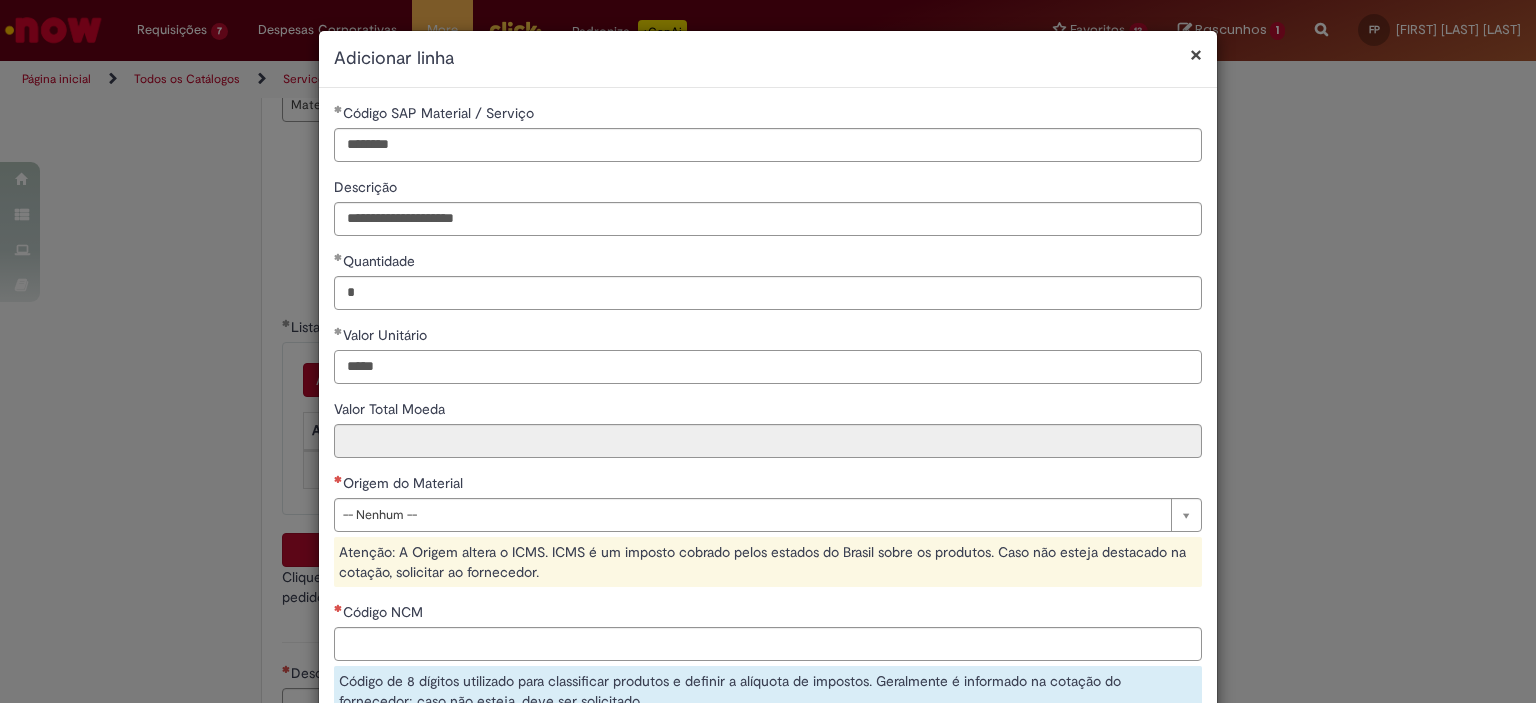 type on "*****" 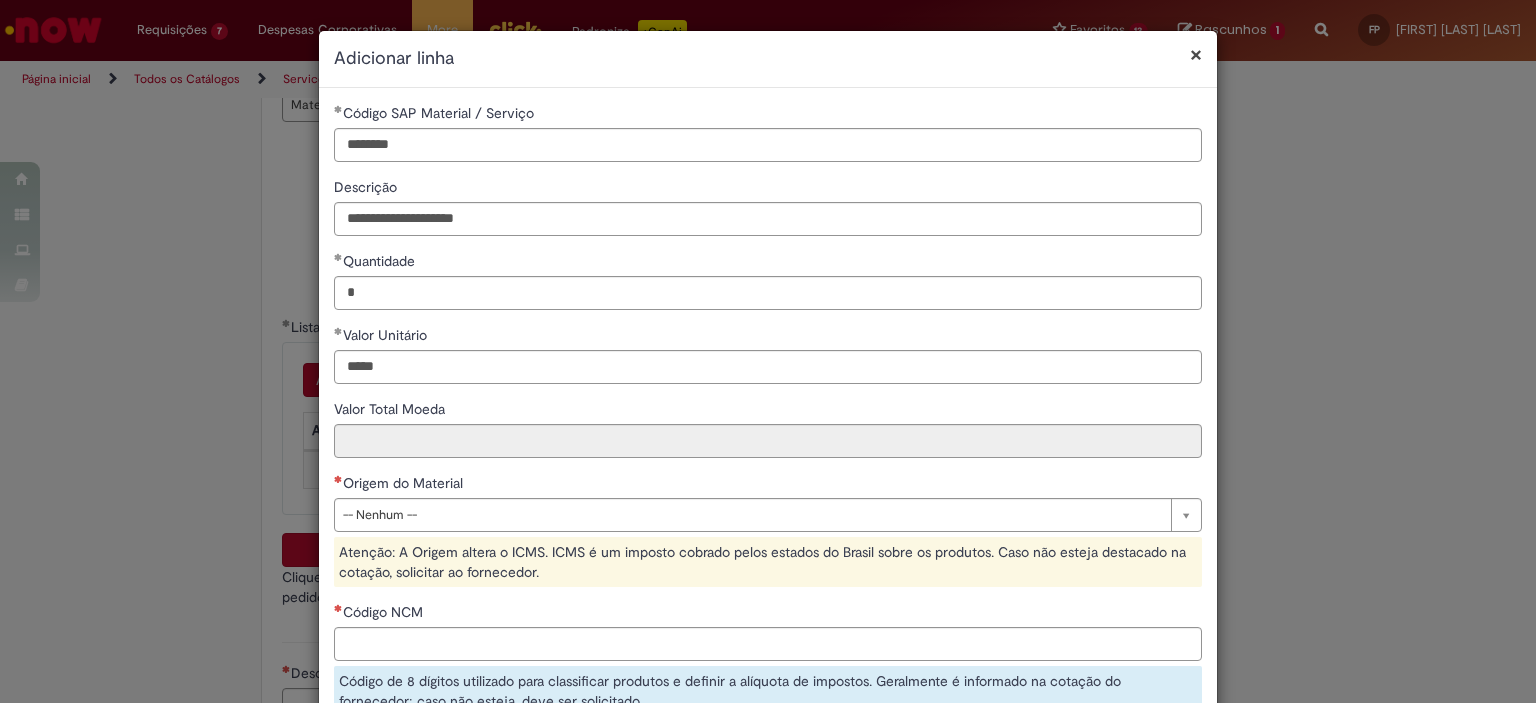 type on "******" 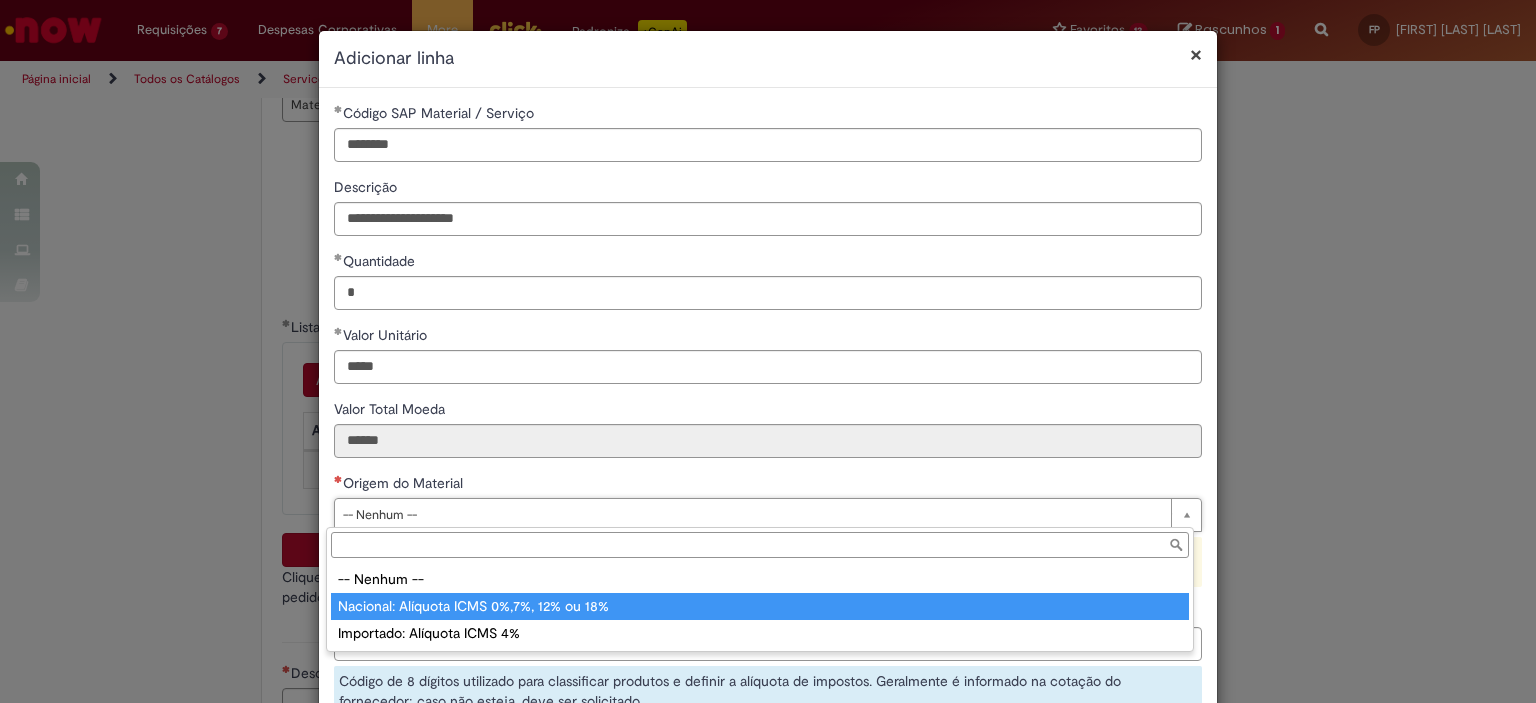 type on "**********" 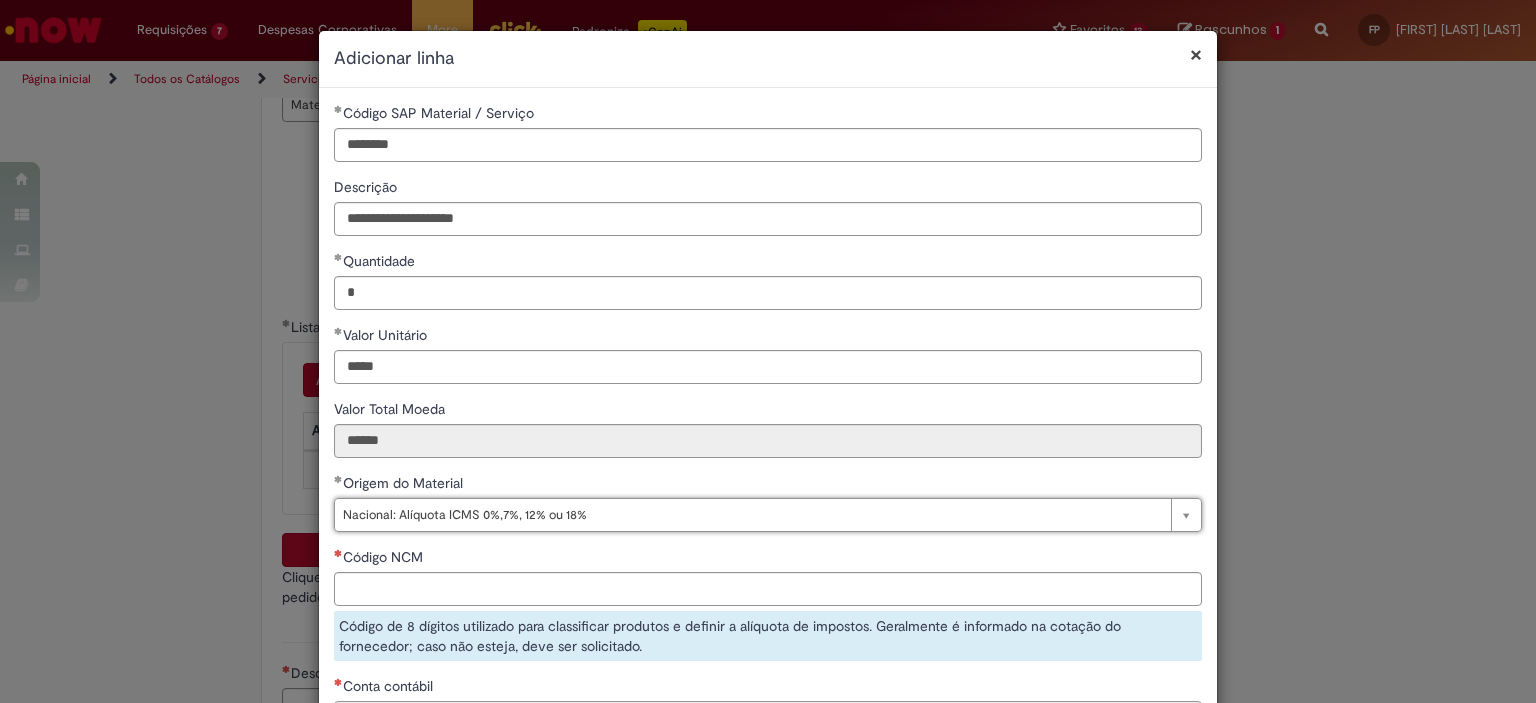 scroll, scrollTop: 200, scrollLeft: 0, axis: vertical 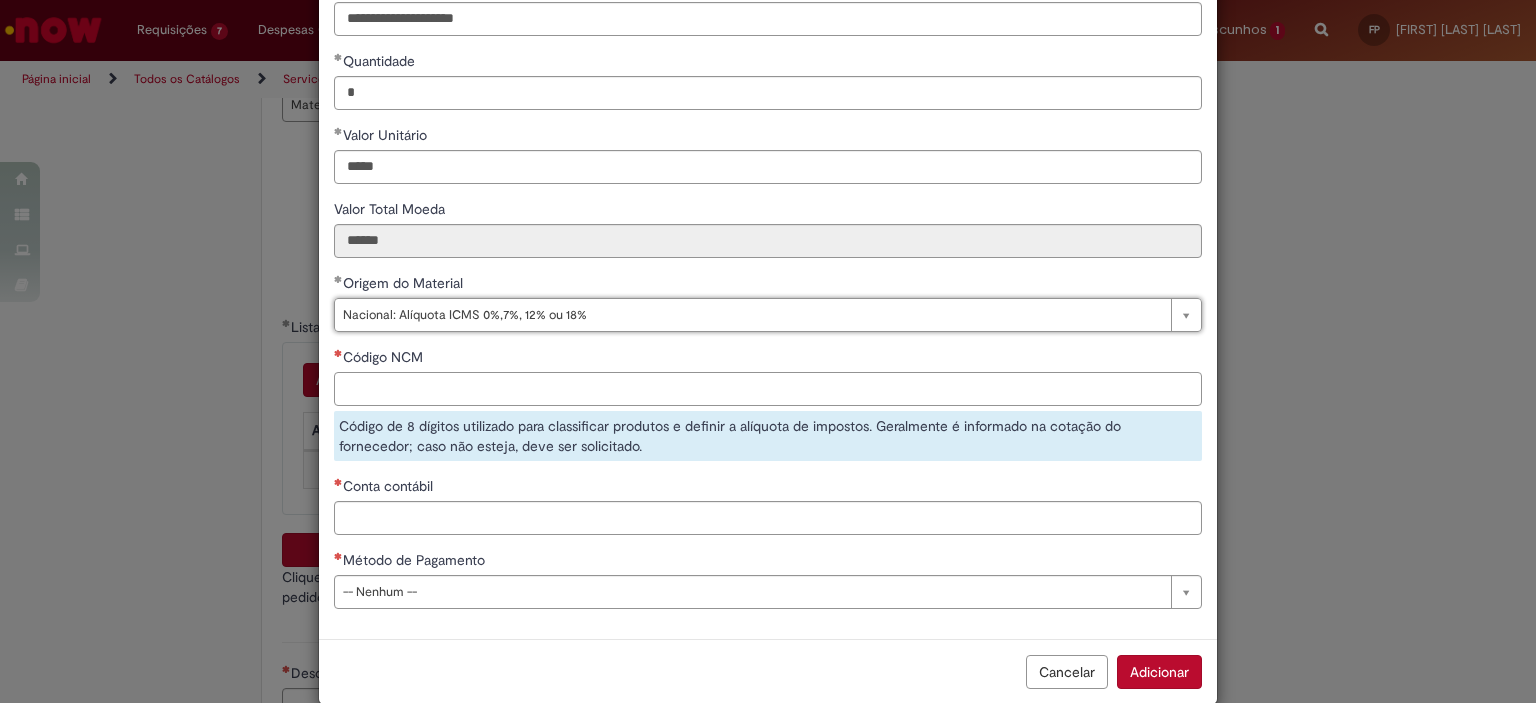 click on "Código NCM" at bounding box center (768, 389) 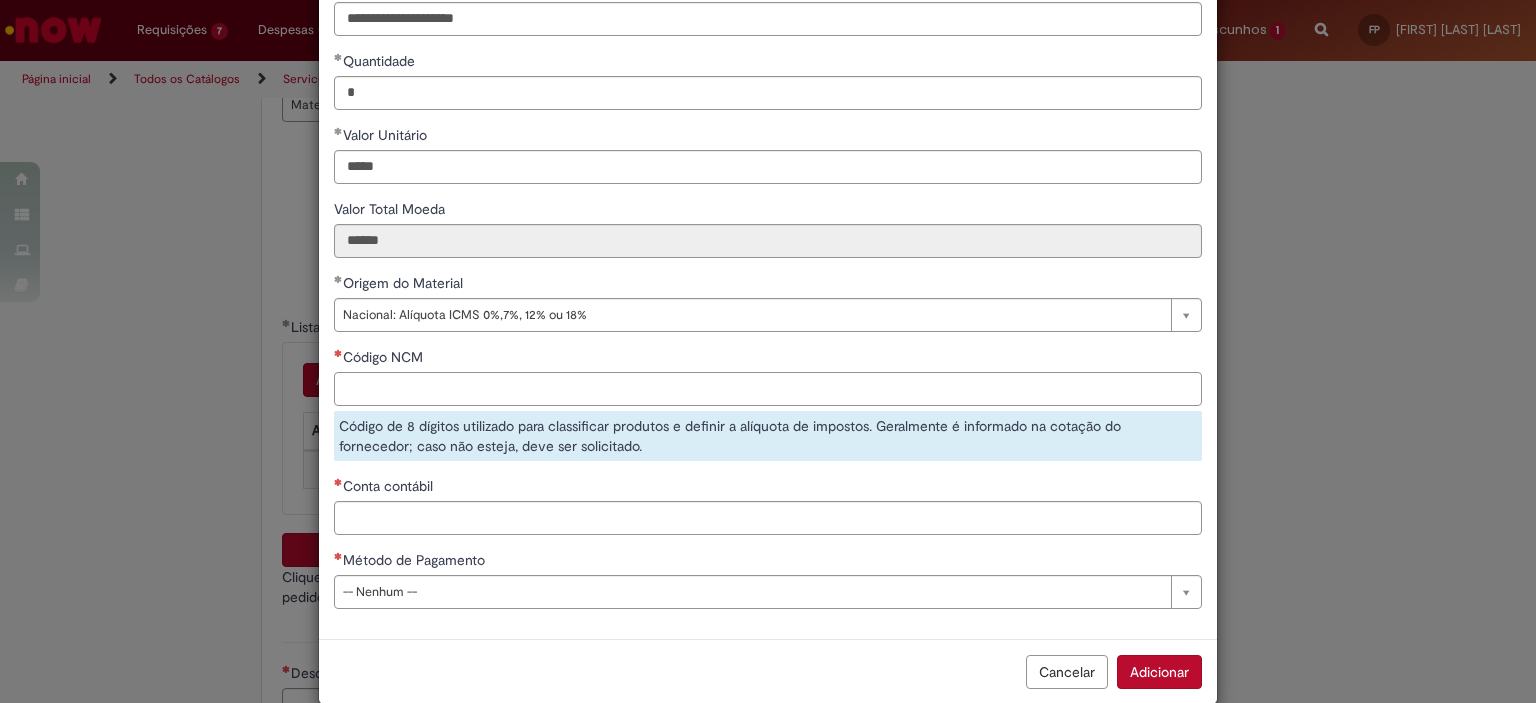 paste on "********" 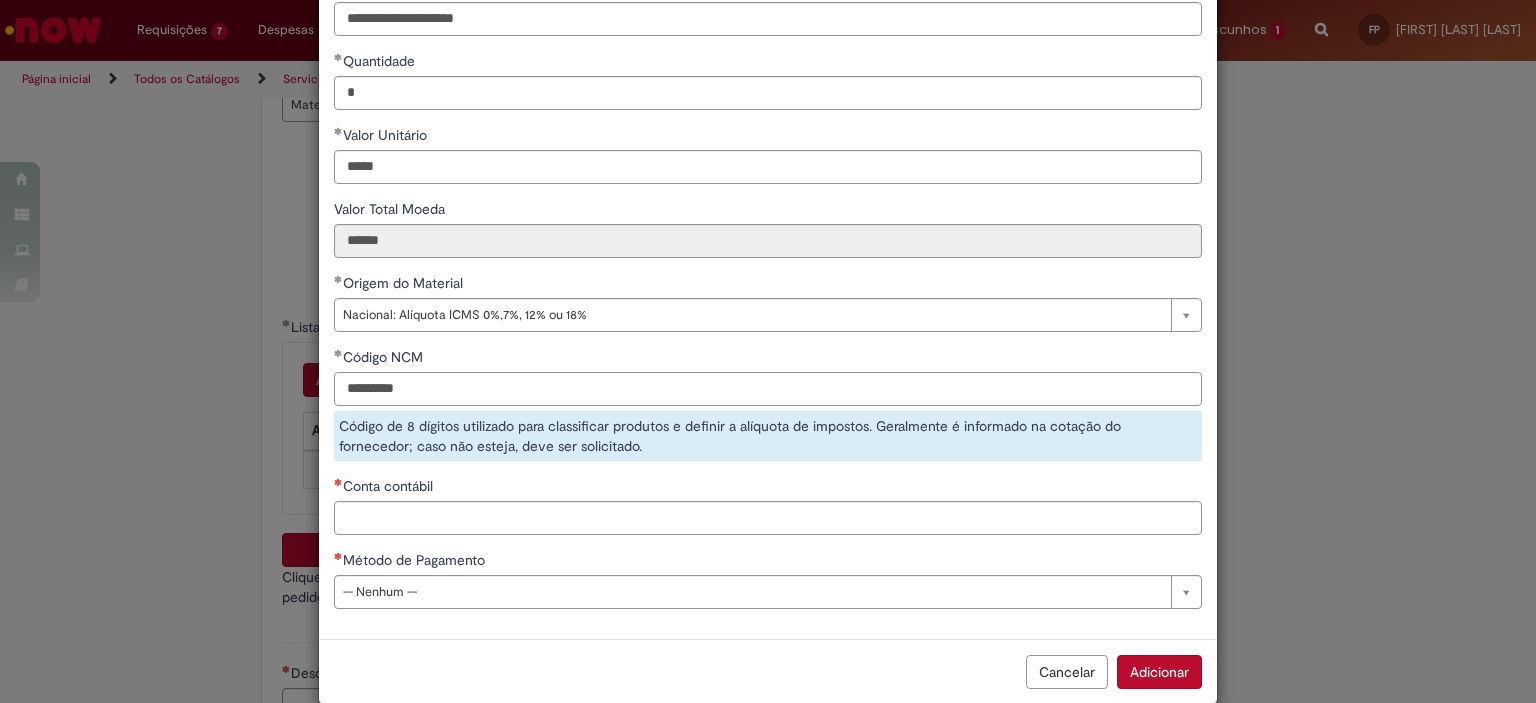 click on "********" at bounding box center [768, 389] 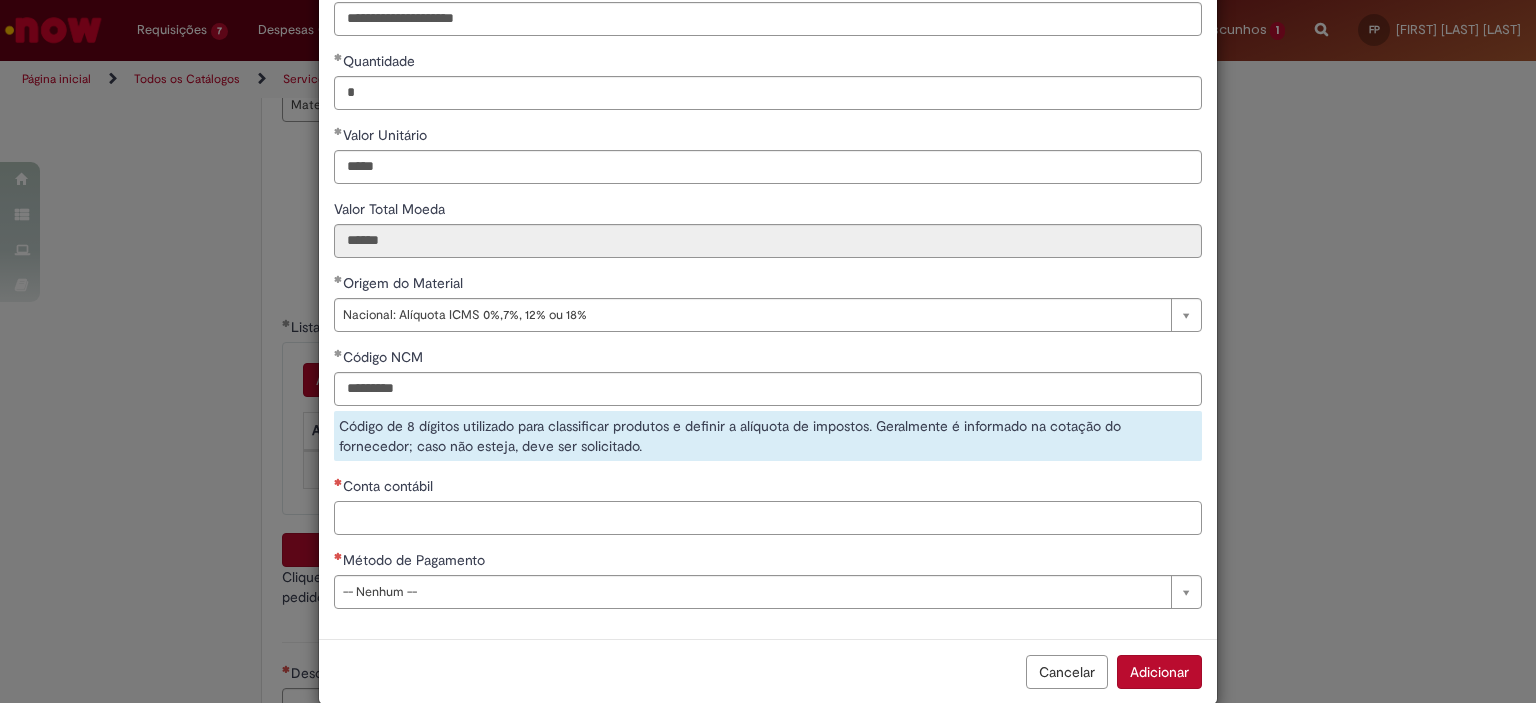 click on "**********" at bounding box center [768, 263] 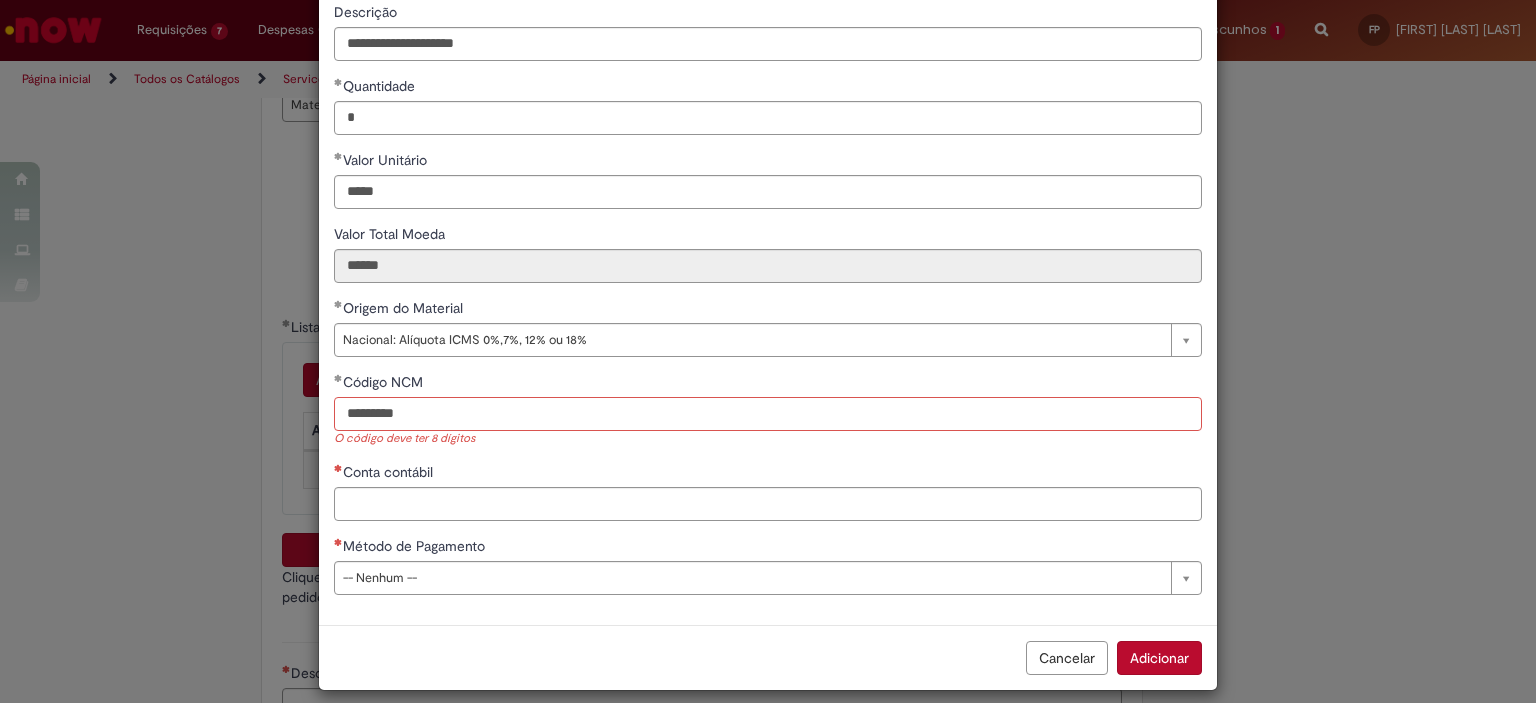 click on "********" at bounding box center (768, 414) 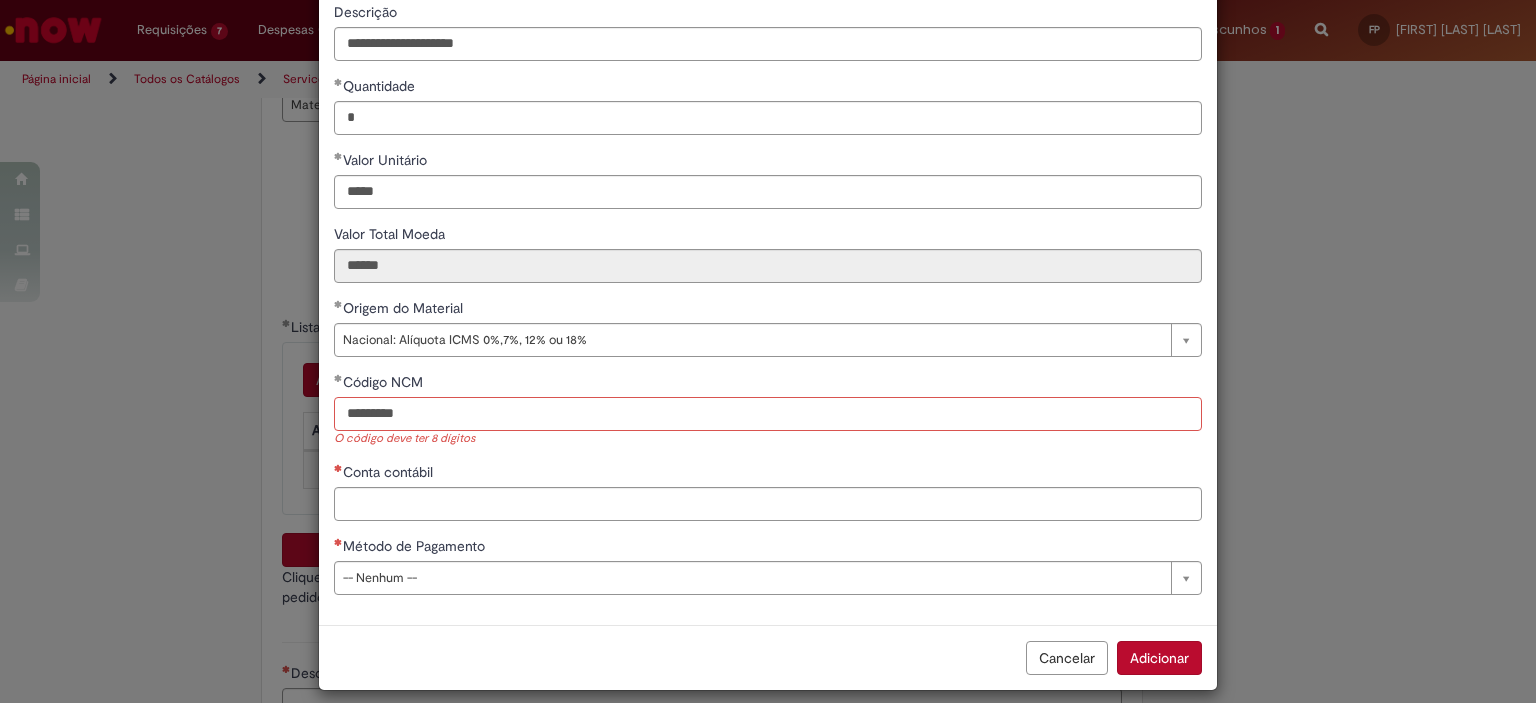 drag, startPoint x: 416, startPoint y: 427, endPoint x: 329, endPoint y: 415, distance: 87.823685 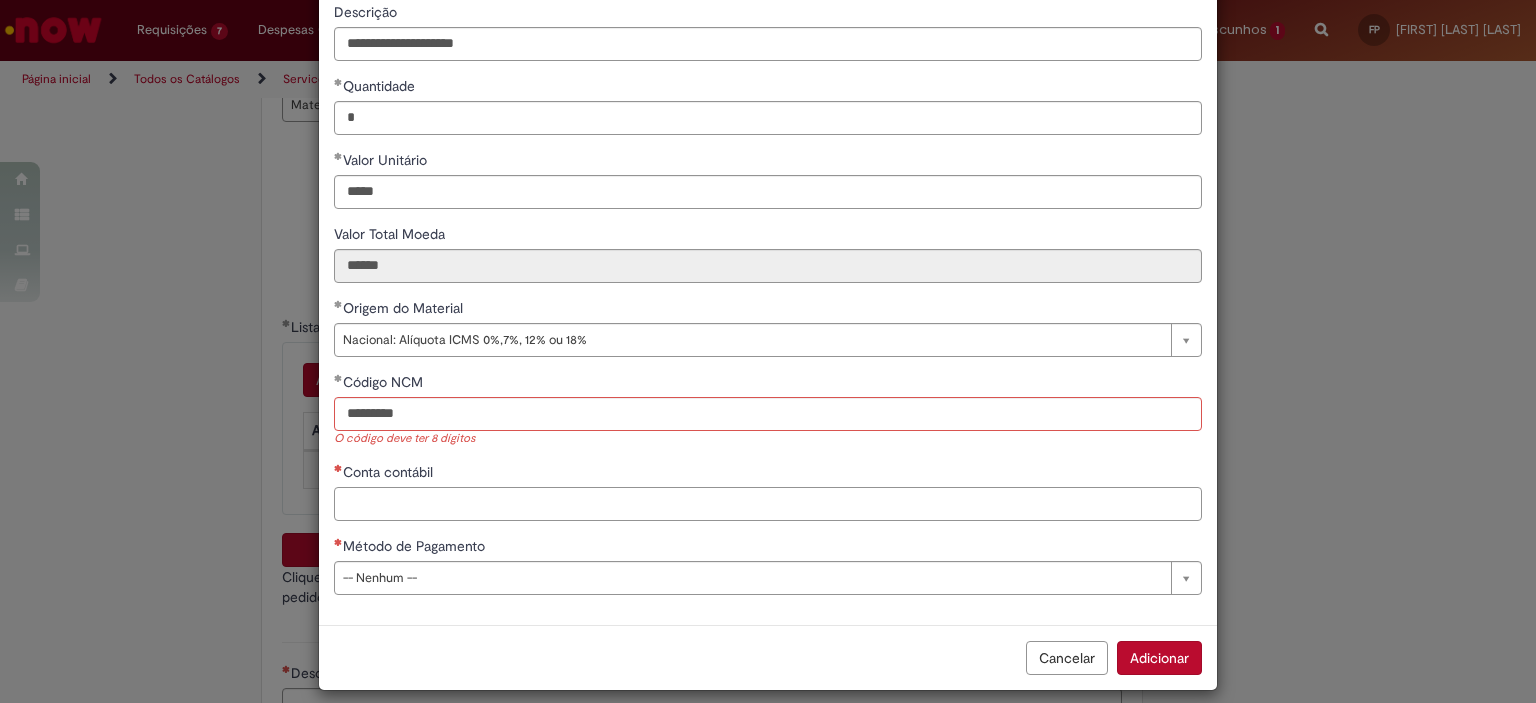 click on "Conta contábil" at bounding box center (768, 504) 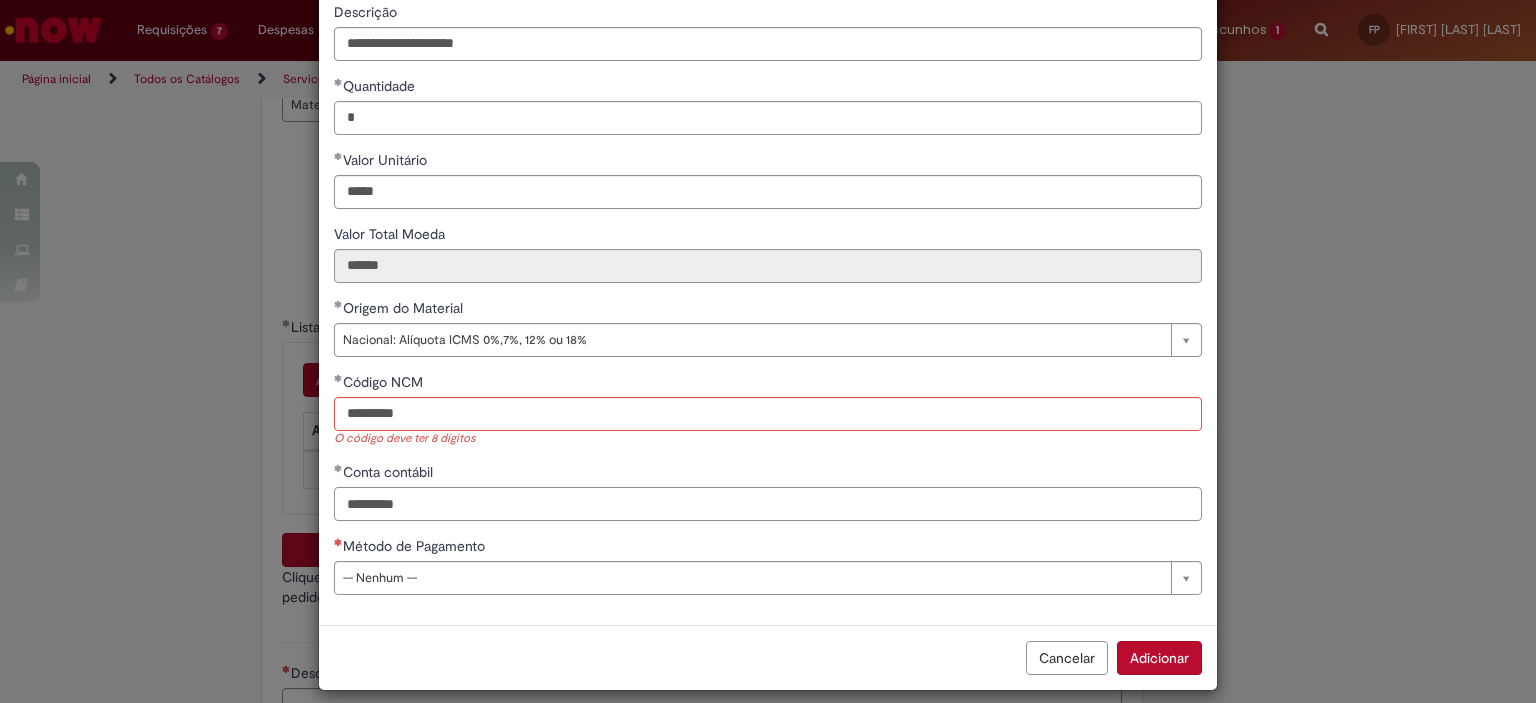 type on "********" 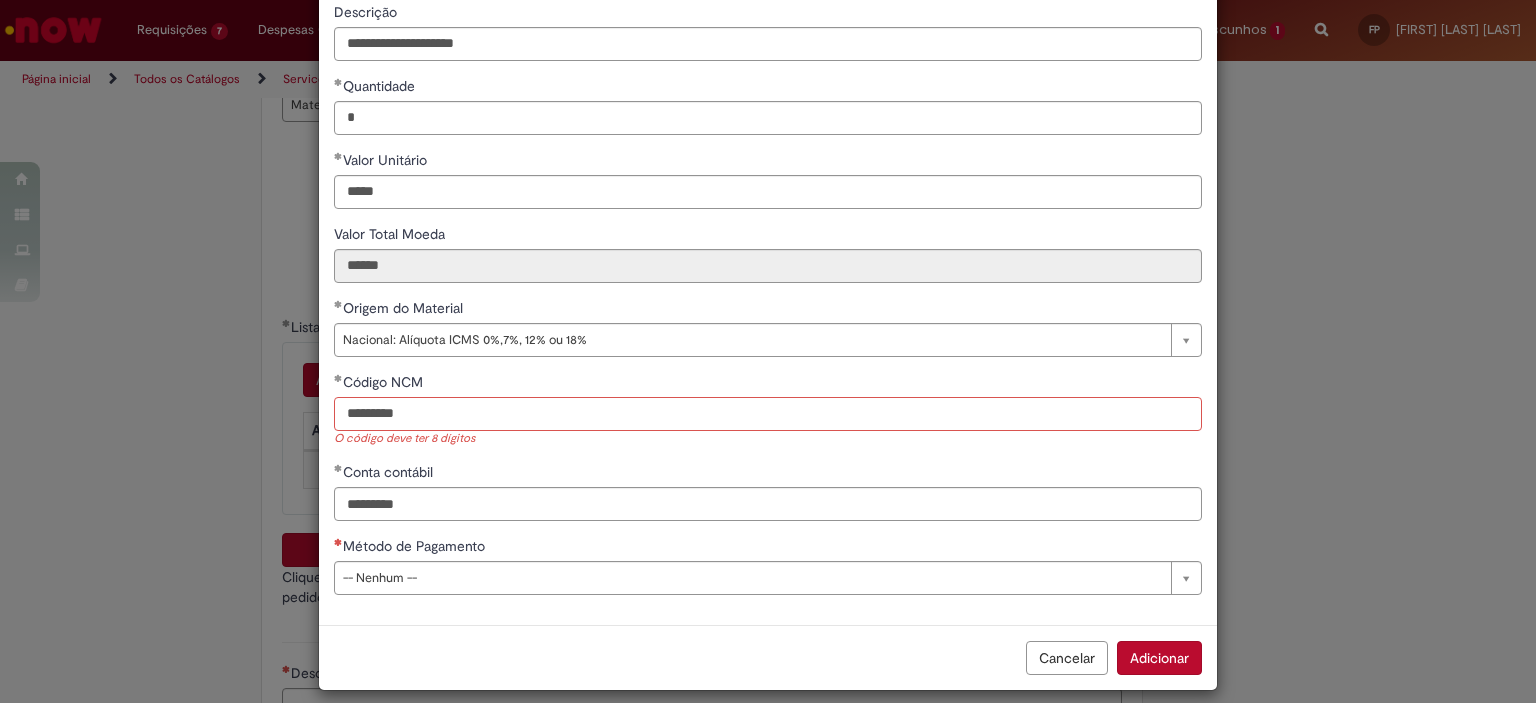 type 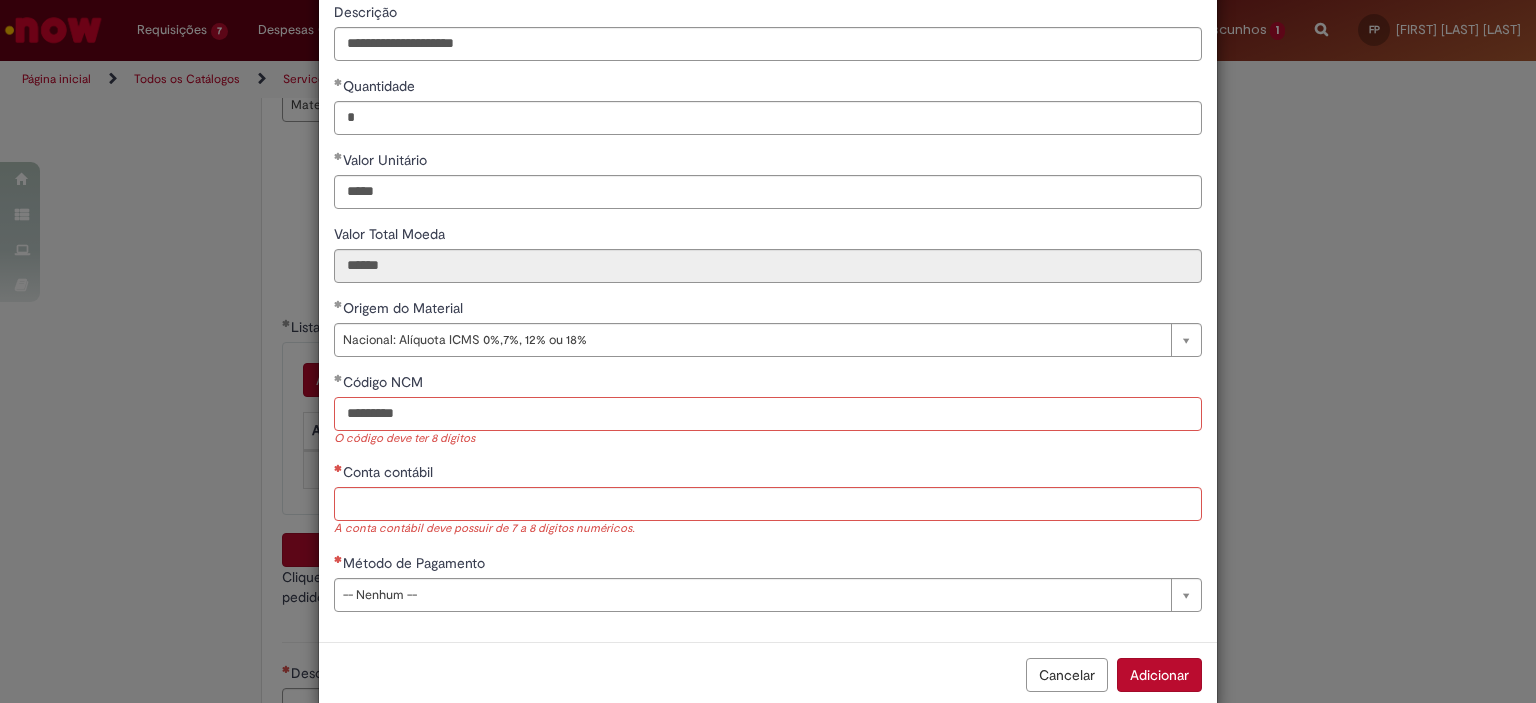 drag, startPoint x: 392, startPoint y: 415, endPoint x: 338, endPoint y: 423, distance: 54.589375 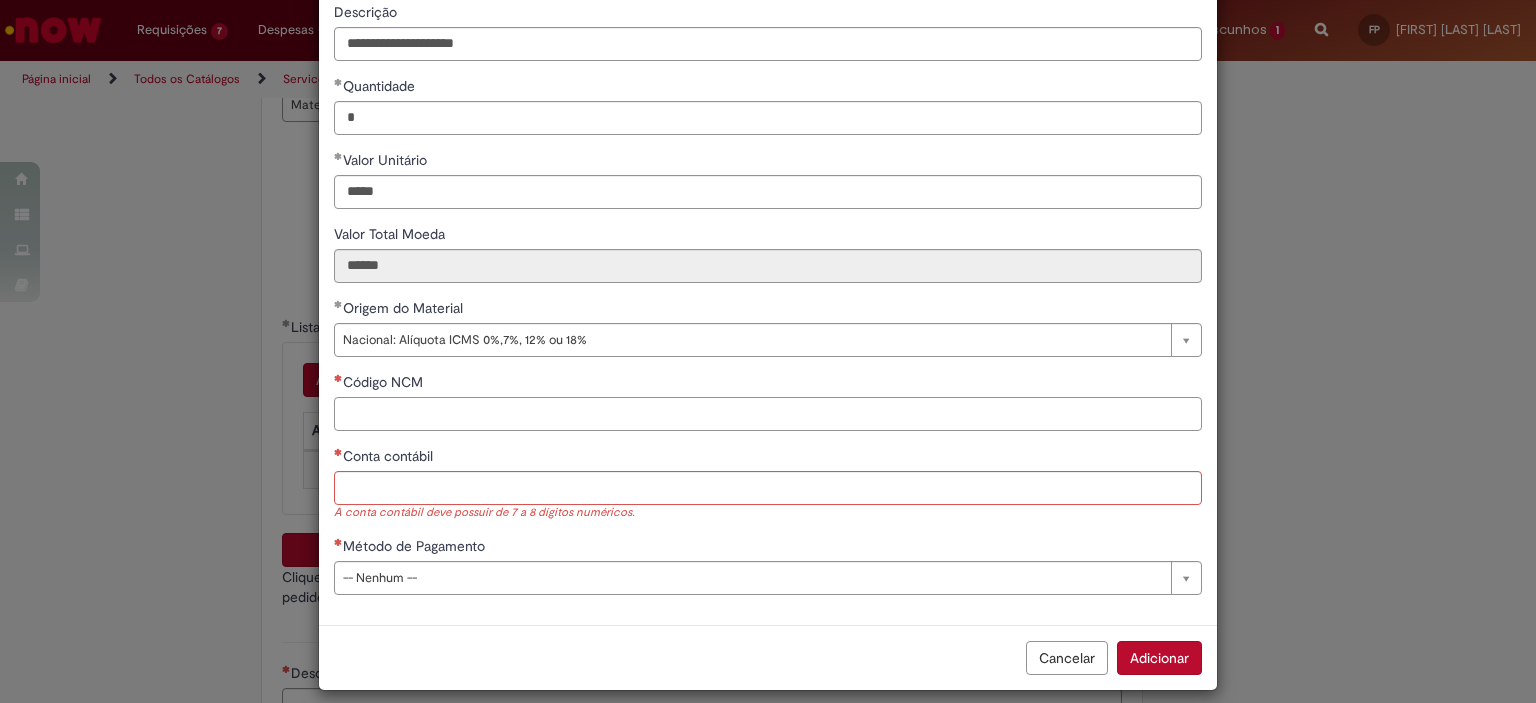 paste on "********" 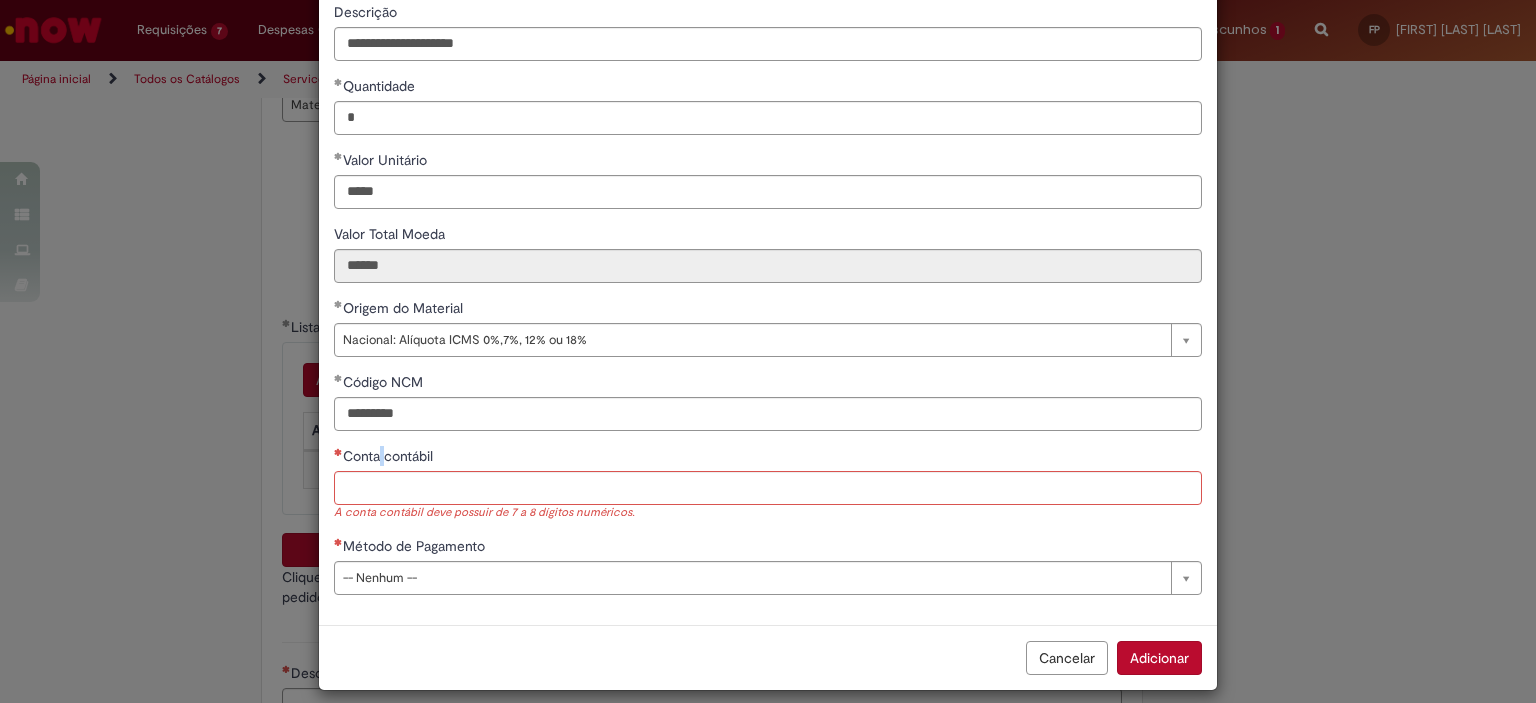 drag, startPoint x: 376, startPoint y: 464, endPoint x: 384, endPoint y: 479, distance: 17 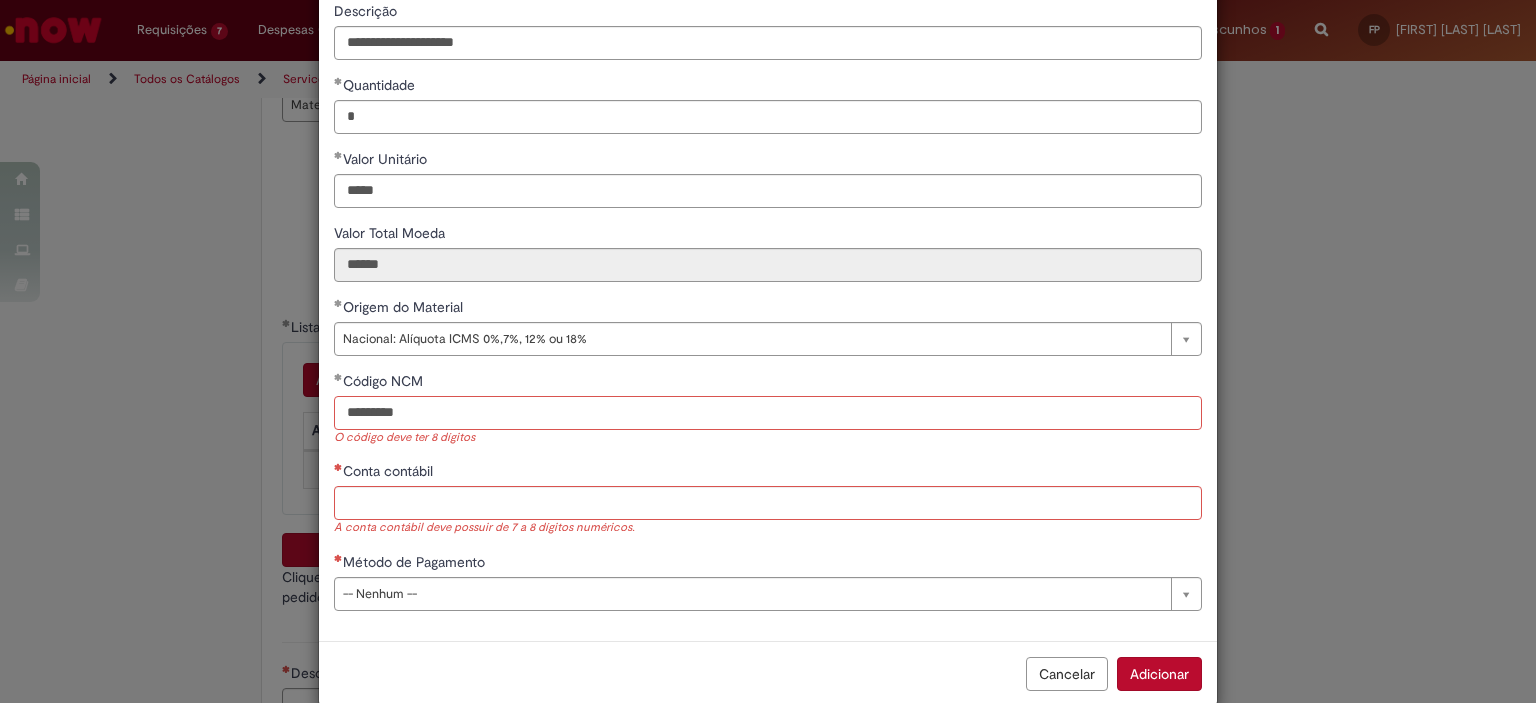 click on "********" at bounding box center (768, 413) 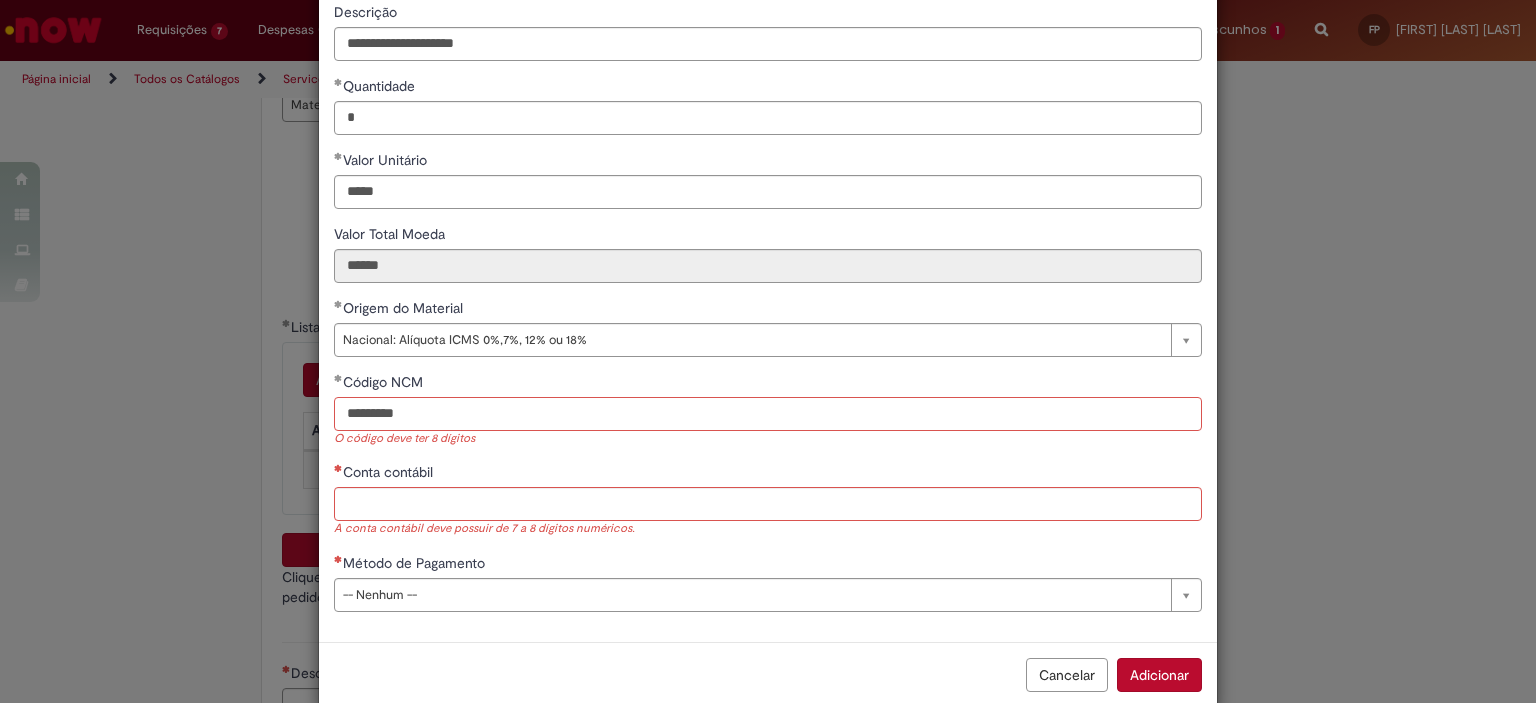 type on "********" 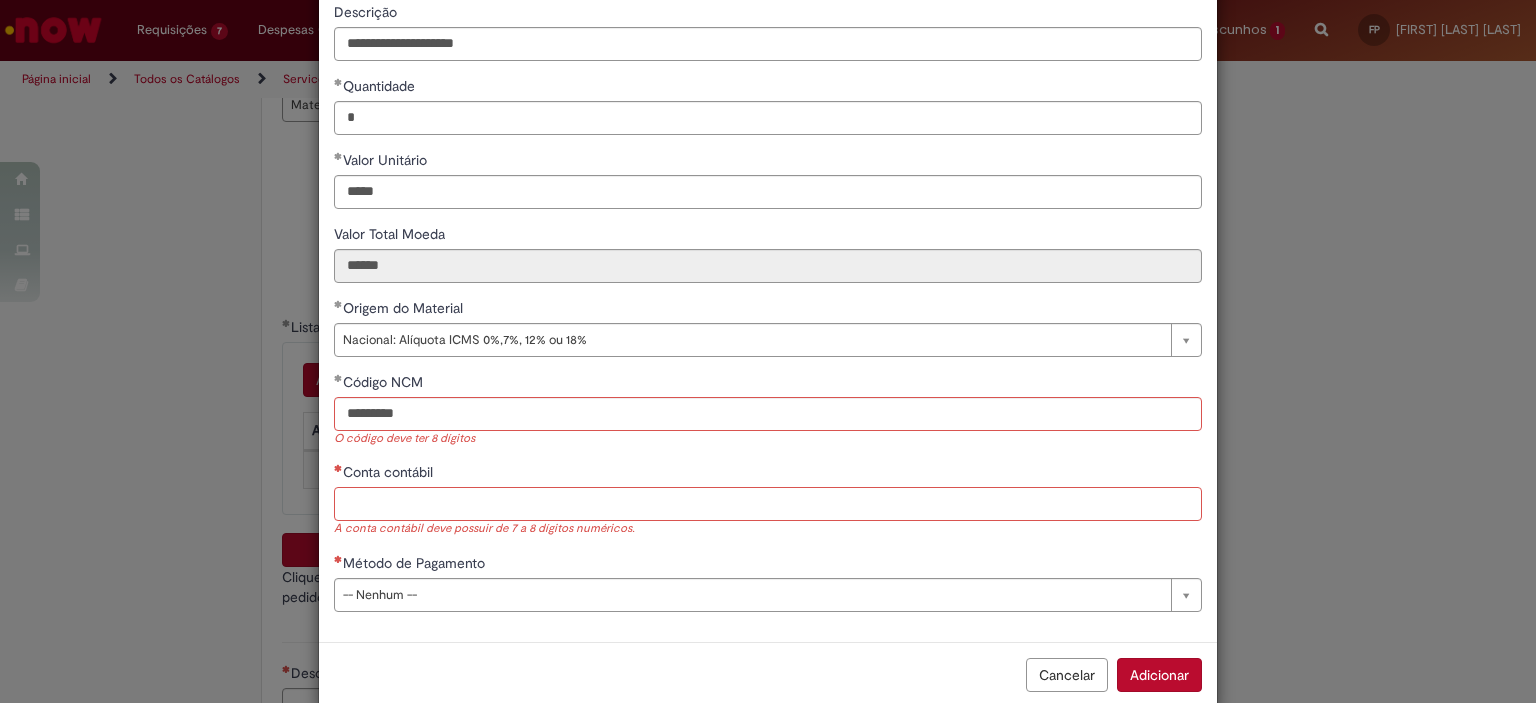 click on "Conta contábil" at bounding box center [768, 504] 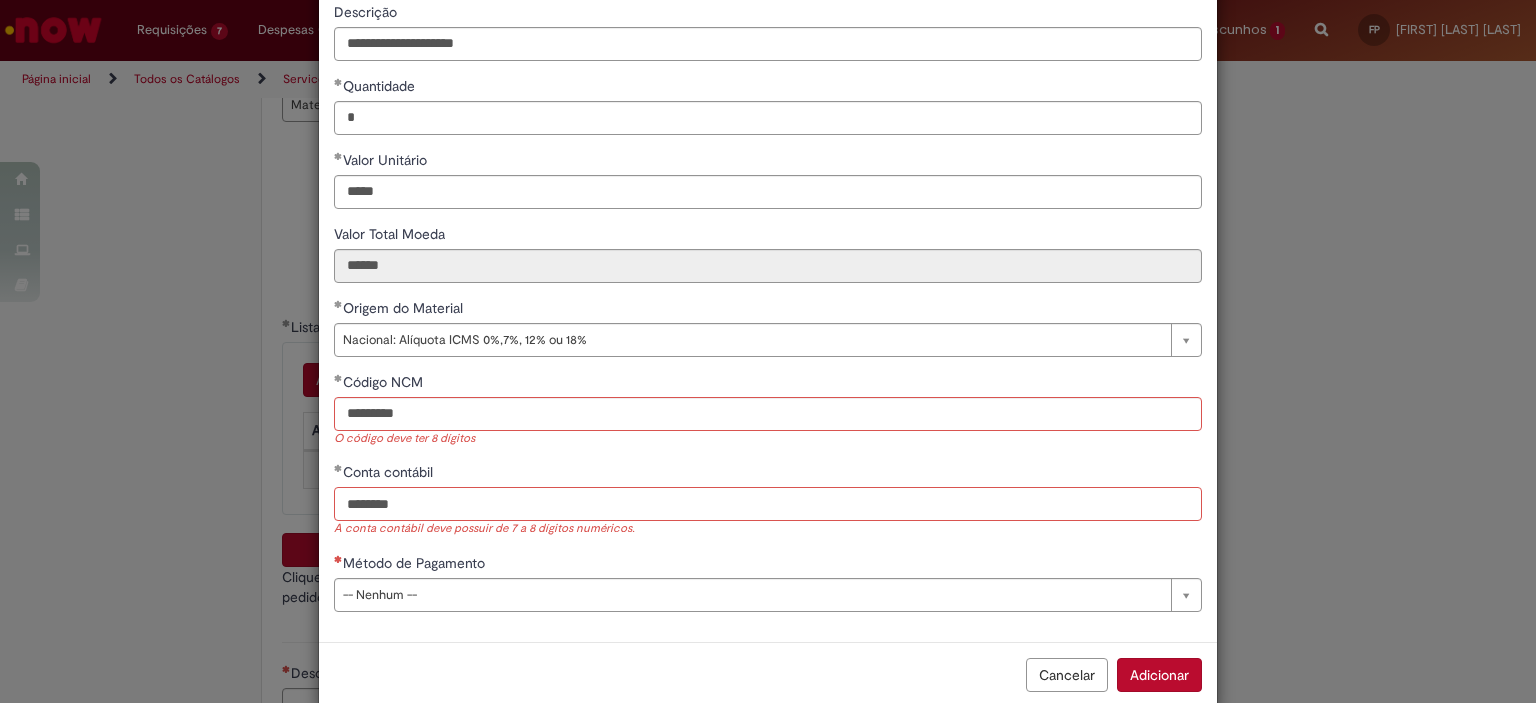 type on "********" 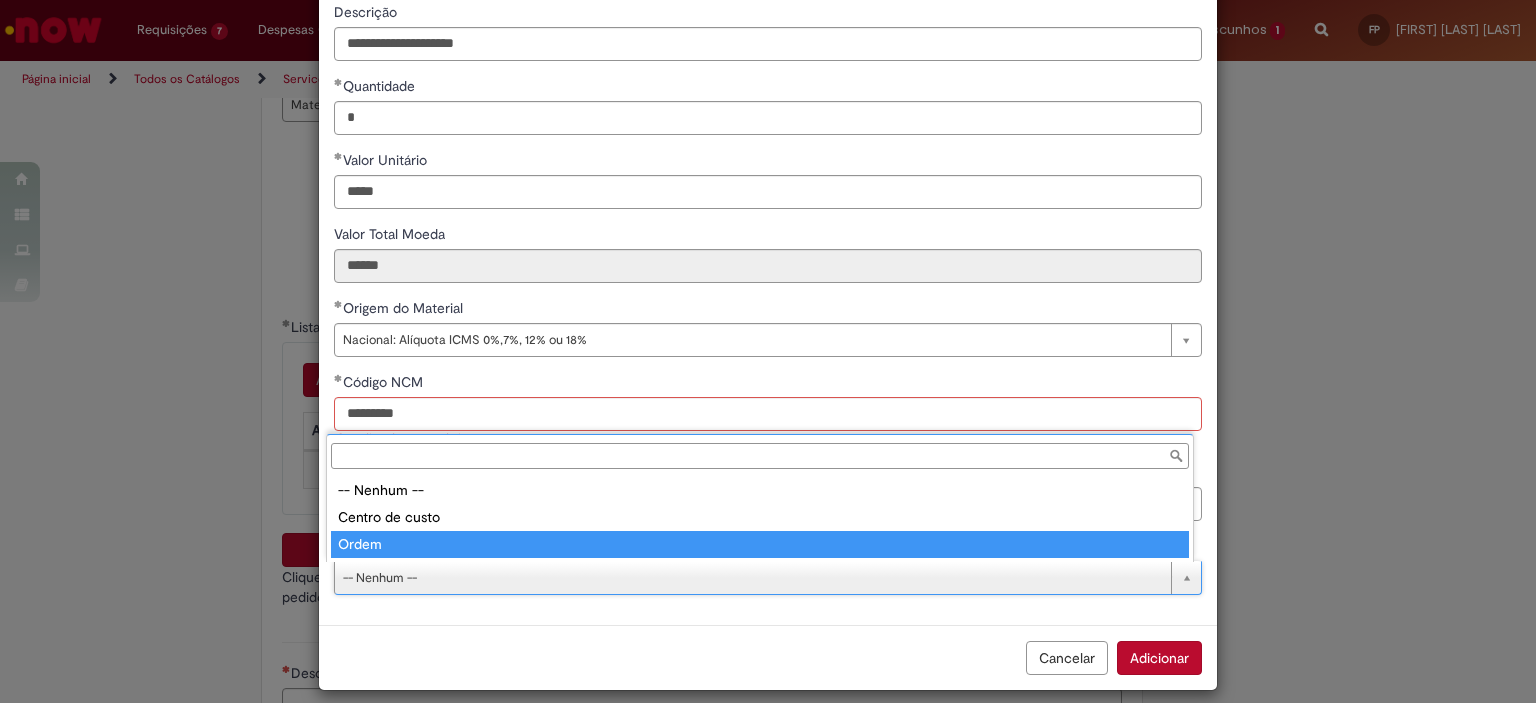 type on "*****" 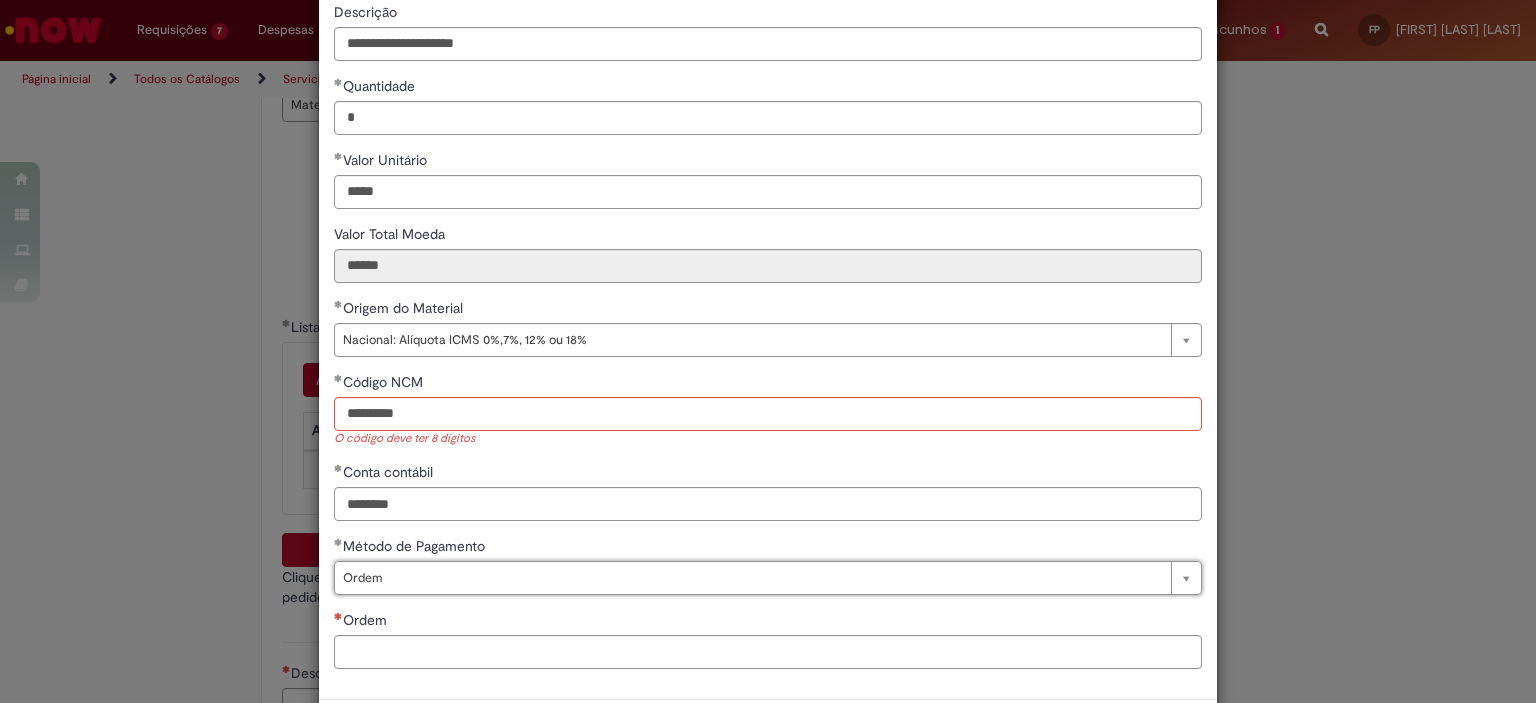 scroll, scrollTop: 265, scrollLeft: 0, axis: vertical 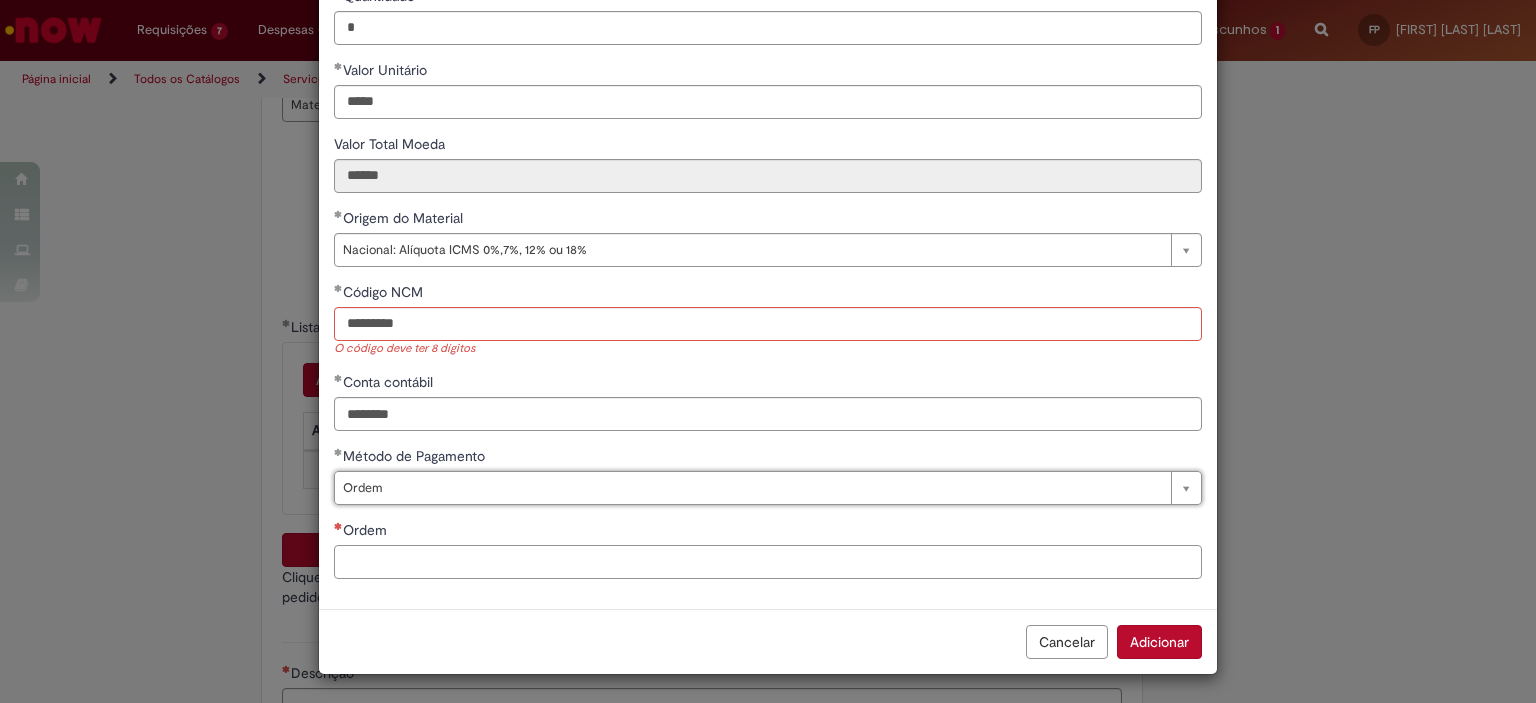 click on "Ordem" at bounding box center [768, 562] 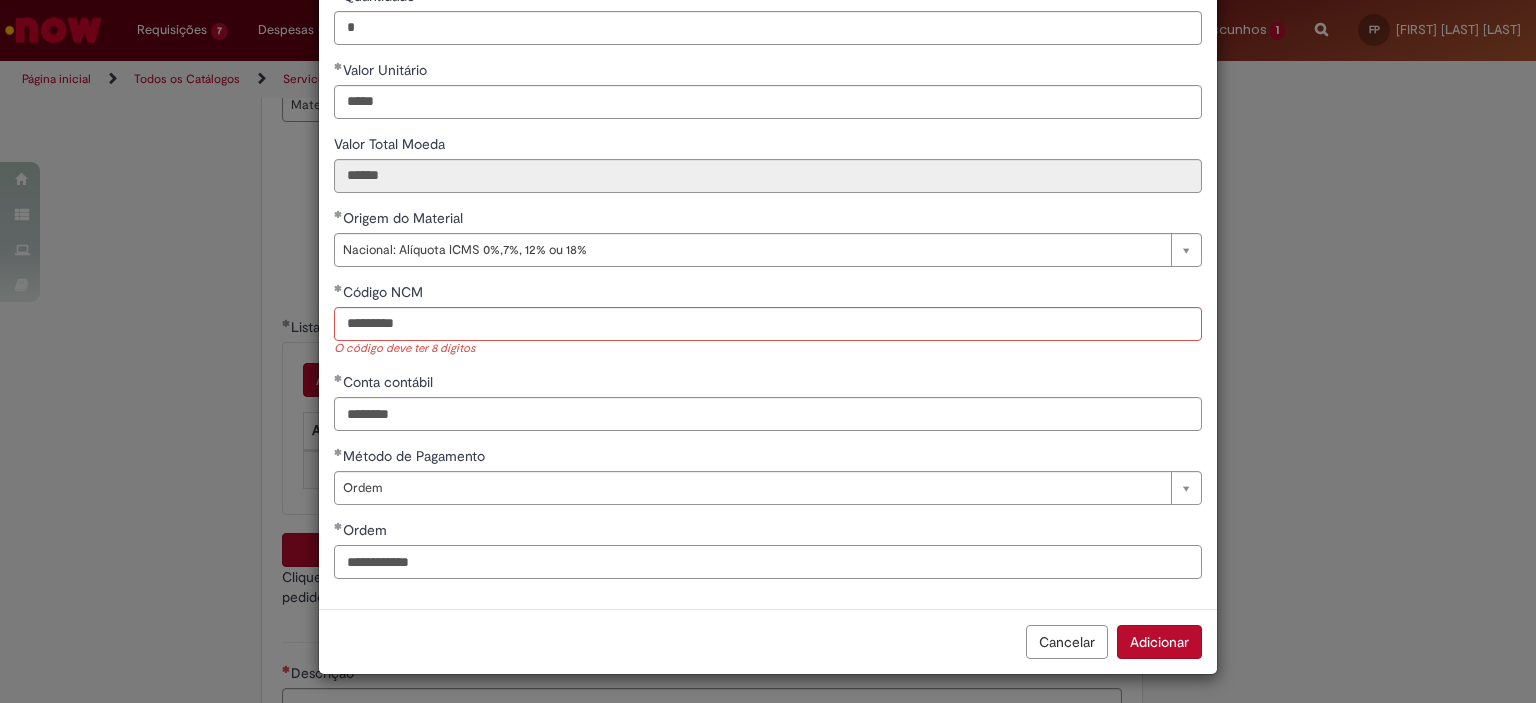 type on "**********" 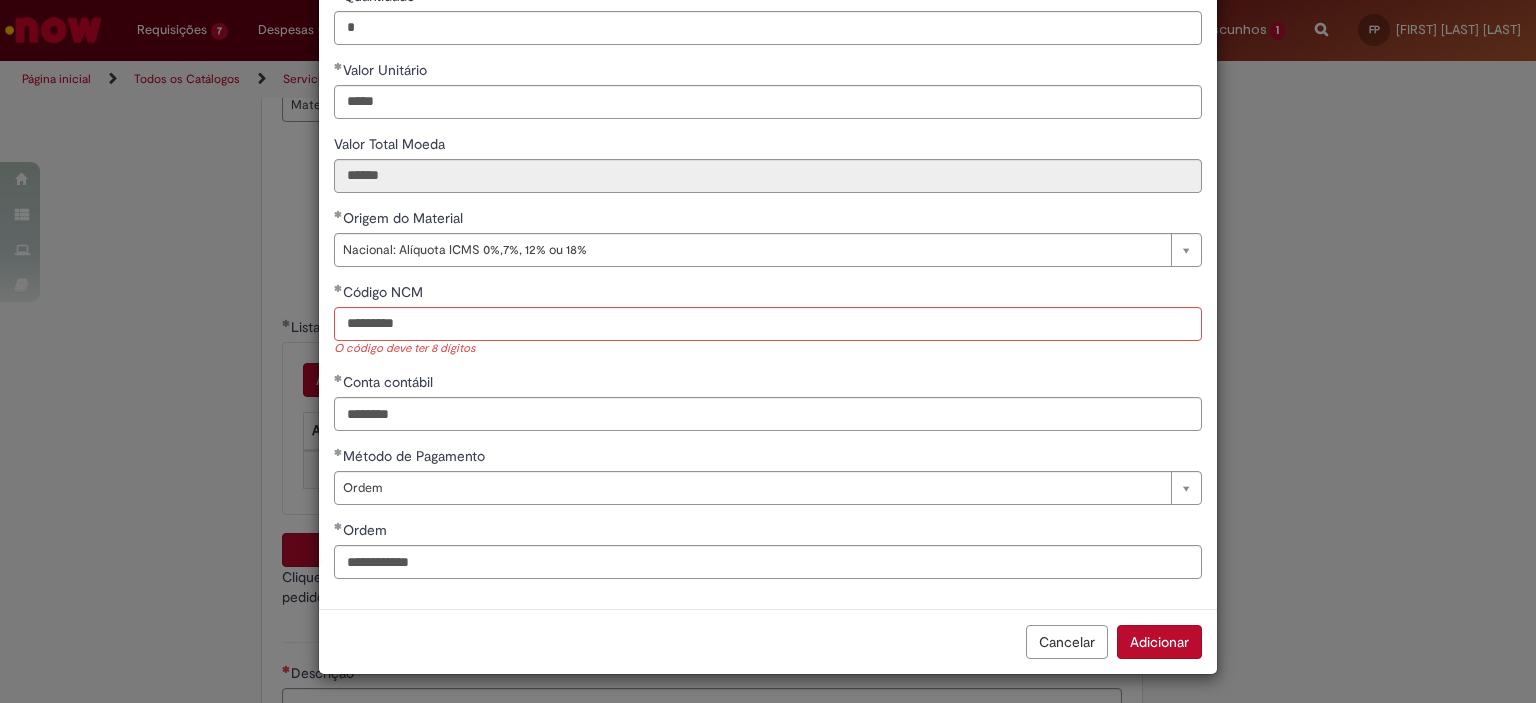 scroll, scrollTop: 266, scrollLeft: 0, axis: vertical 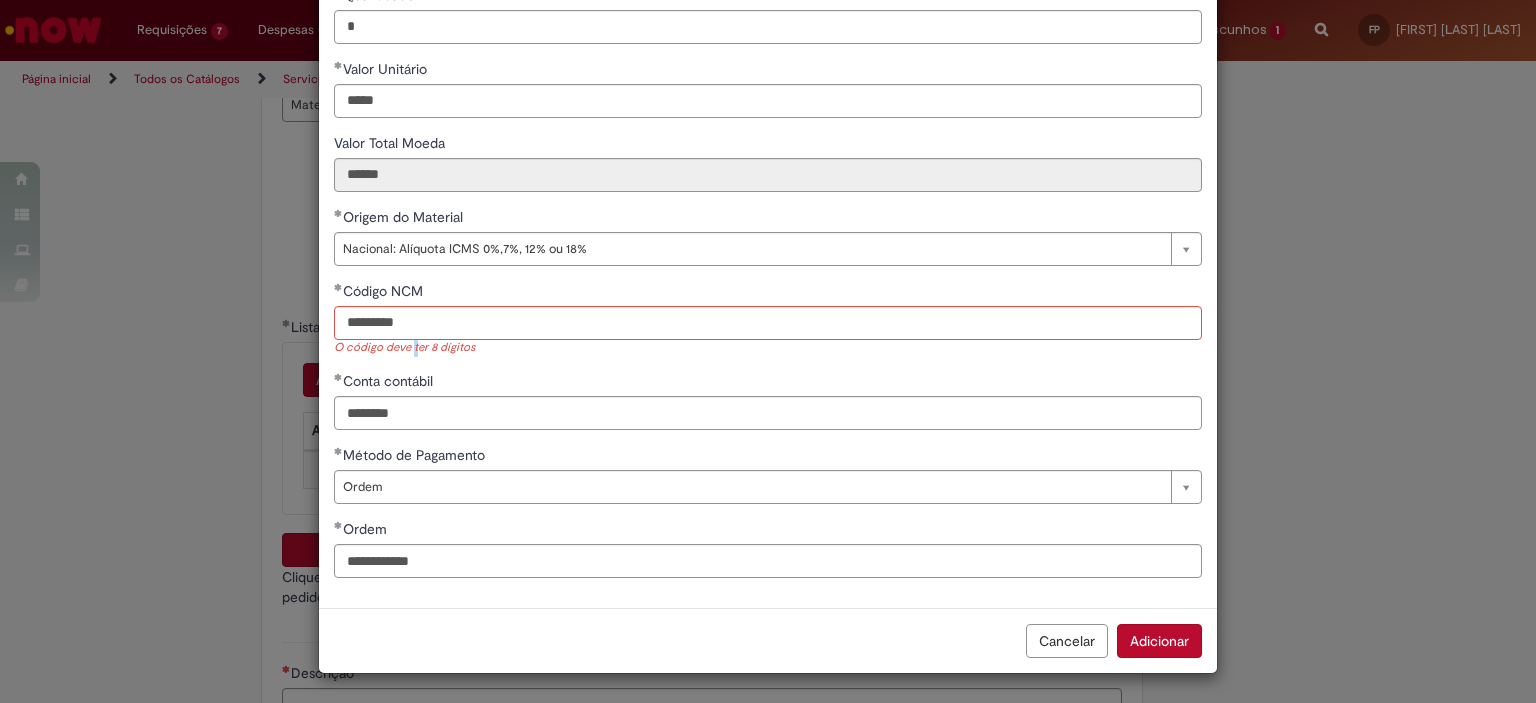 click on "O código deve ter 8 dígitos" at bounding box center [768, 348] 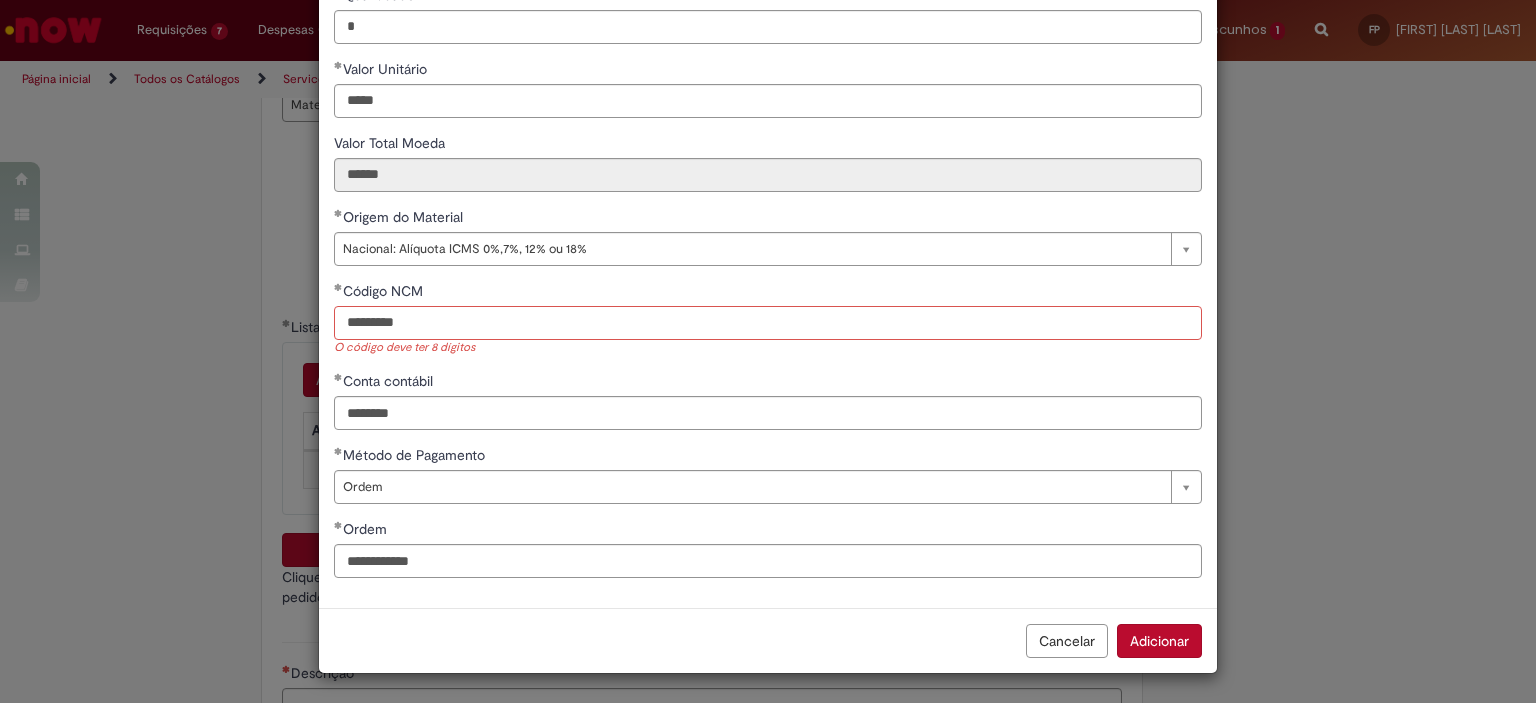 scroll, scrollTop: 265, scrollLeft: 0, axis: vertical 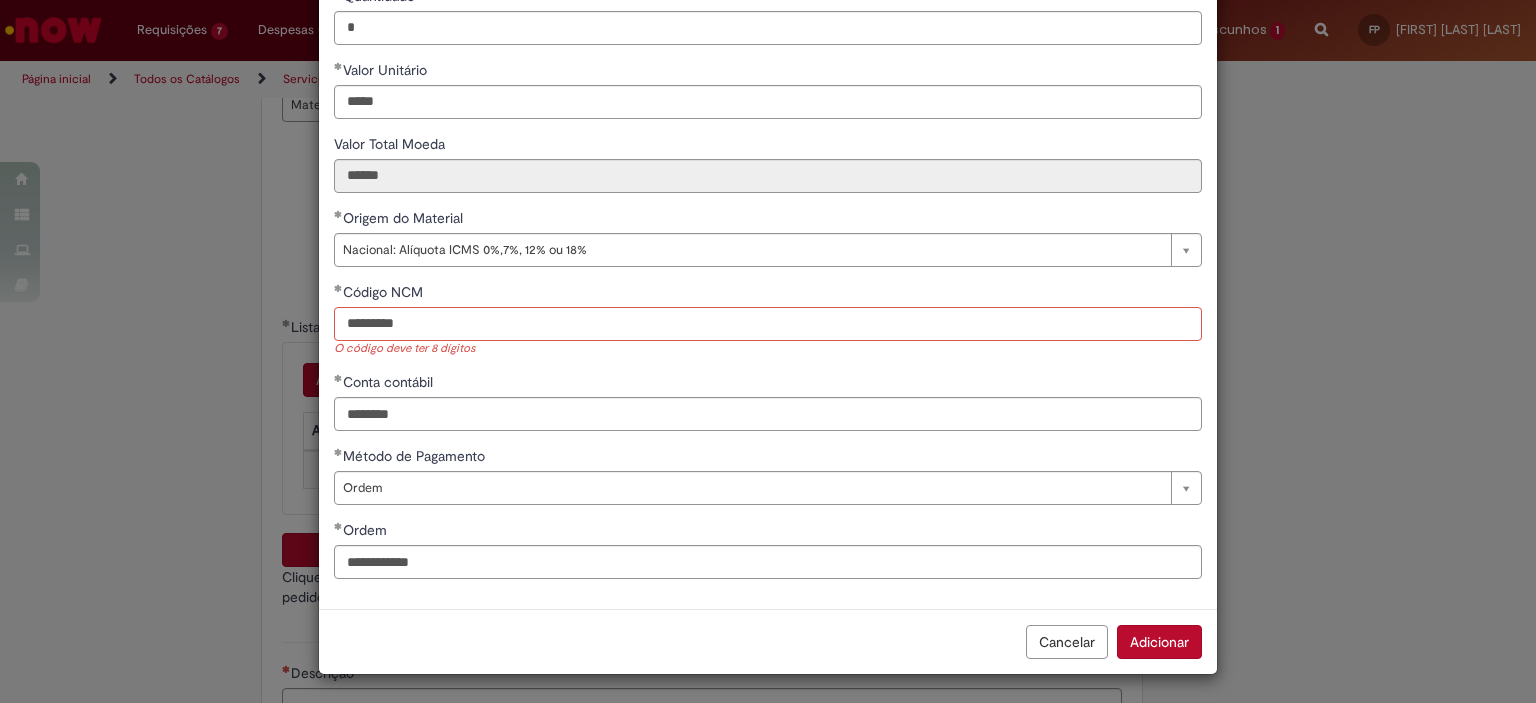 drag, startPoint x: 410, startPoint y: 324, endPoint x: 282, endPoint y: 342, distance: 129.25943 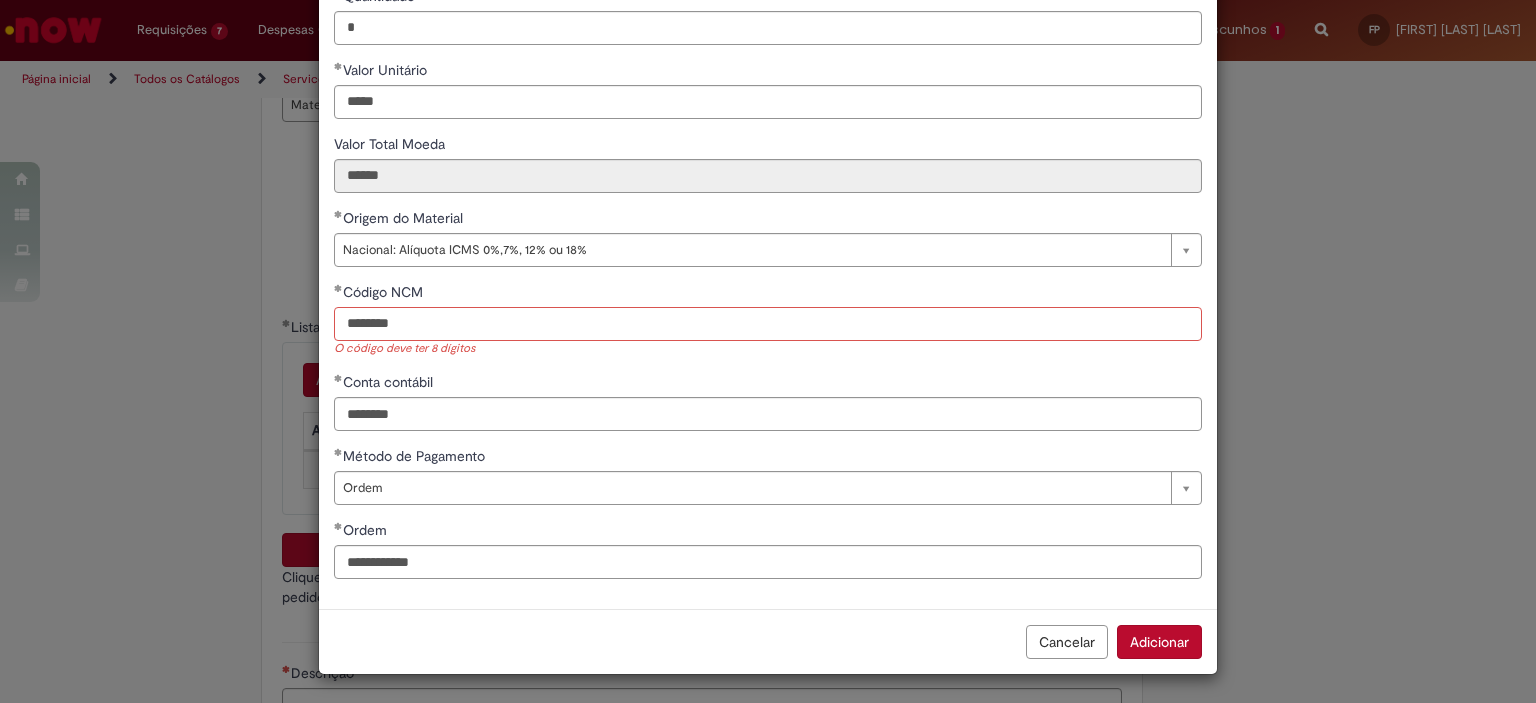 type on "********" 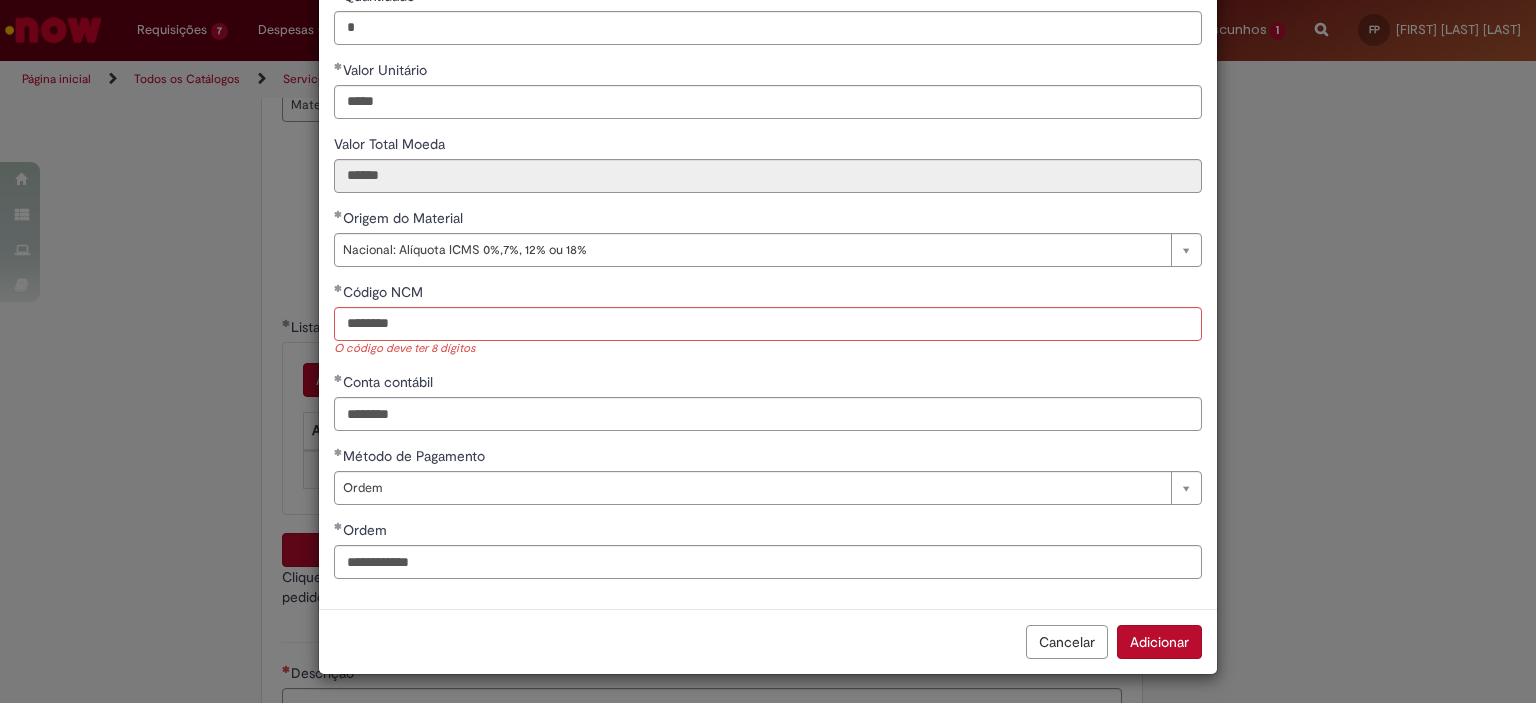 scroll, scrollTop: 249, scrollLeft: 0, axis: vertical 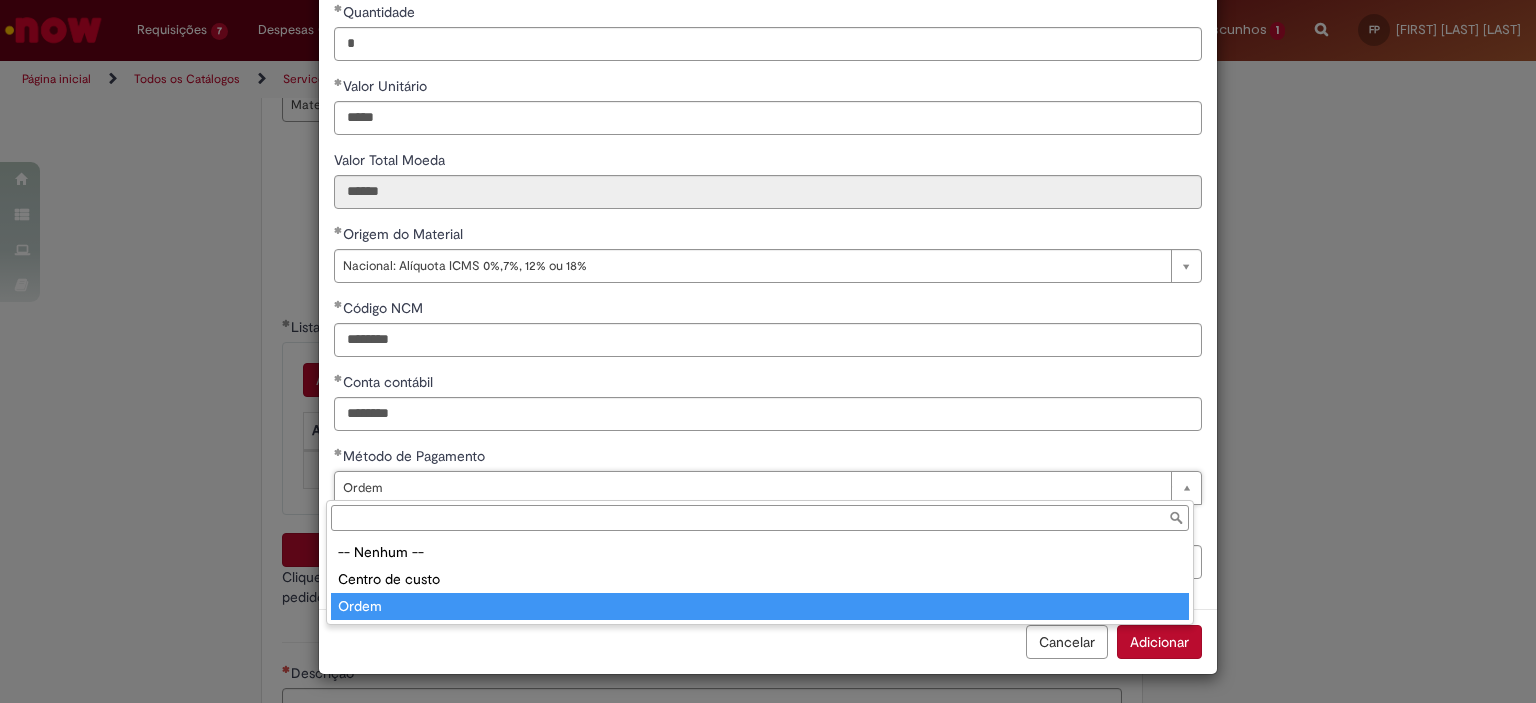type on "*****" 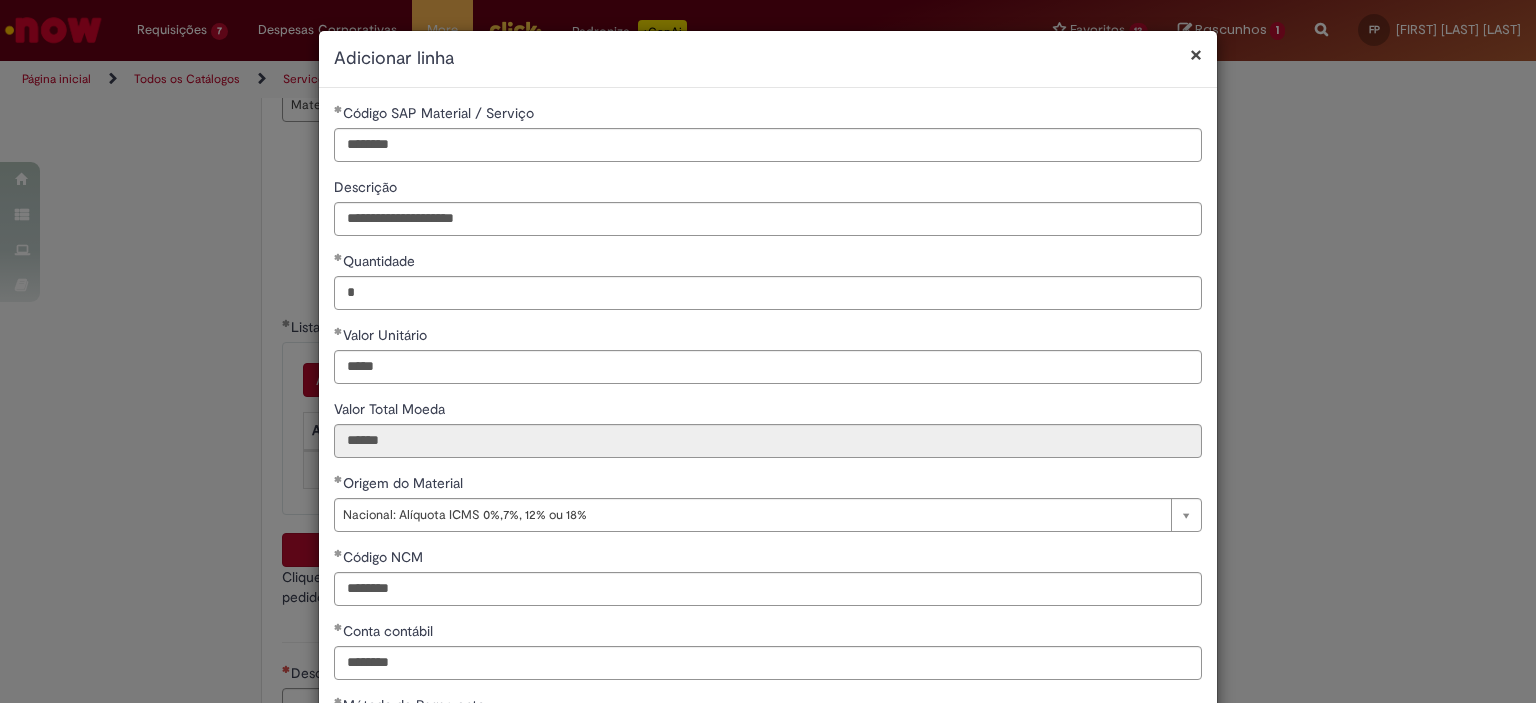 scroll, scrollTop: 249, scrollLeft: 0, axis: vertical 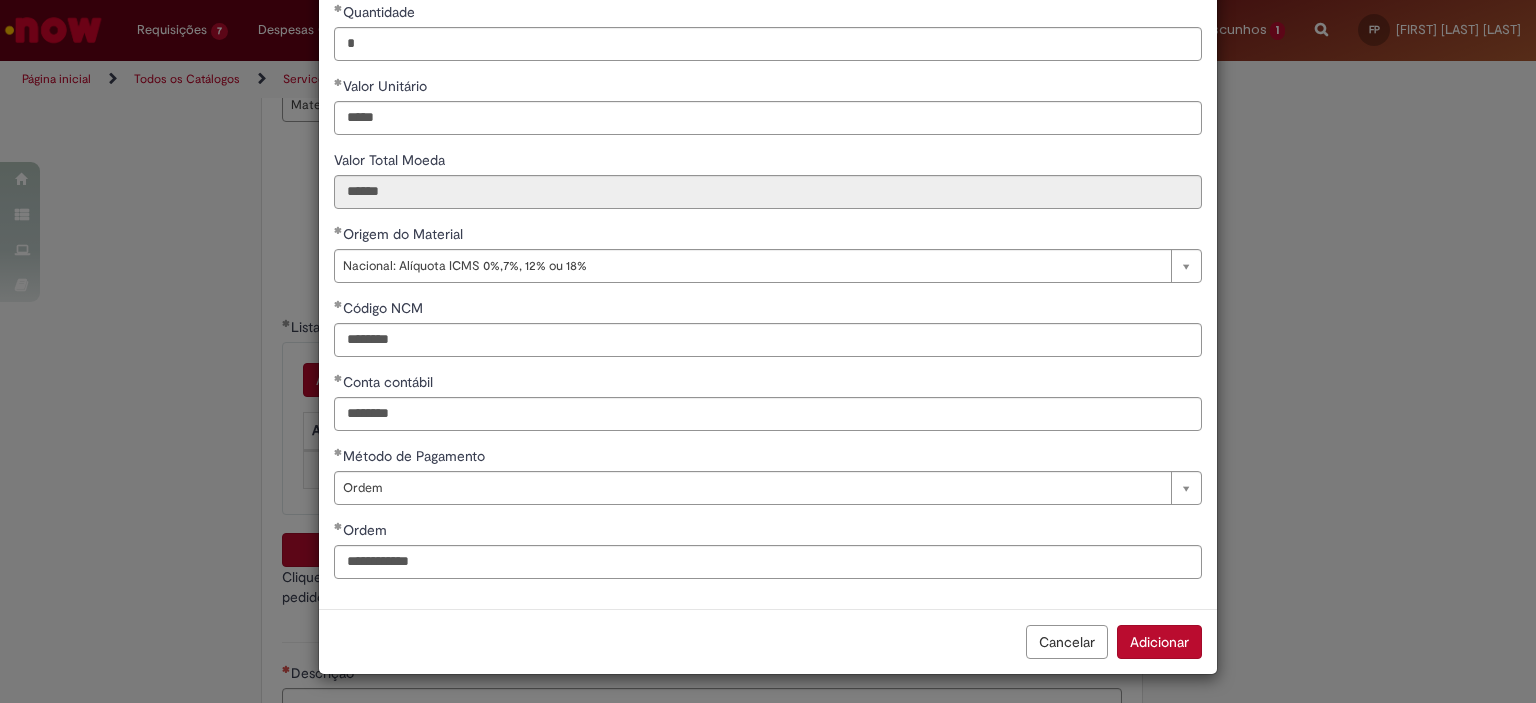 click on "Adicionar" at bounding box center [1159, 642] 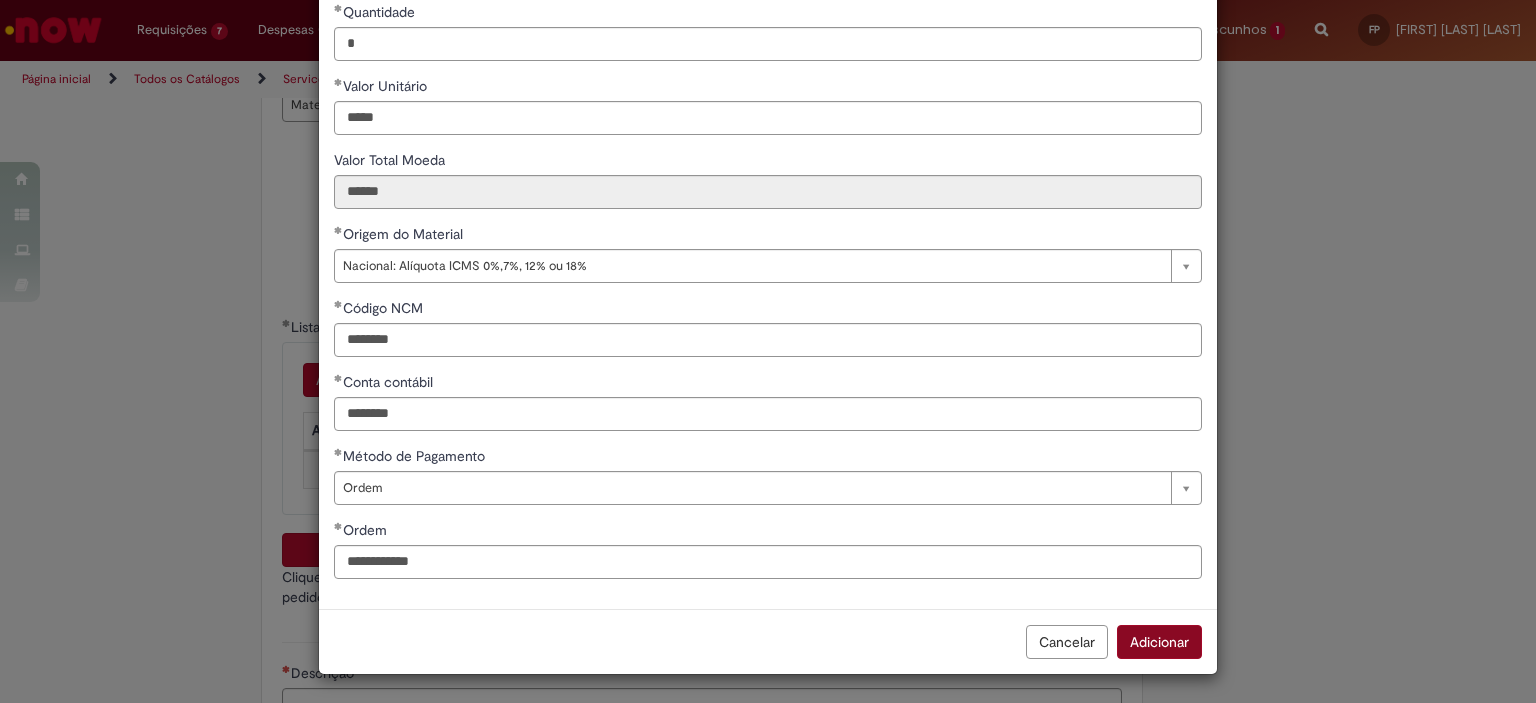 scroll, scrollTop: 0, scrollLeft: 0, axis: both 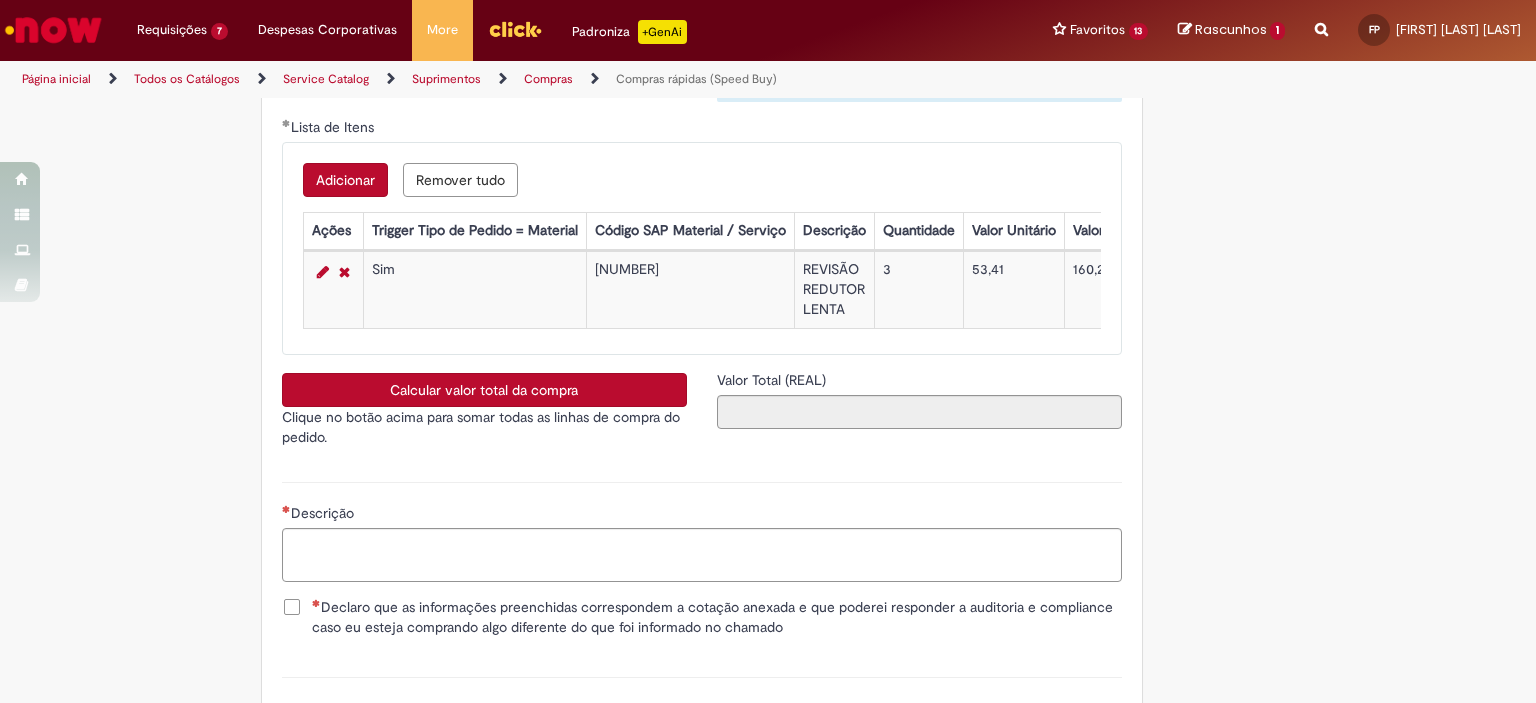 click on "Adicionar" at bounding box center (345, 180) 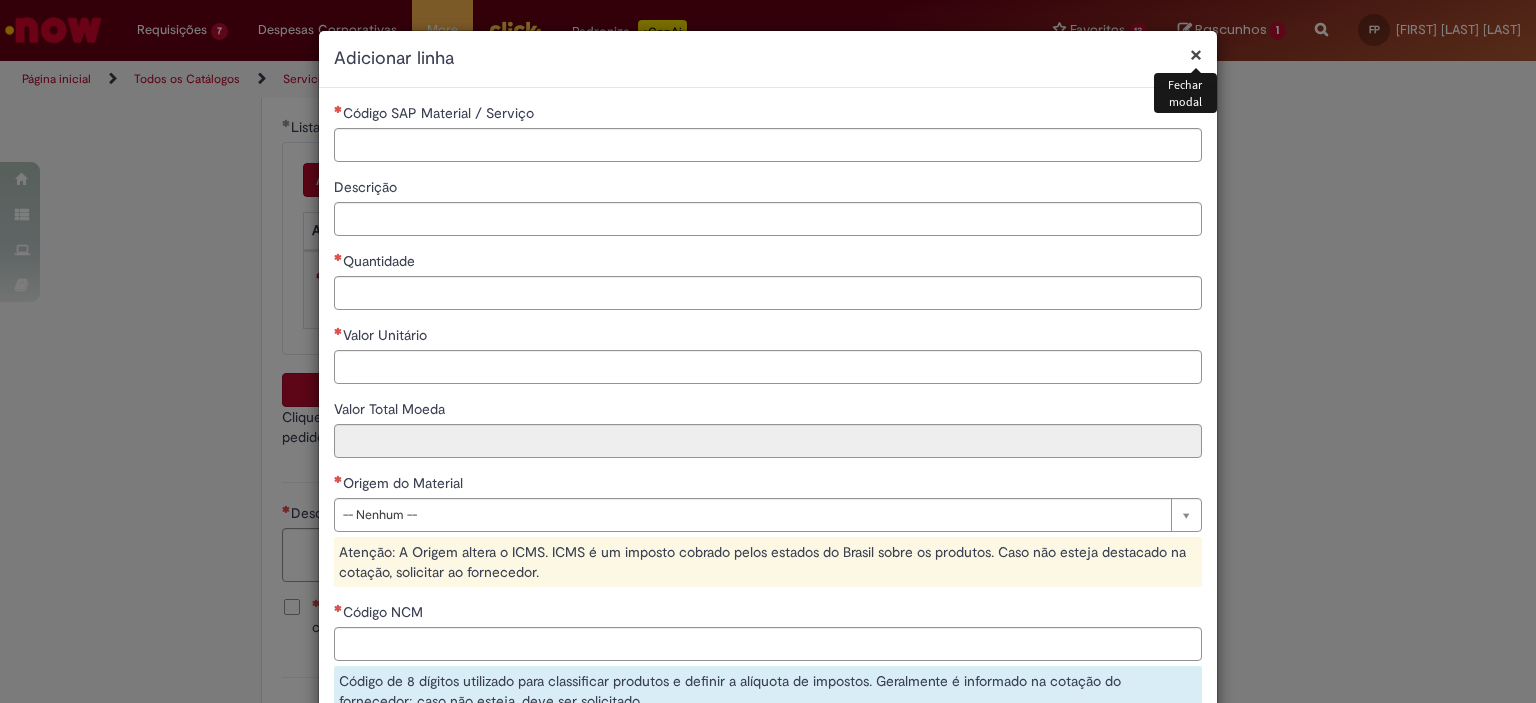 click on "**********" at bounding box center [768, 491] 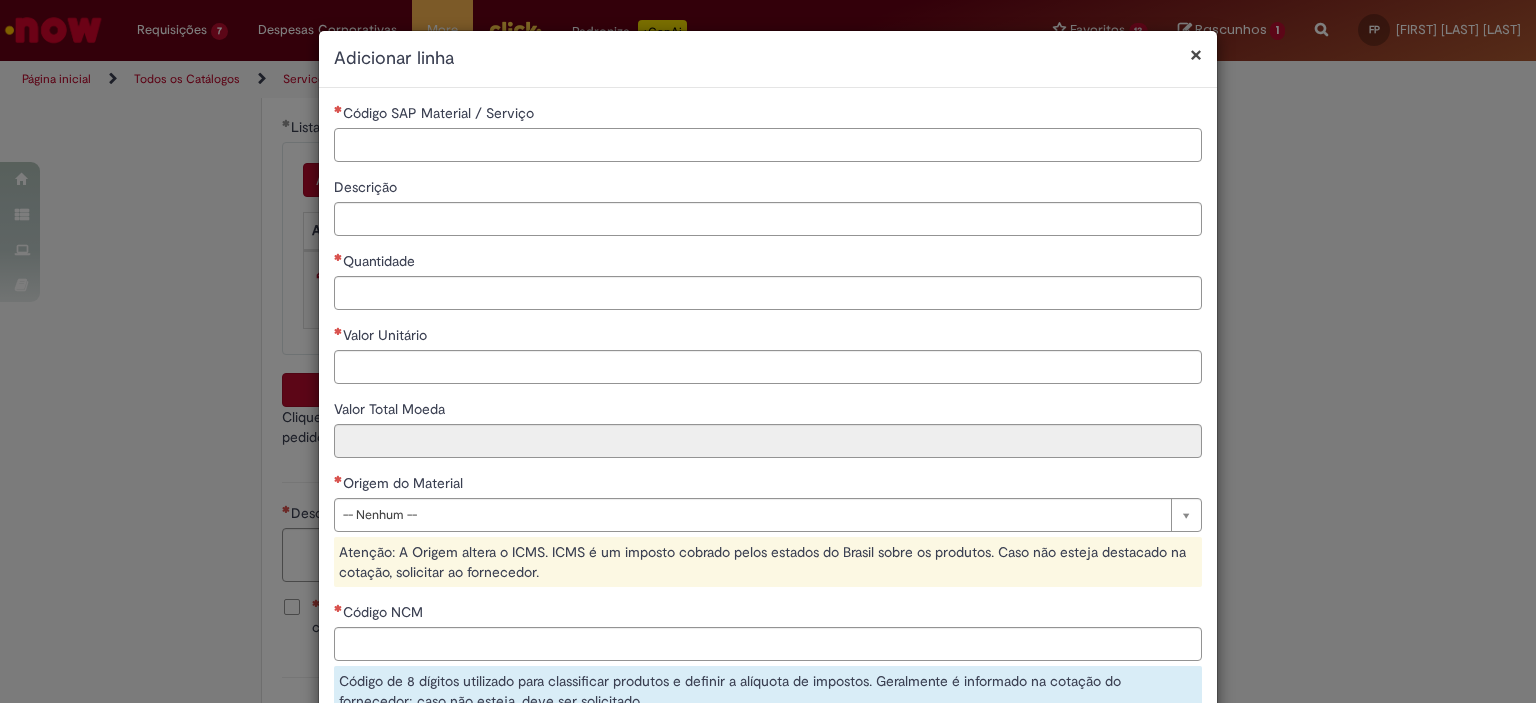 click on "Código SAP Material / Serviço" at bounding box center (768, 145) 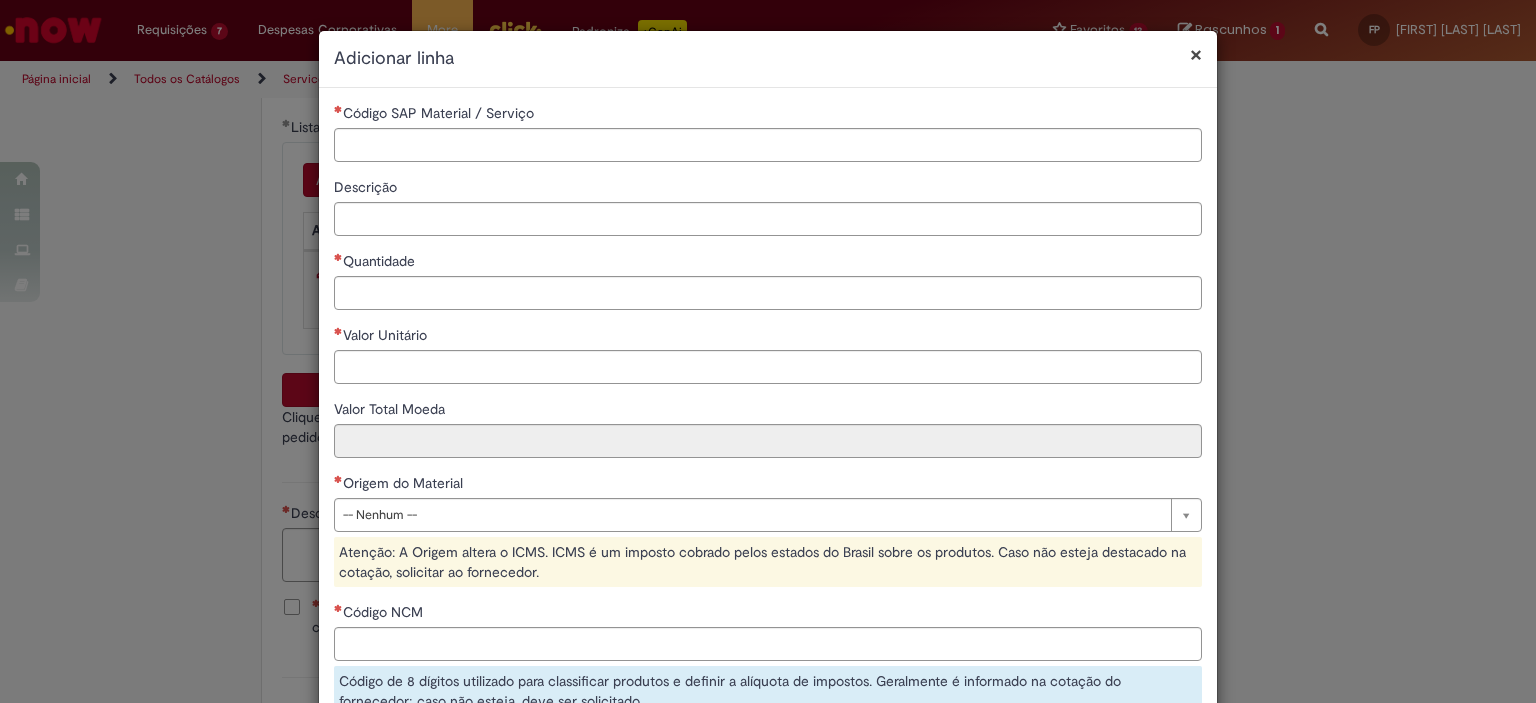 click on "Código SAP Material / Serviço" at bounding box center [768, 115] 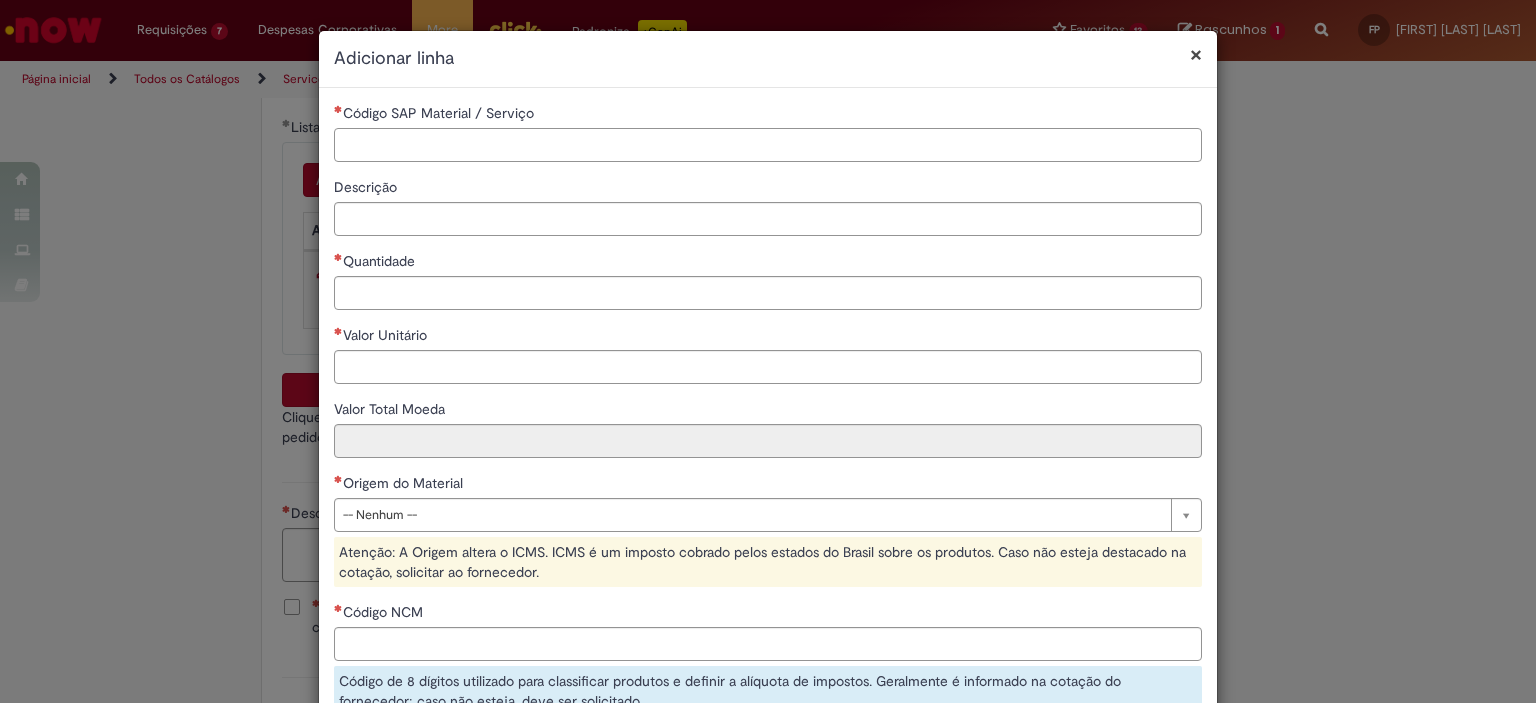 click on "Código SAP Material / Serviço" at bounding box center (768, 145) 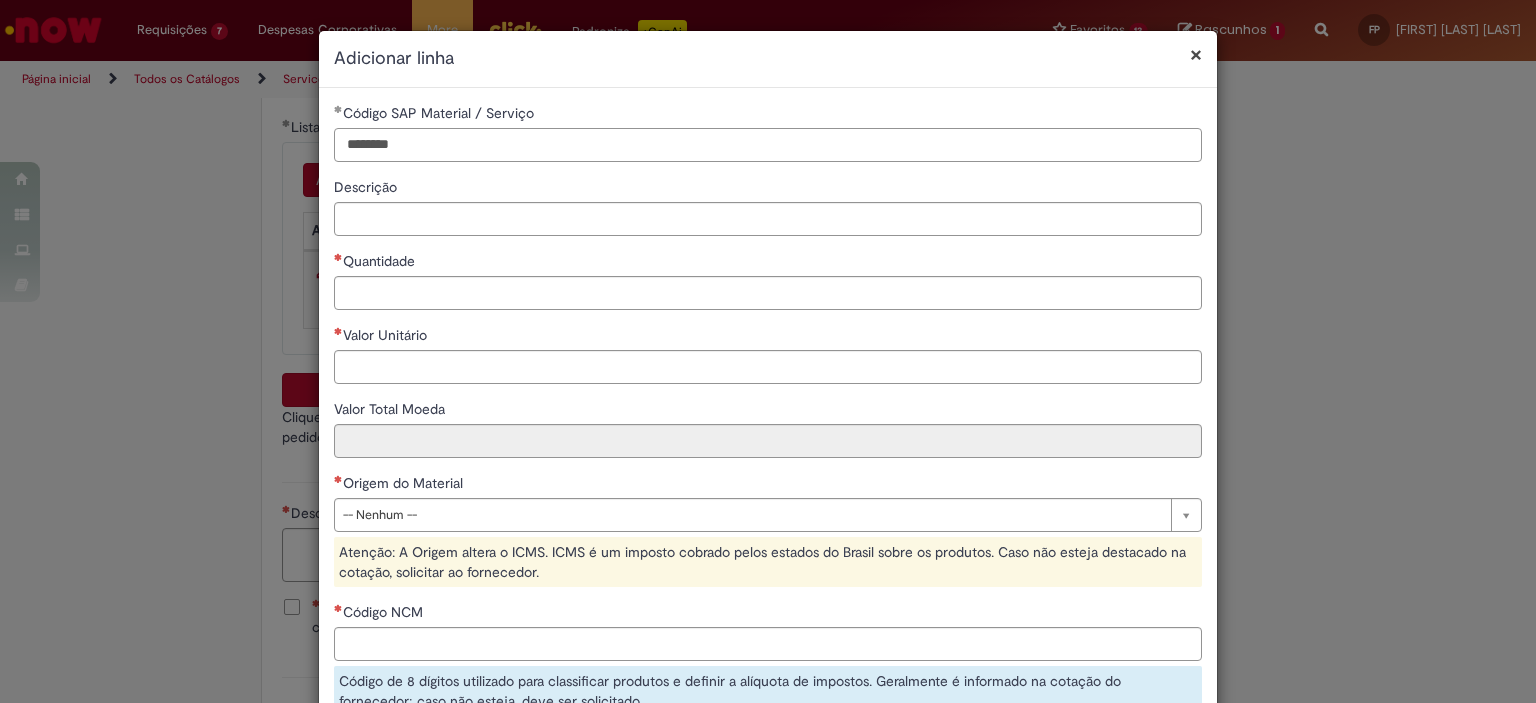 type on "********" 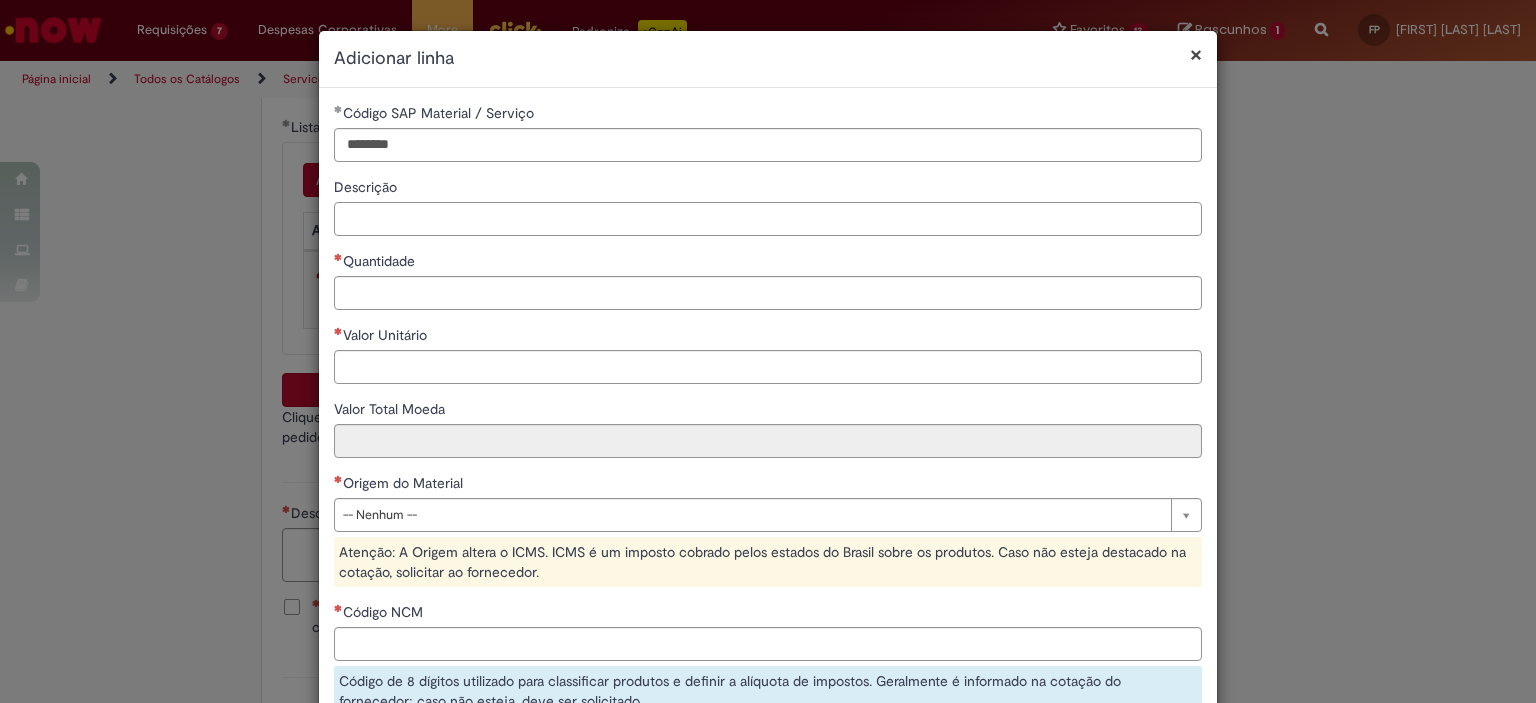 click on "Descrição" at bounding box center [768, 219] 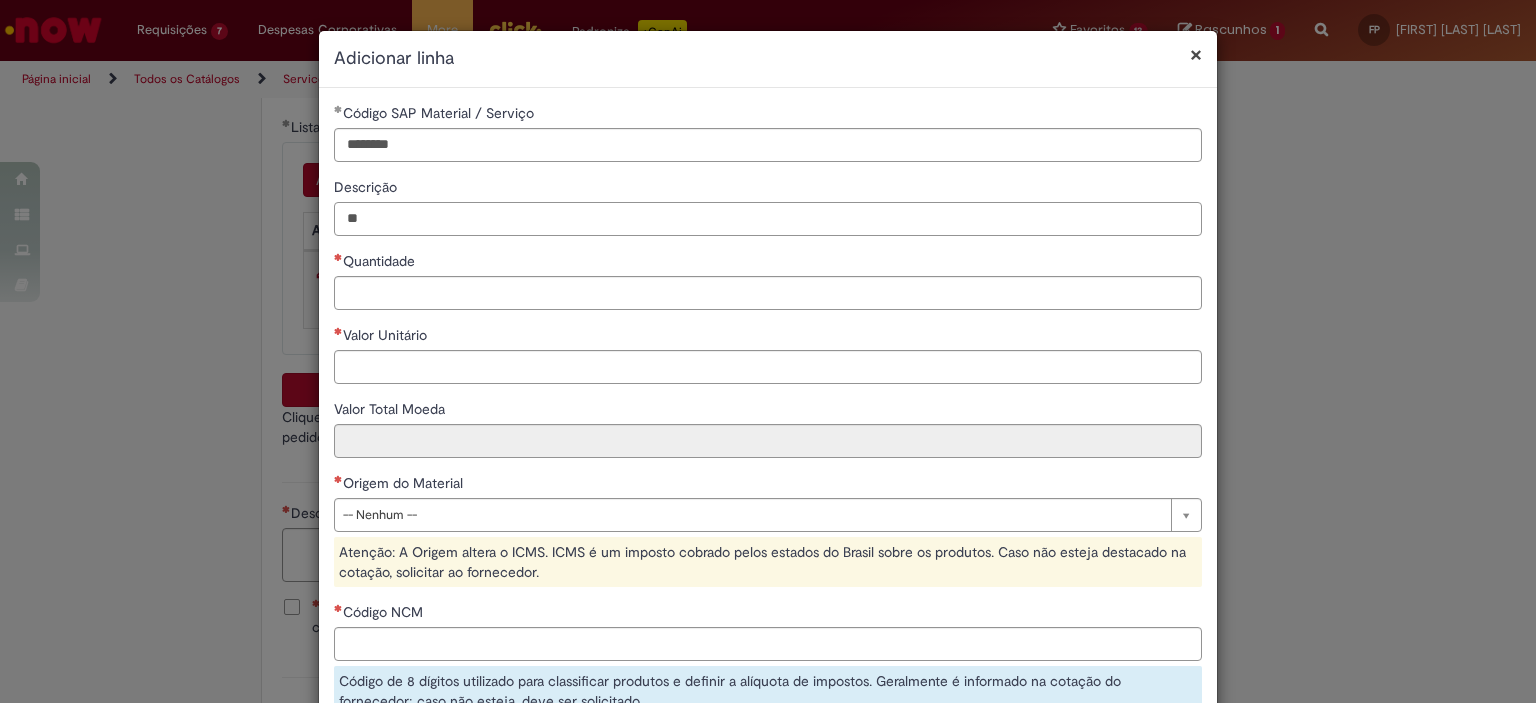 type on "*" 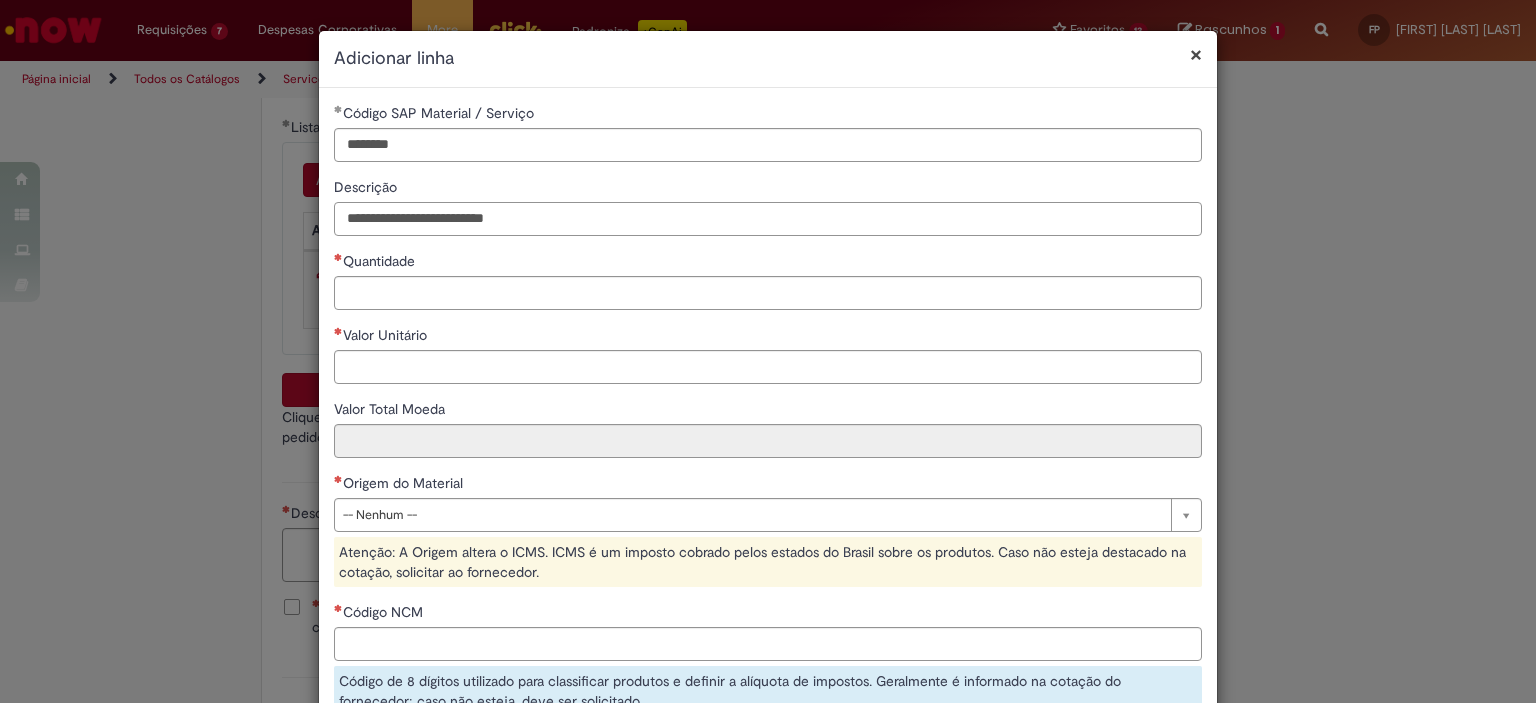 type on "**********" 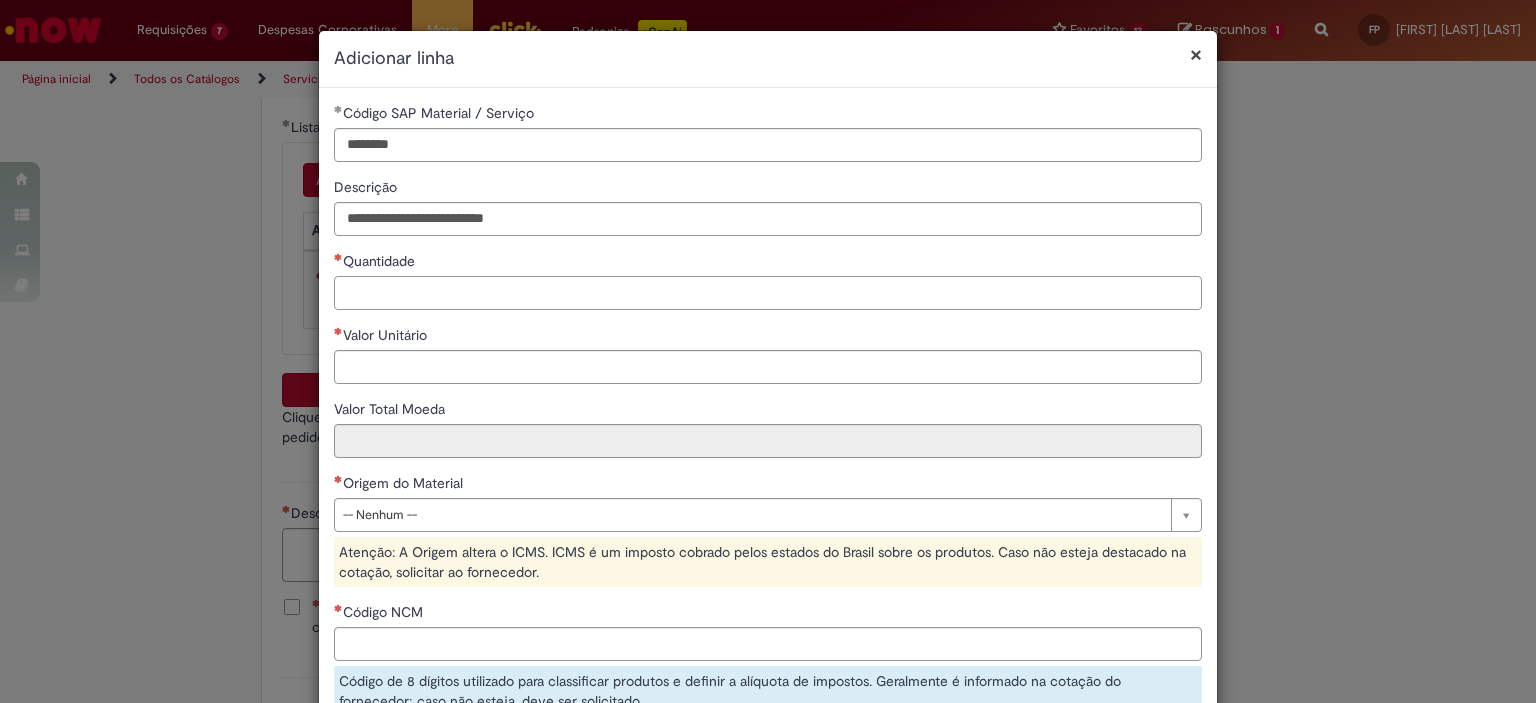 click on "Quantidade" at bounding box center [768, 293] 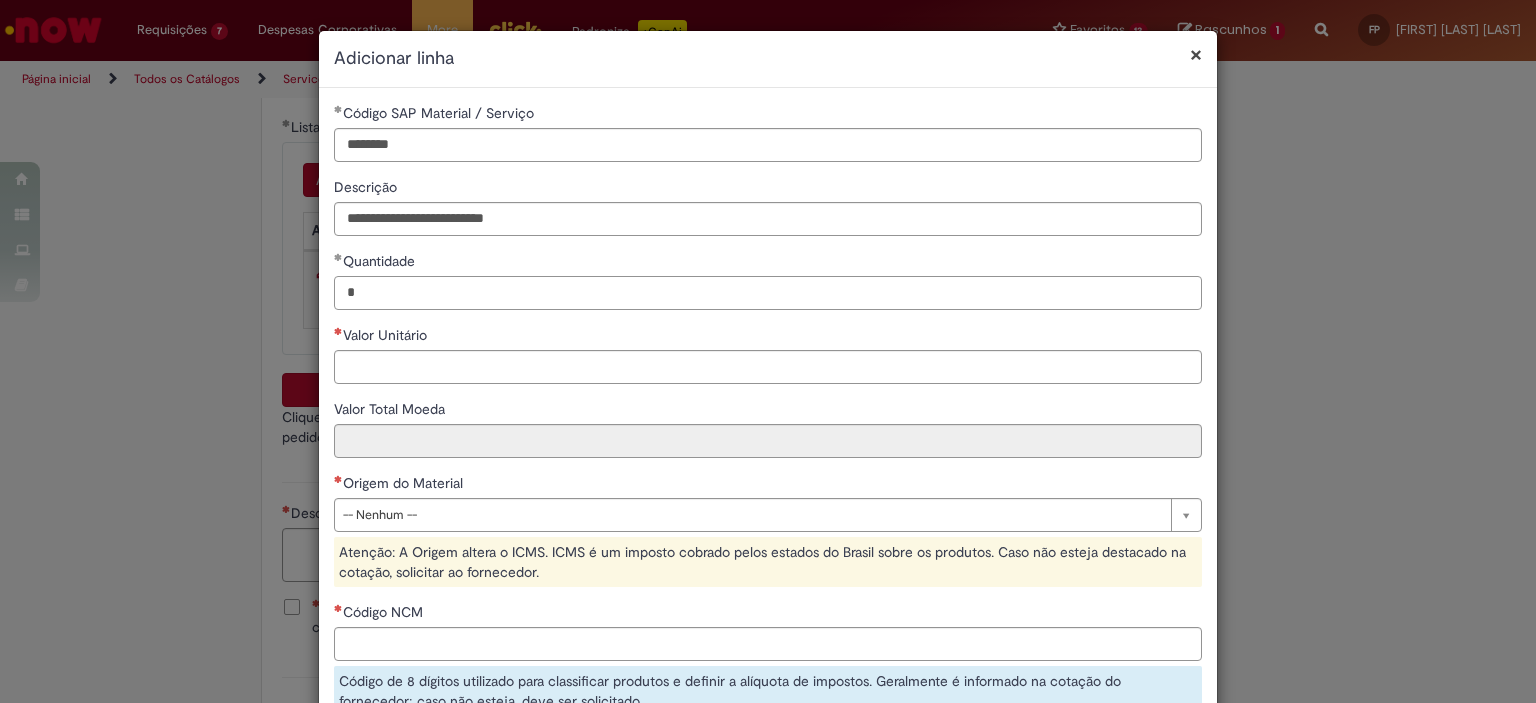 type on "*" 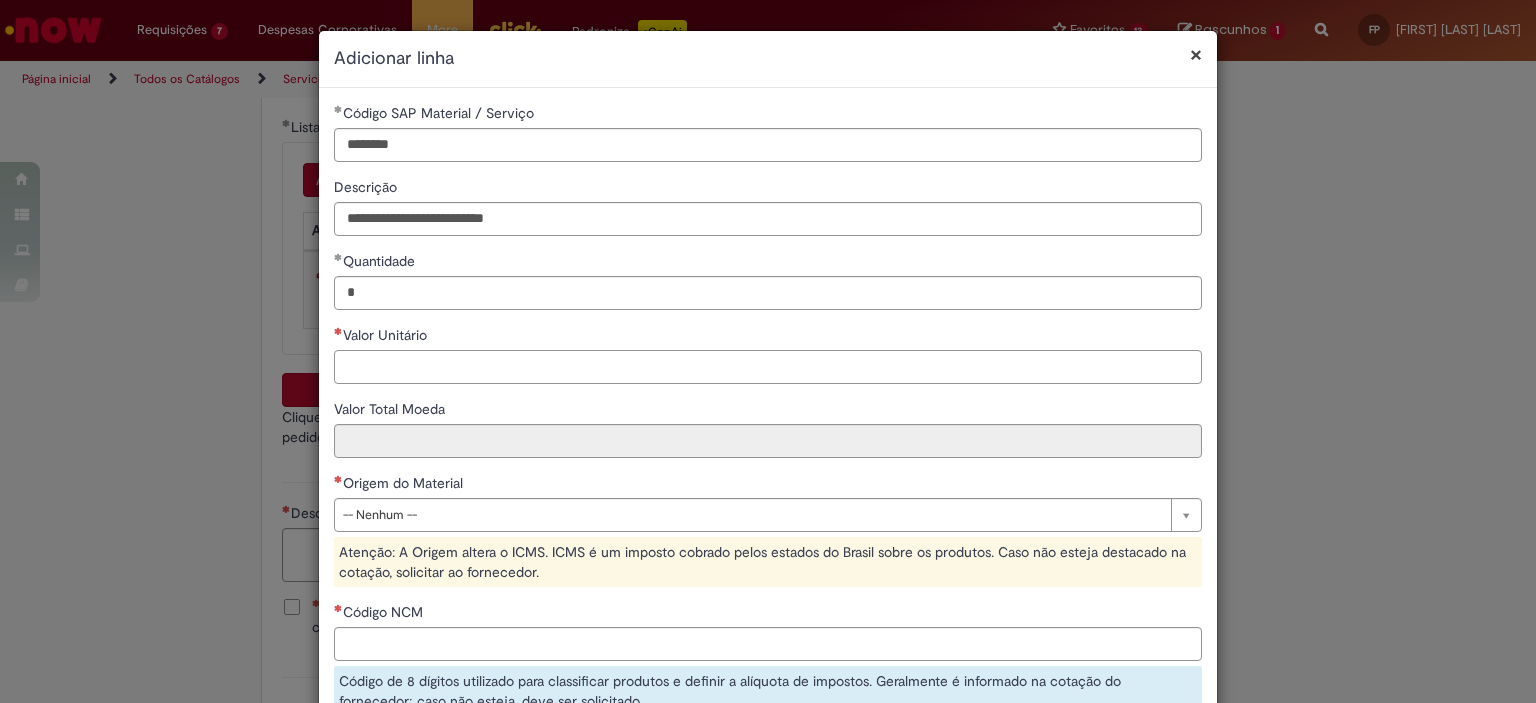 click on "Valor Unitário" at bounding box center (768, 367) 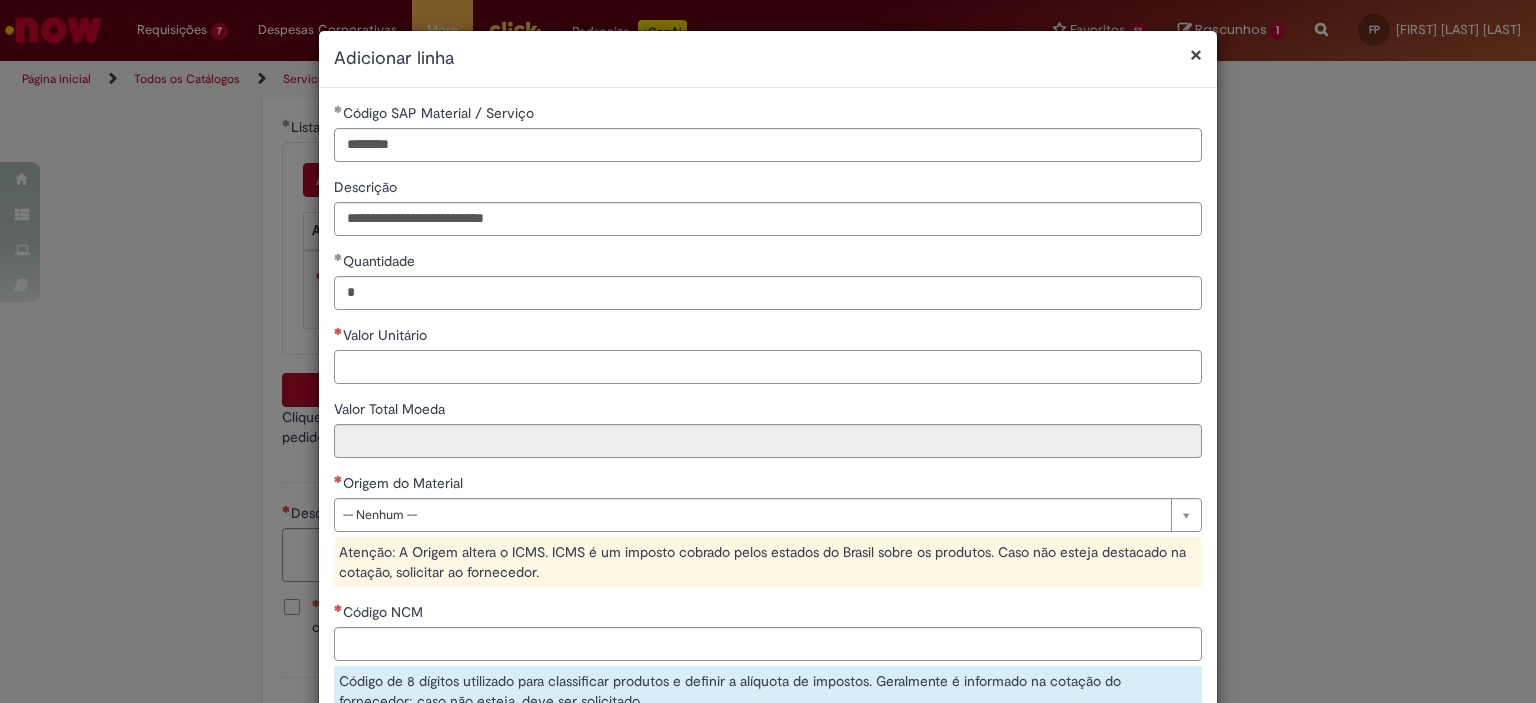paste on "******" 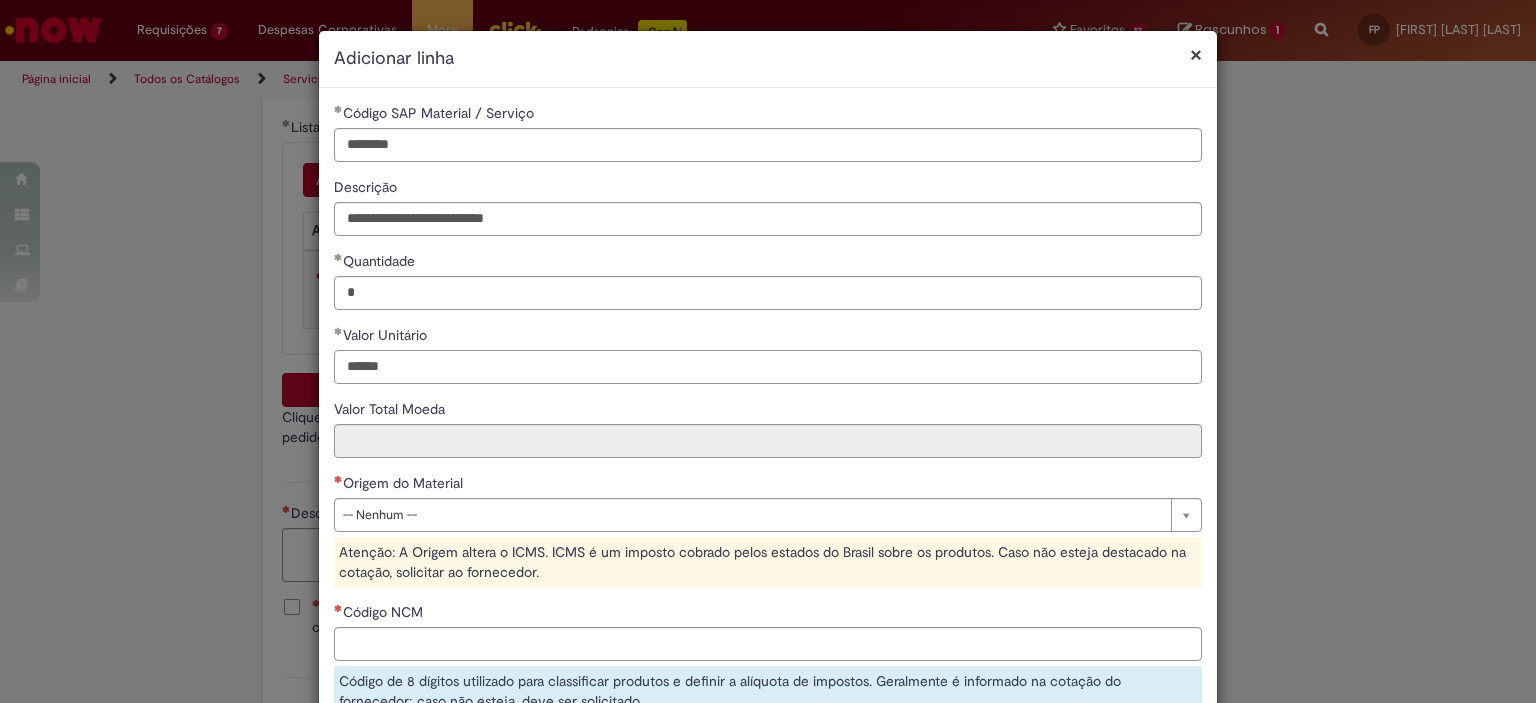 type on "******" 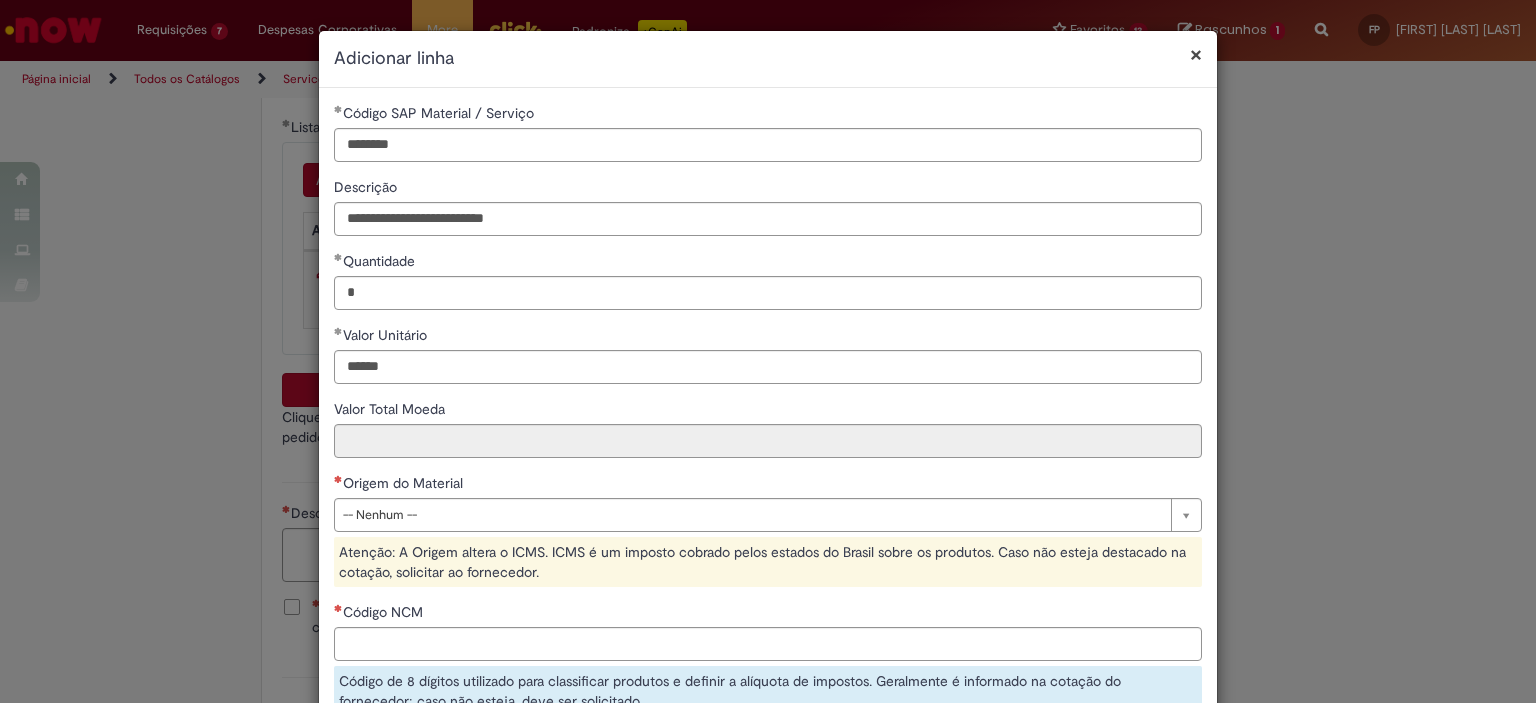 type on "******" 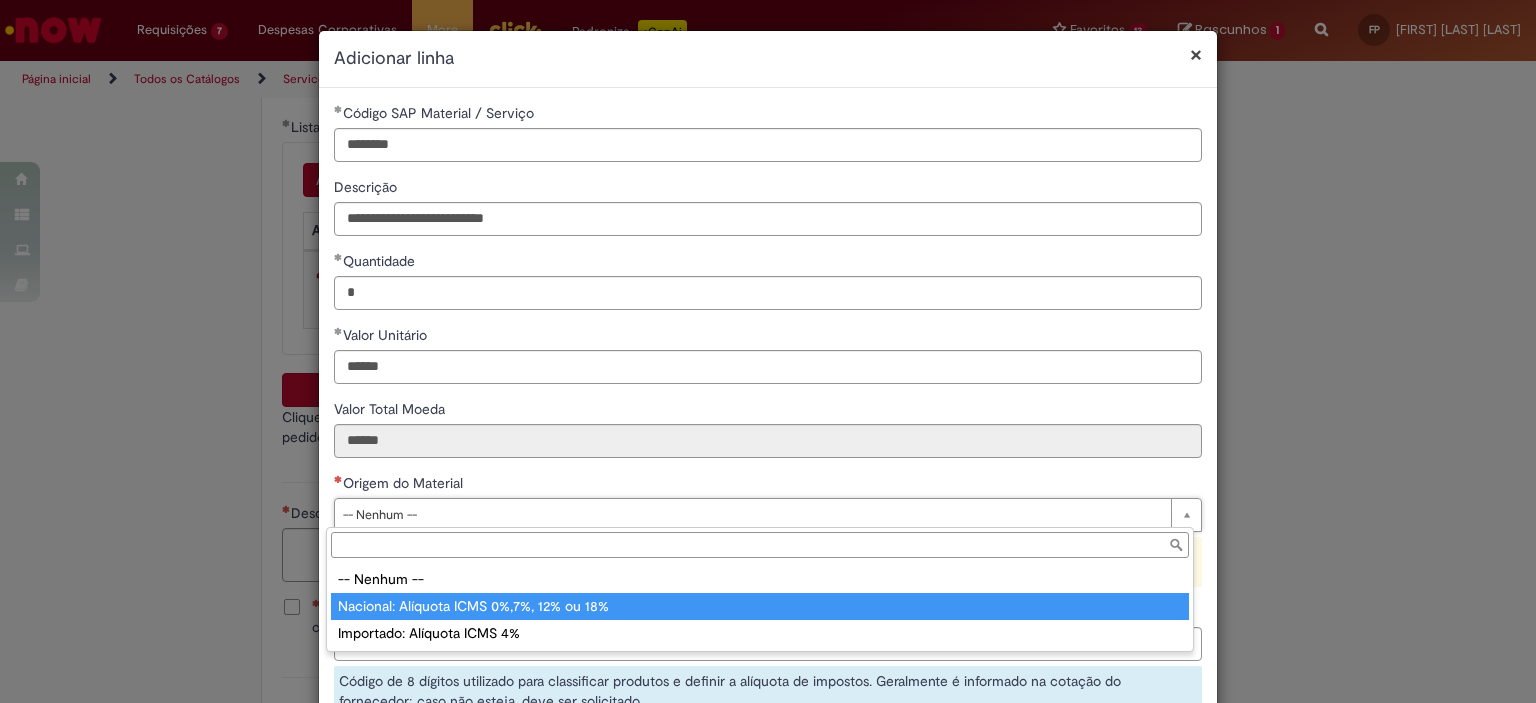 type on "**********" 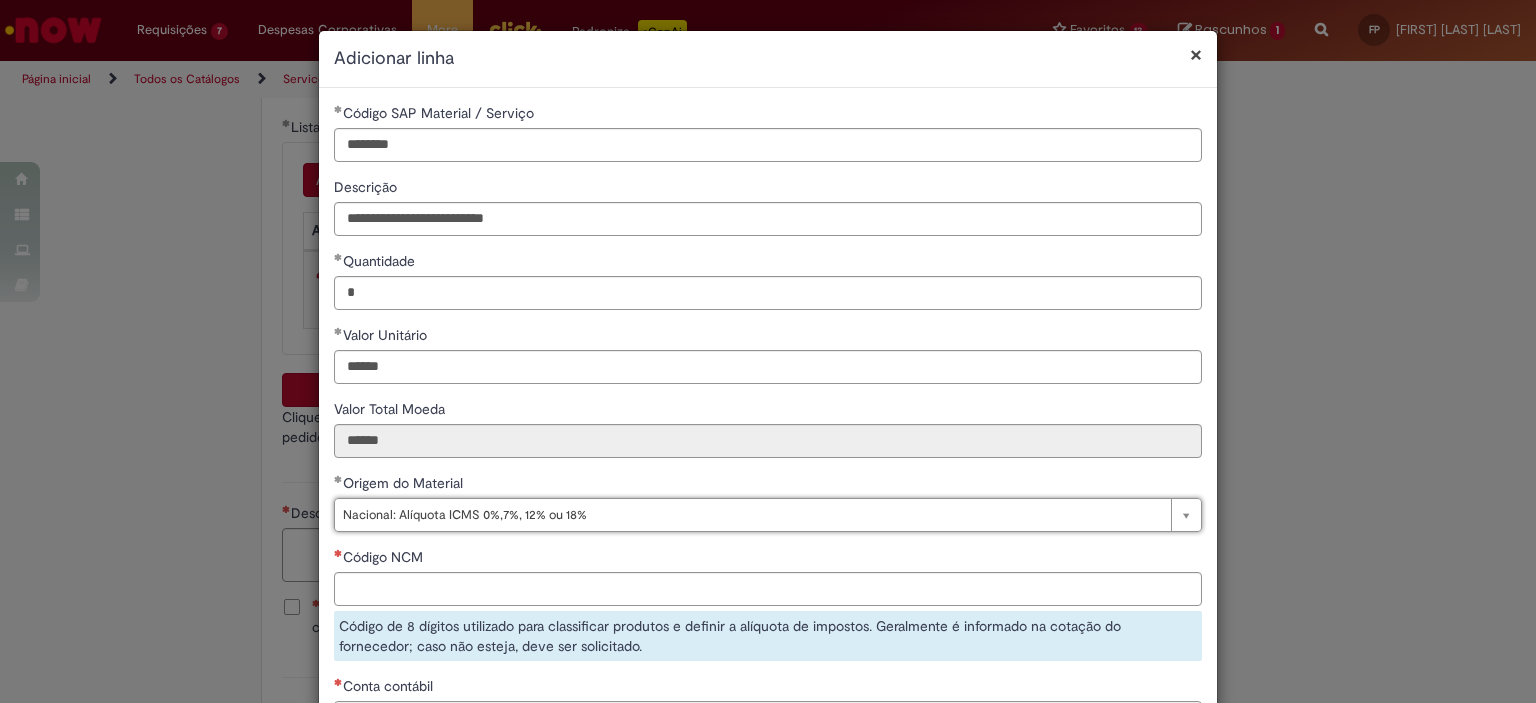 scroll, scrollTop: 200, scrollLeft: 0, axis: vertical 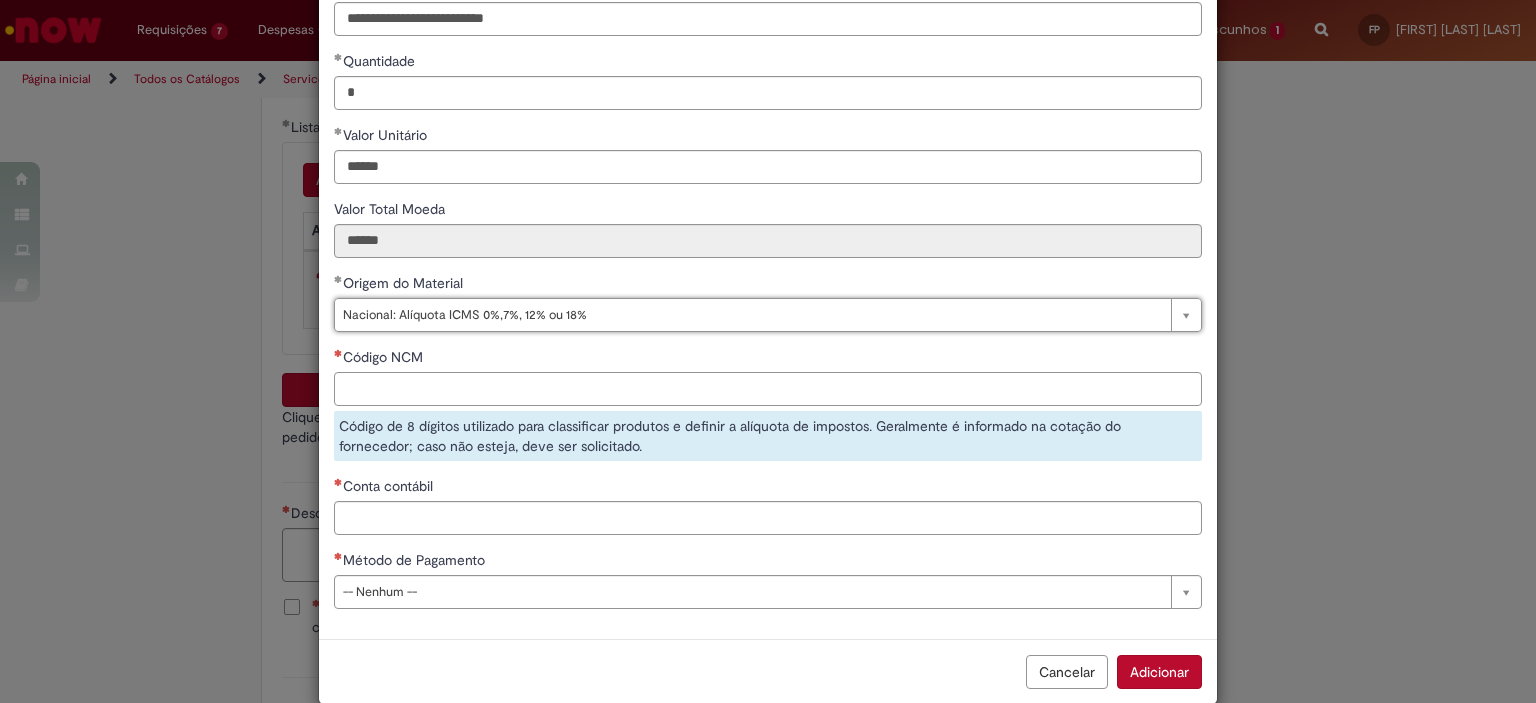 click on "Código NCM" at bounding box center [768, 389] 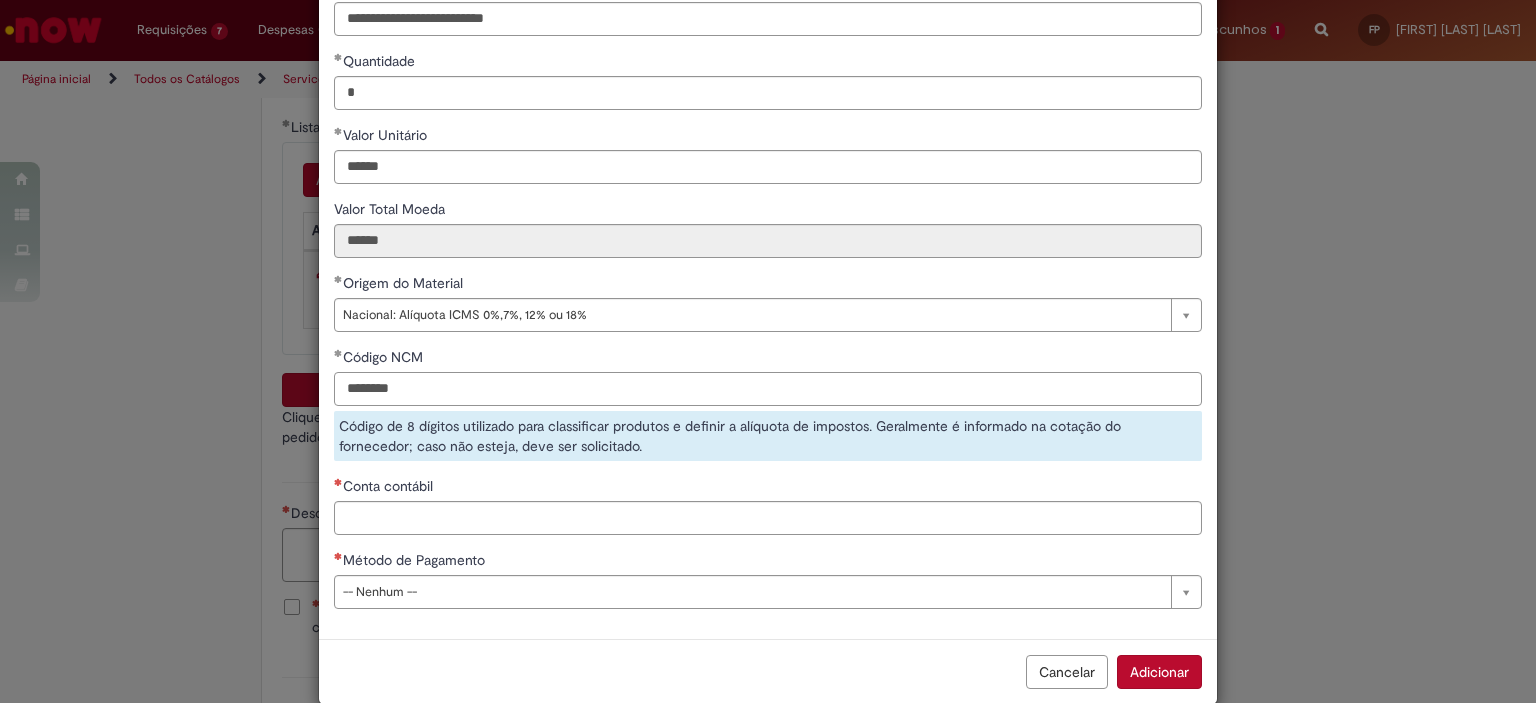 type on "********" 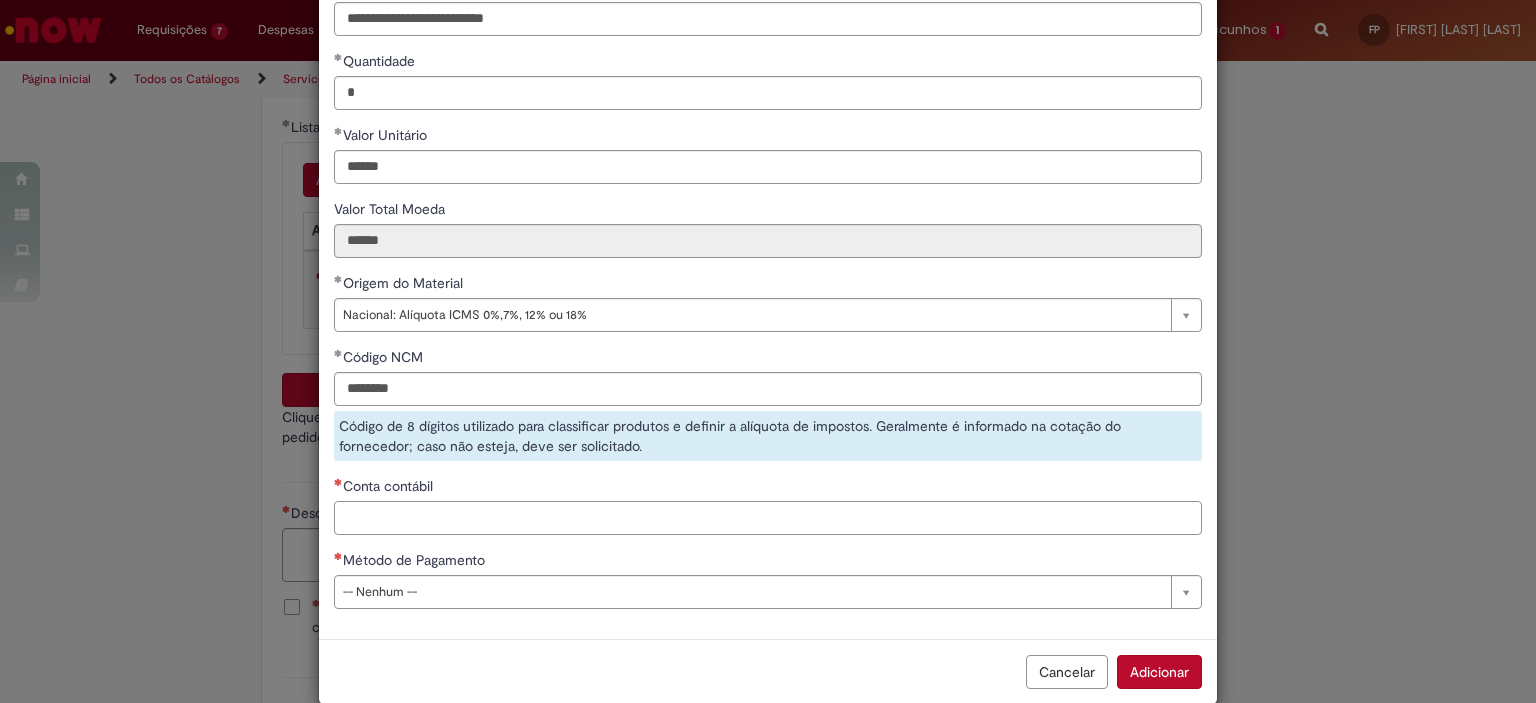 click on "**********" at bounding box center [768, 263] 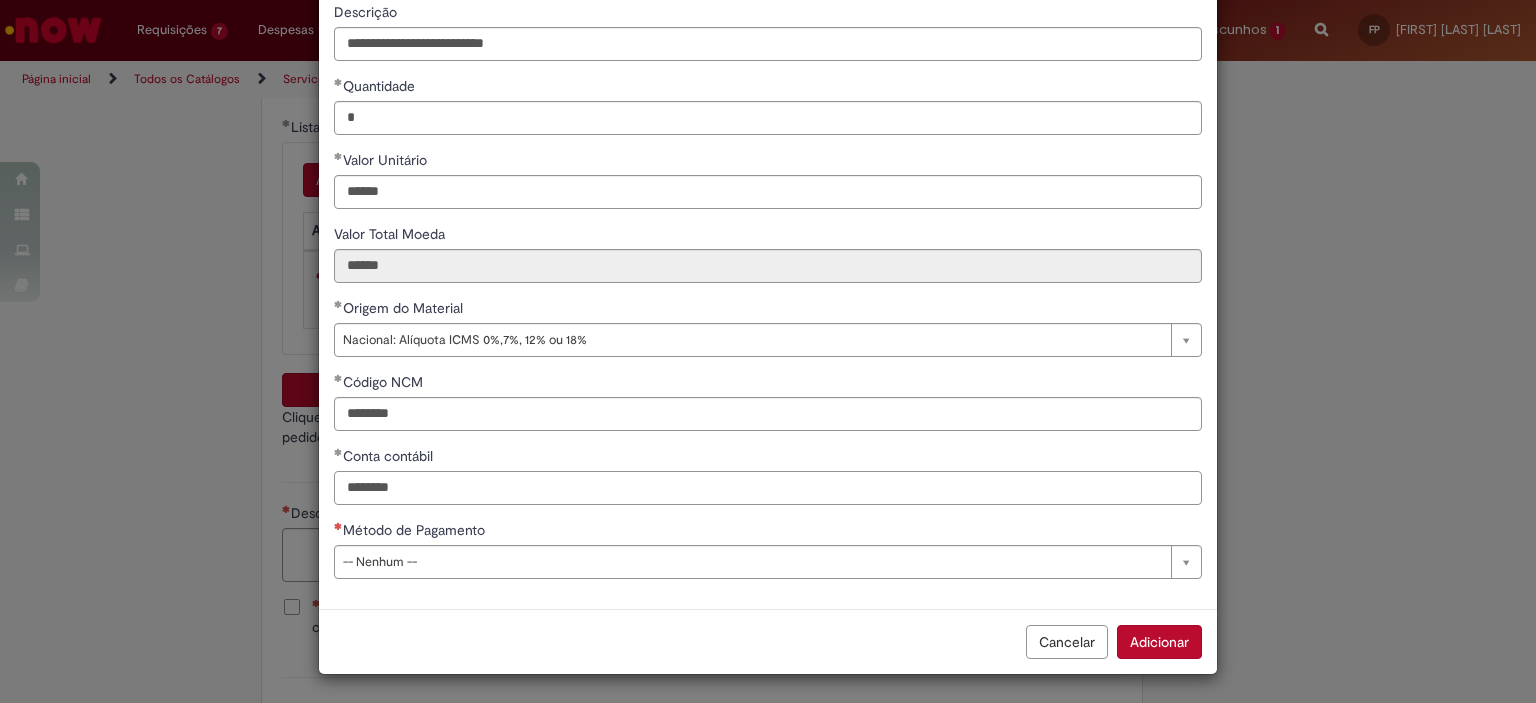 type on "********" 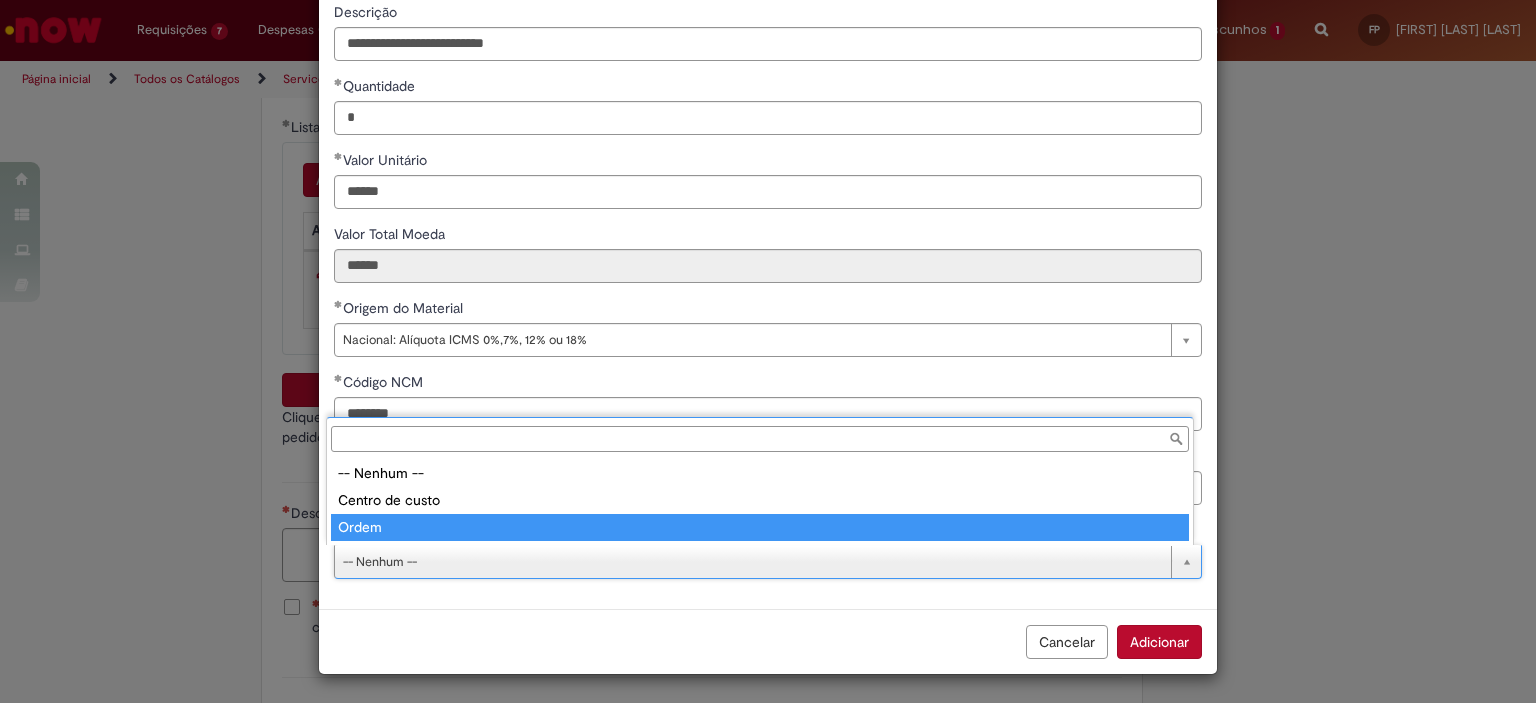 type on "*****" 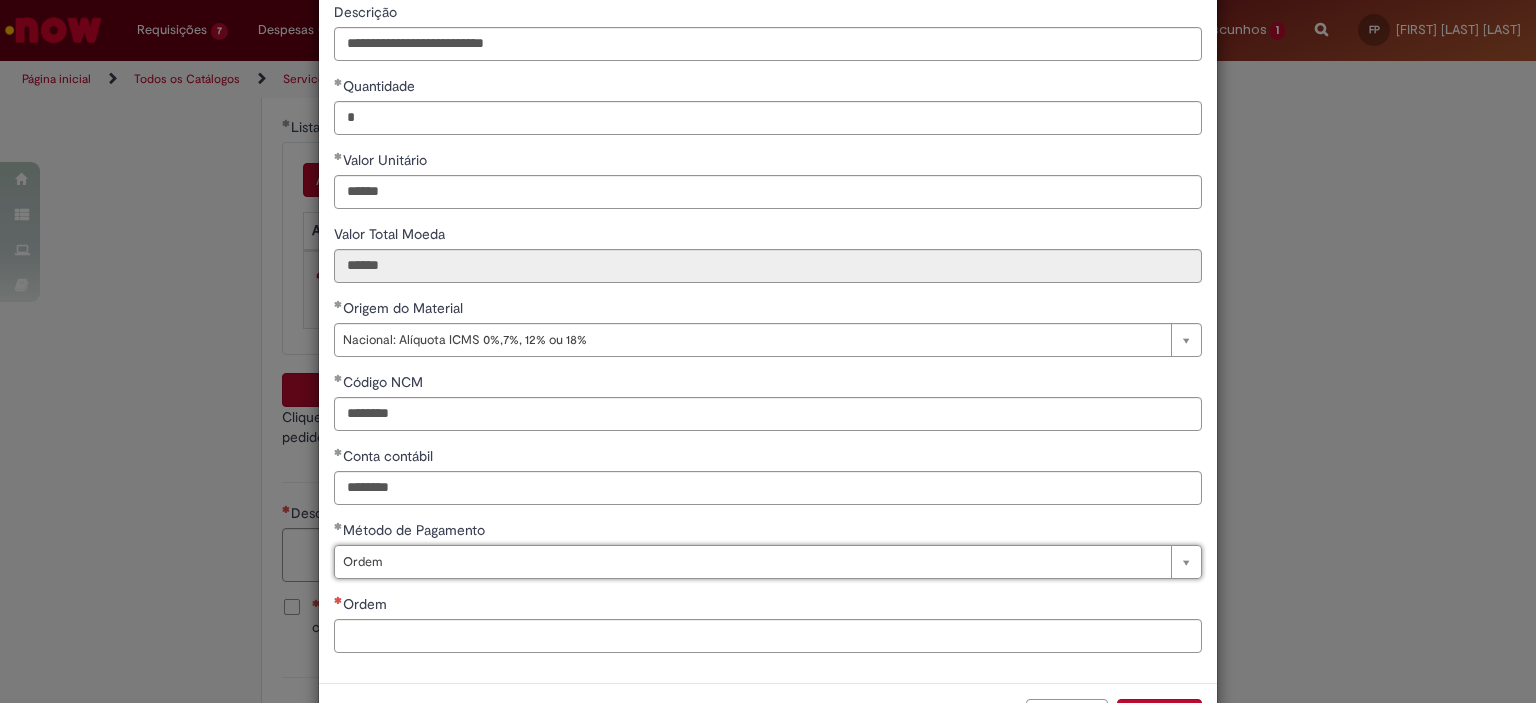 scroll, scrollTop: 249, scrollLeft: 0, axis: vertical 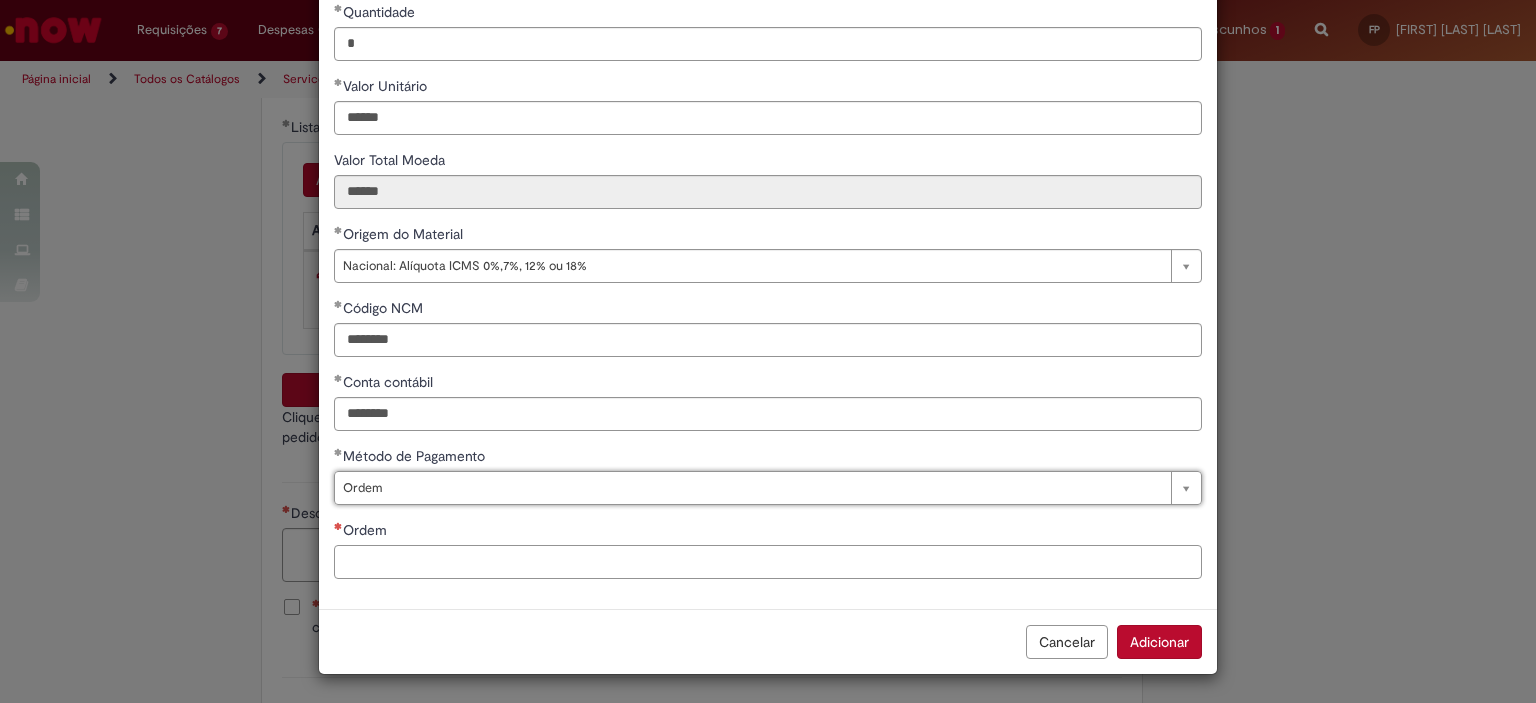 click on "Ordem" at bounding box center (768, 562) 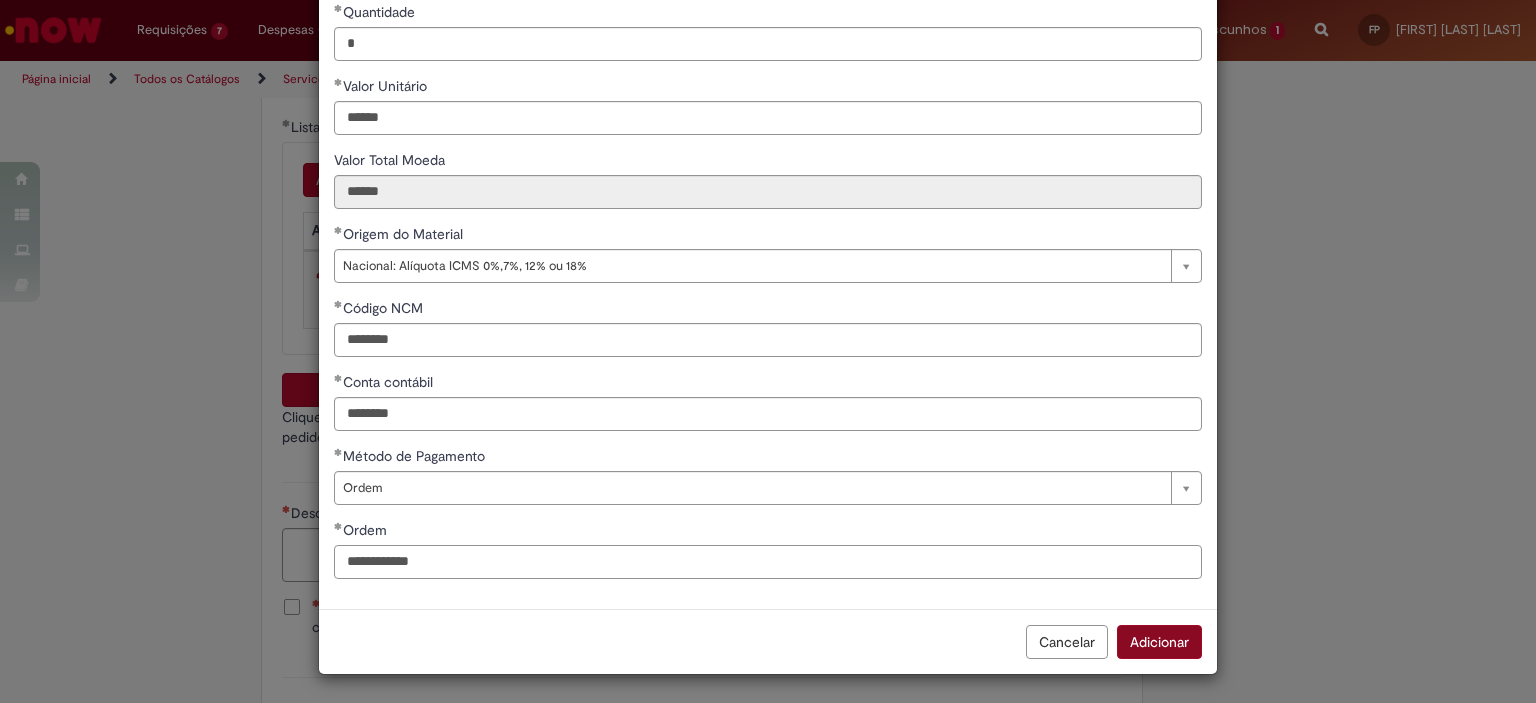 type on "**********" 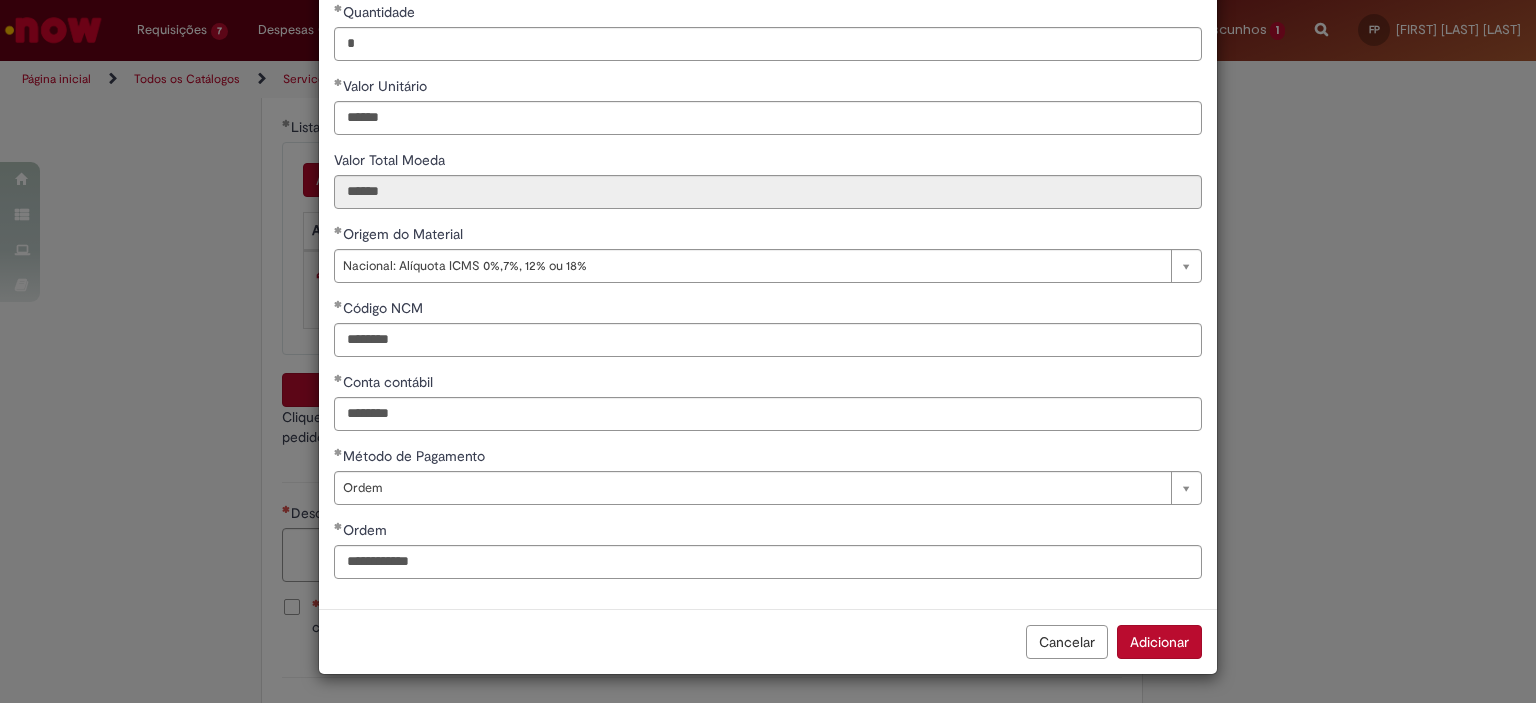click on "Adicionar" at bounding box center (1159, 642) 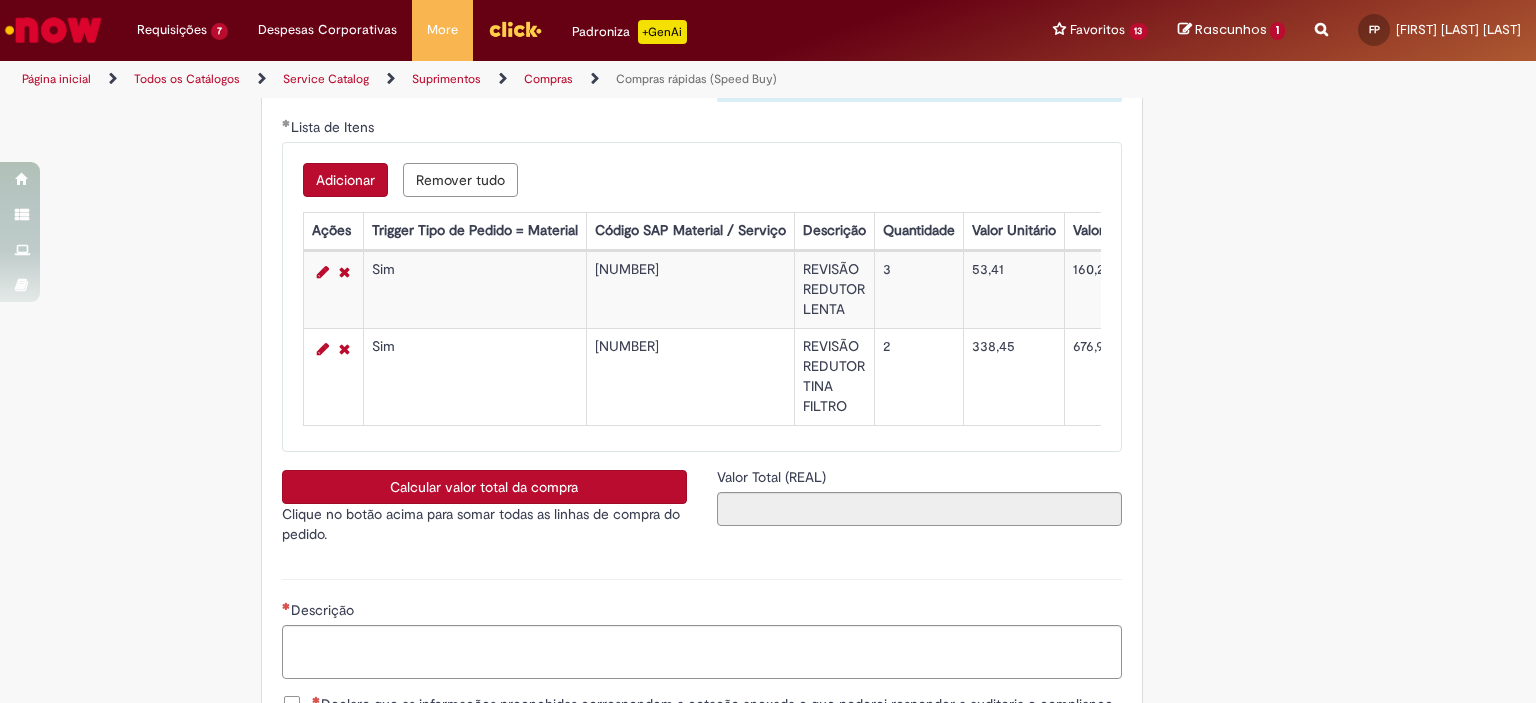 click on "Adicionar" at bounding box center [345, 180] 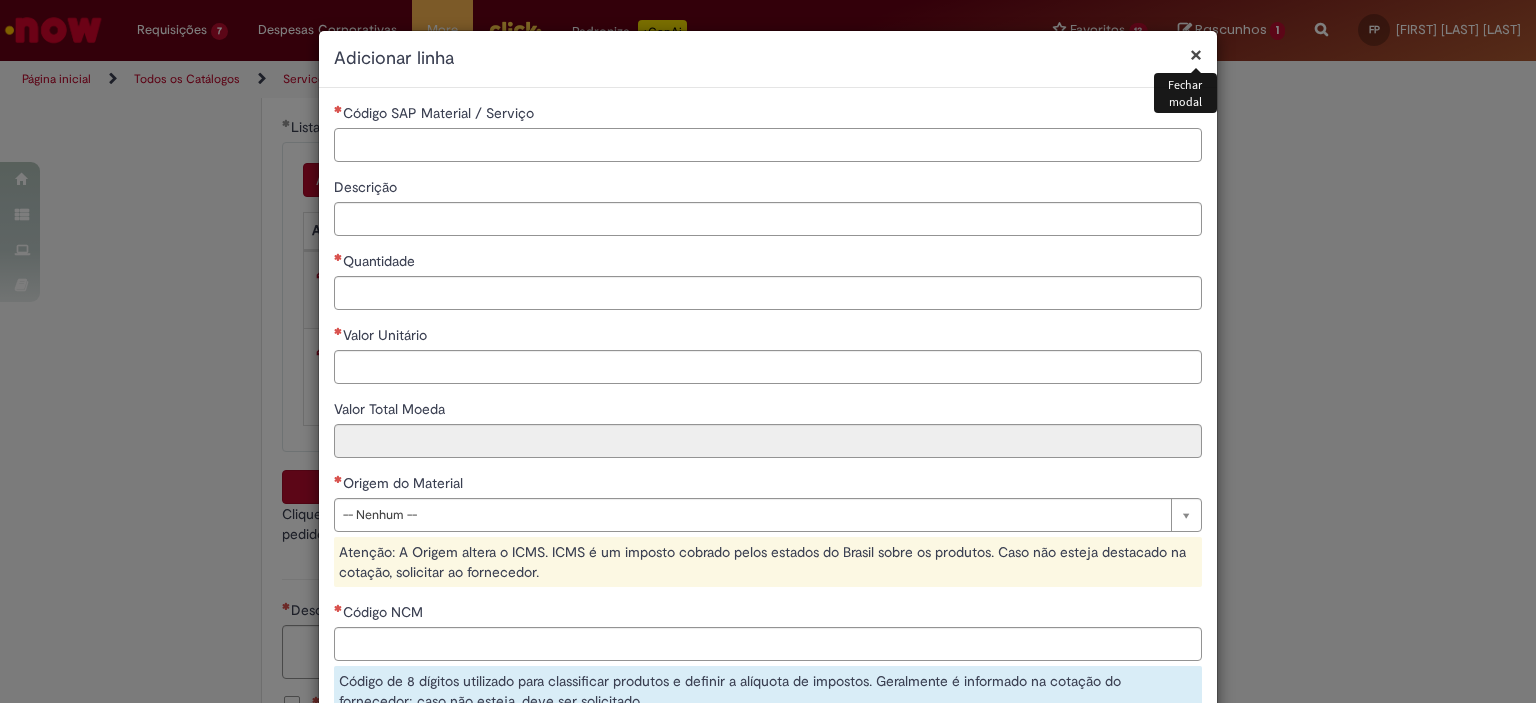 click on "Código SAP Material / Serviço" at bounding box center [768, 145] 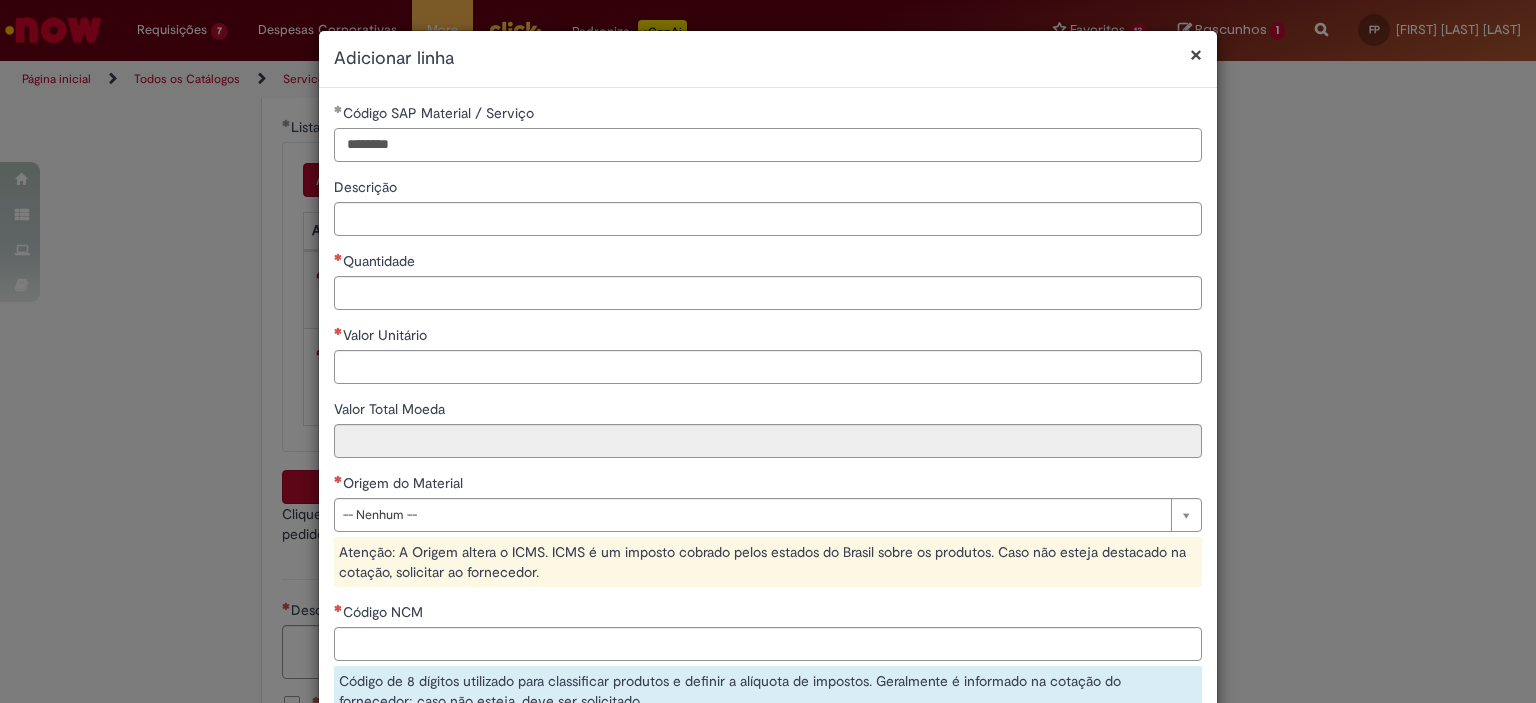 type on "********" 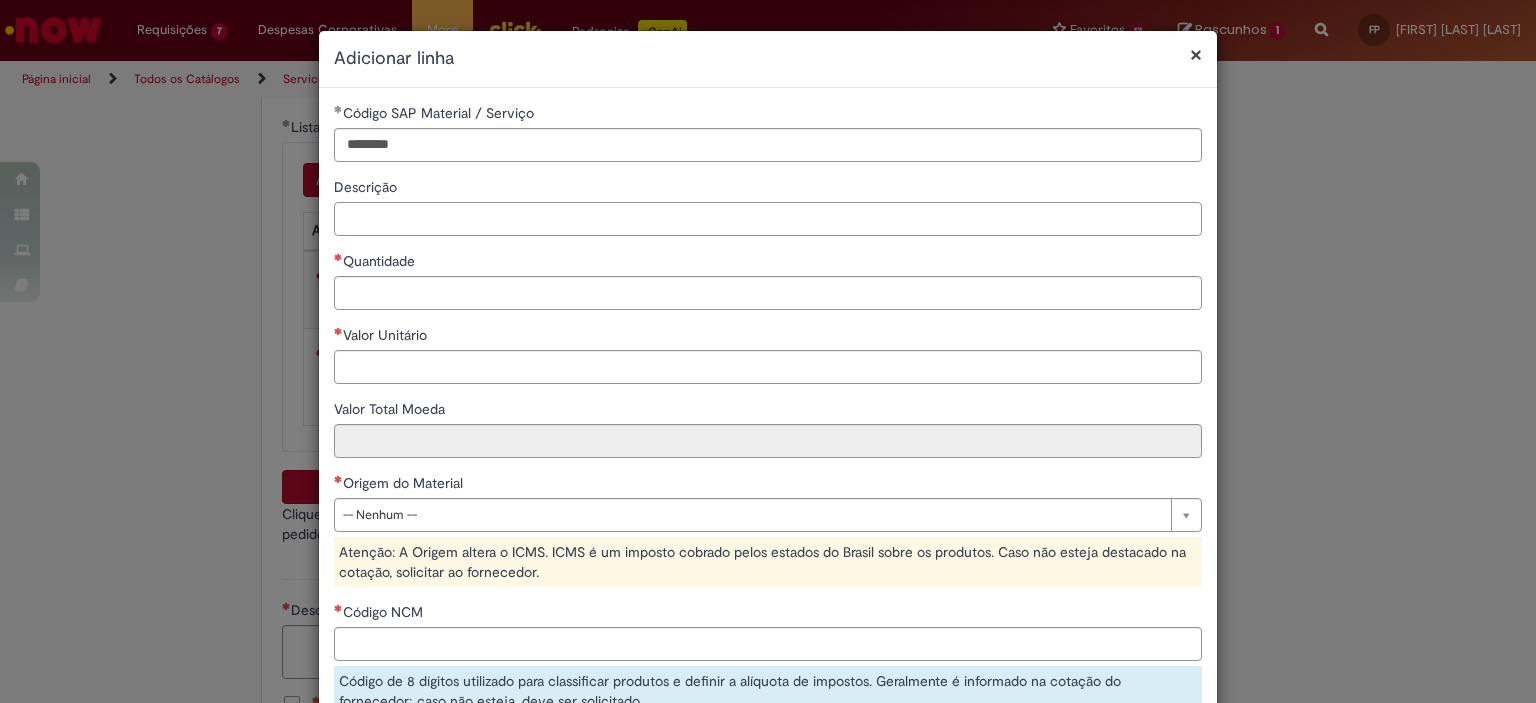 click on "Descrição" at bounding box center [768, 219] 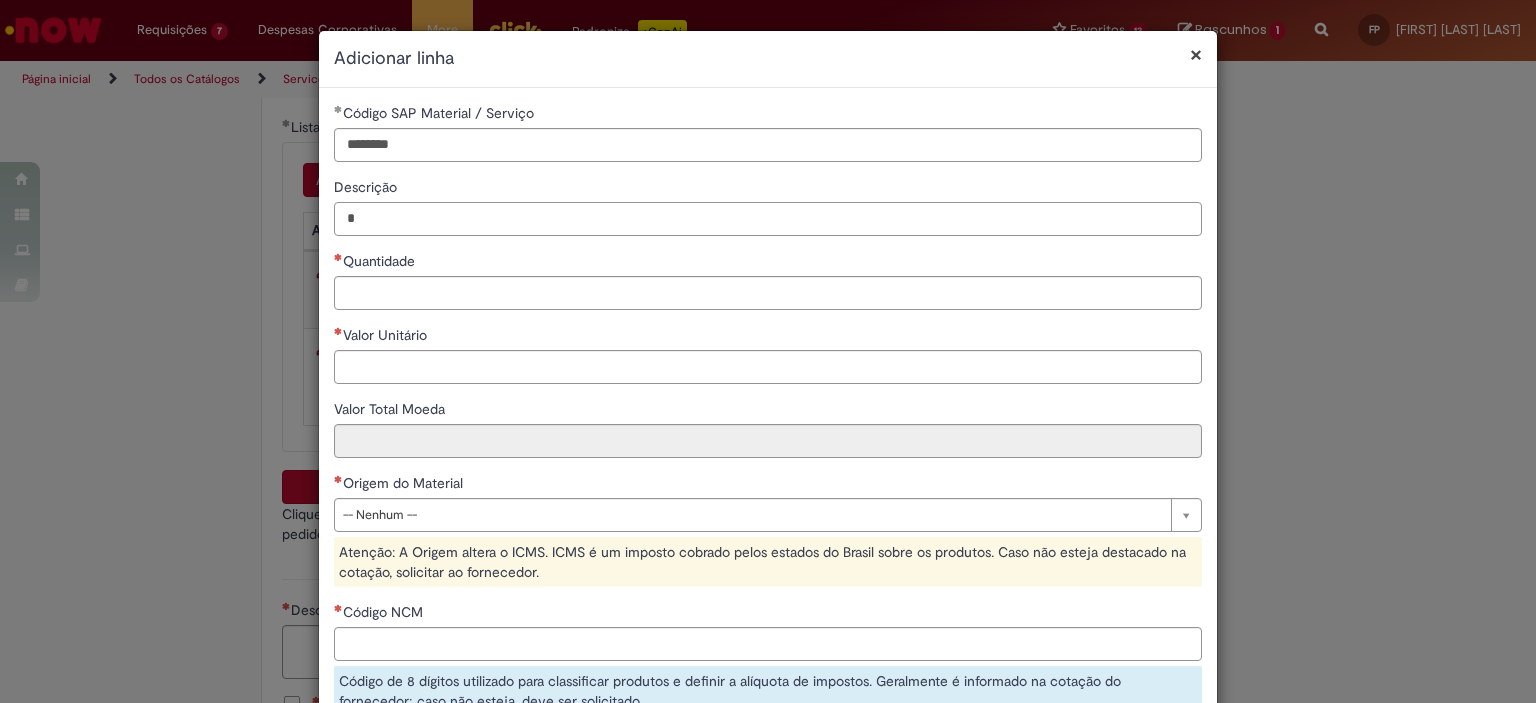 type on "*" 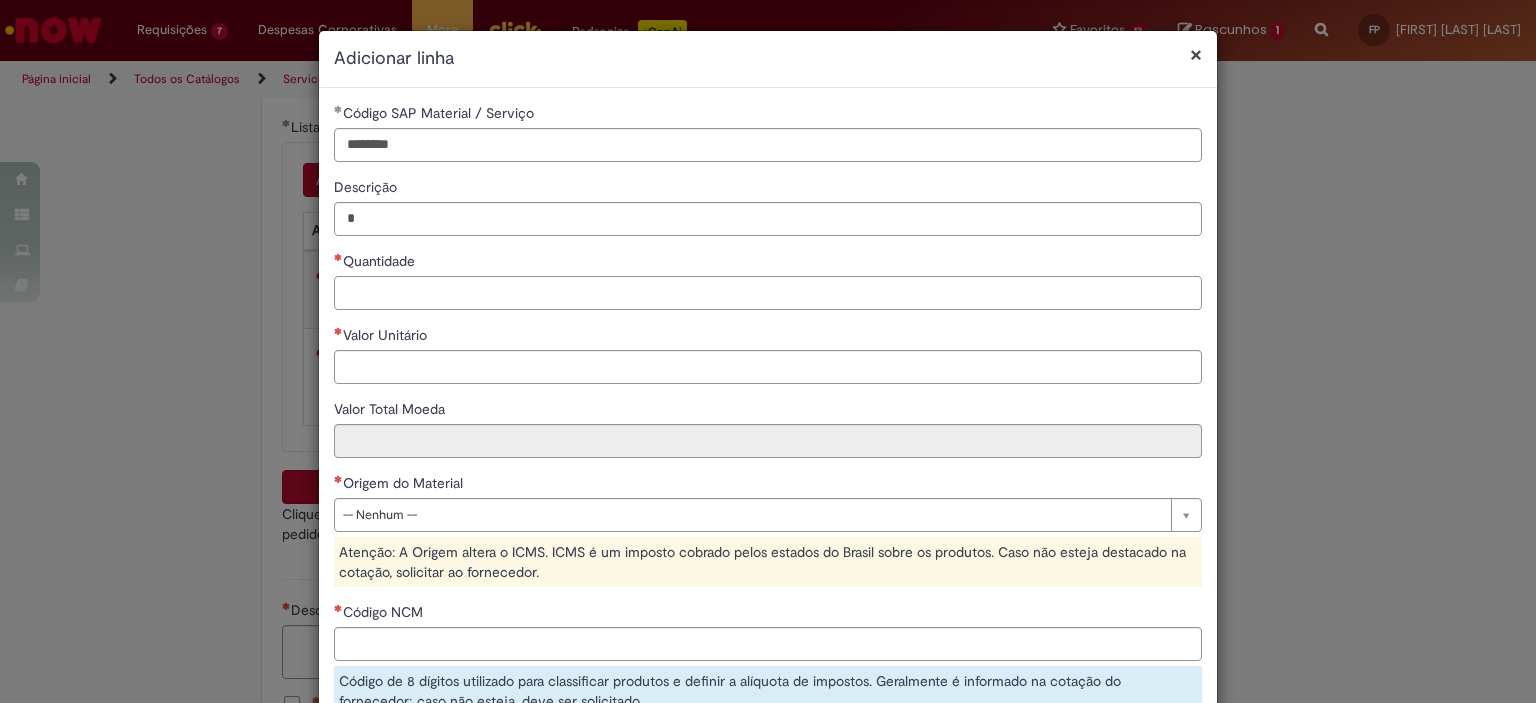 click on "Quantidade" at bounding box center (768, 293) 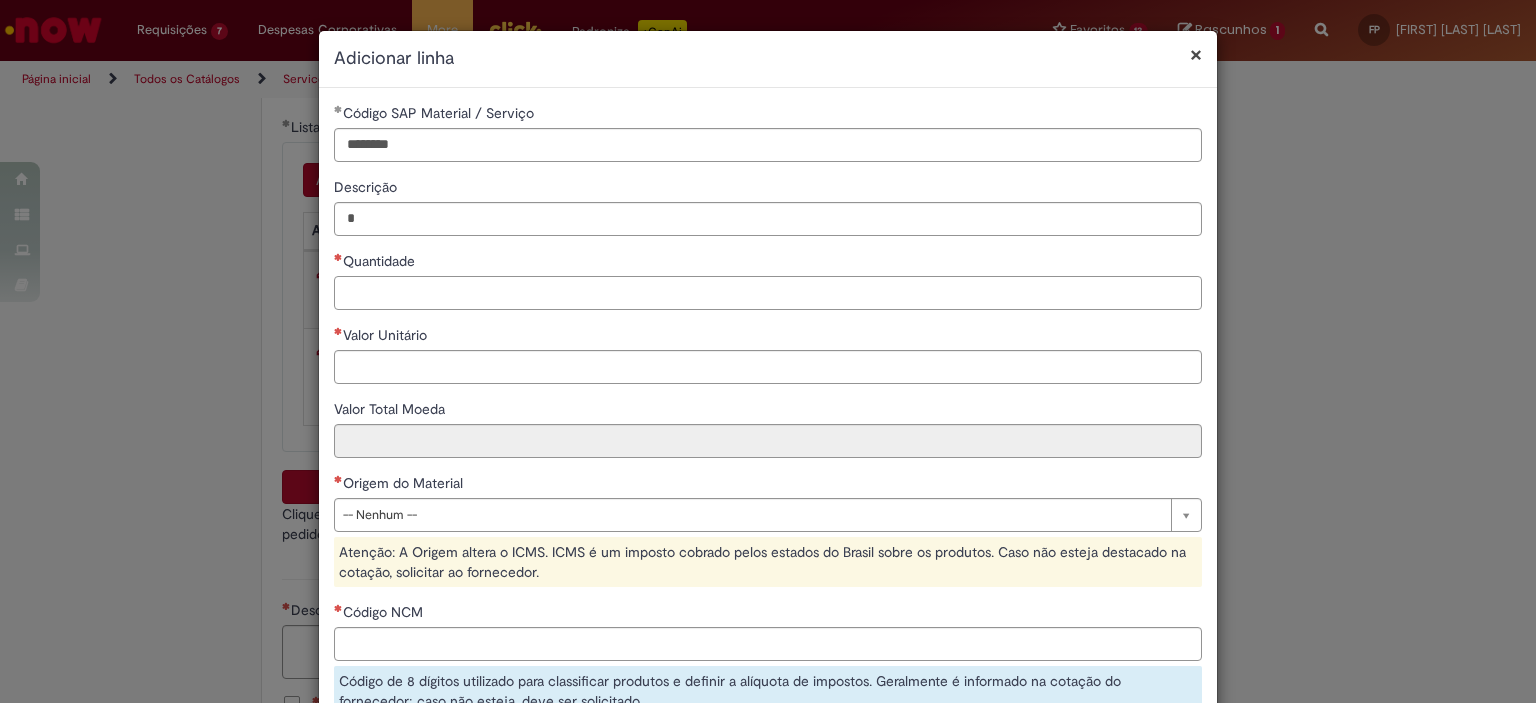 paste on "******" 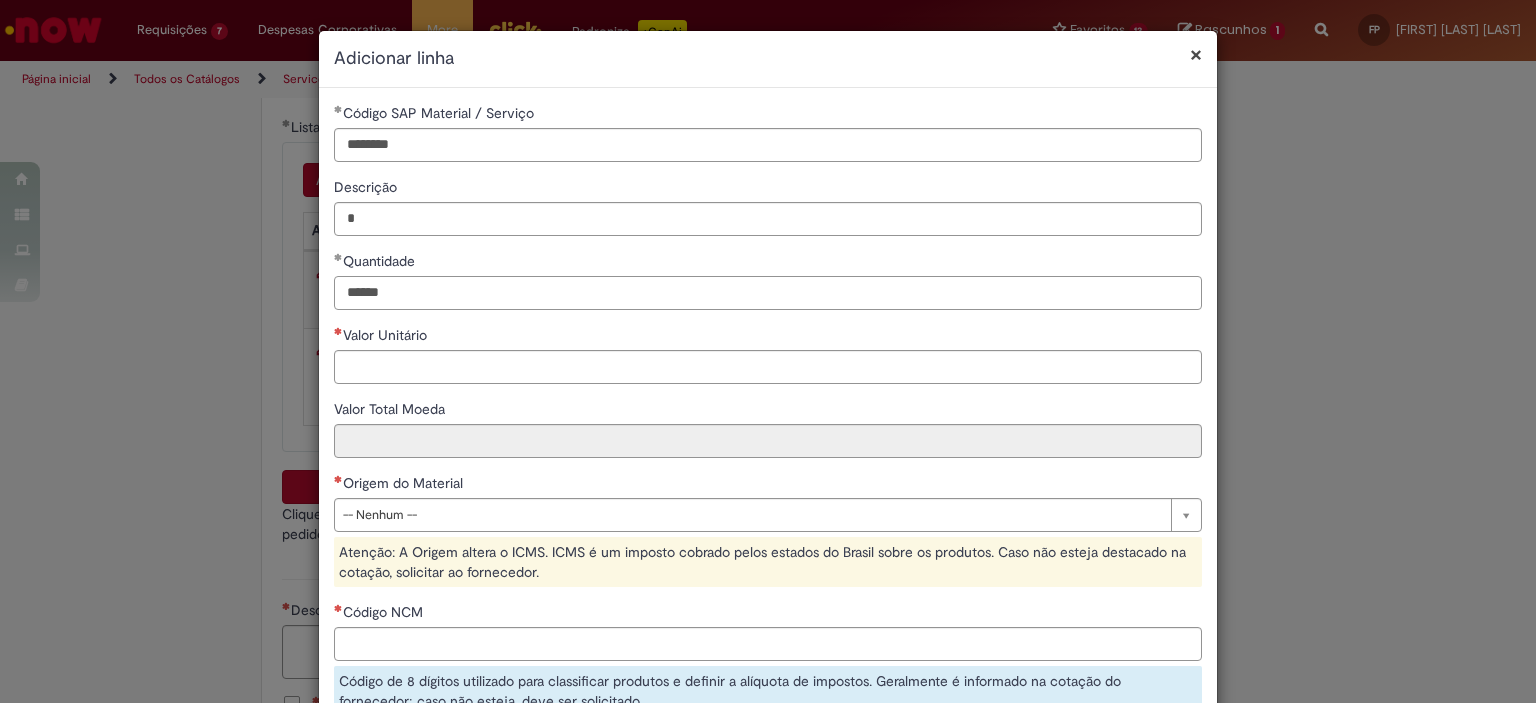 type on "******" 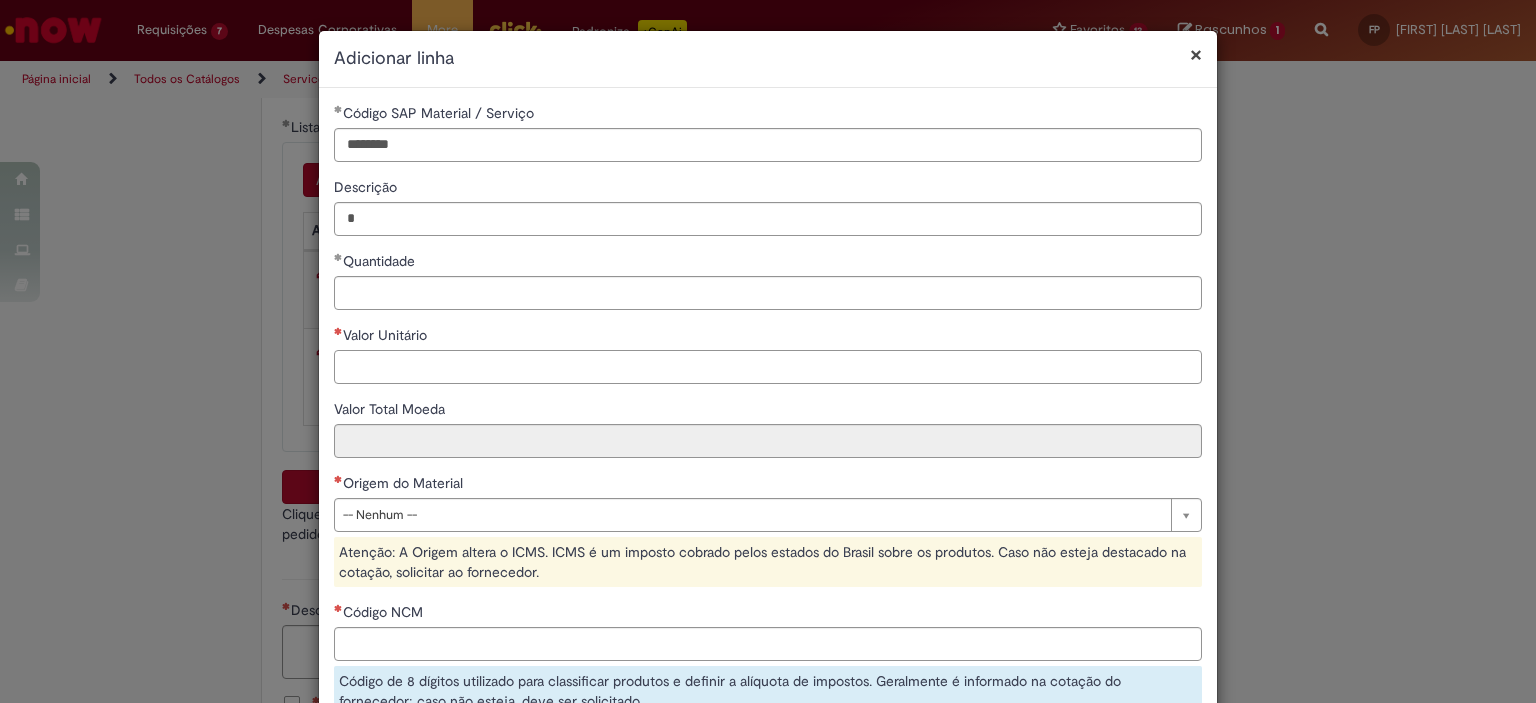 click on "Valor Unitário" at bounding box center [768, 367] 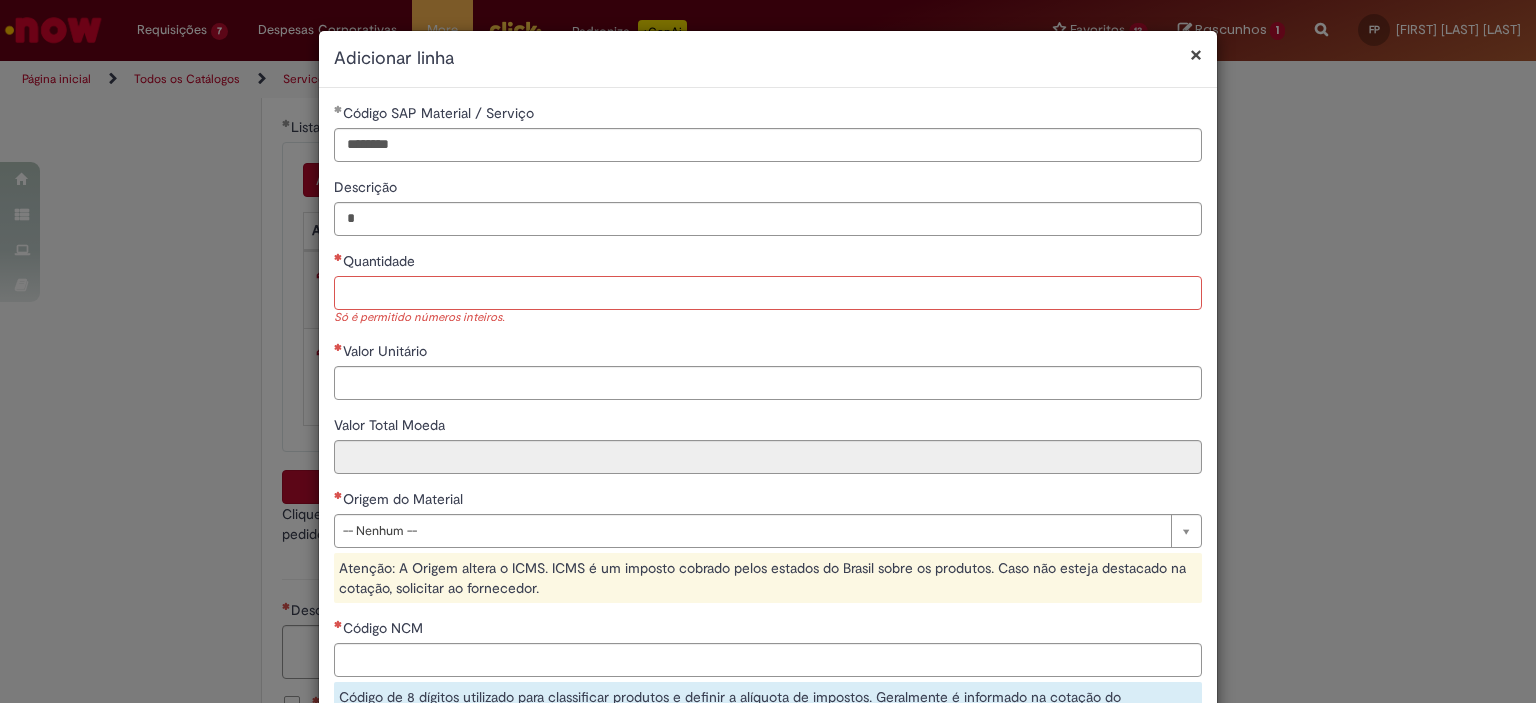 click on "Quantidade" at bounding box center (768, 293) 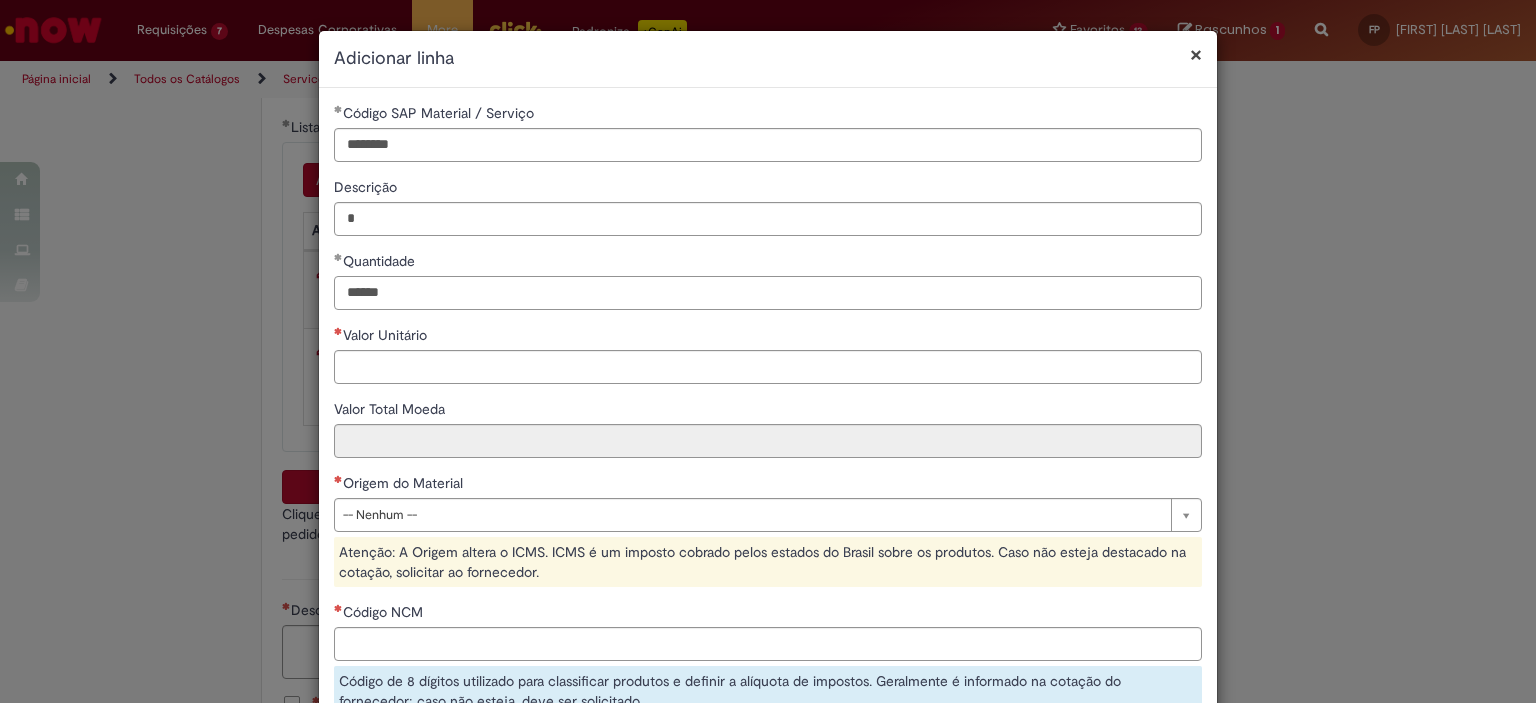 type on "******" 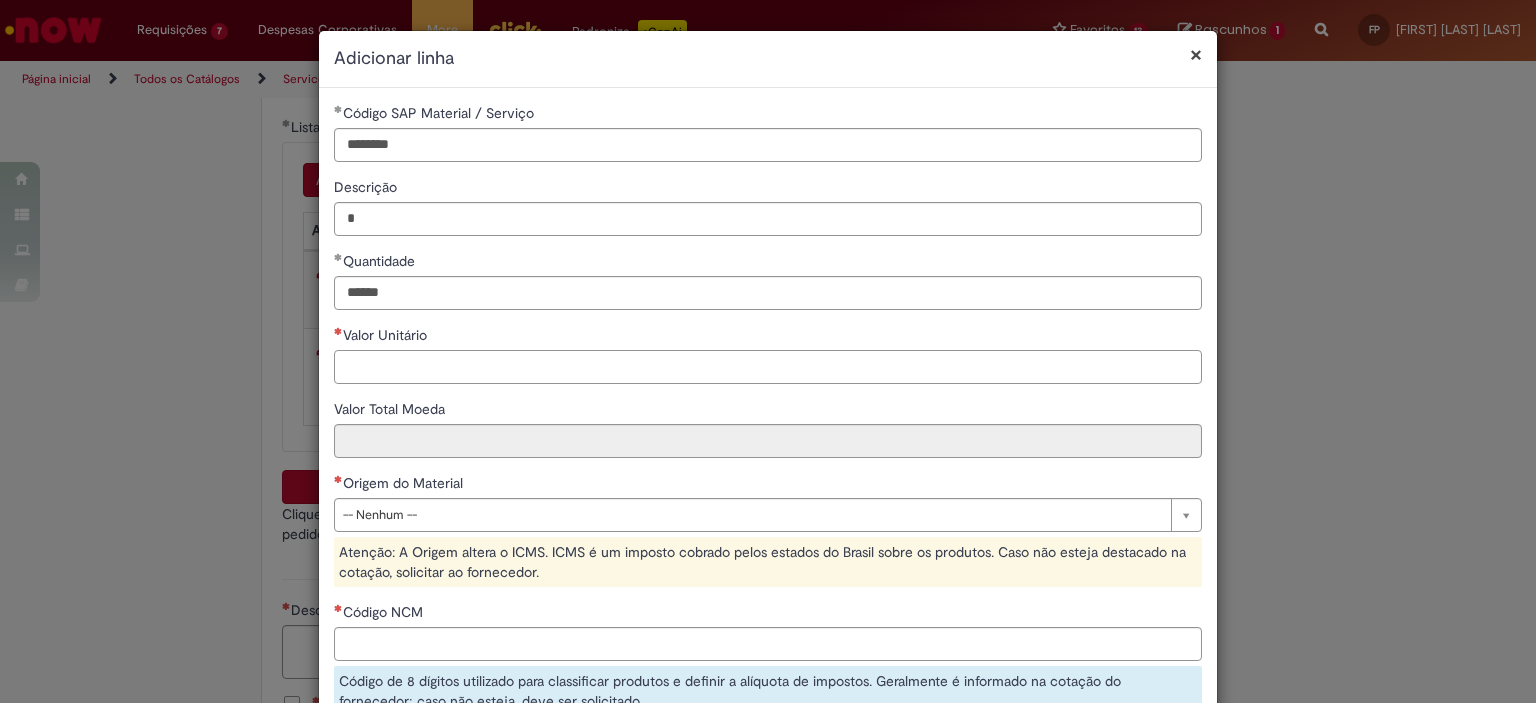 click on "Valor Unitário" at bounding box center [768, 354] 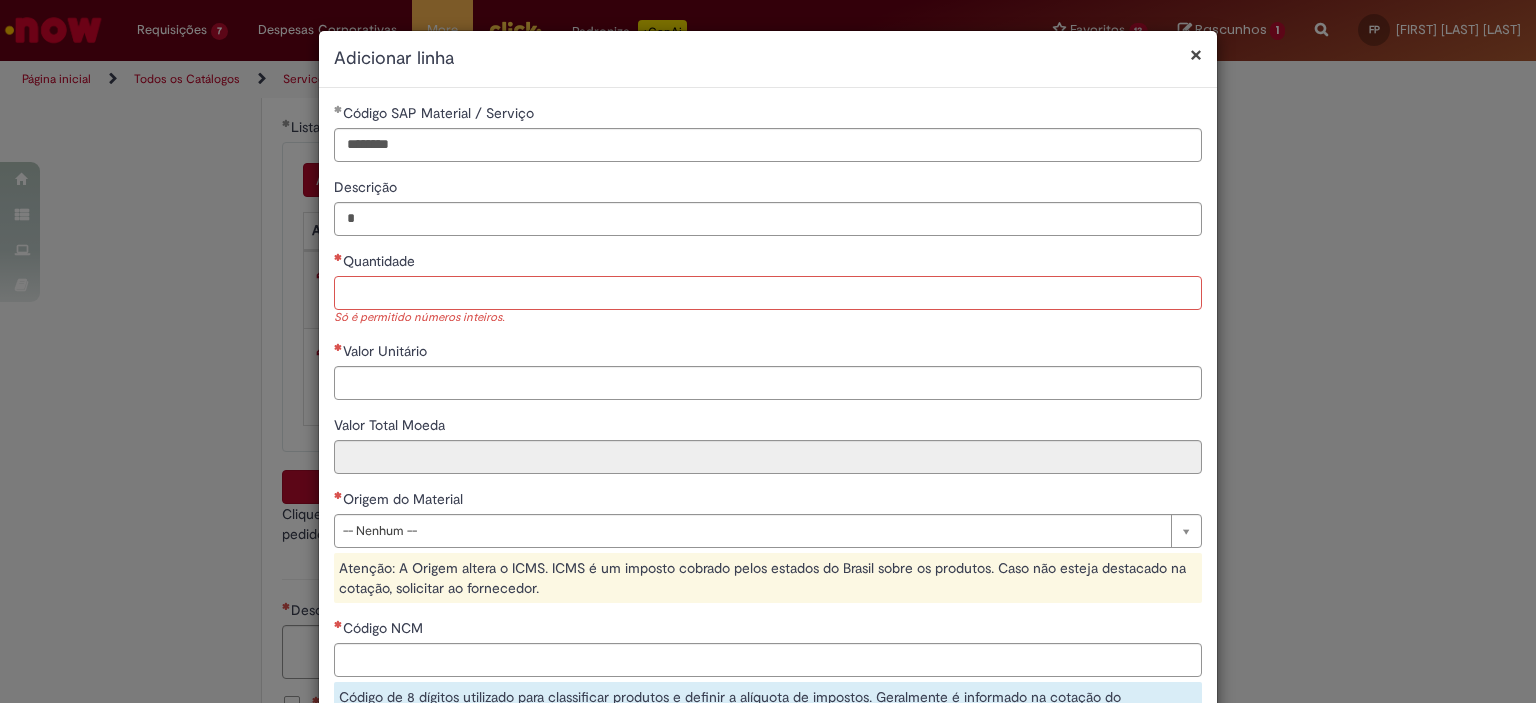 click on "Quantidade" at bounding box center [768, 293] 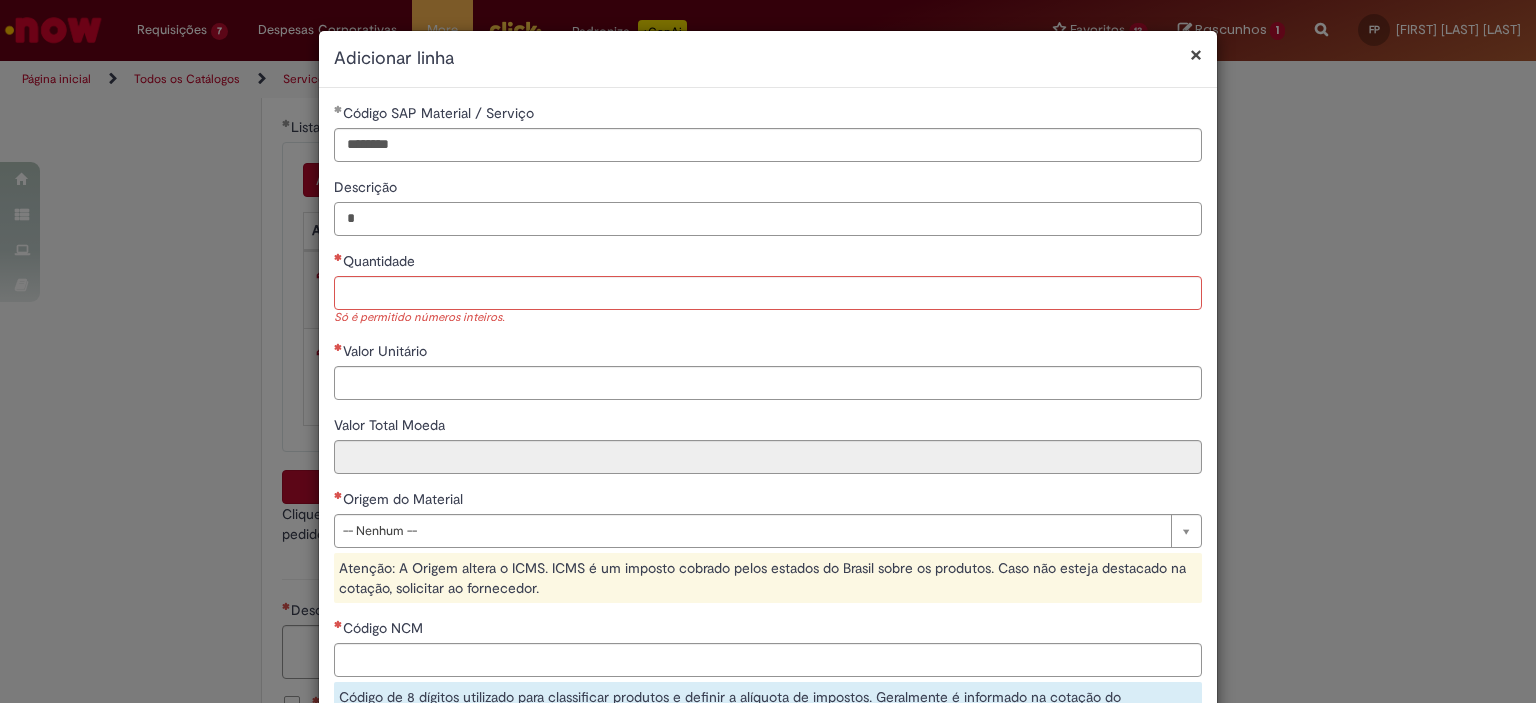 drag, startPoint x: 400, startPoint y: 216, endPoint x: 124, endPoint y: 255, distance: 278.74182 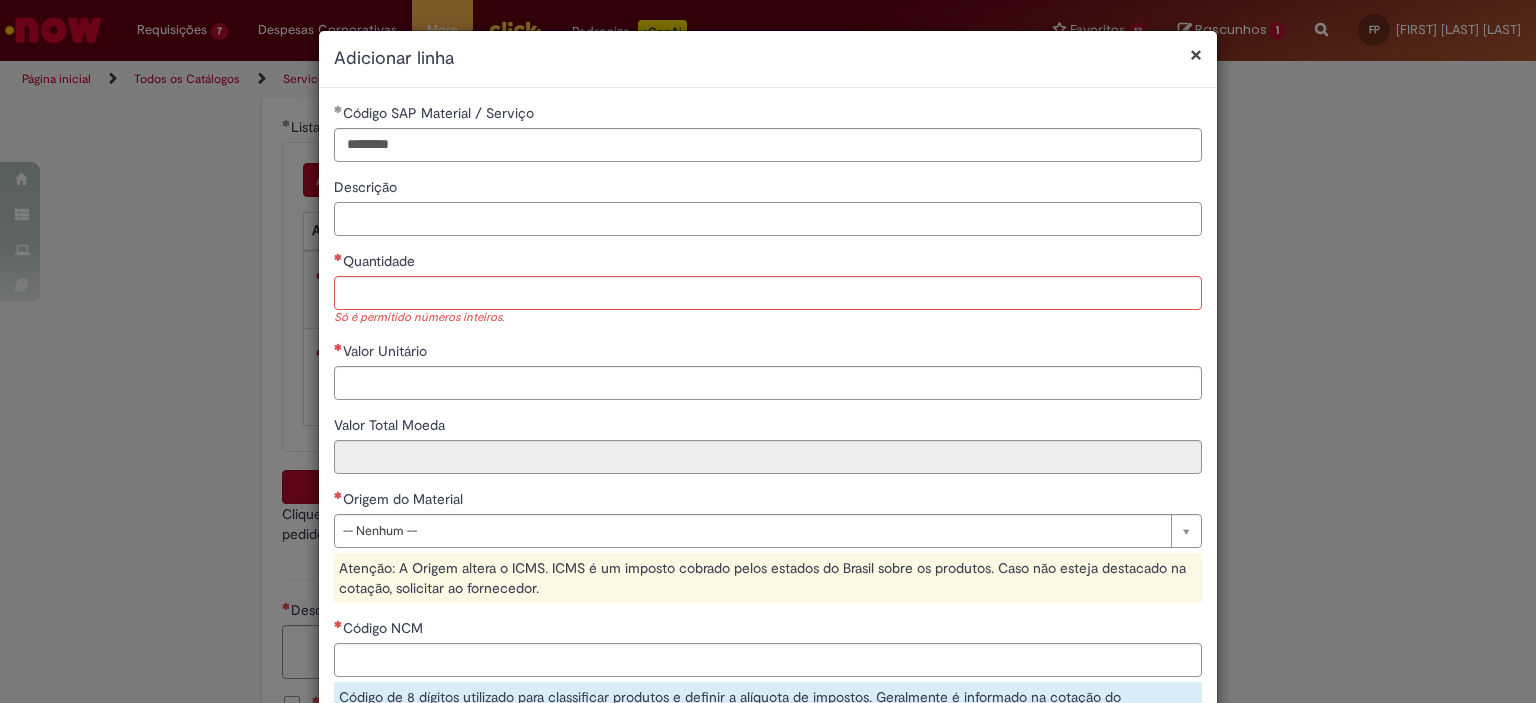 type 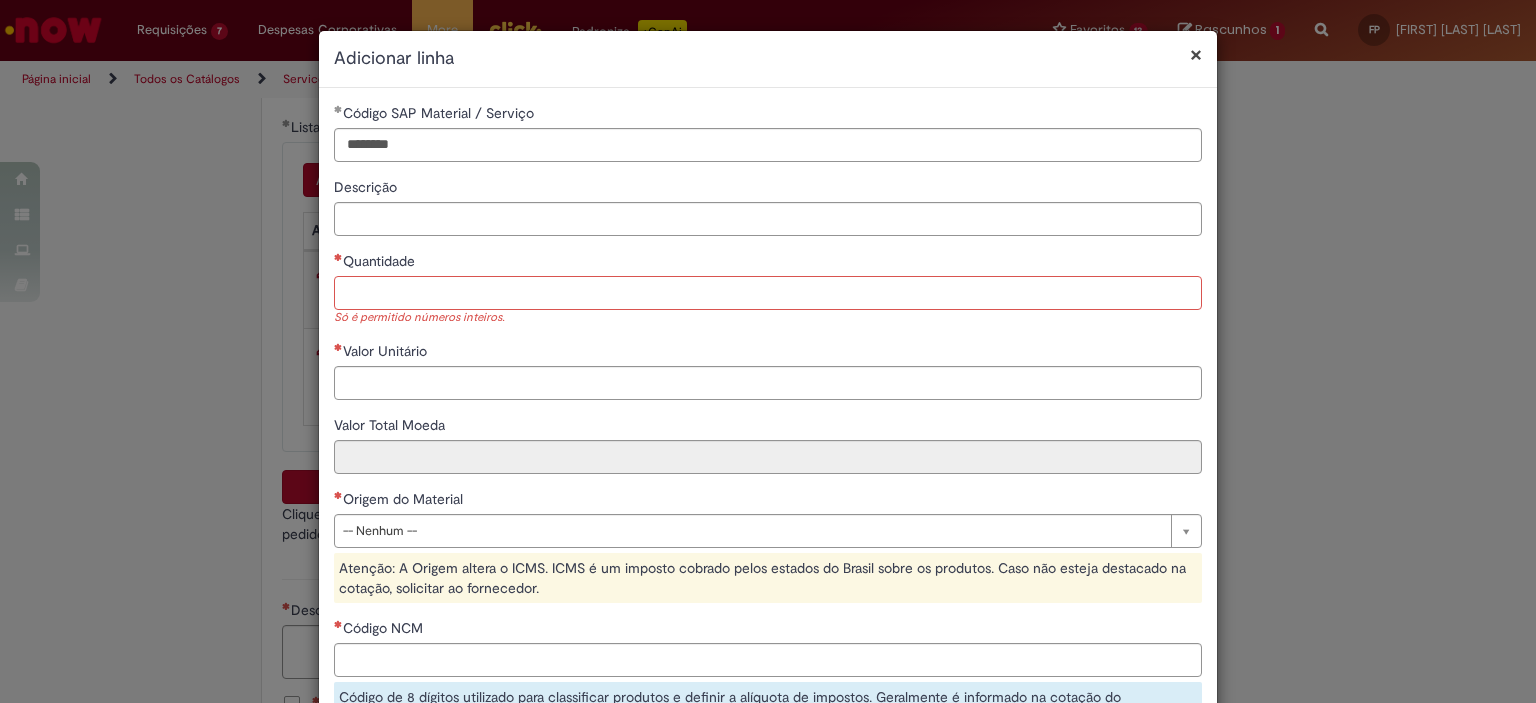click on "Quantidade" at bounding box center [768, 293] 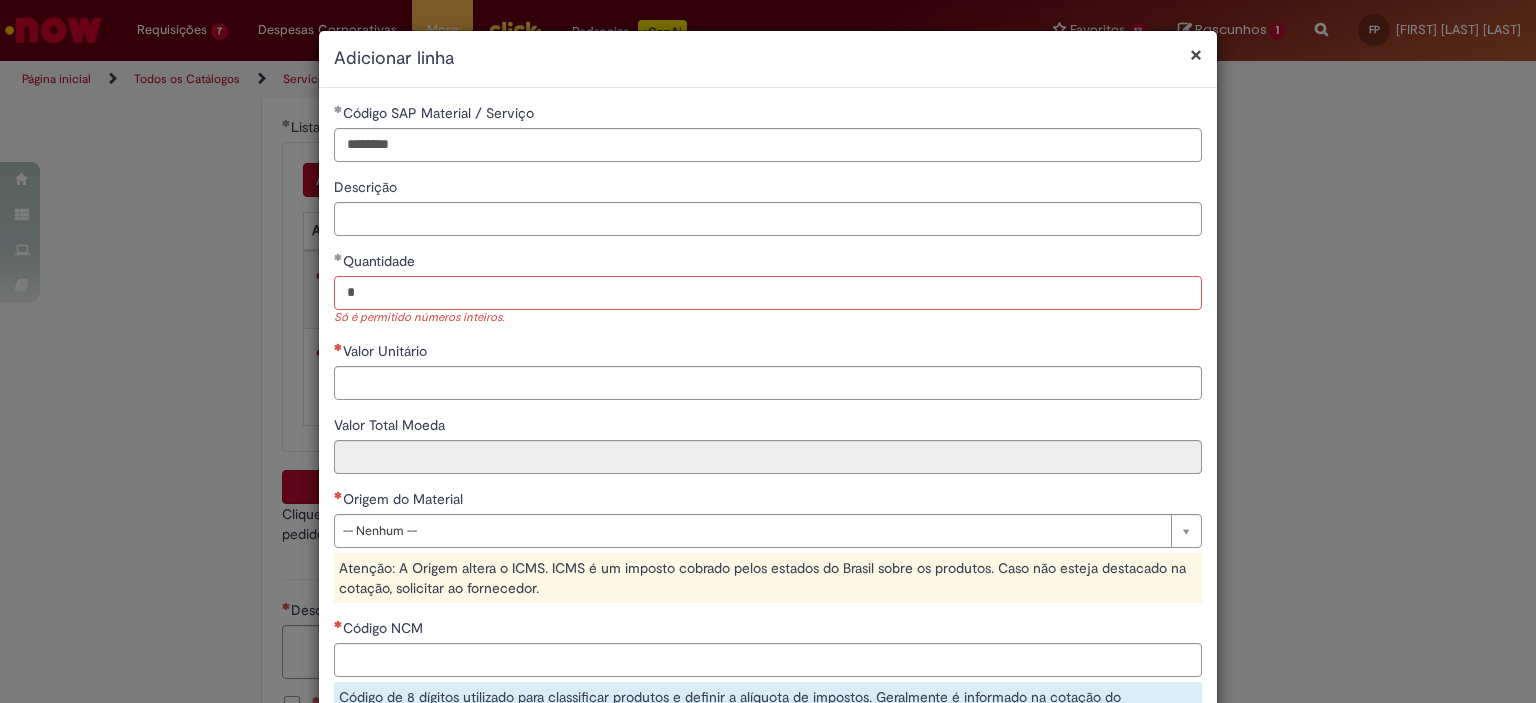 type on "*" 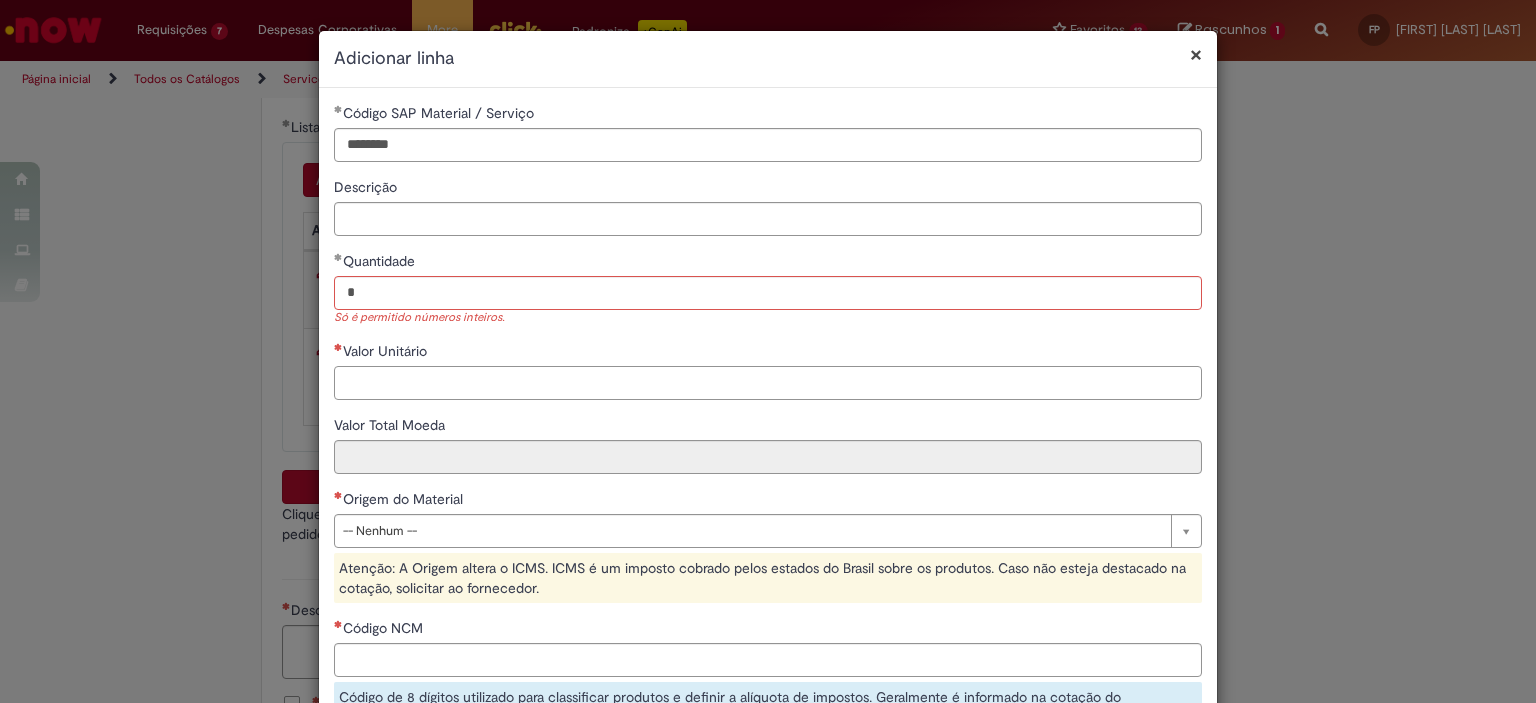 click on "Valor Unitário" at bounding box center [768, 383] 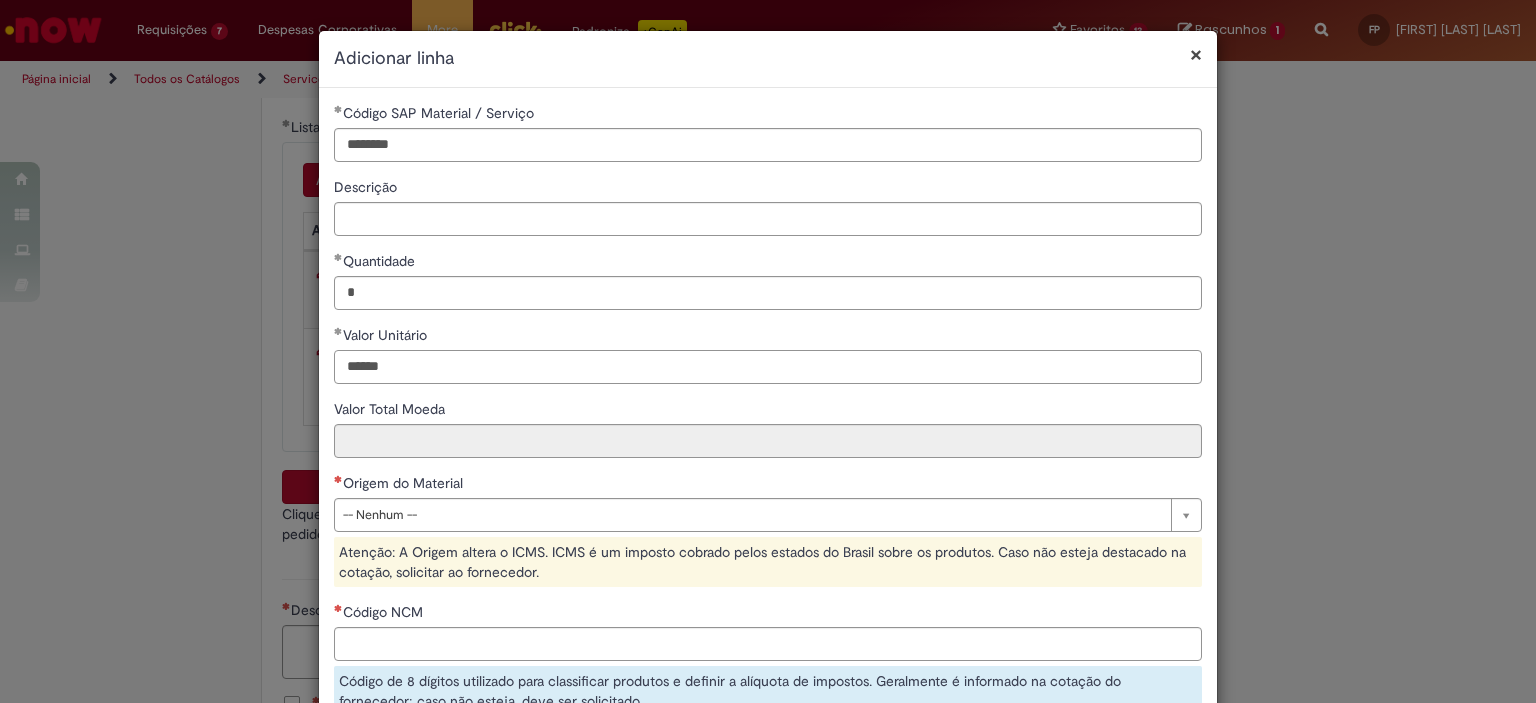 scroll, scrollTop: 100, scrollLeft: 0, axis: vertical 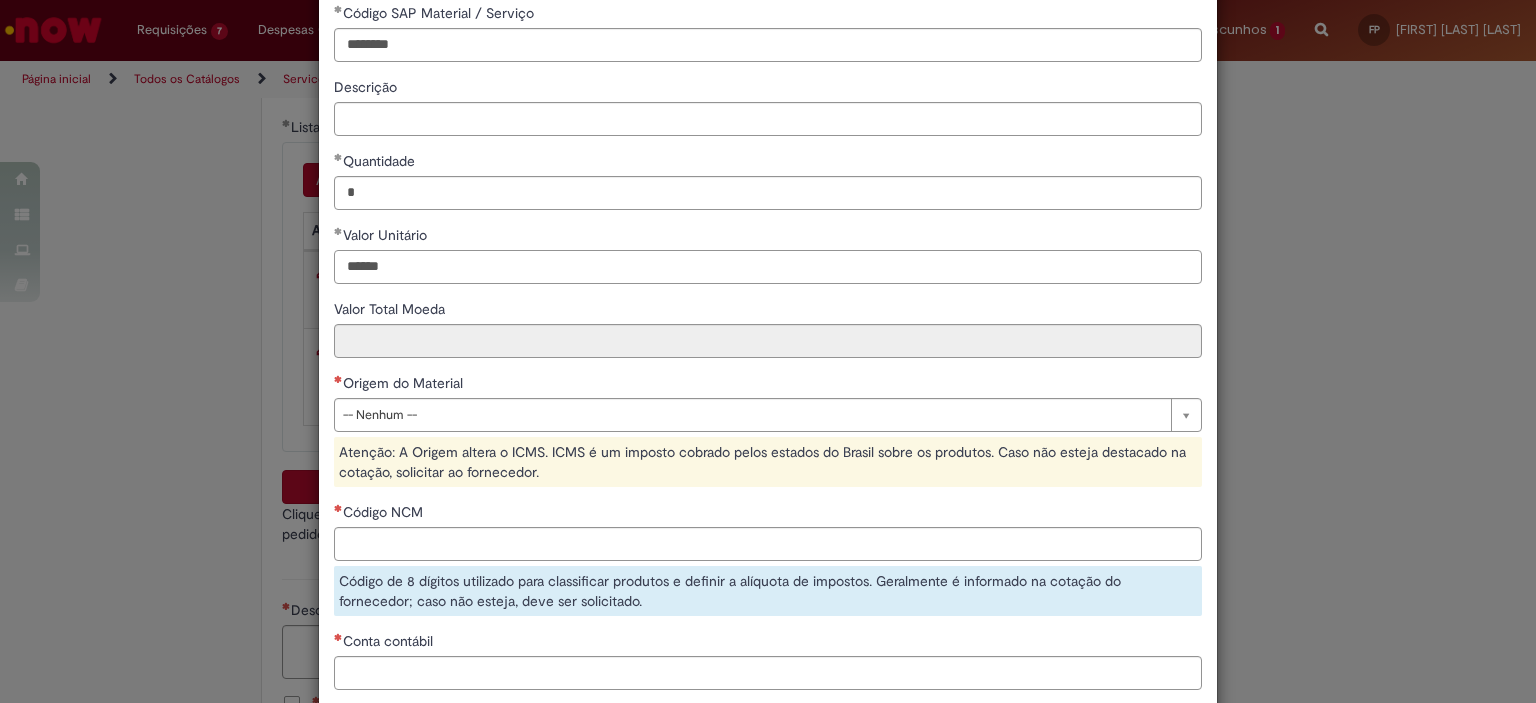 type on "******" 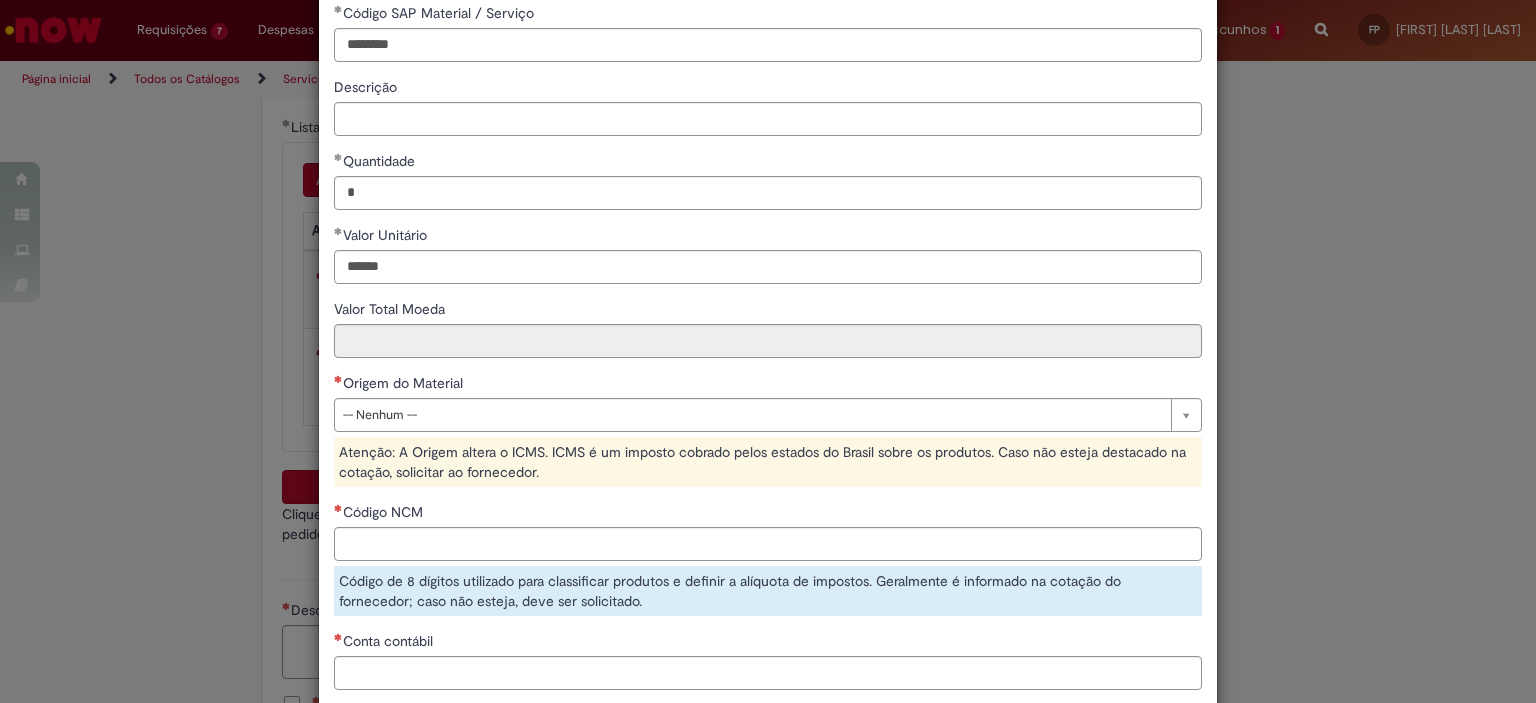 type on "******" 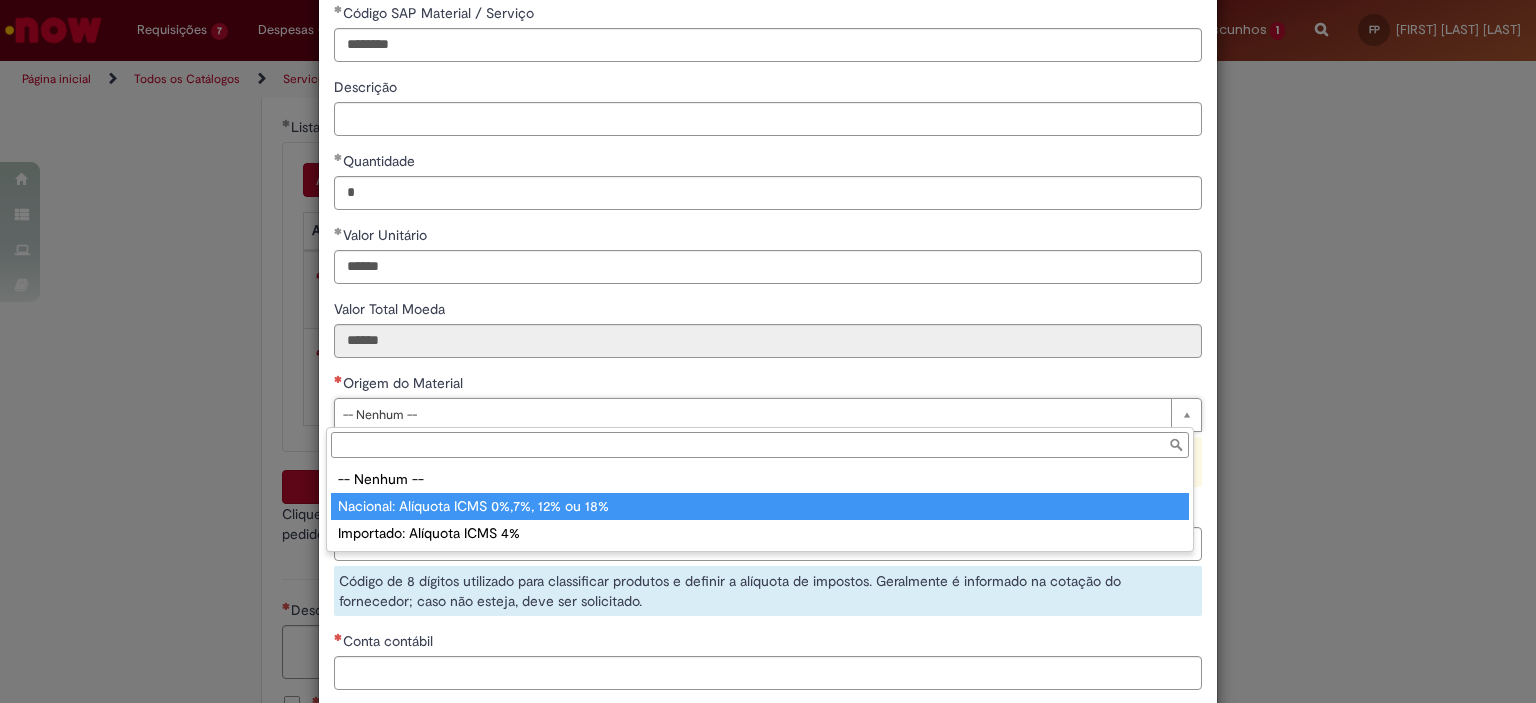type on "**********" 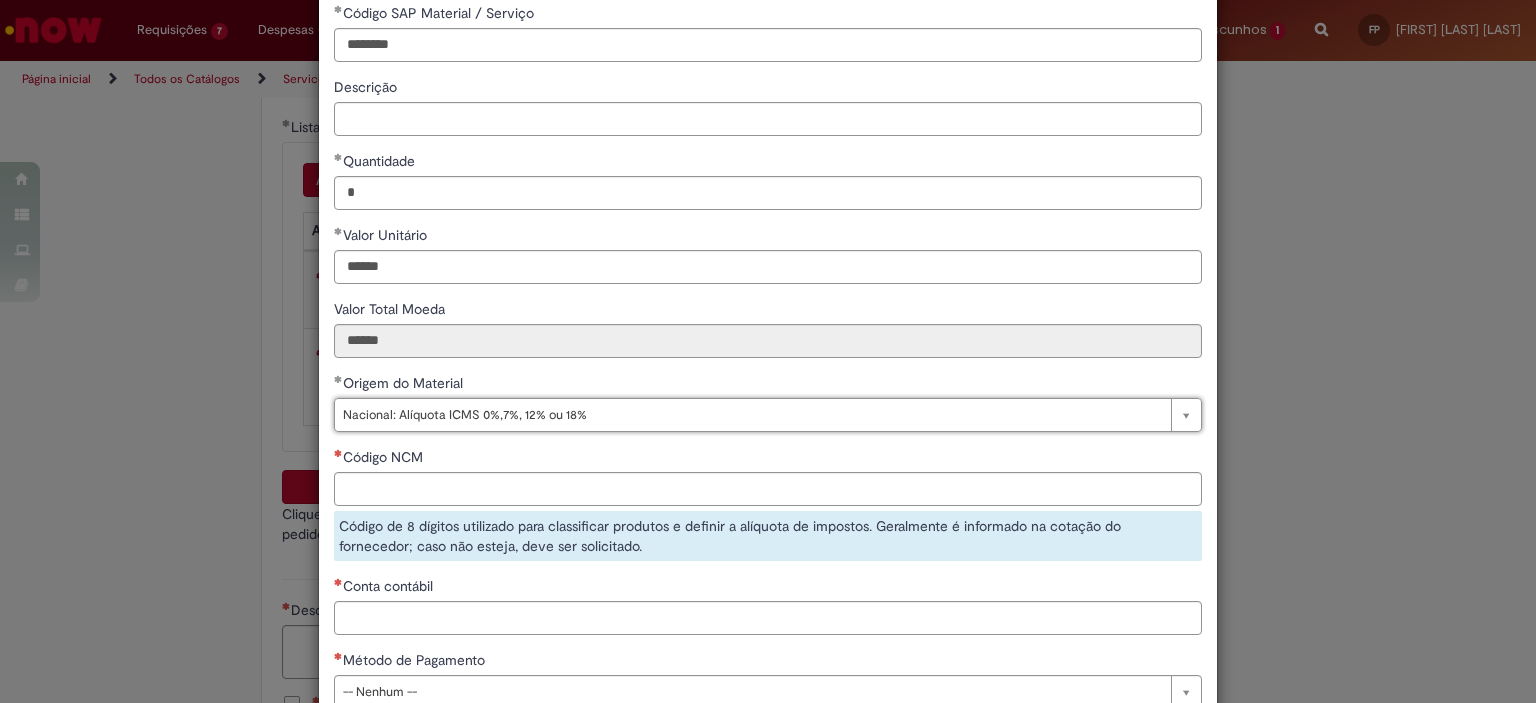 scroll, scrollTop: 230, scrollLeft: 0, axis: vertical 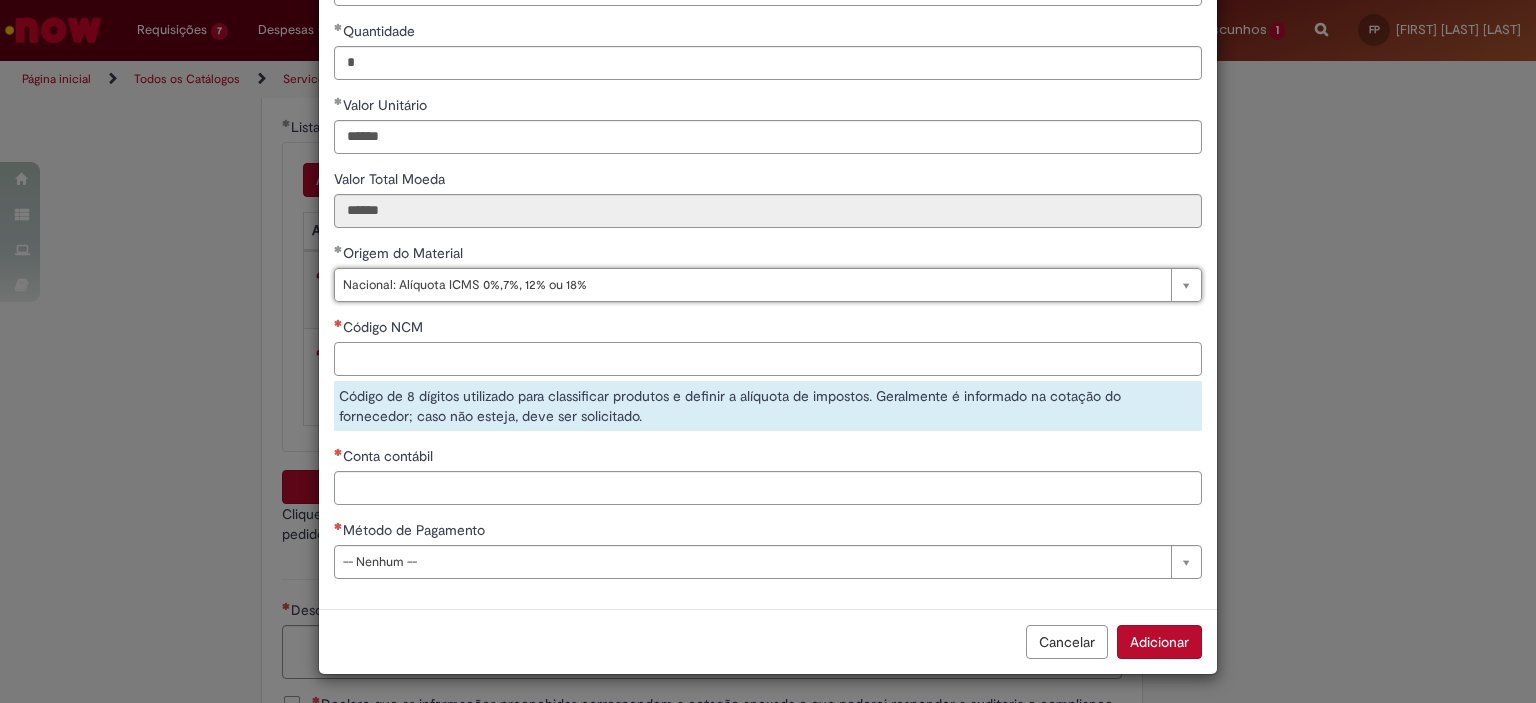 click on "Código NCM" at bounding box center (768, 359) 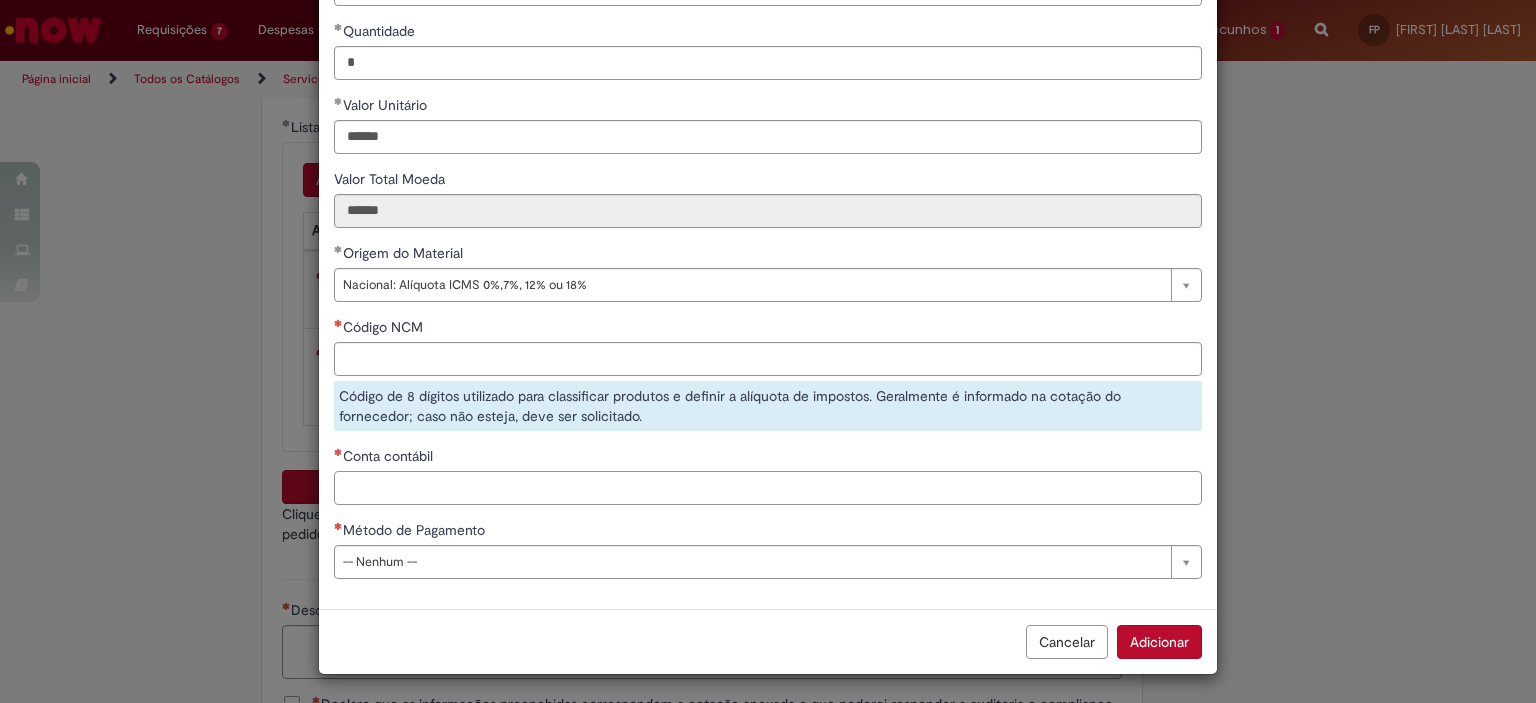 click on "Conta contábil" at bounding box center (768, 488) 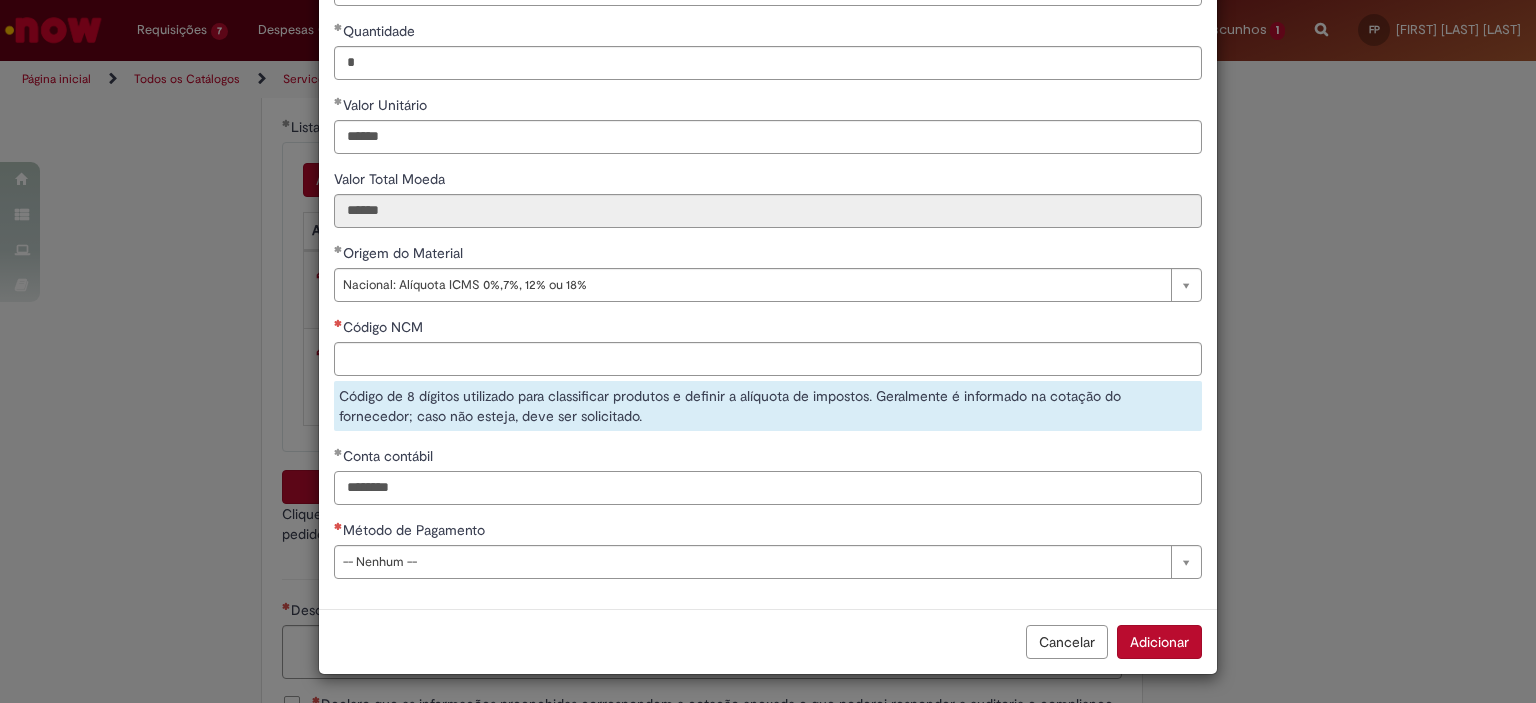 type on "********" 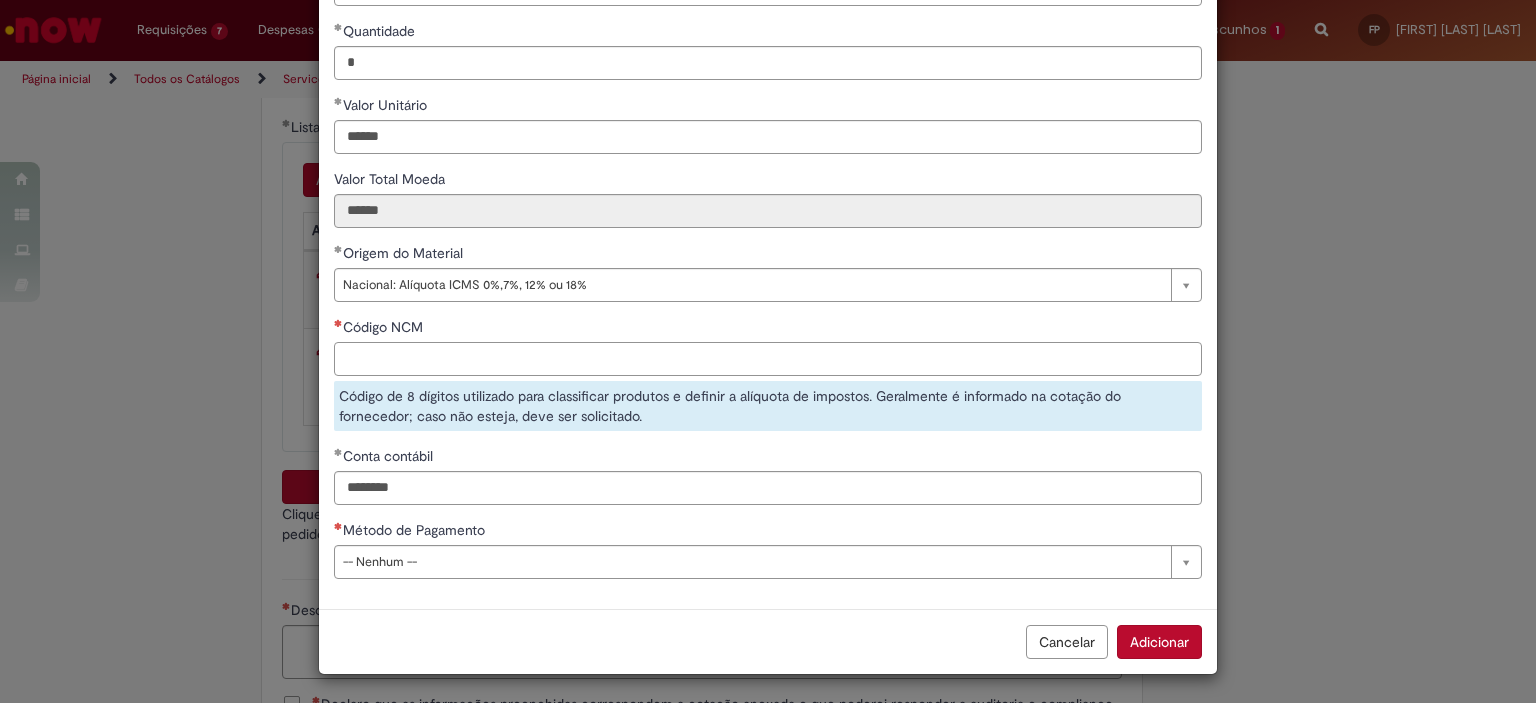 click on "Código NCM" at bounding box center (768, 359) 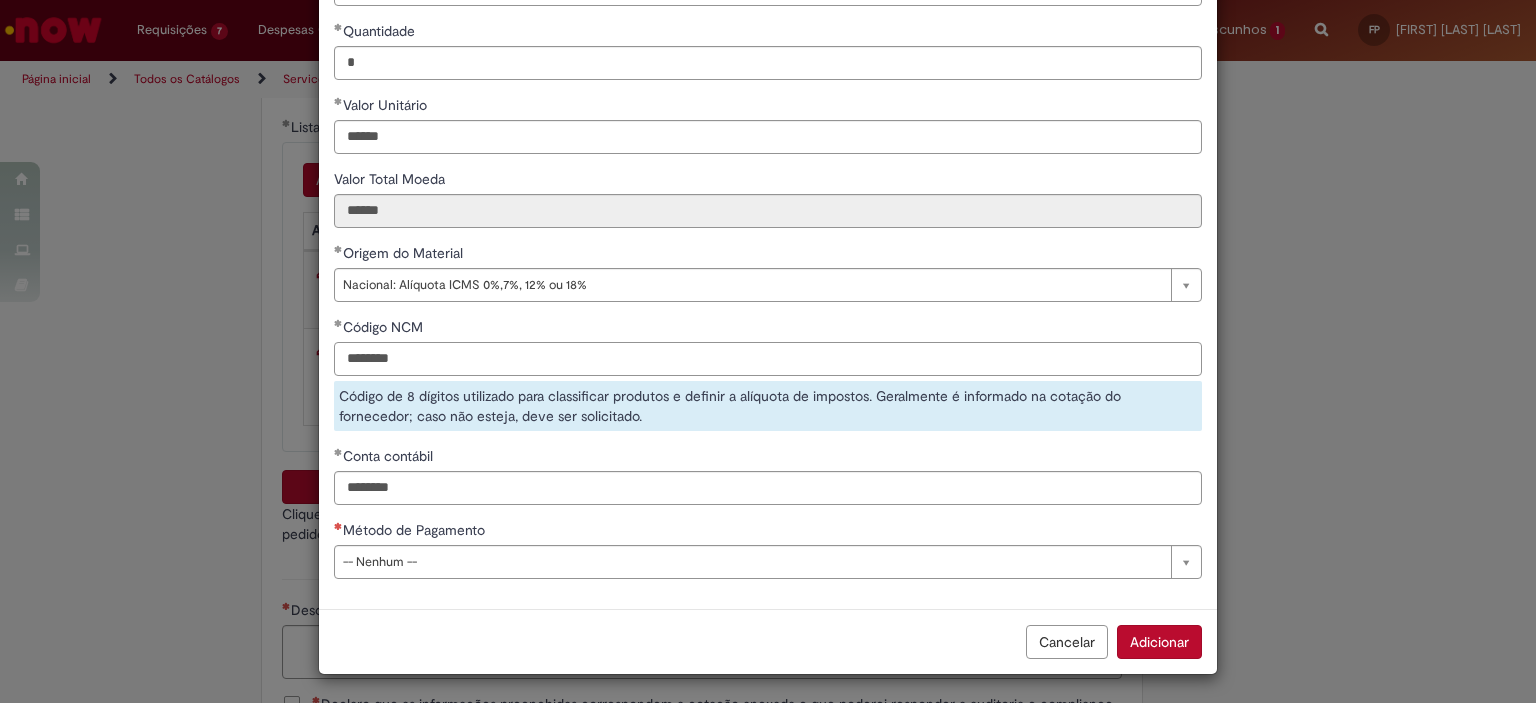type on "********" 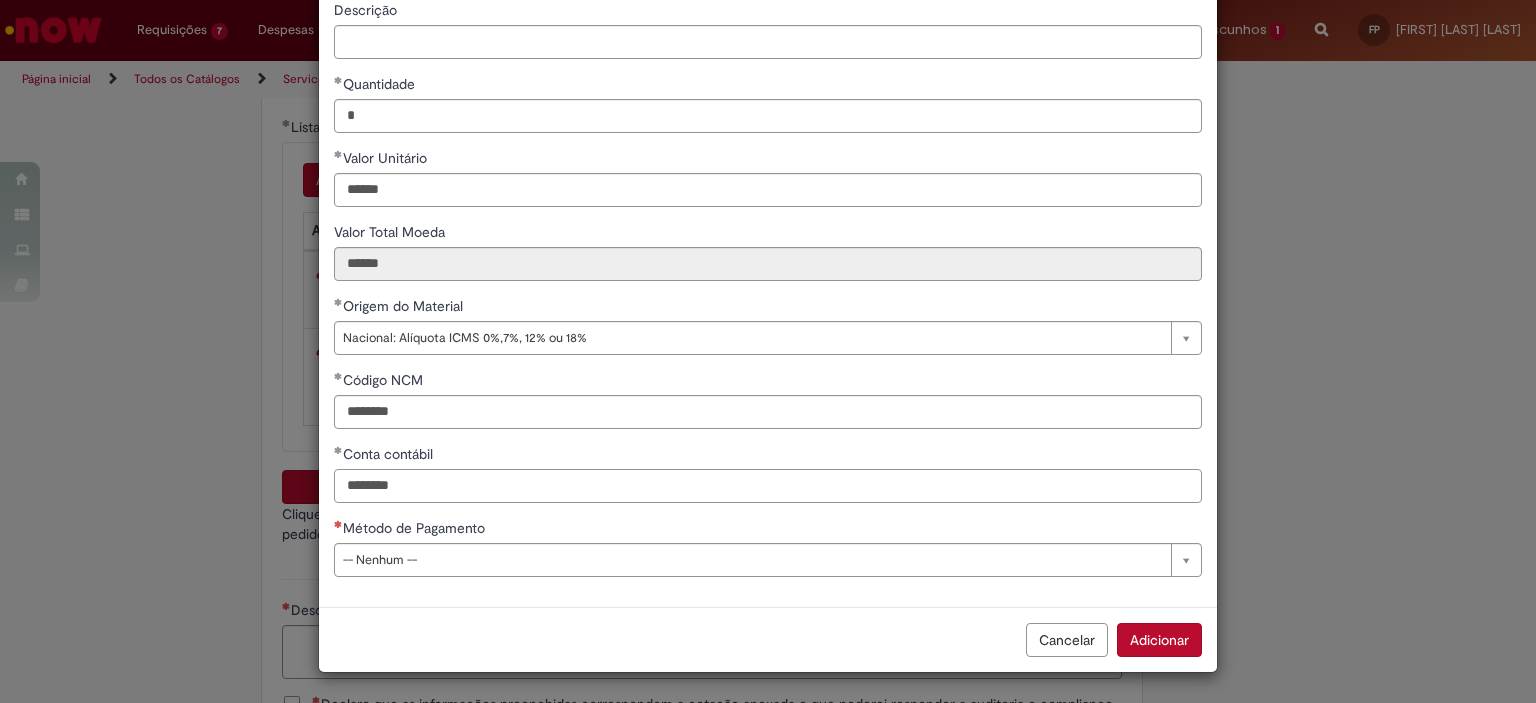 scroll, scrollTop: 175, scrollLeft: 0, axis: vertical 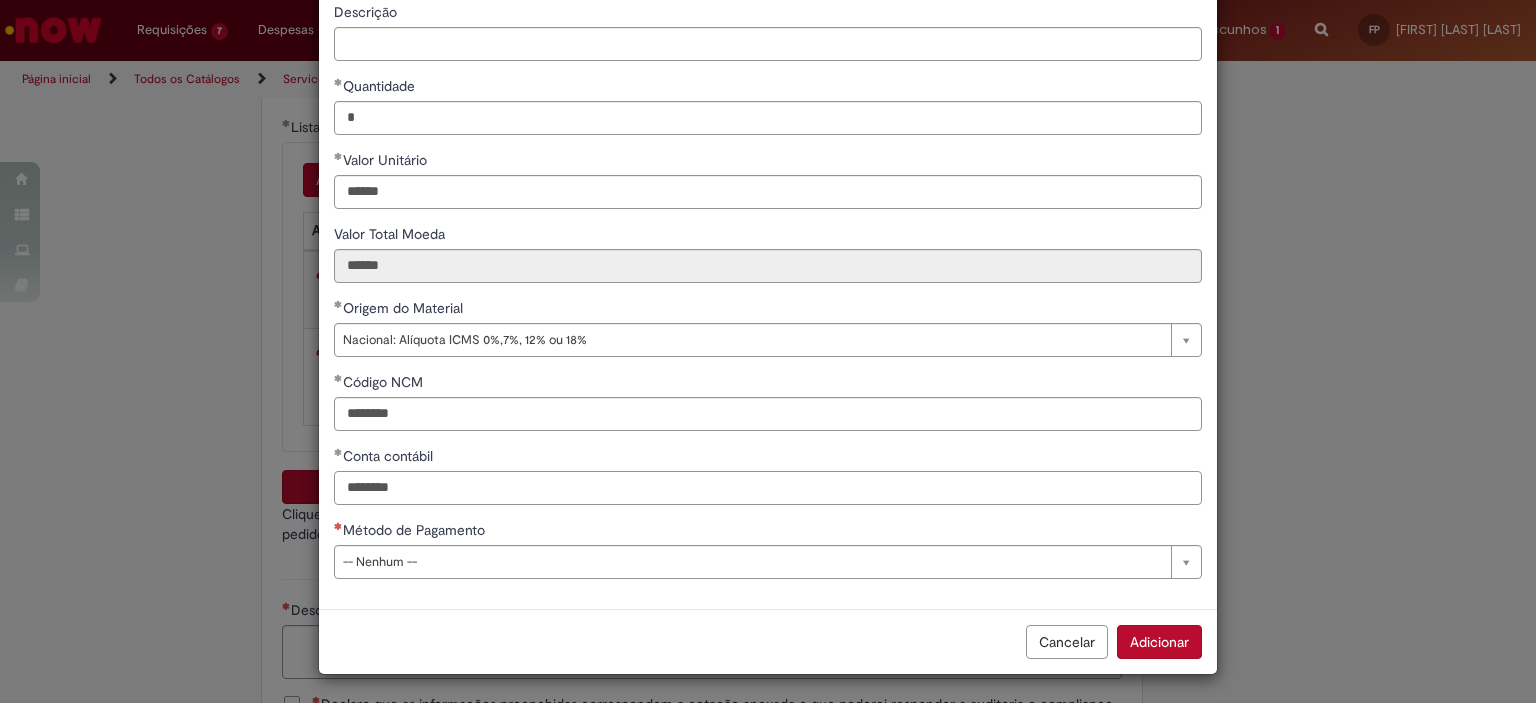 drag, startPoint x: 399, startPoint y: 494, endPoint x: 261, endPoint y: 501, distance: 138.17743 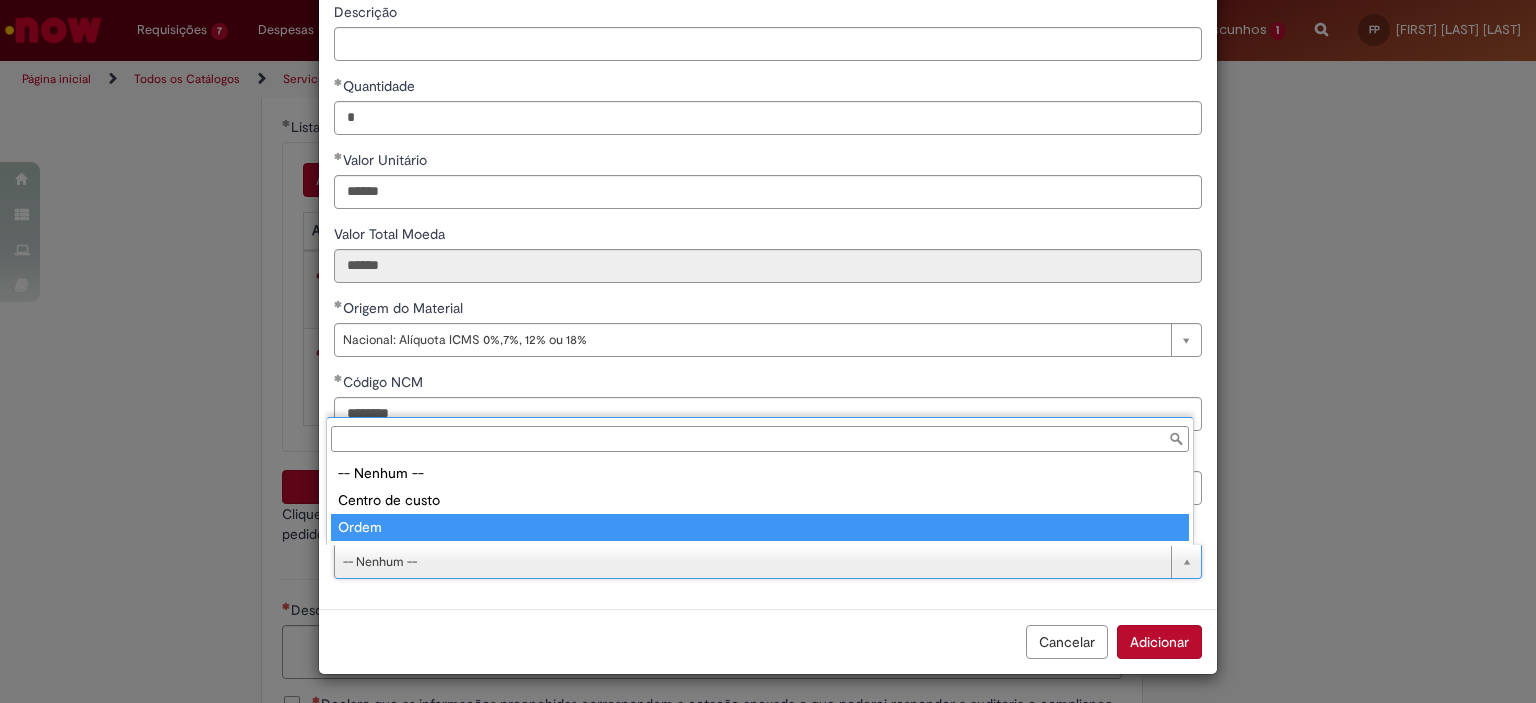 type on "*****" 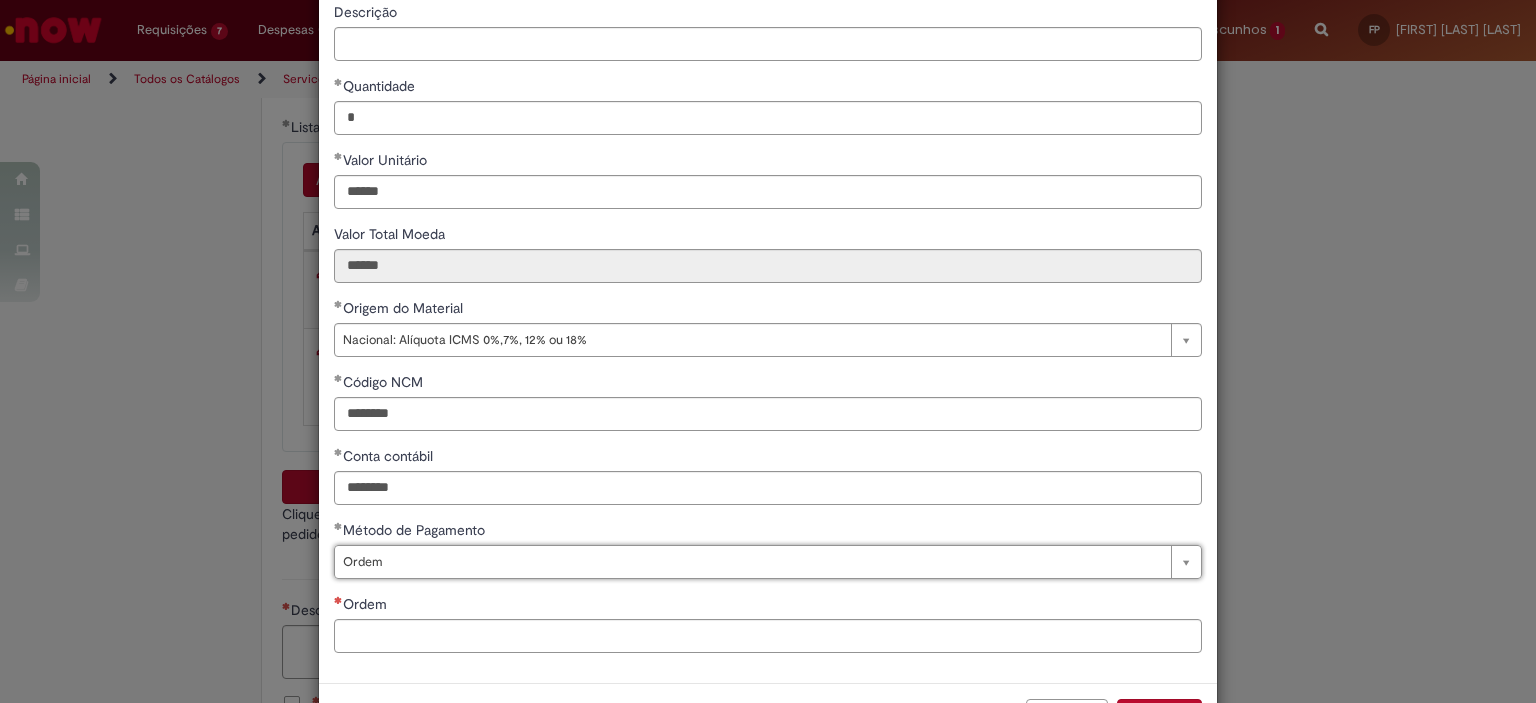 scroll, scrollTop: 249, scrollLeft: 0, axis: vertical 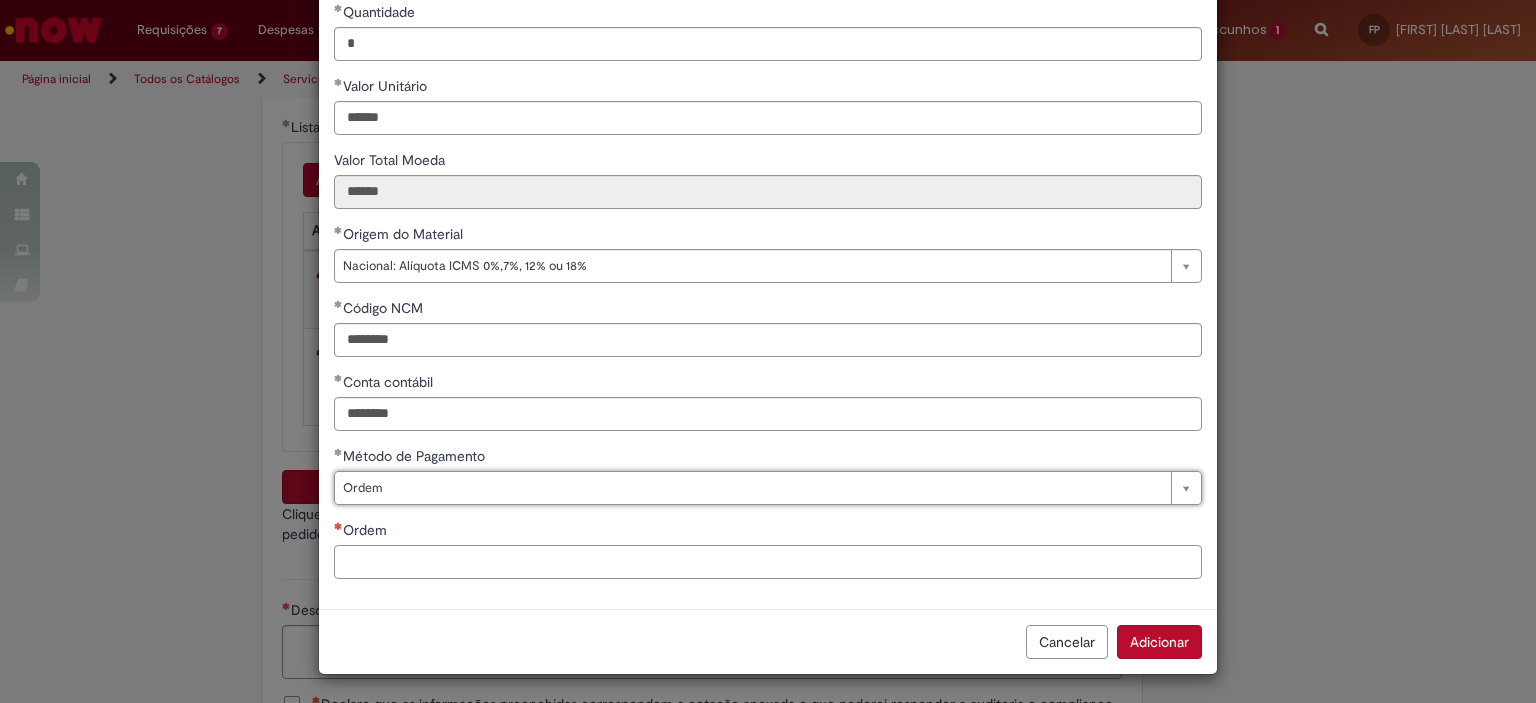 click on "Ordem" at bounding box center [768, 562] 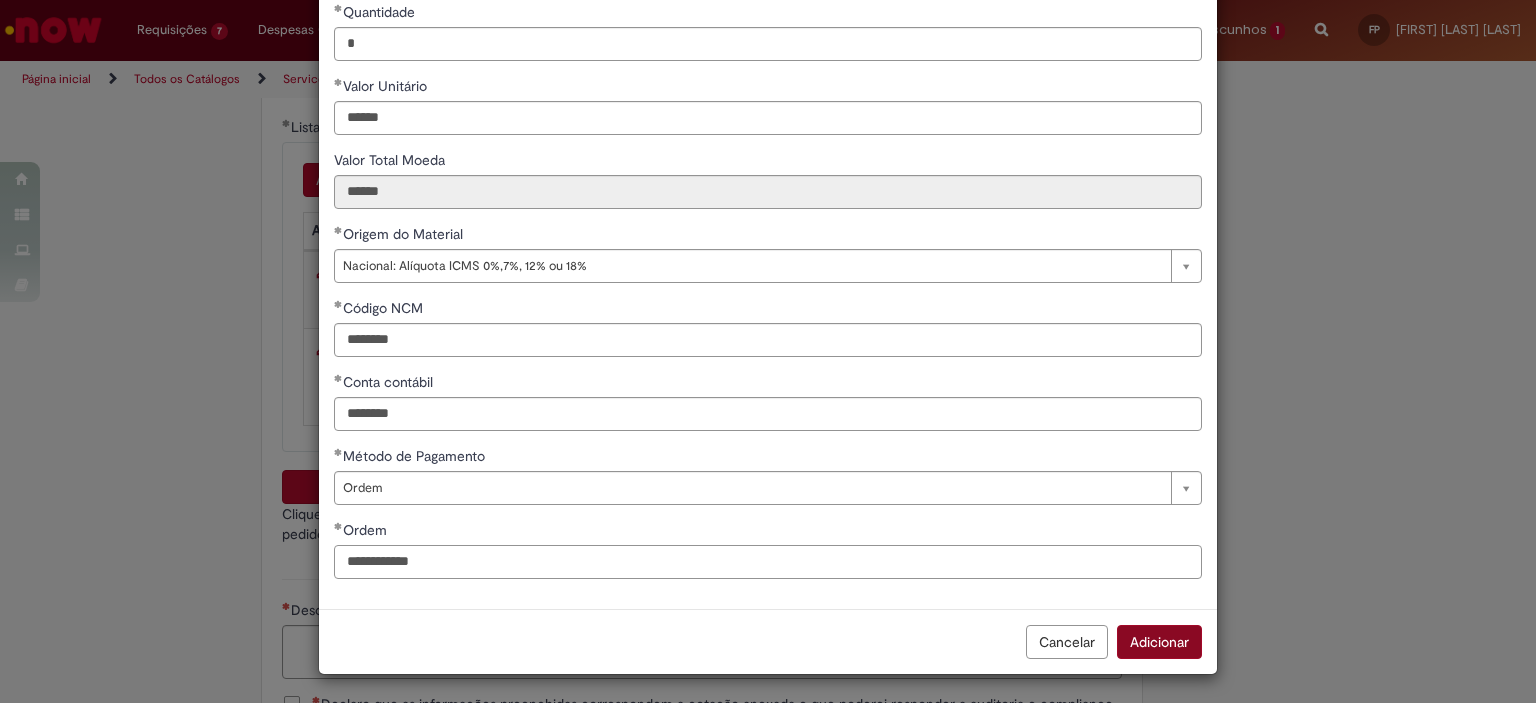type on "**********" 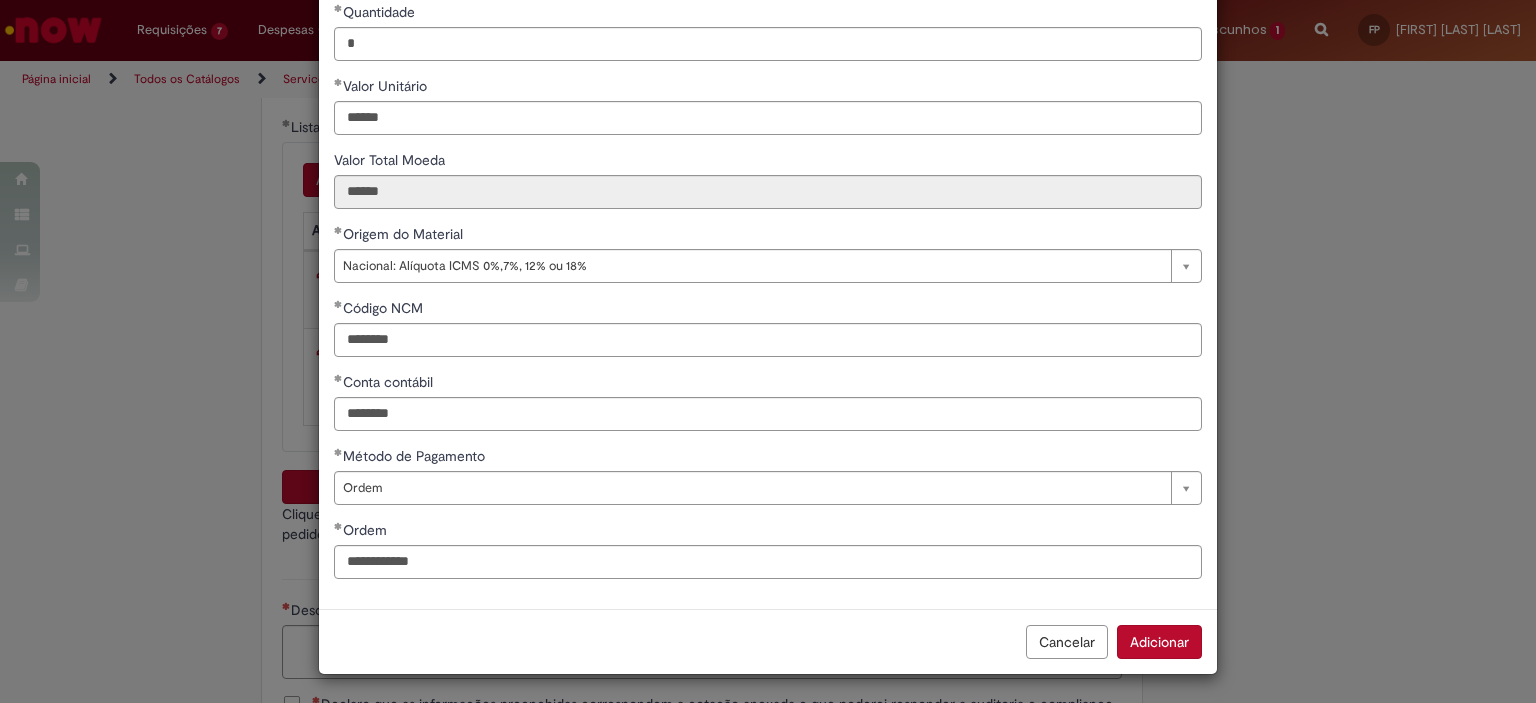 click on "Adicionar" at bounding box center (1159, 642) 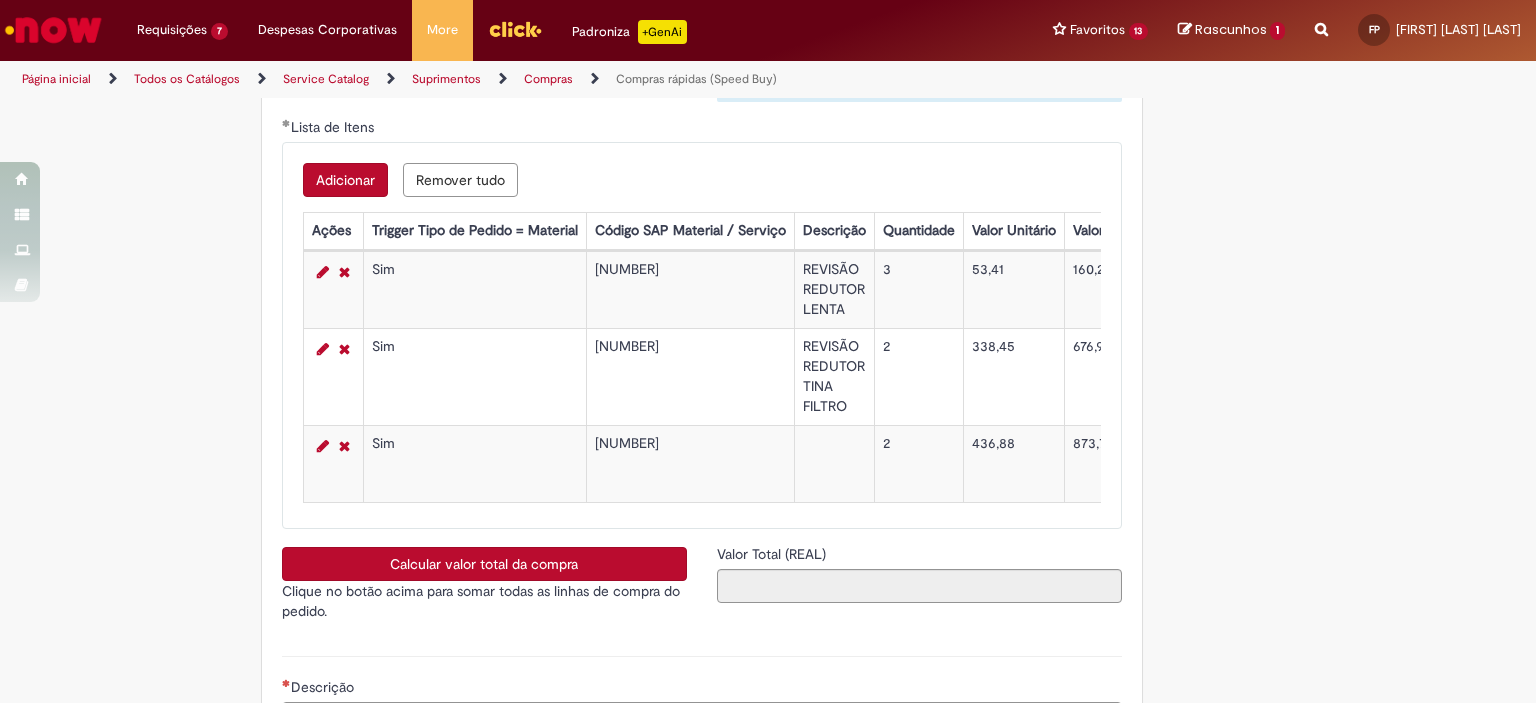 click on "Adicionar" at bounding box center (345, 180) 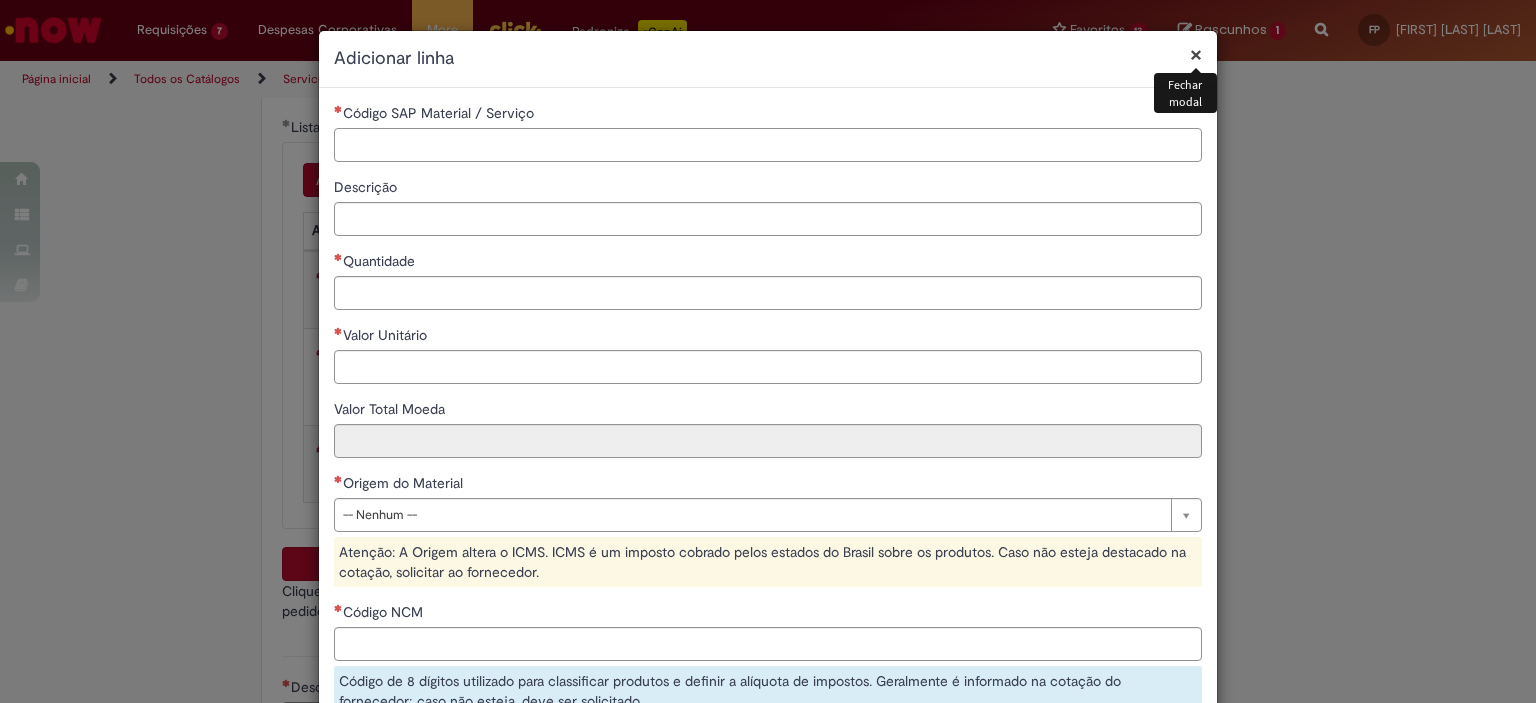 click on "Código SAP Material / Serviço" at bounding box center (768, 145) 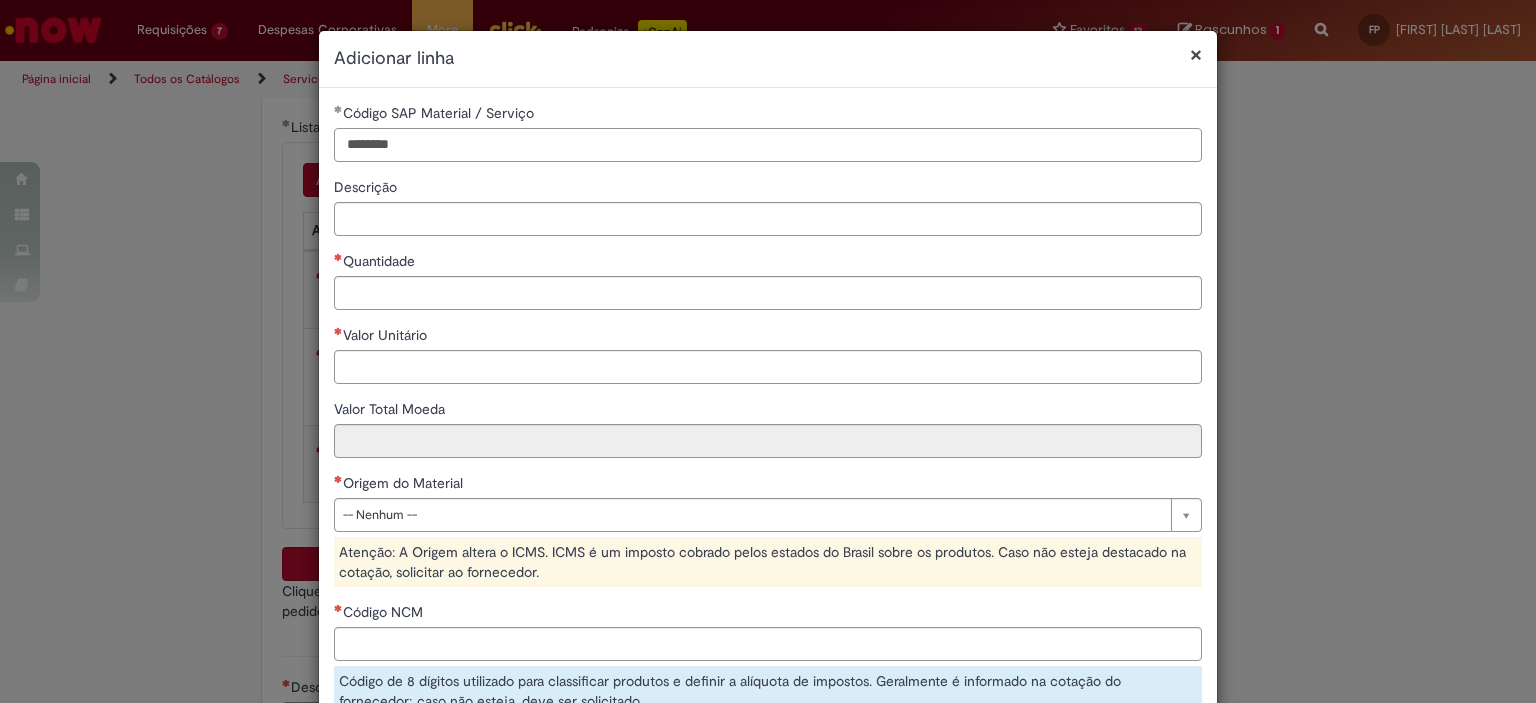 type on "********" 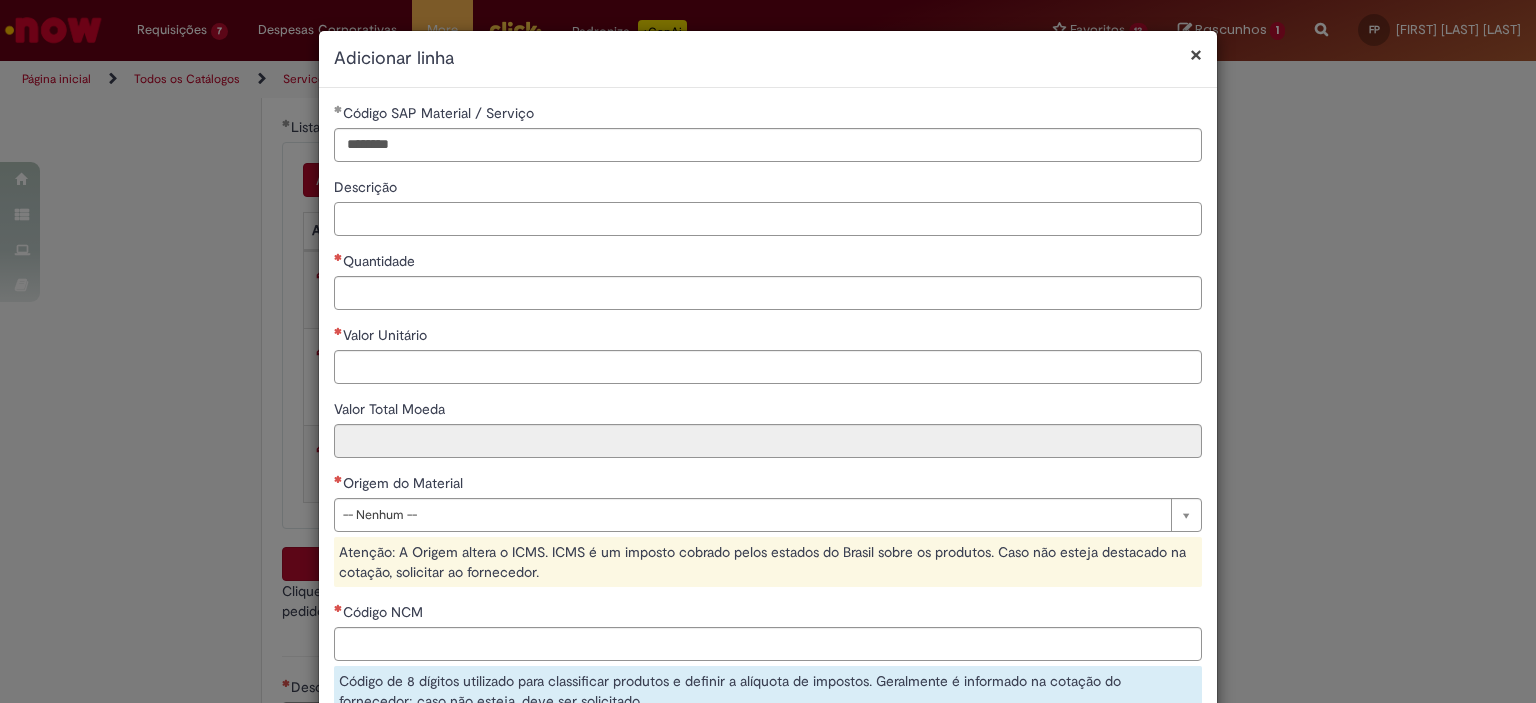 click on "Descrição" at bounding box center (768, 219) 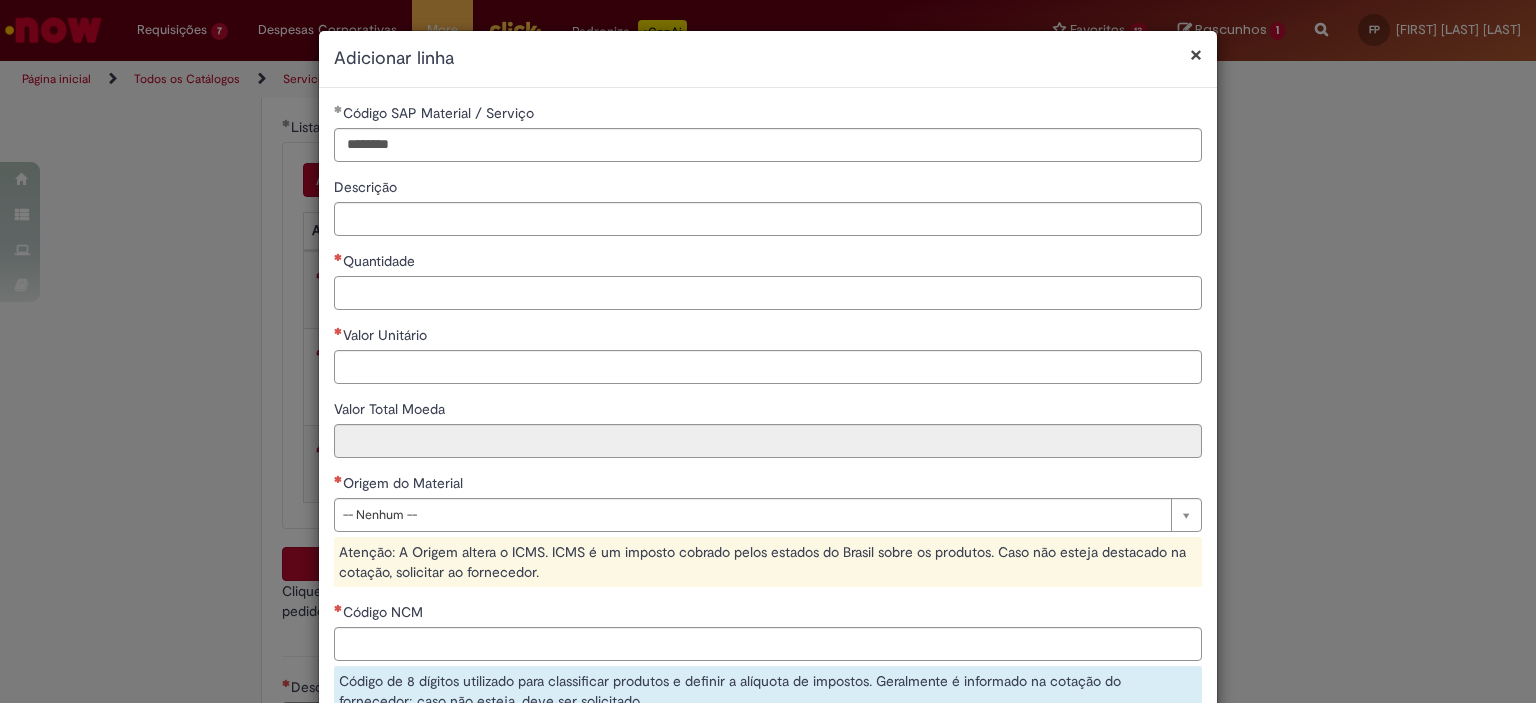 click on "Quantidade" at bounding box center (768, 293) 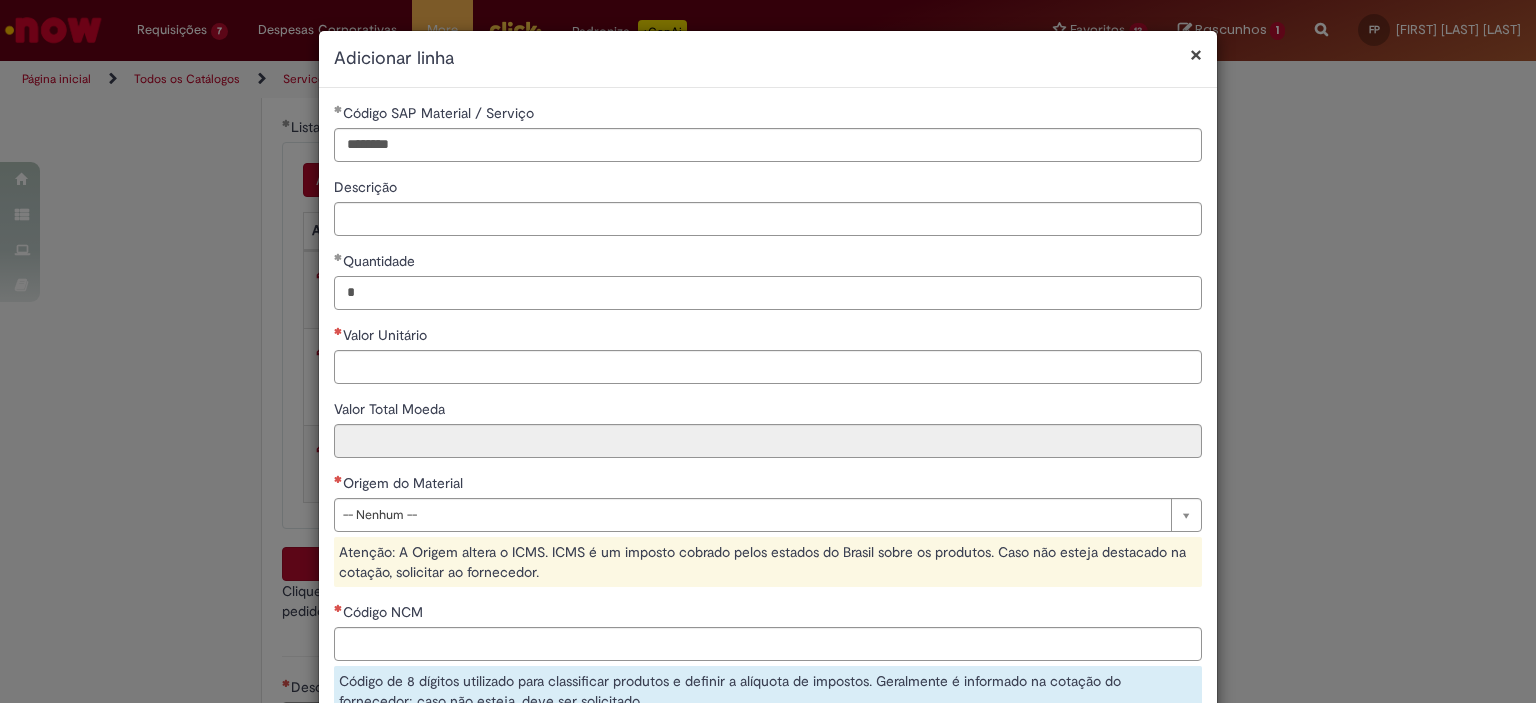 type on "*" 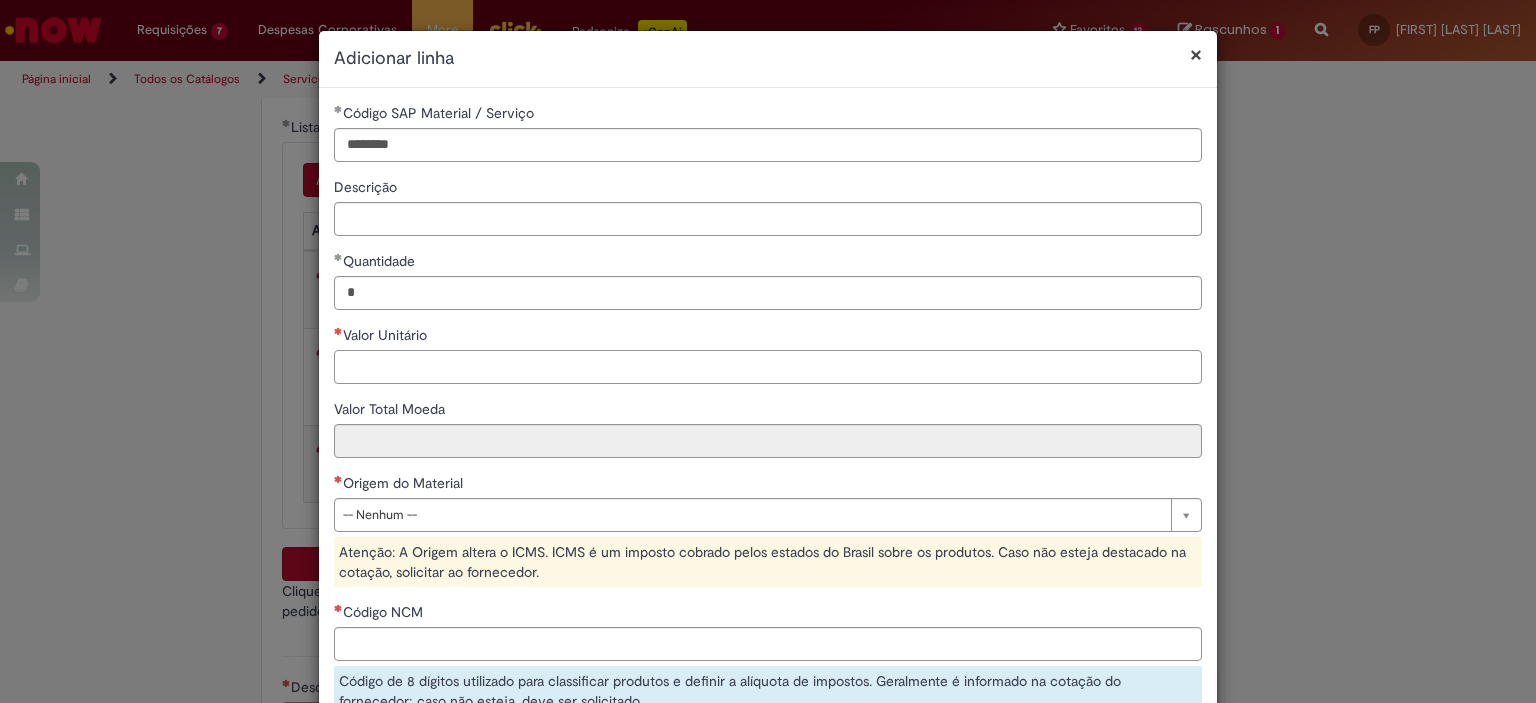 click on "Valor Unitário" at bounding box center (768, 367) 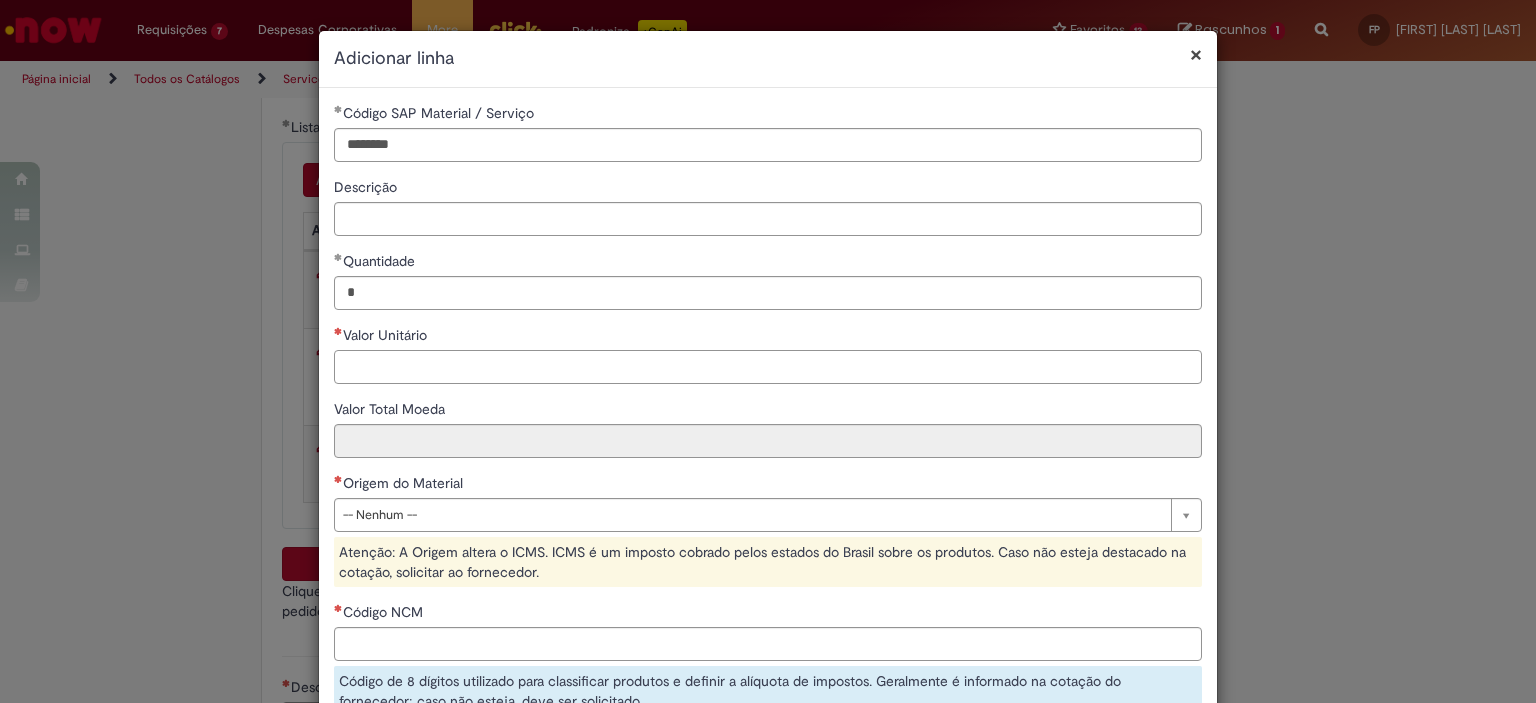 paste on "********" 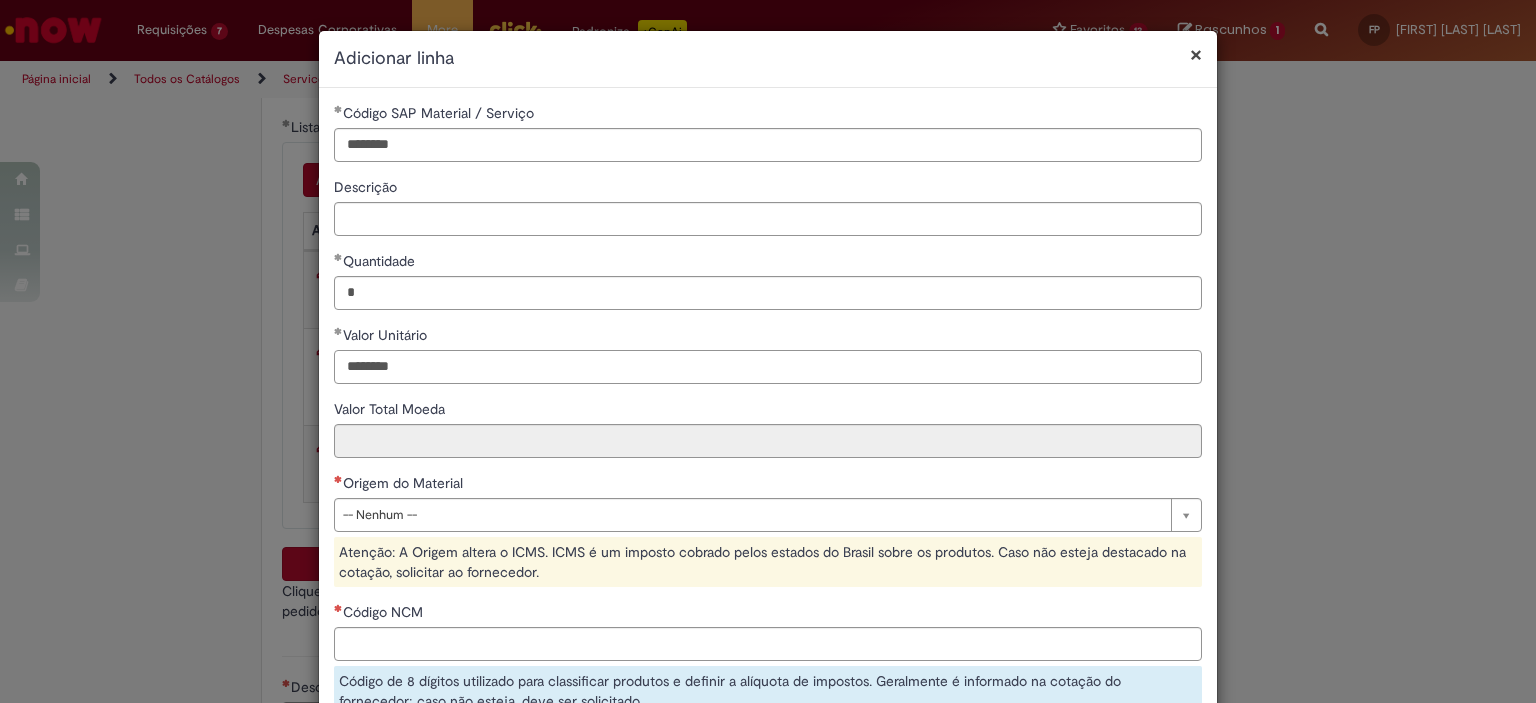 type on "********" 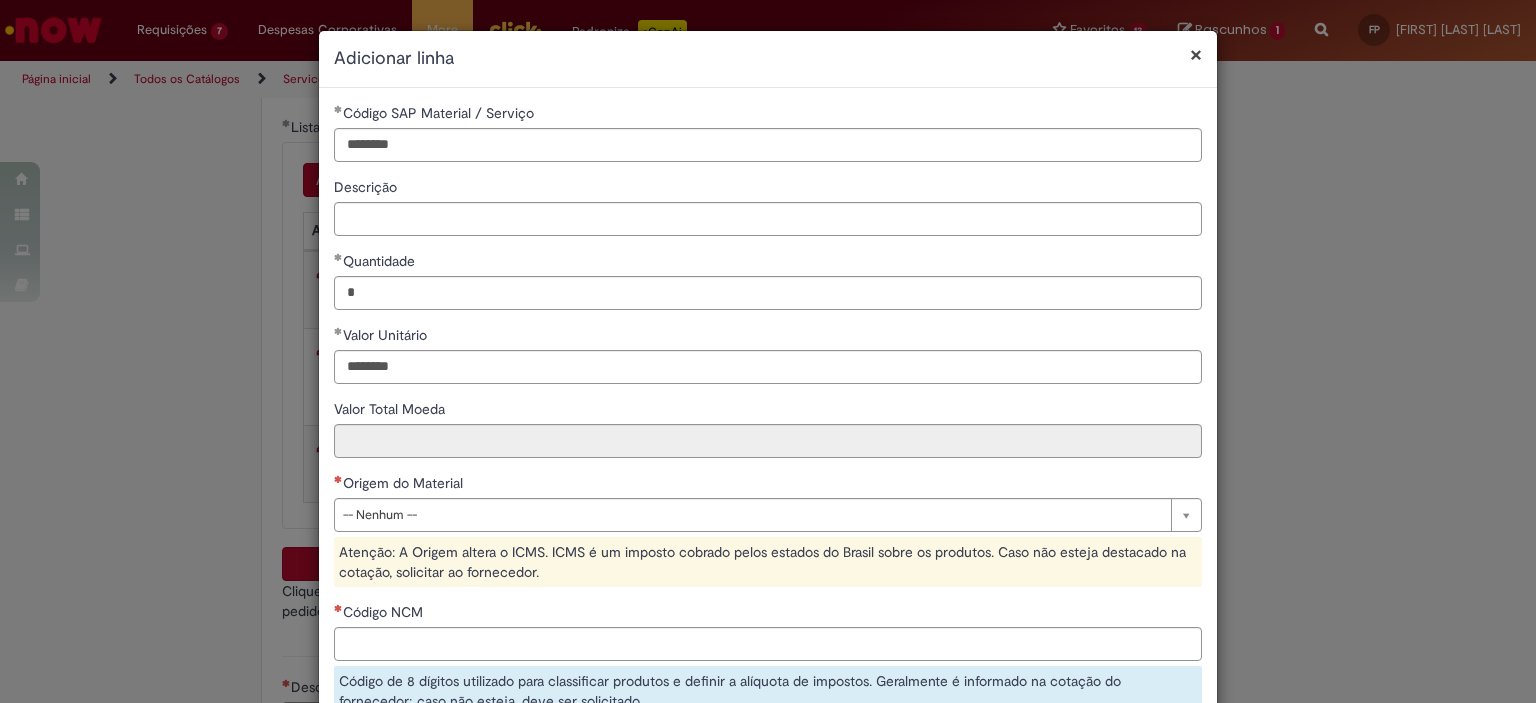 type on "********" 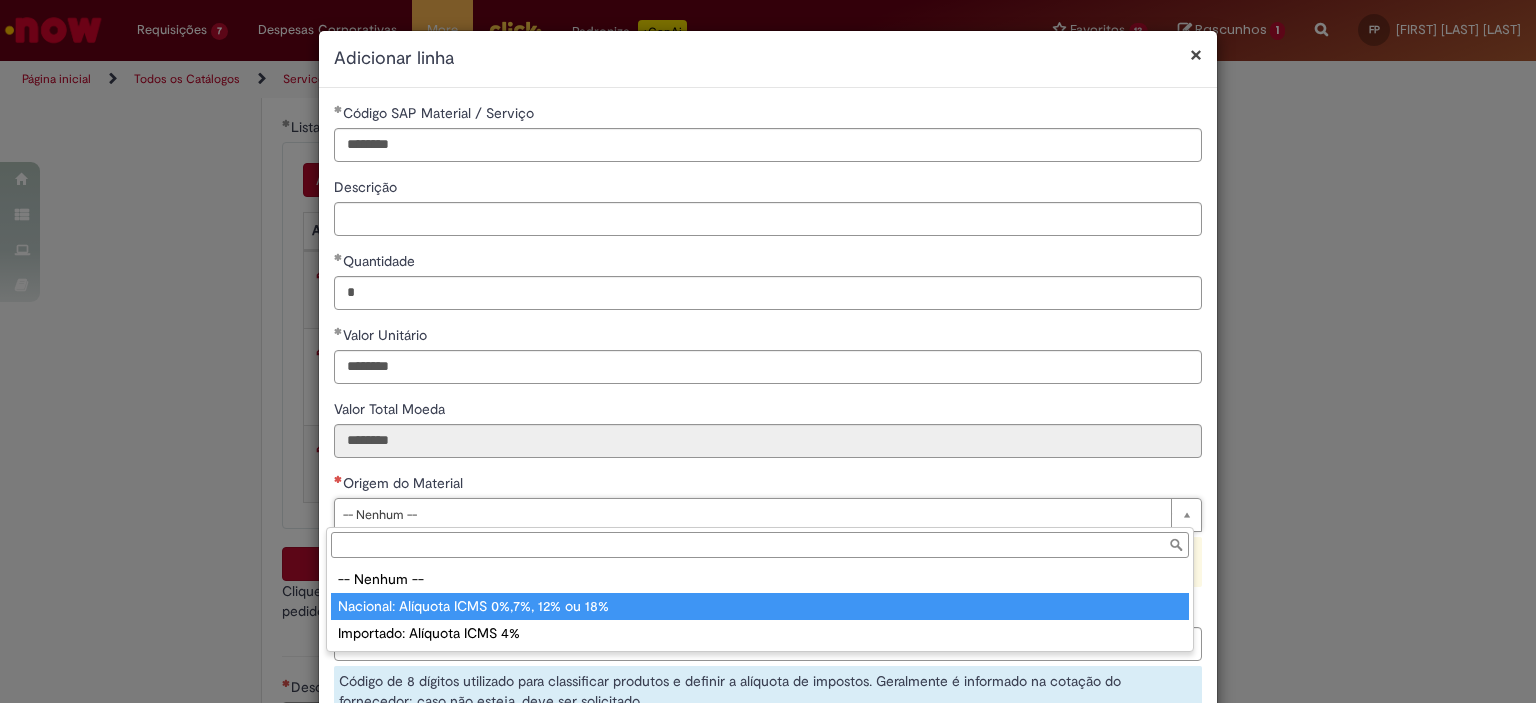 type on "**********" 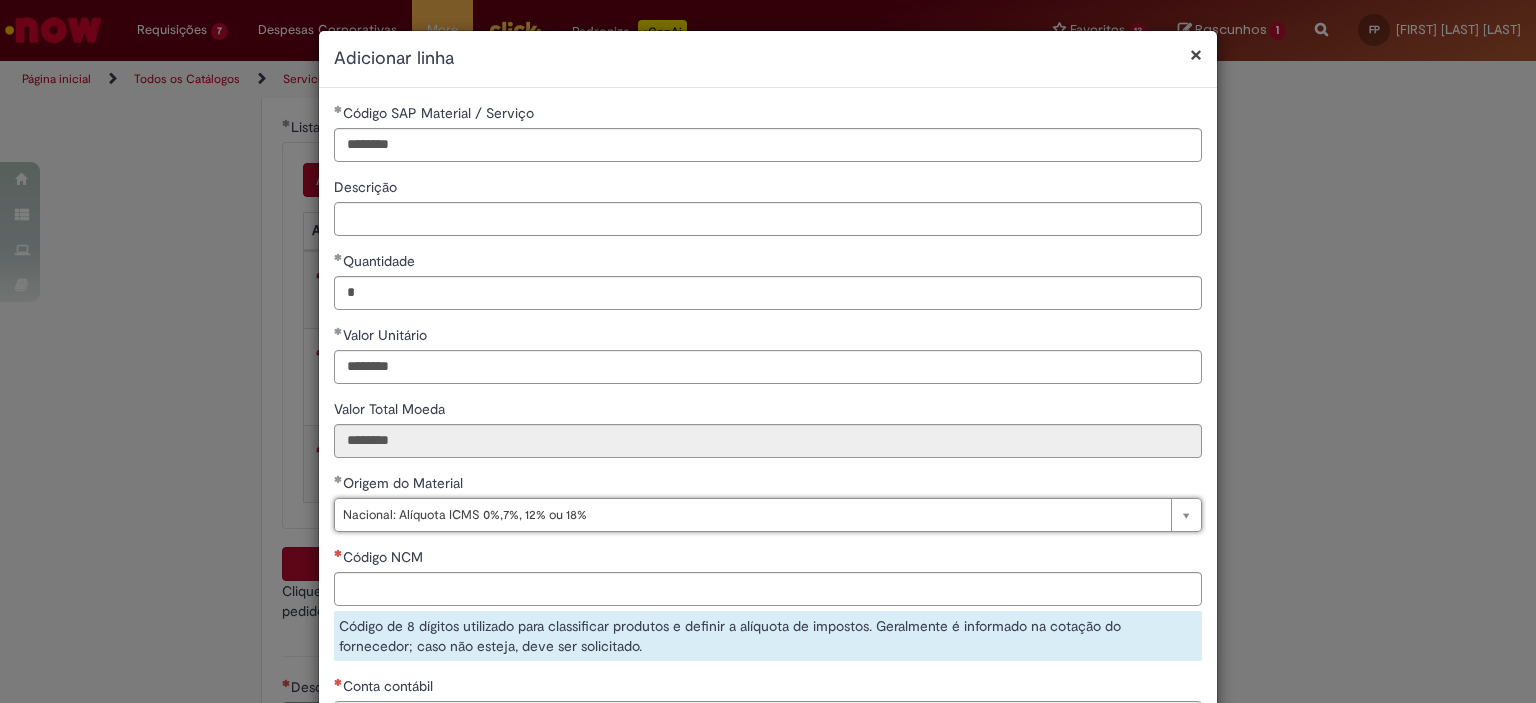 scroll, scrollTop: 200, scrollLeft: 0, axis: vertical 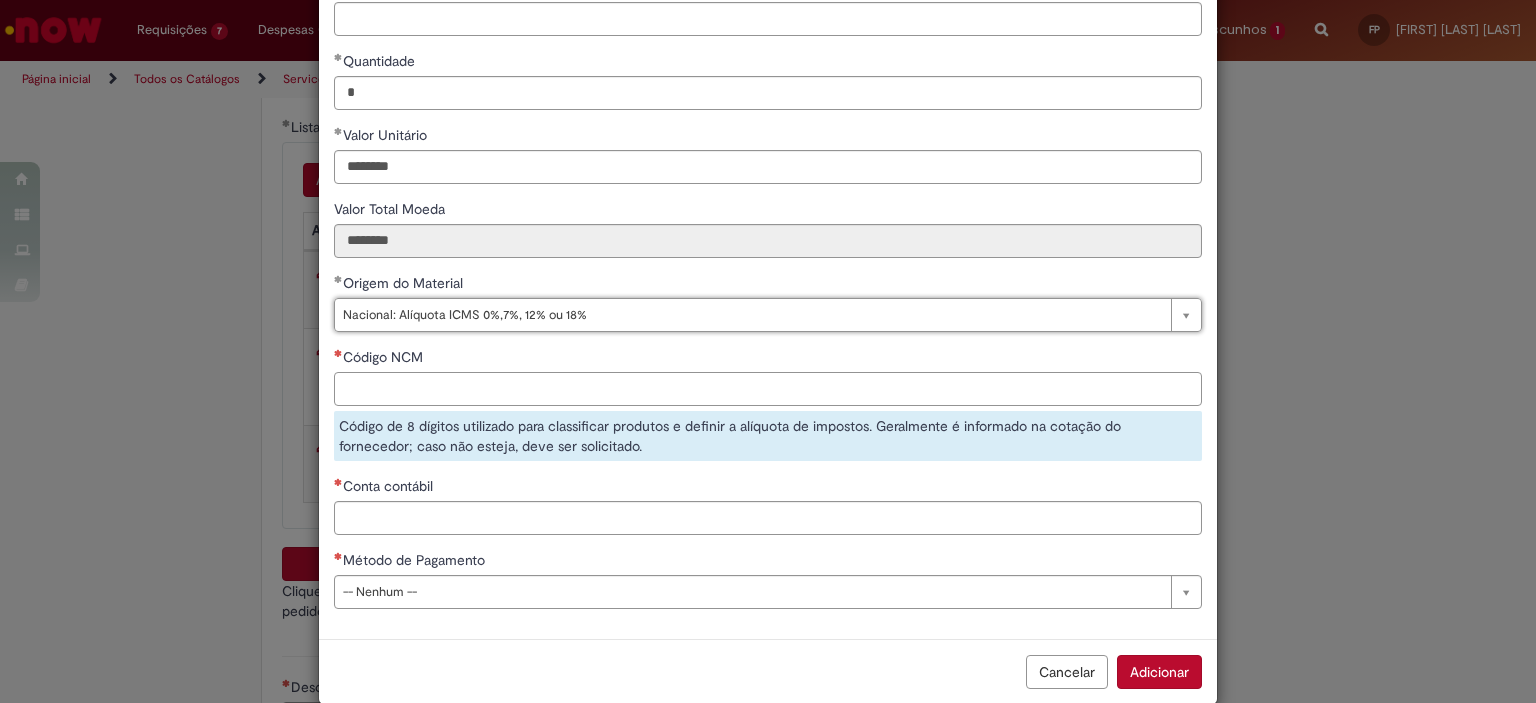 click on "Código NCM" at bounding box center (768, 389) 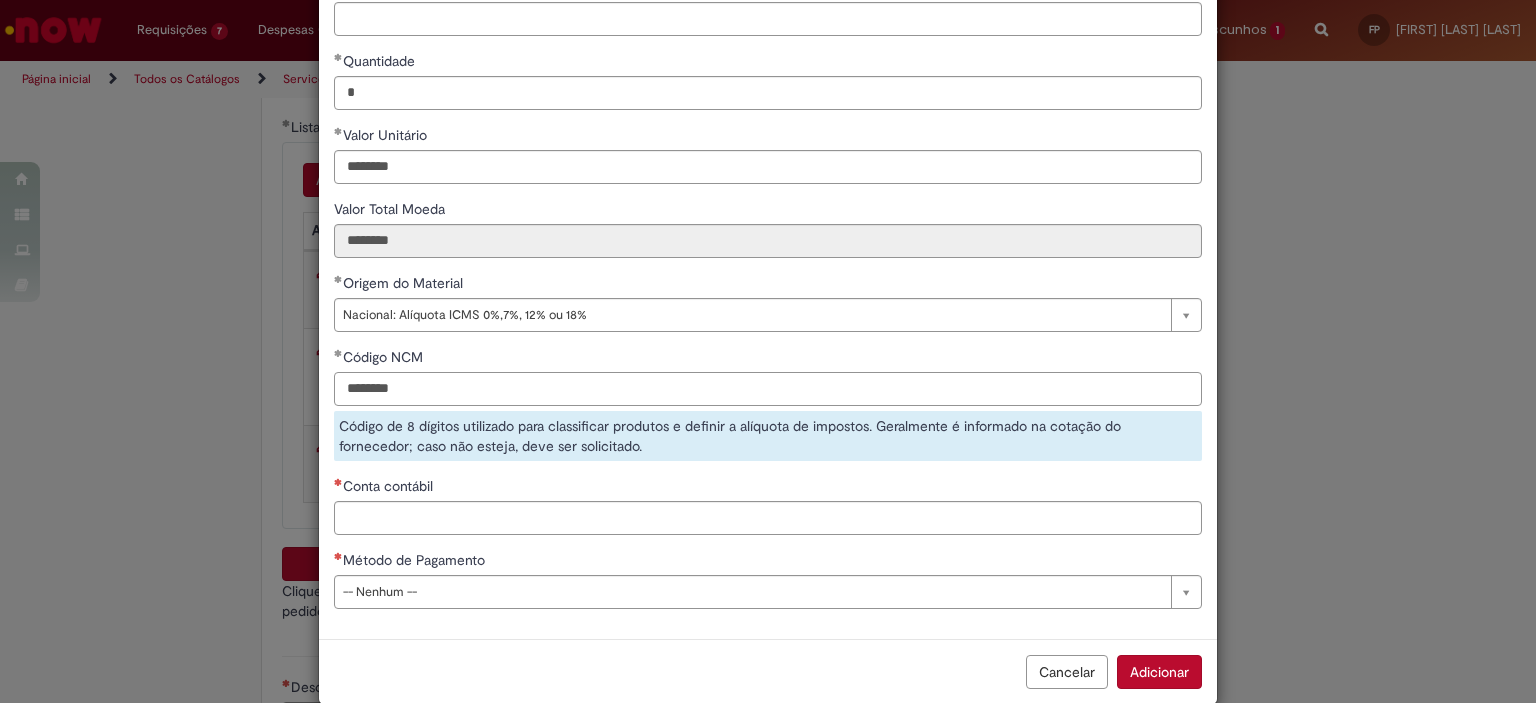 type on "********" 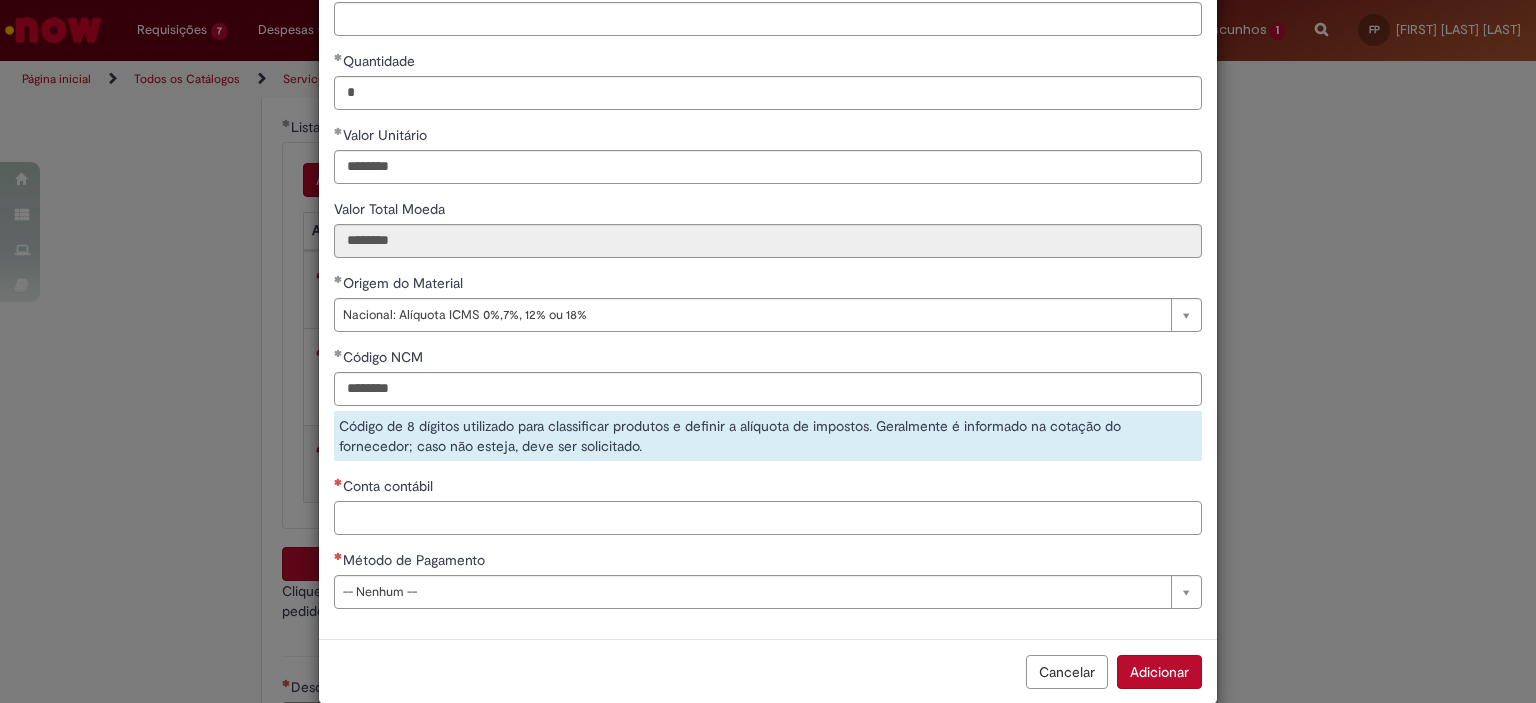 click on "**********" at bounding box center (768, 263) 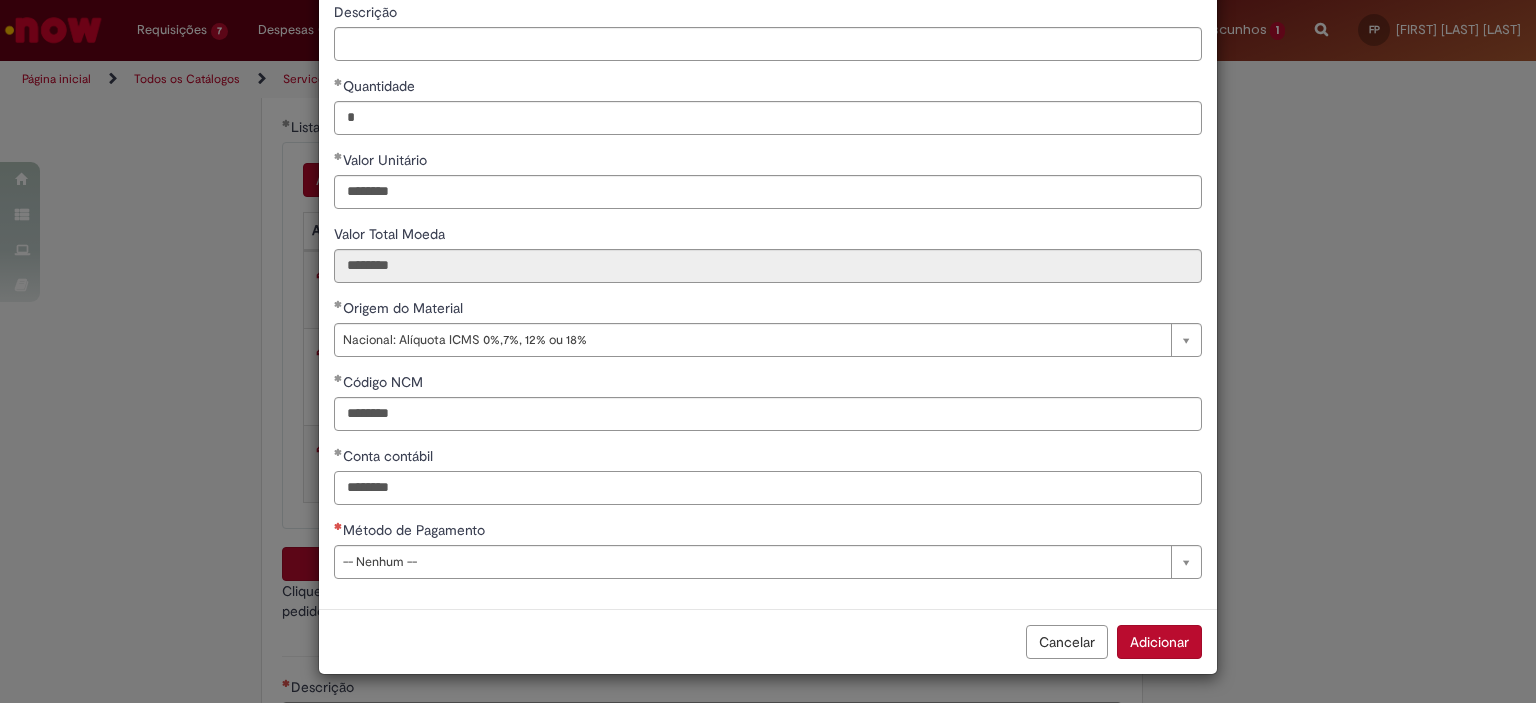 type on "********" 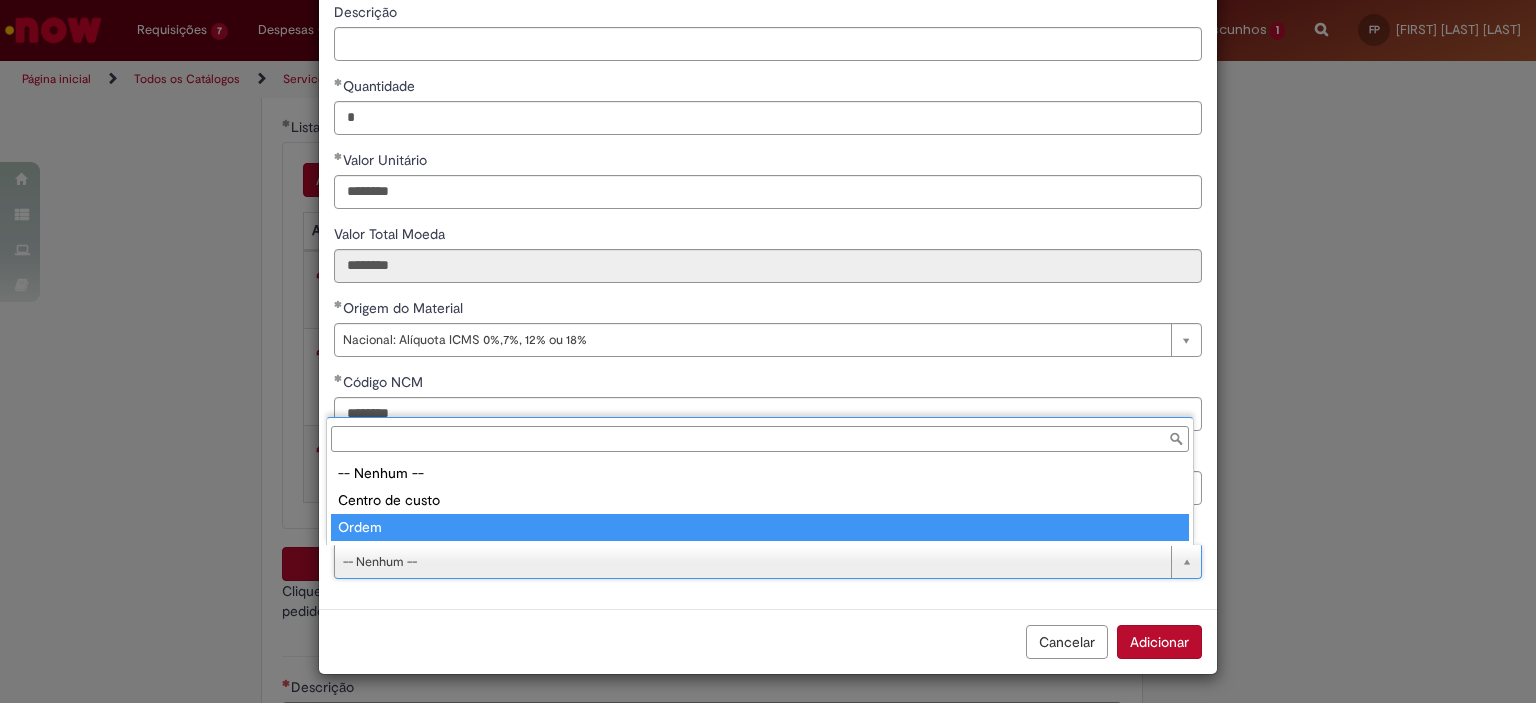 type on "*****" 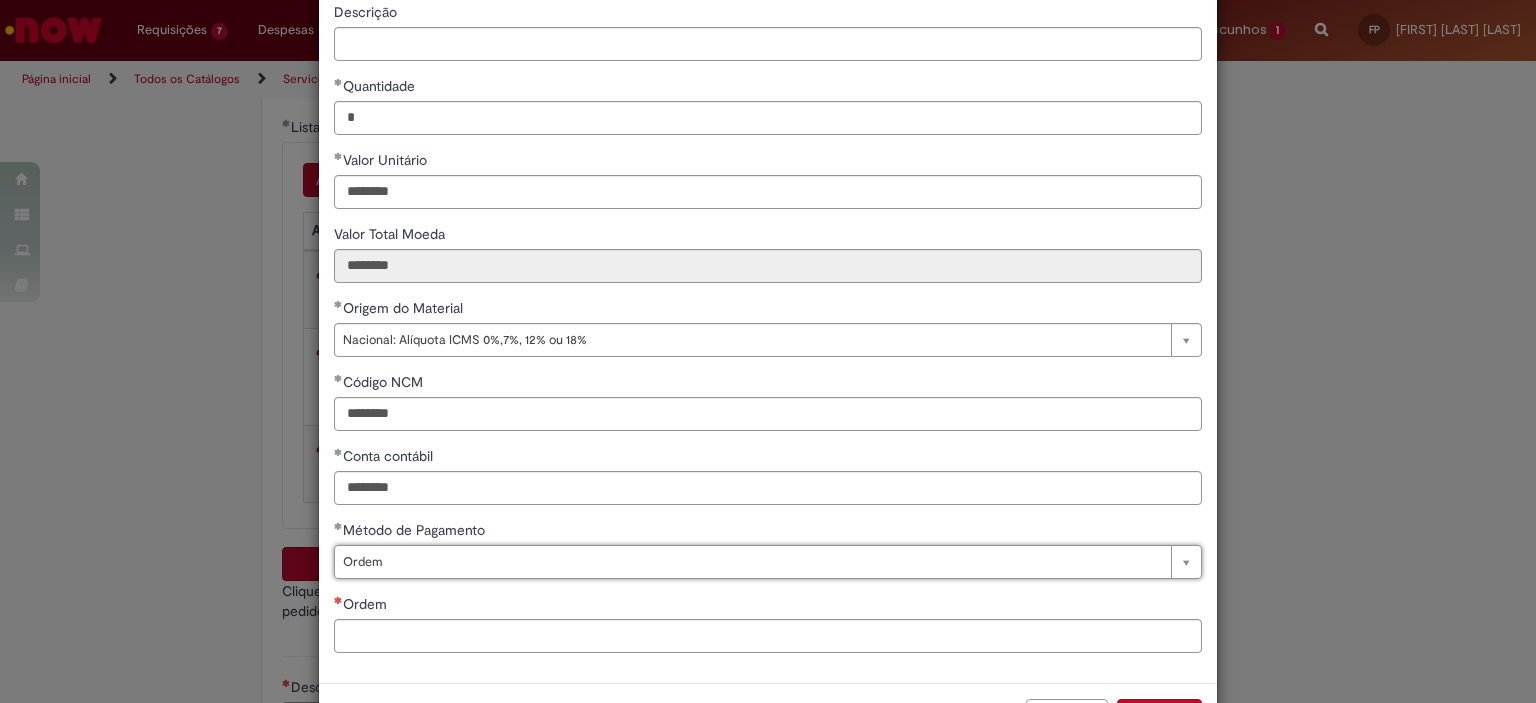 scroll, scrollTop: 249, scrollLeft: 0, axis: vertical 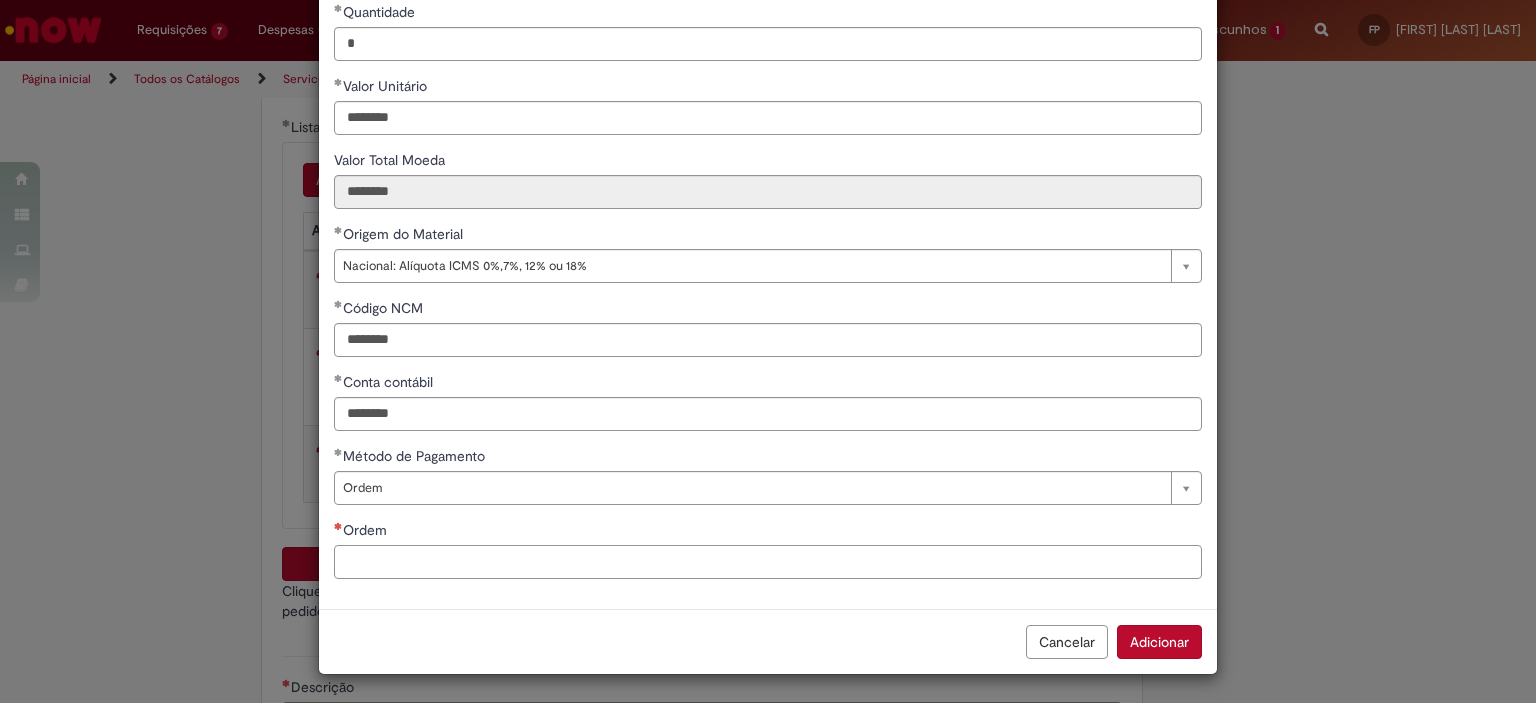 click on "Ordem" at bounding box center (768, 562) 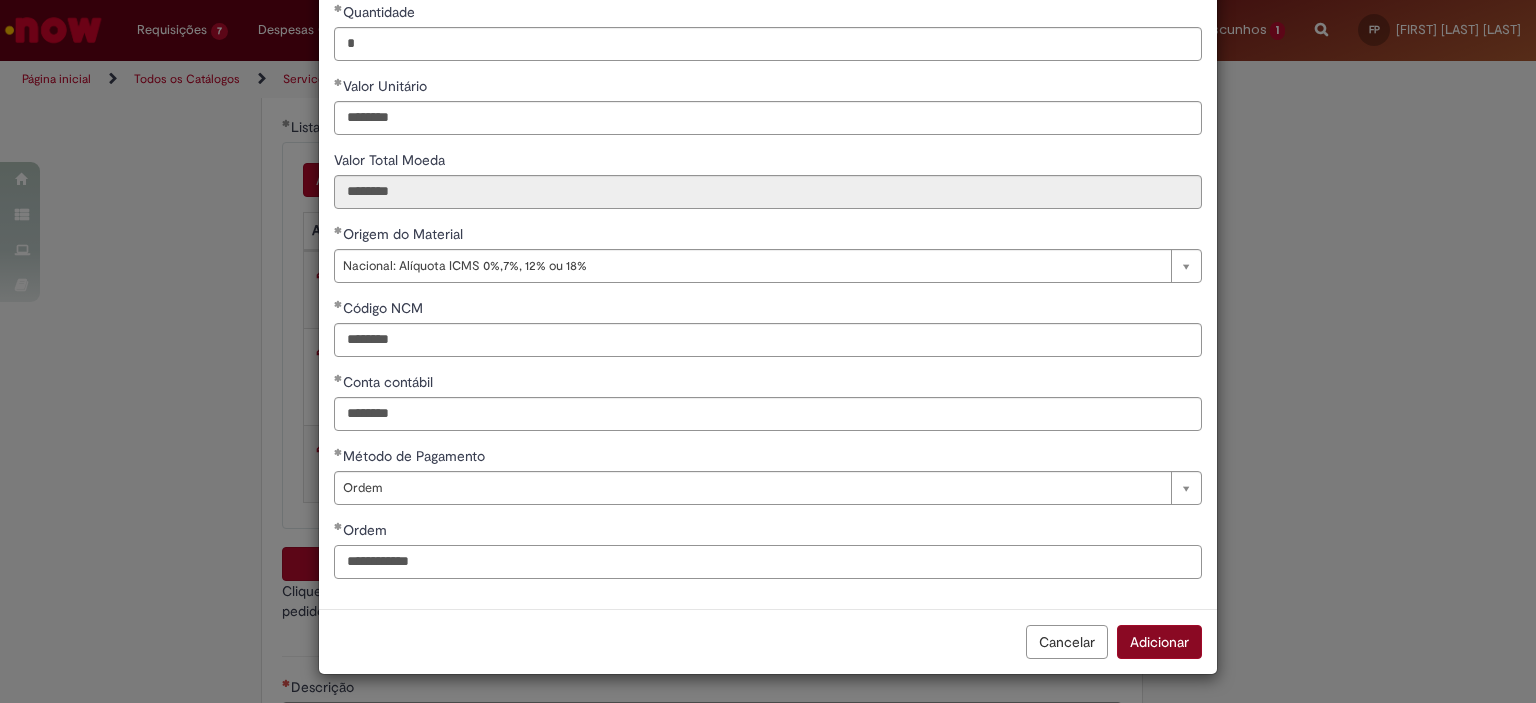 type on "**********" 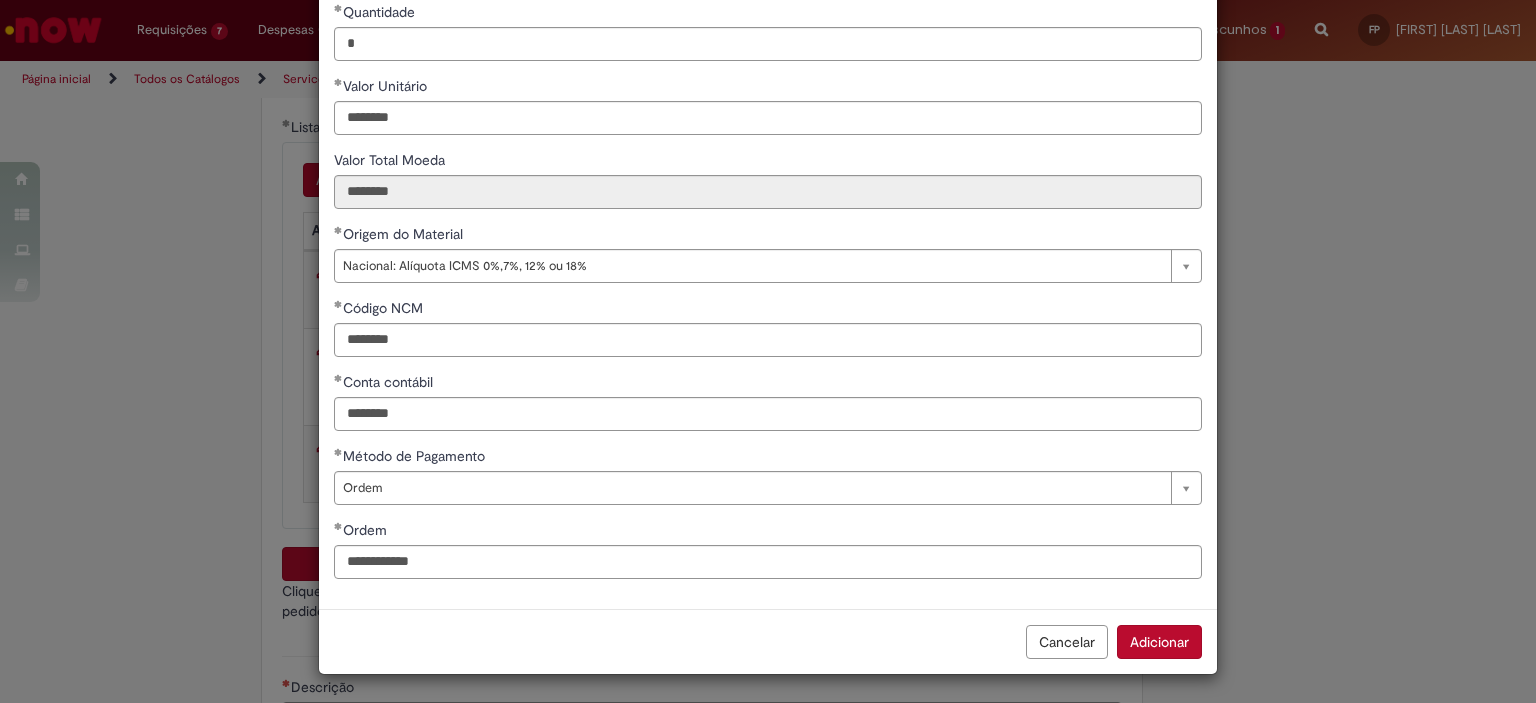 click on "Adicionar" at bounding box center [1159, 642] 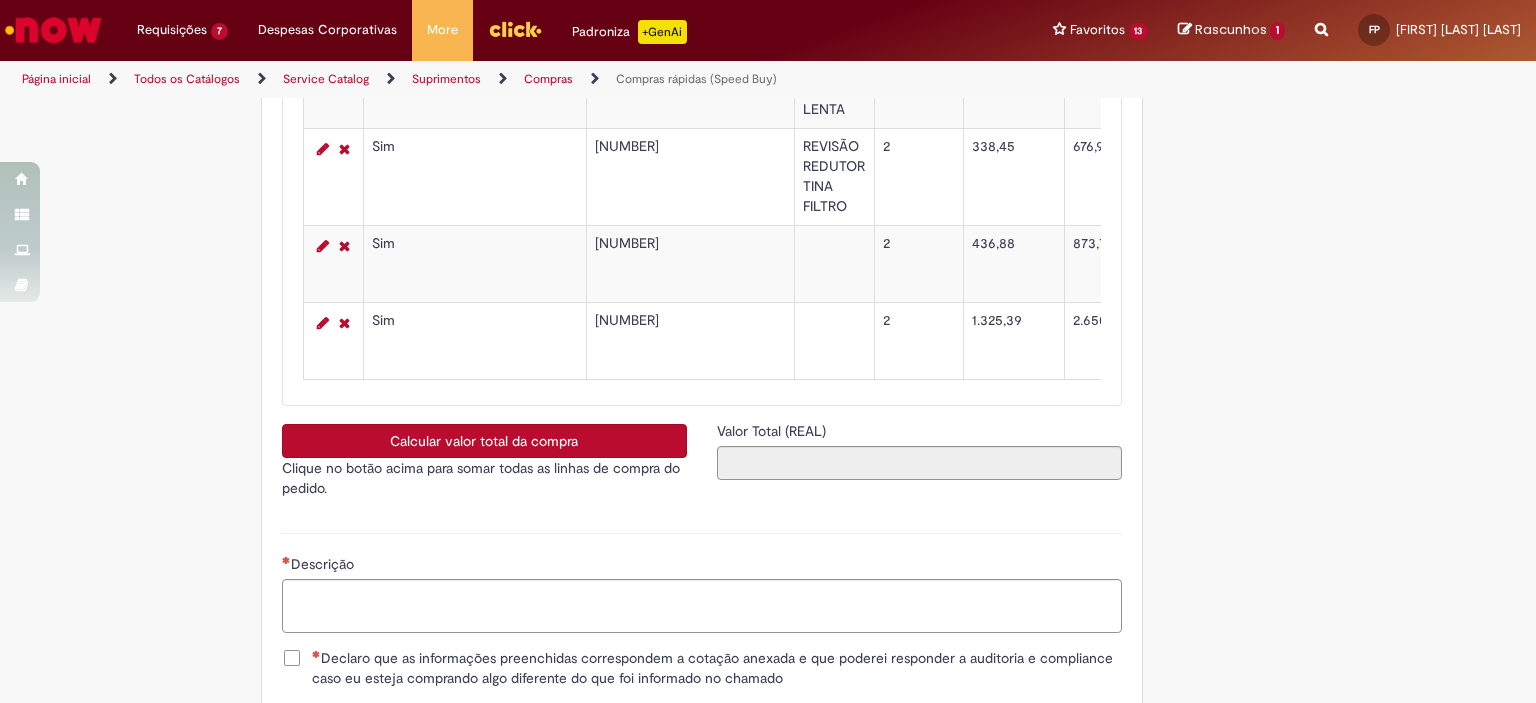 scroll, scrollTop: 3200, scrollLeft: 0, axis: vertical 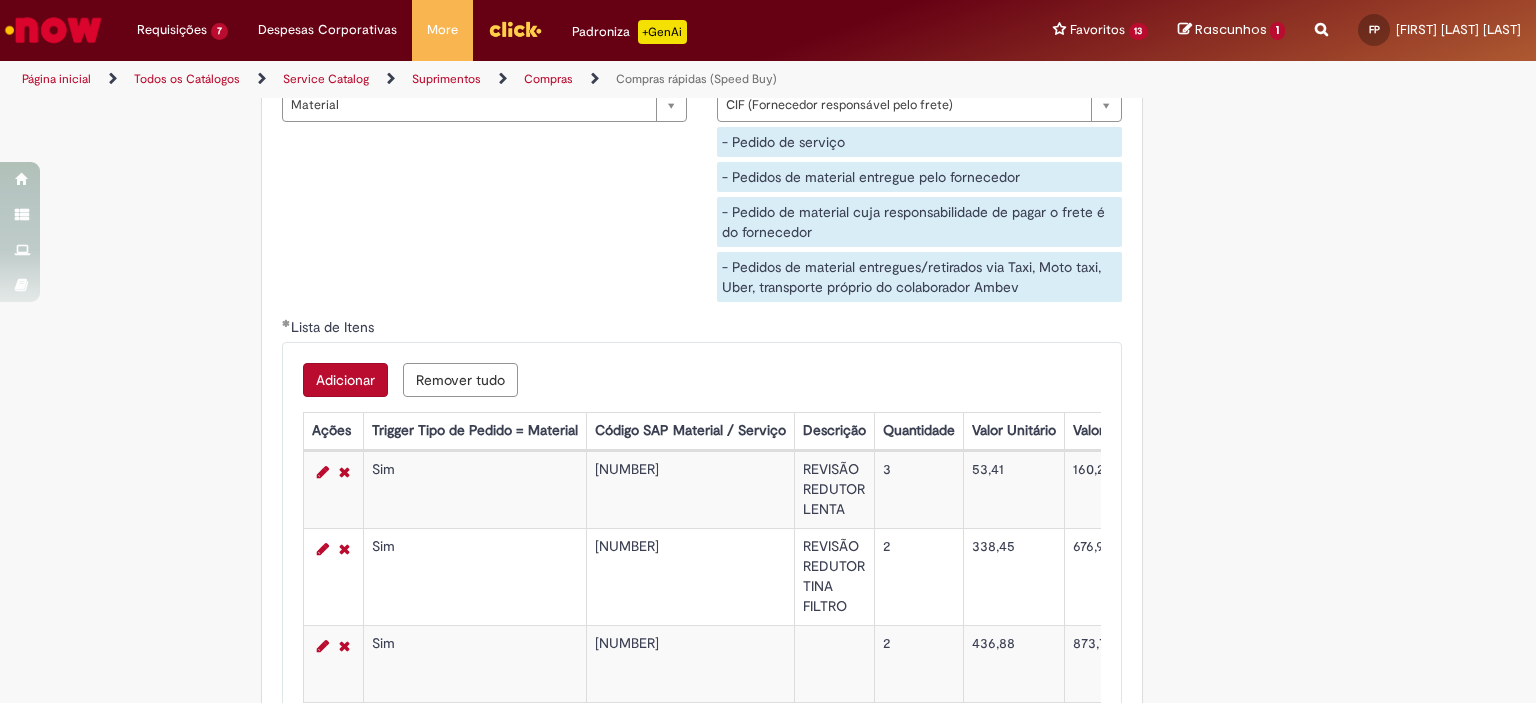 click on "Adicionar" at bounding box center [345, 380] 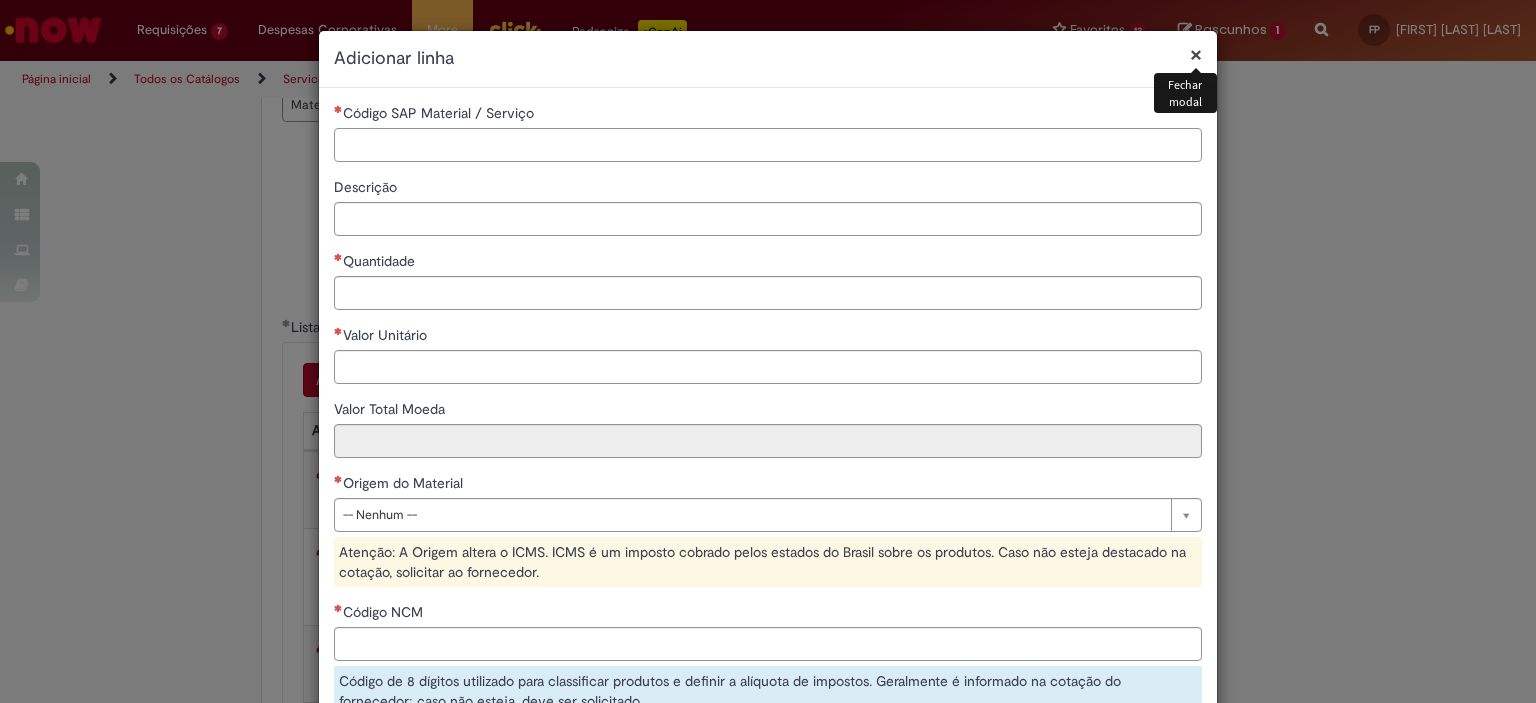 click on "Código SAP Material / Serviço" at bounding box center (768, 145) 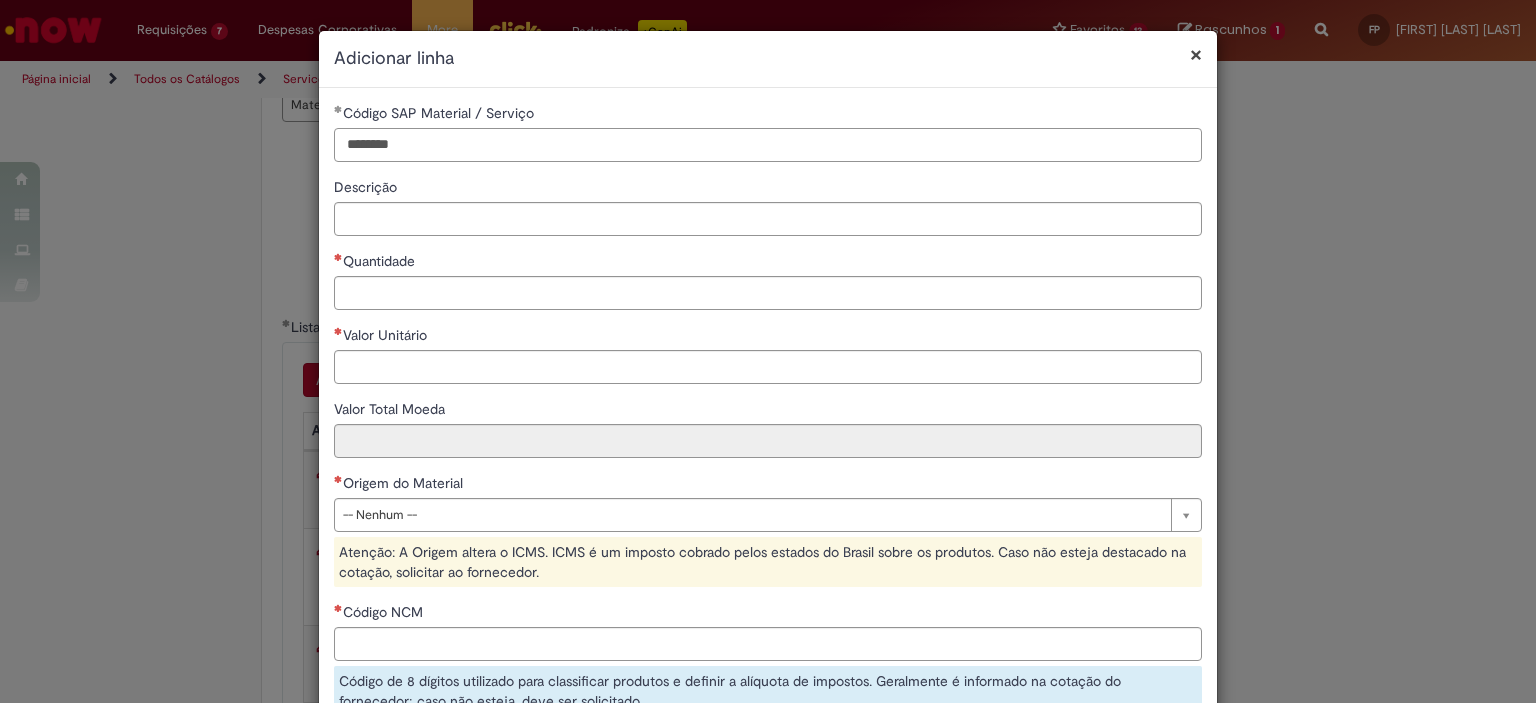type on "********" 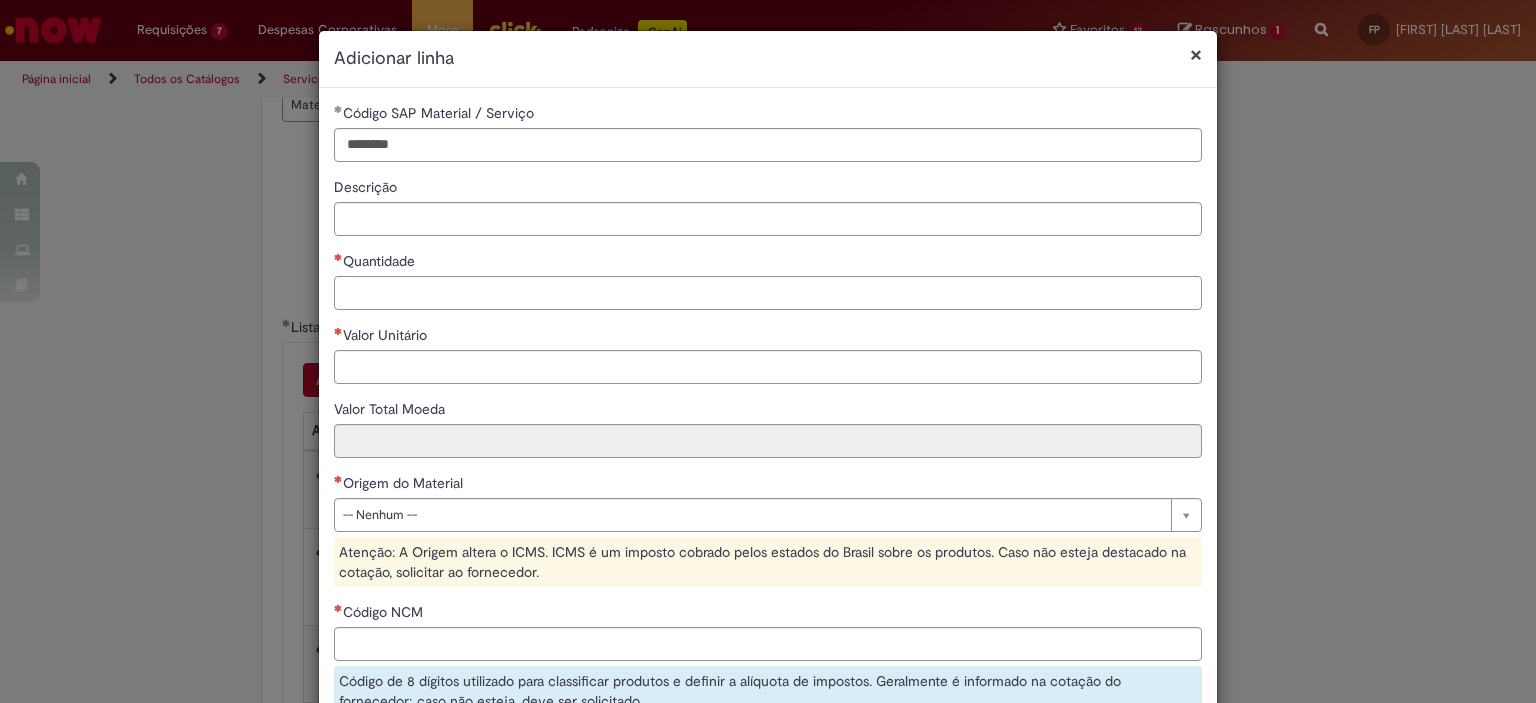 click on "Quantidade" at bounding box center [768, 293] 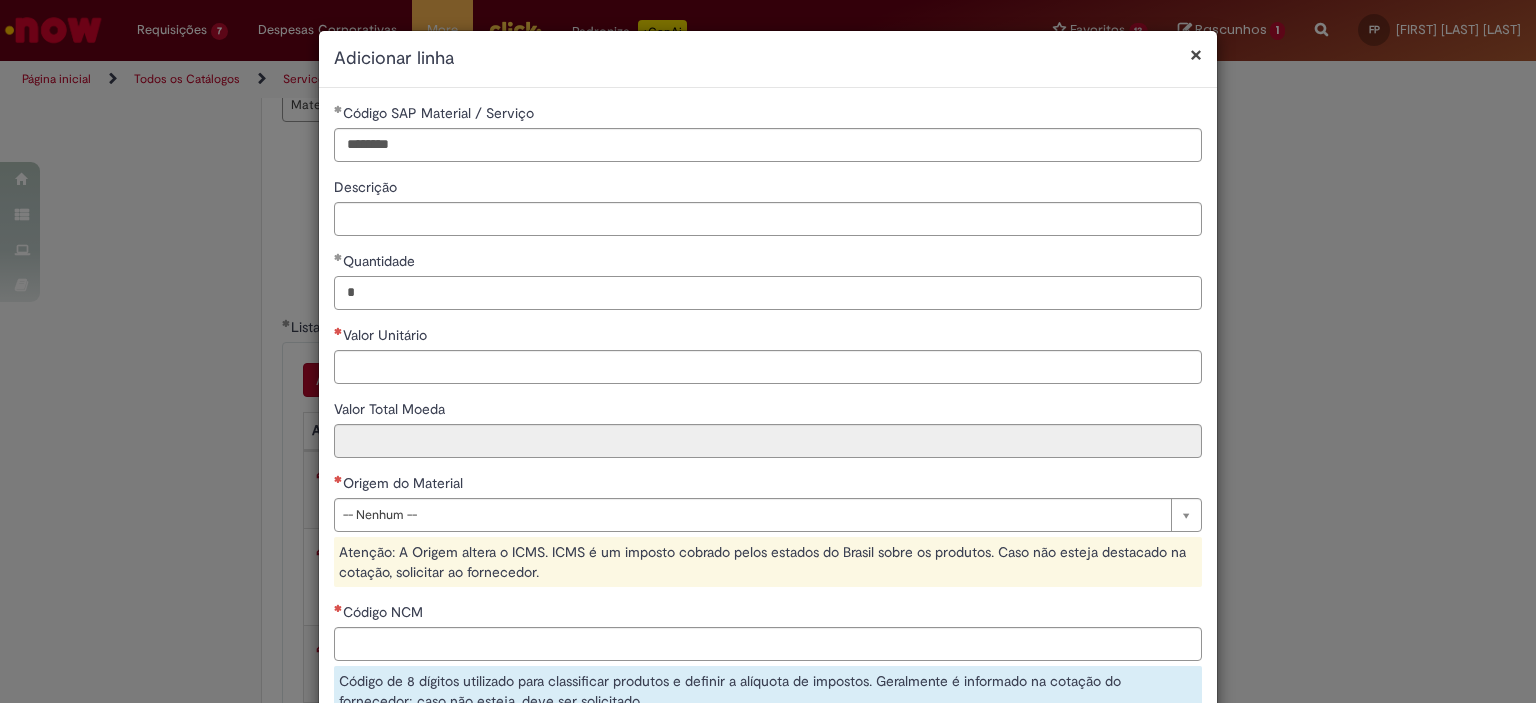 type on "*" 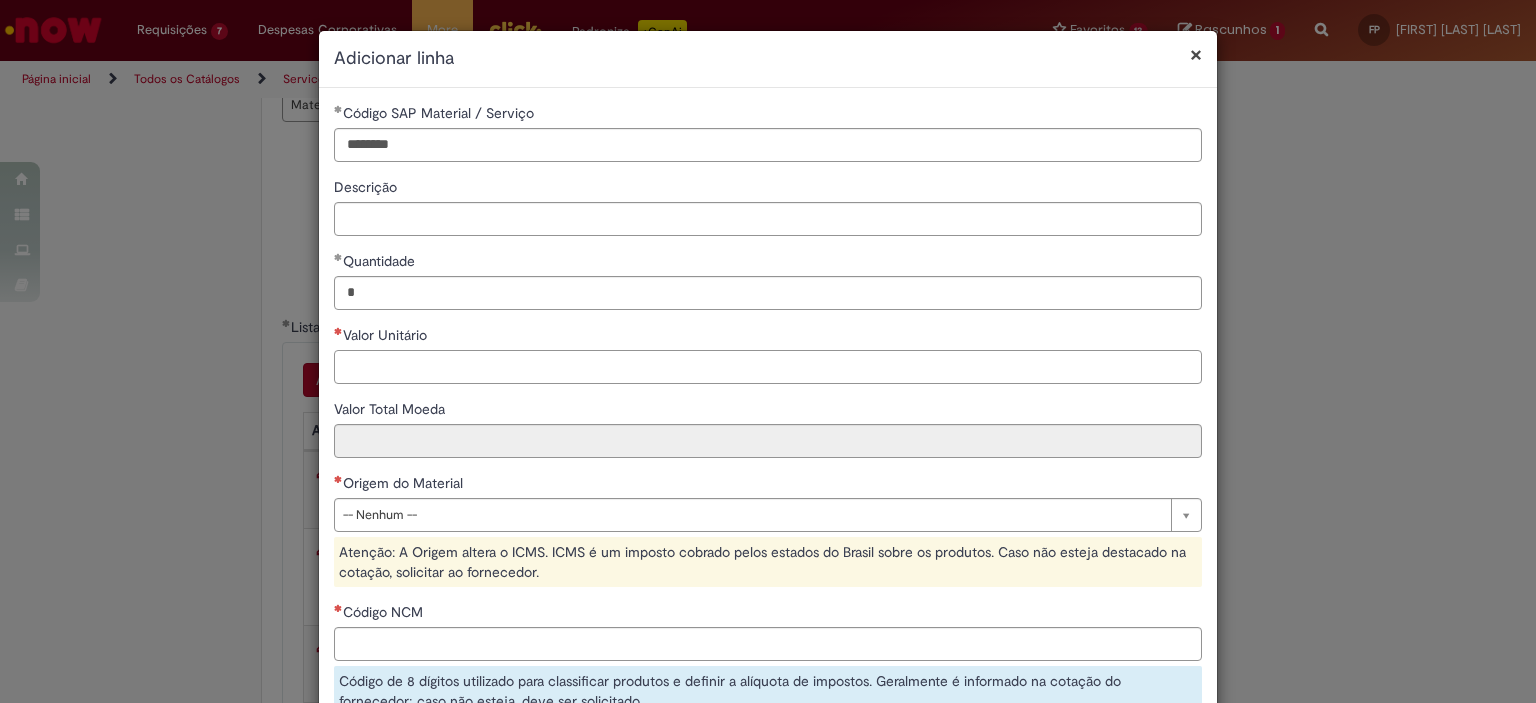 click on "**********" at bounding box center [768, 491] 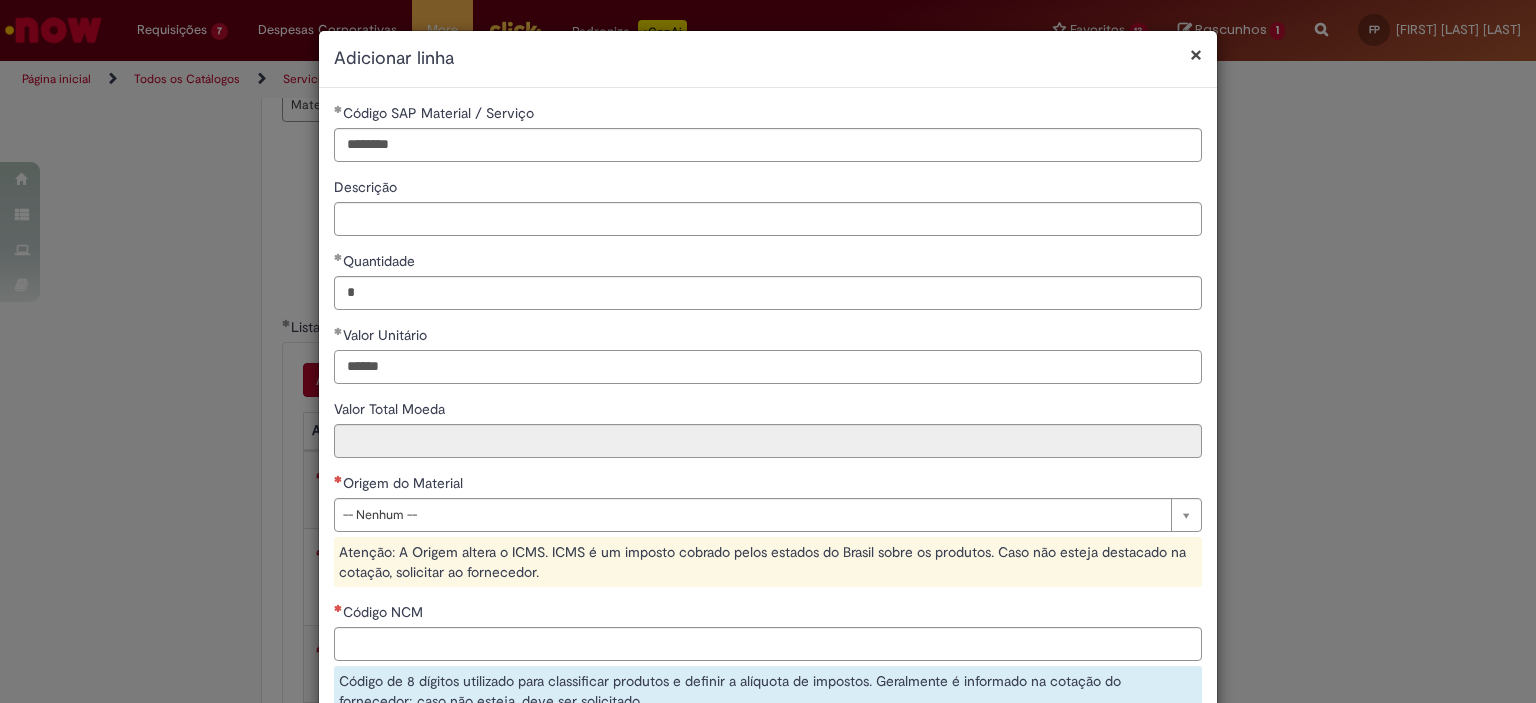 type on "******" 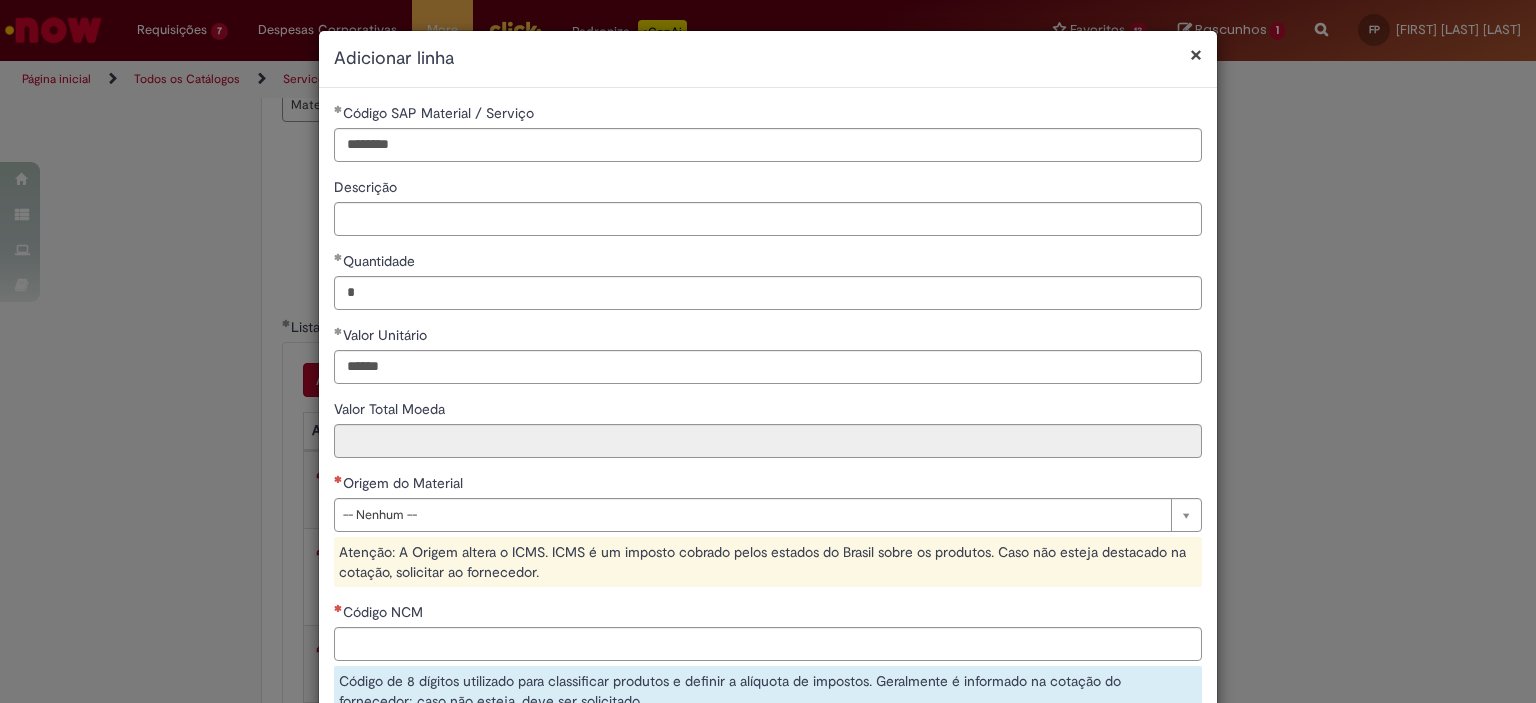 type on "******" 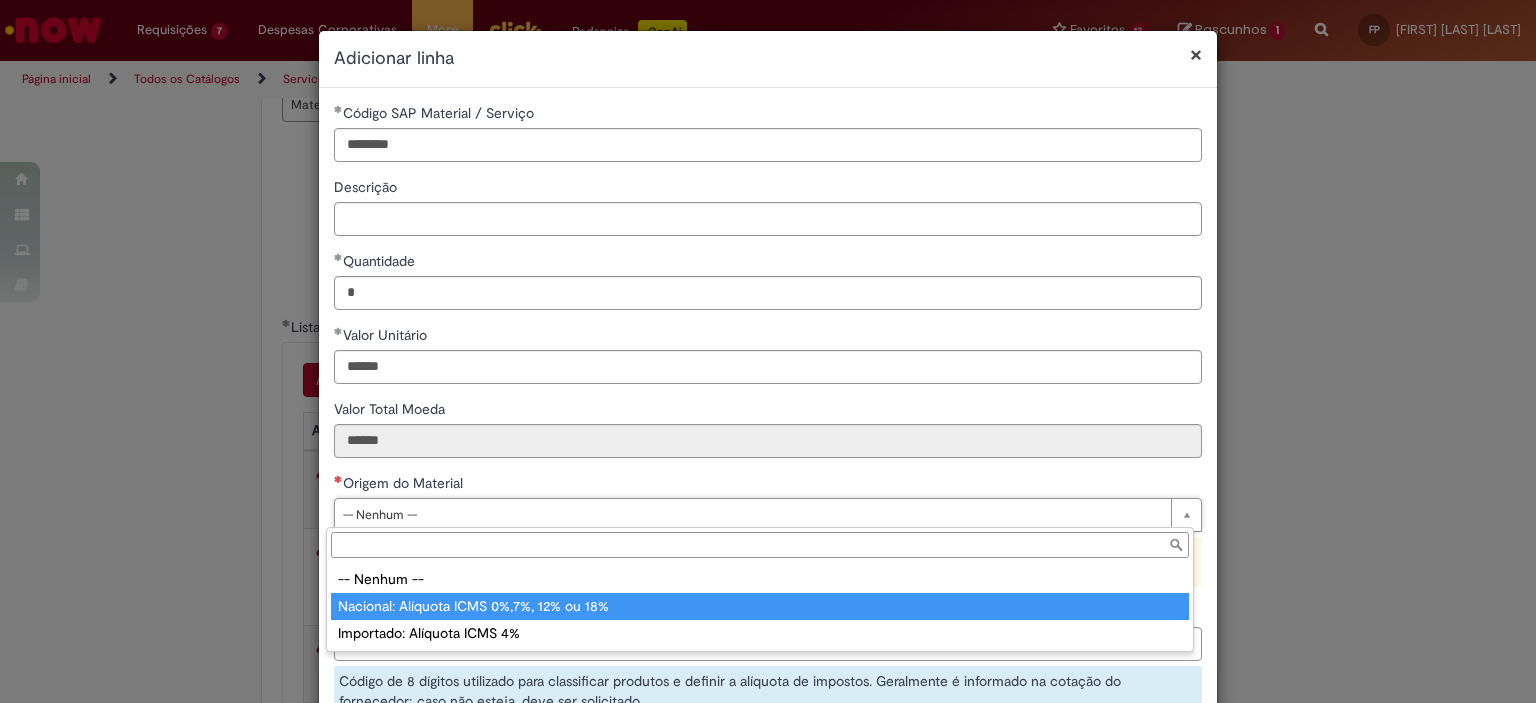 type on "**********" 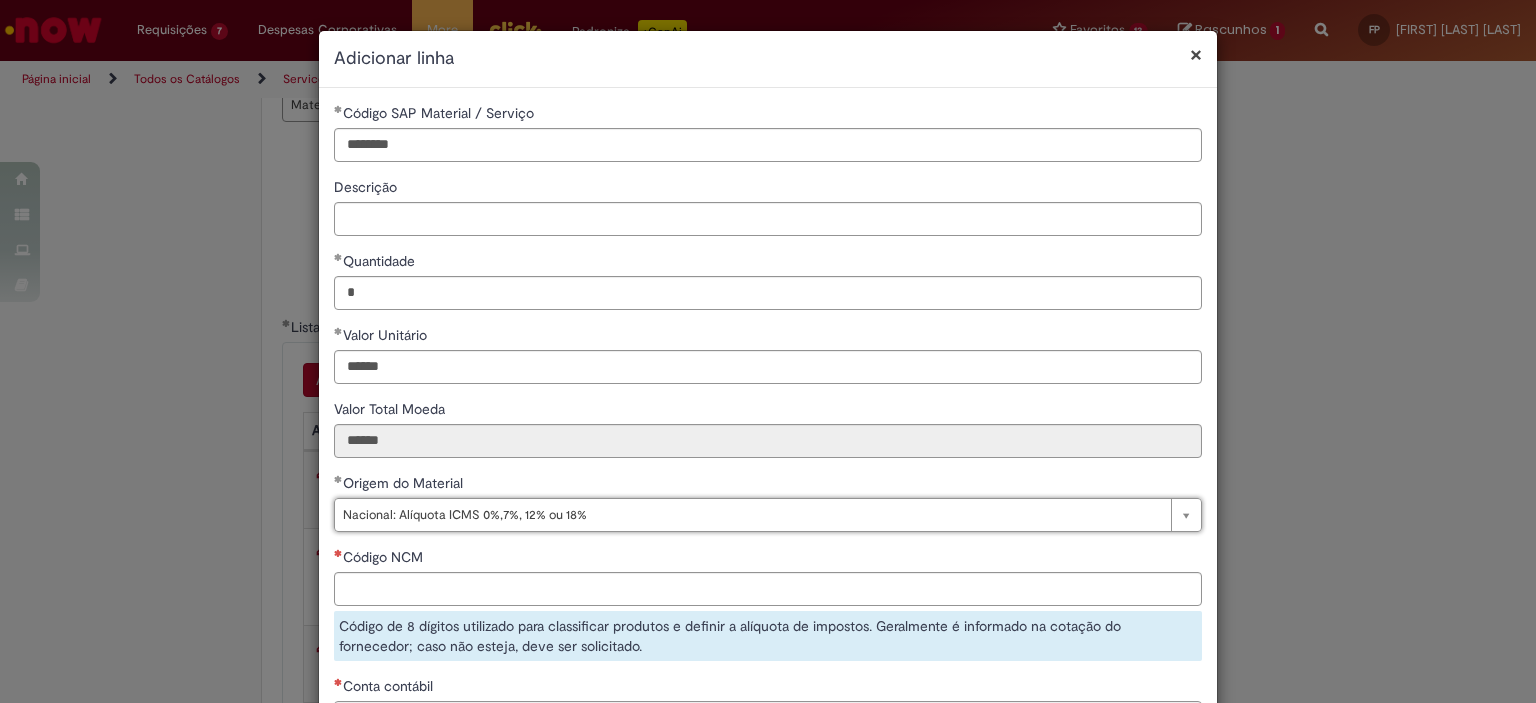 scroll, scrollTop: 230, scrollLeft: 0, axis: vertical 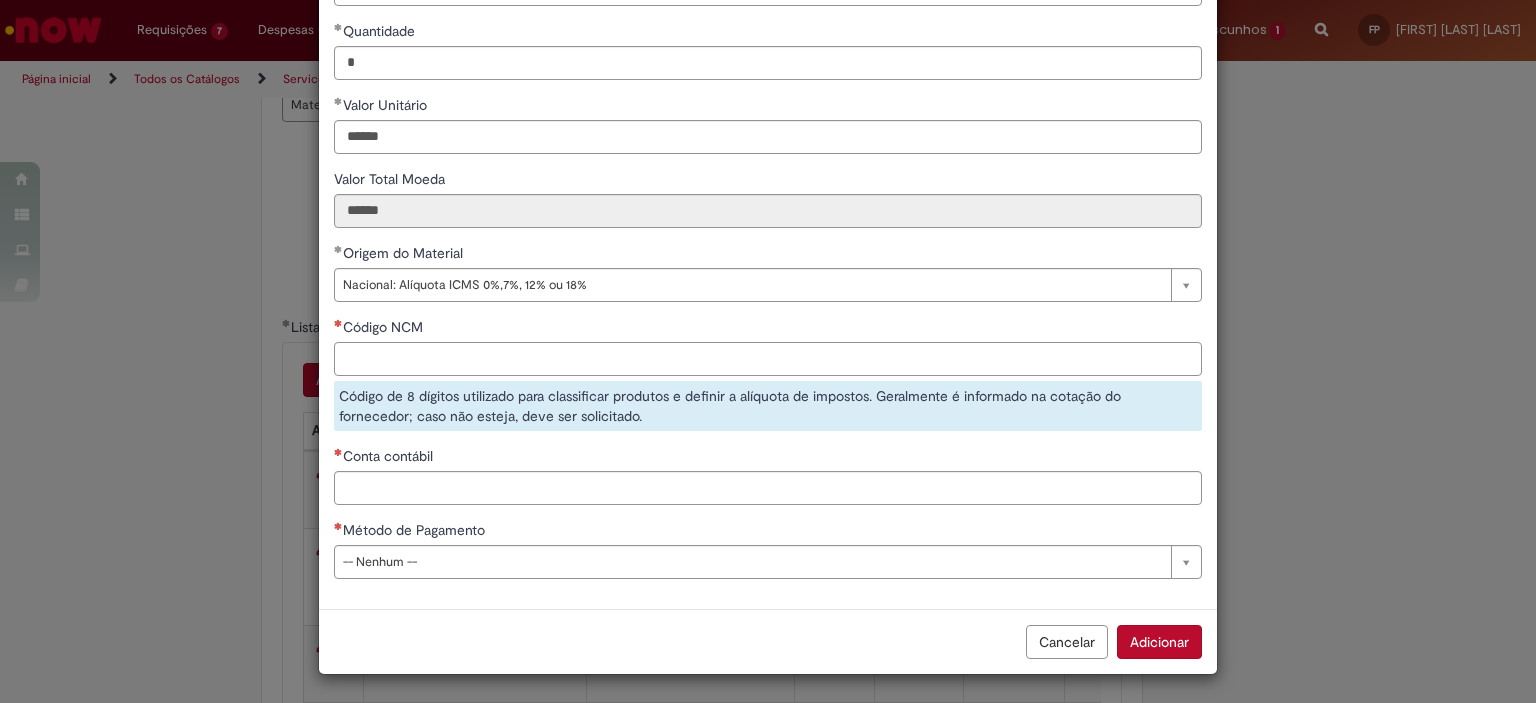 click on "Código NCM" at bounding box center (768, 359) 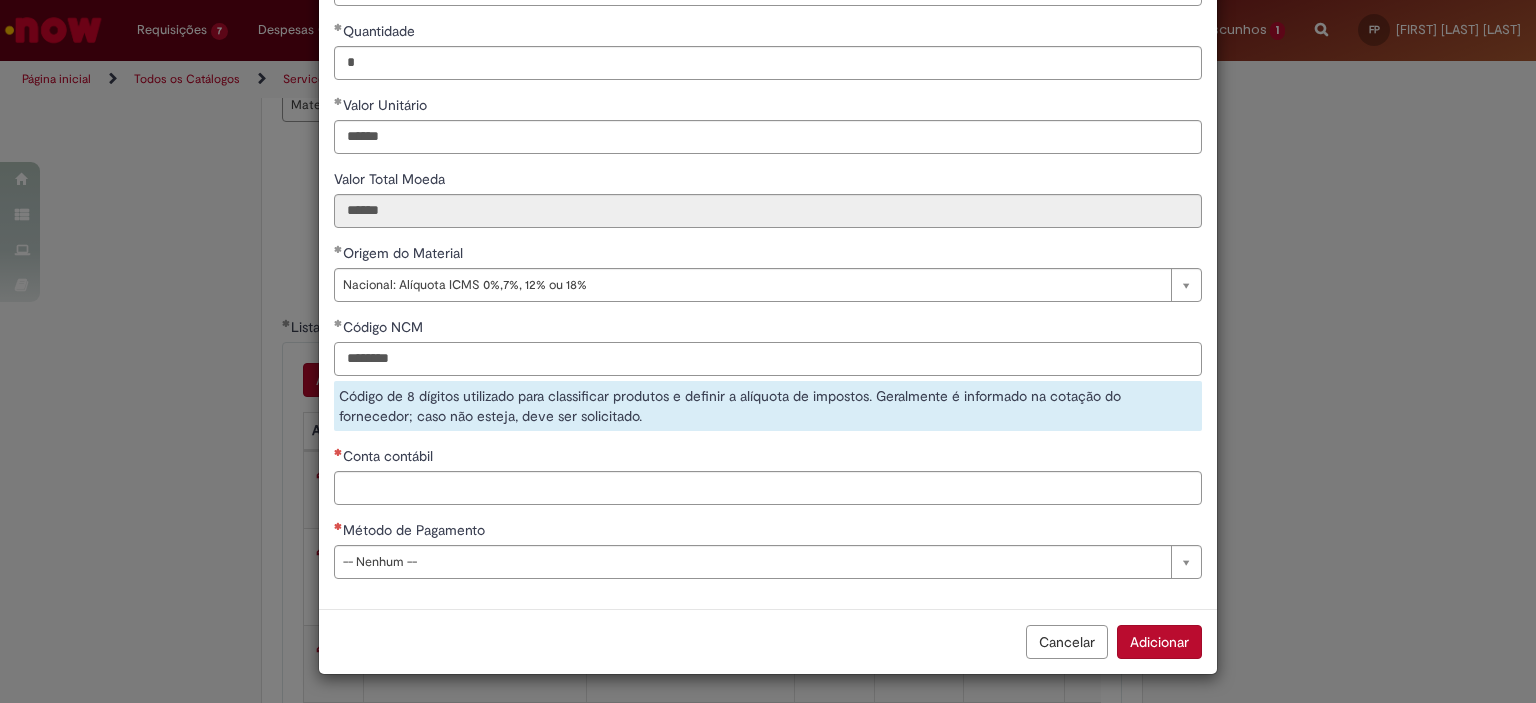 type on "********" 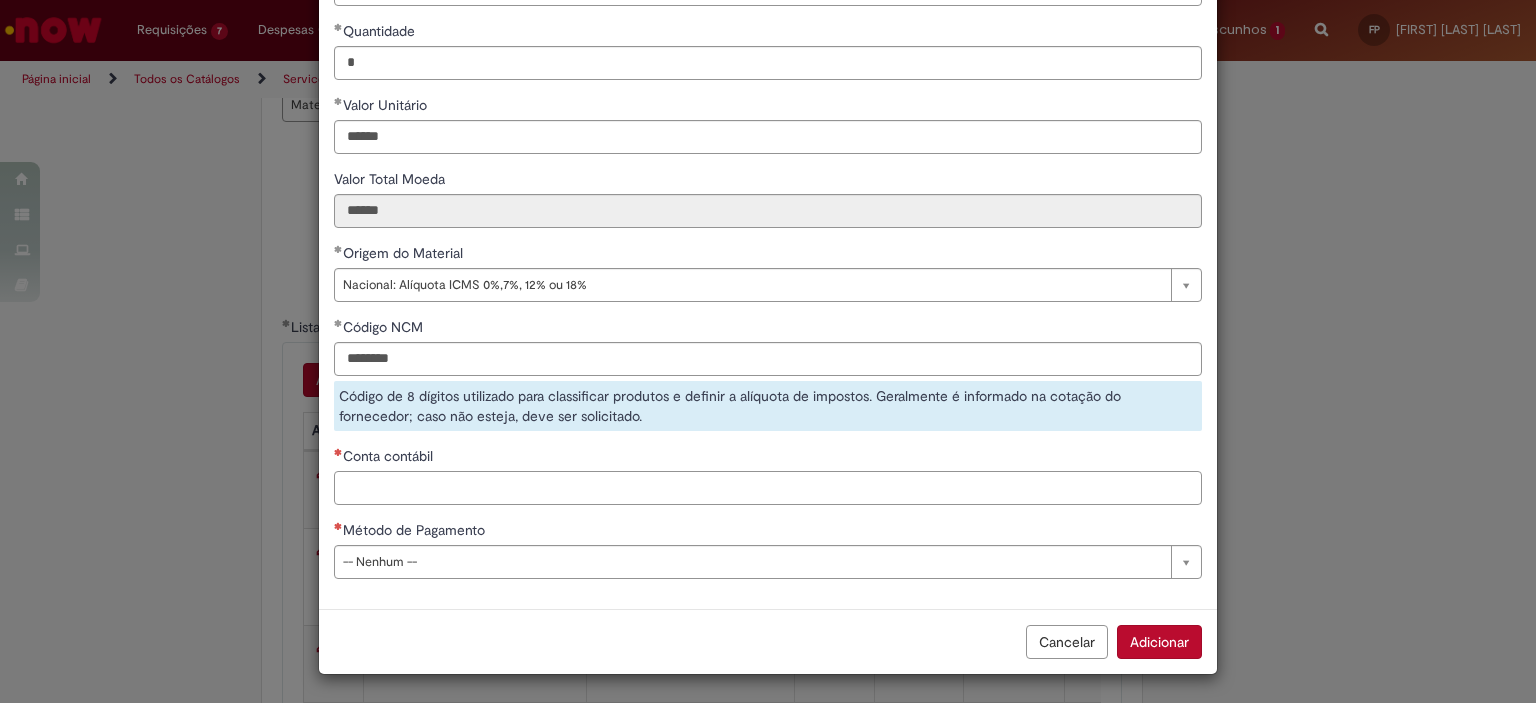 click on "Conta contábil" at bounding box center [768, 488] 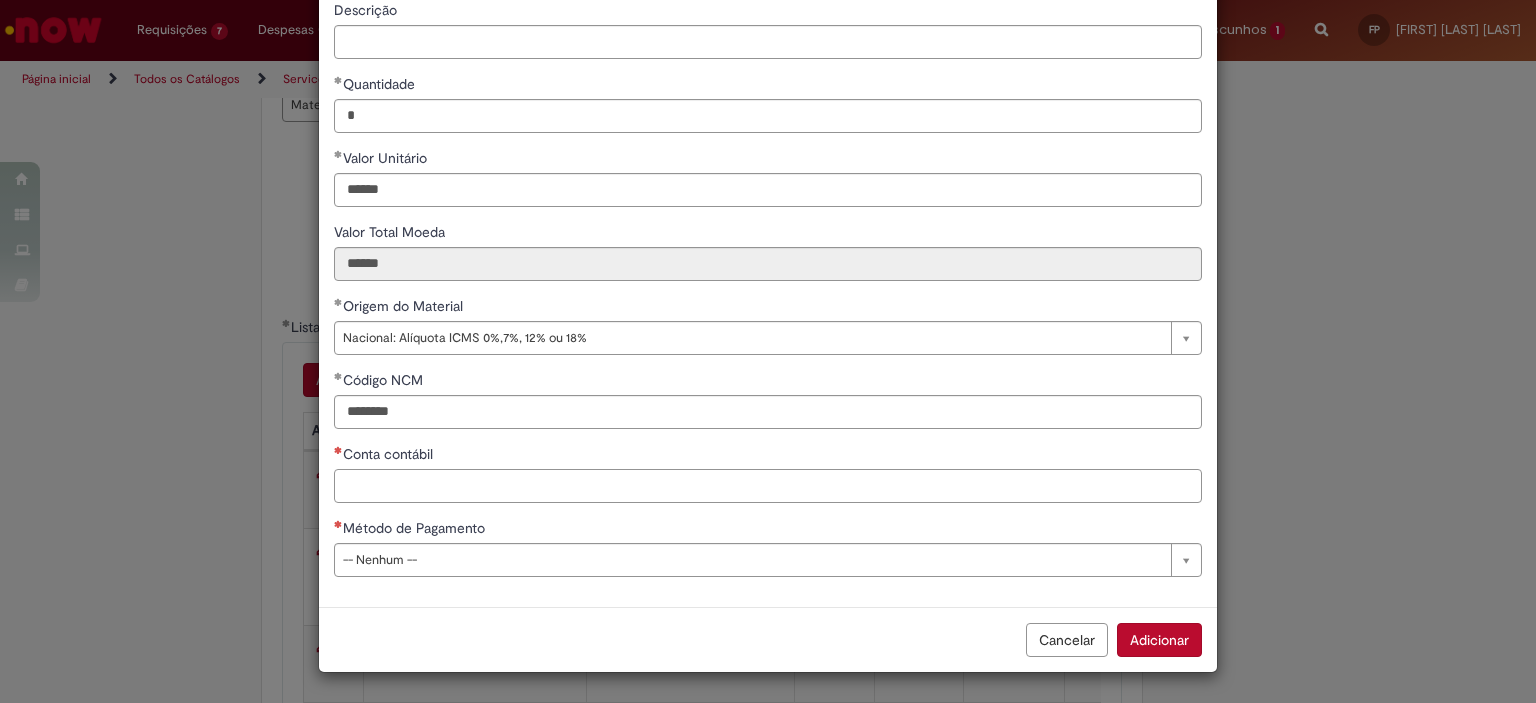 scroll, scrollTop: 175, scrollLeft: 0, axis: vertical 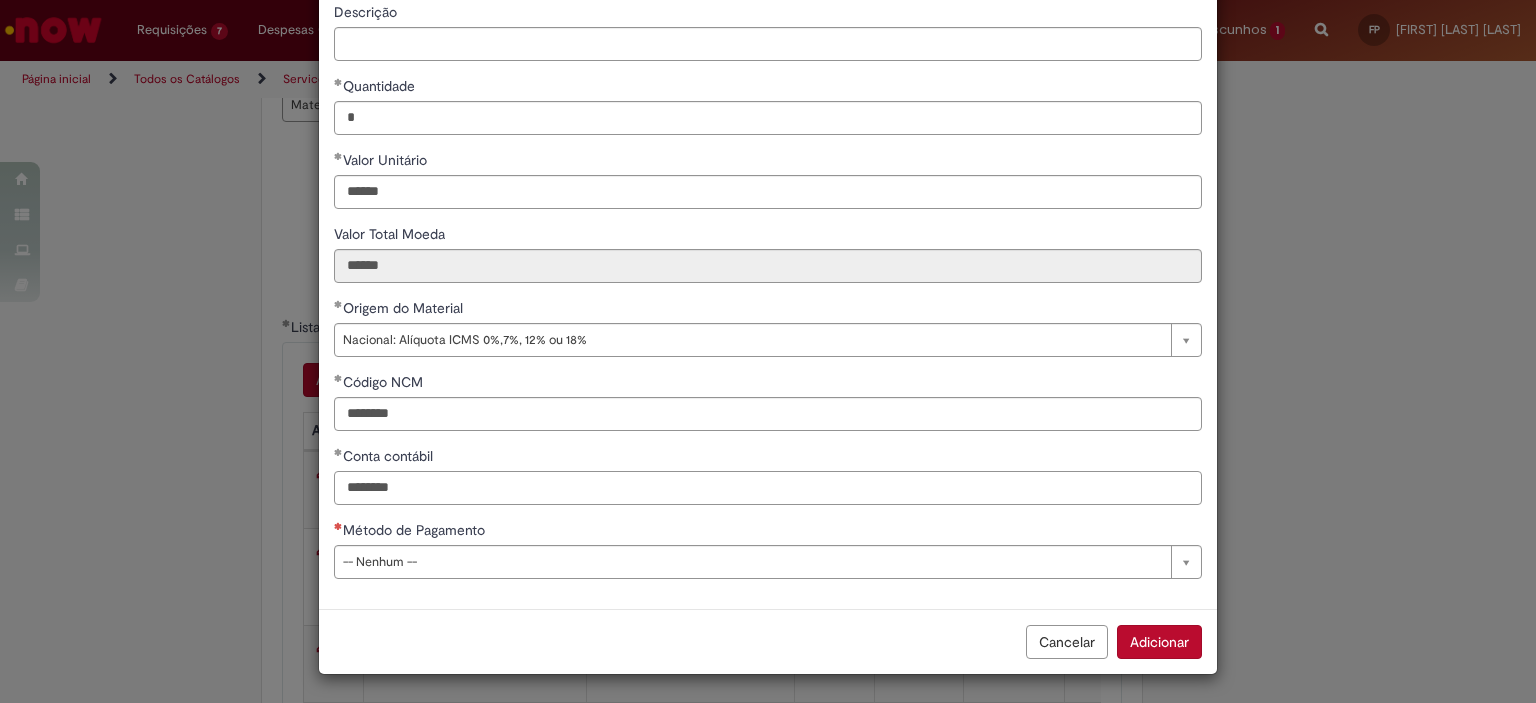 type on "********" 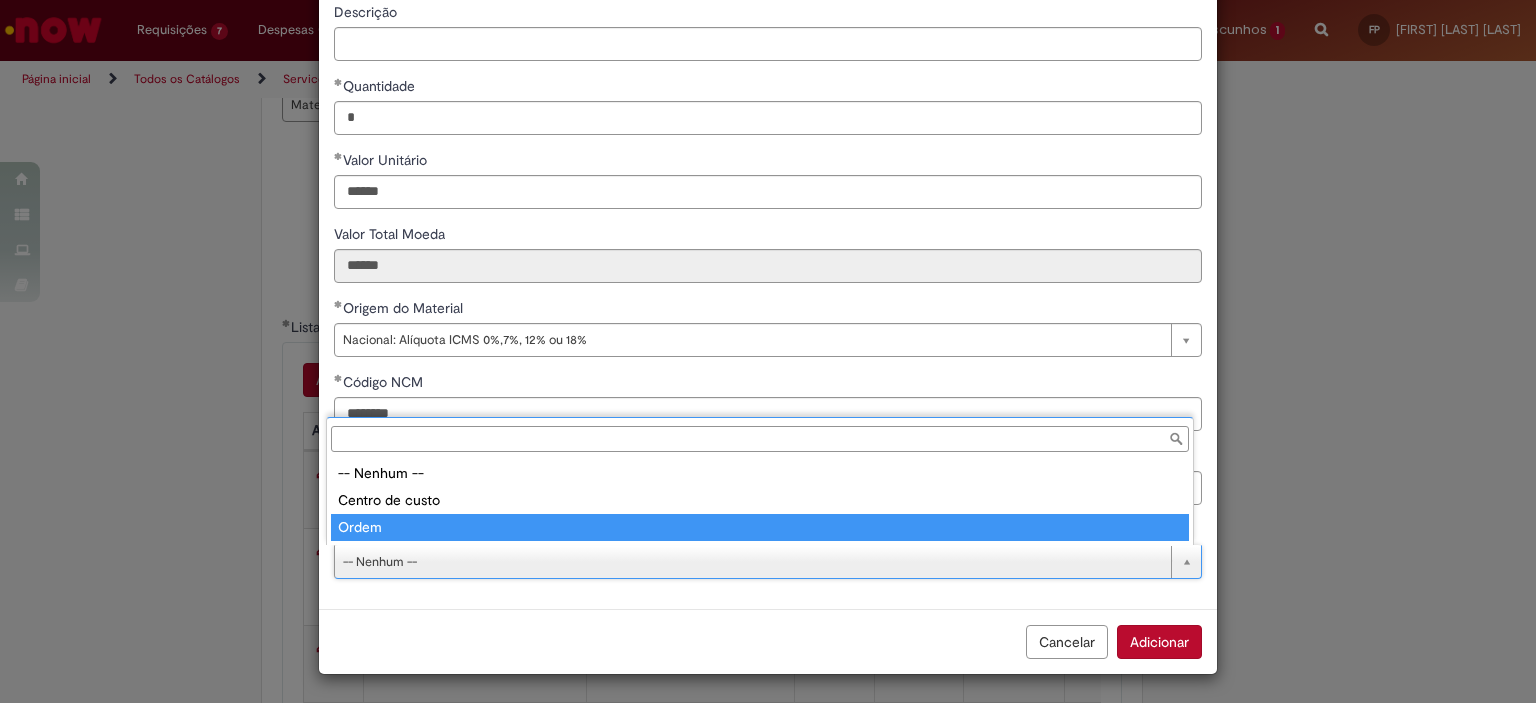 type on "*****" 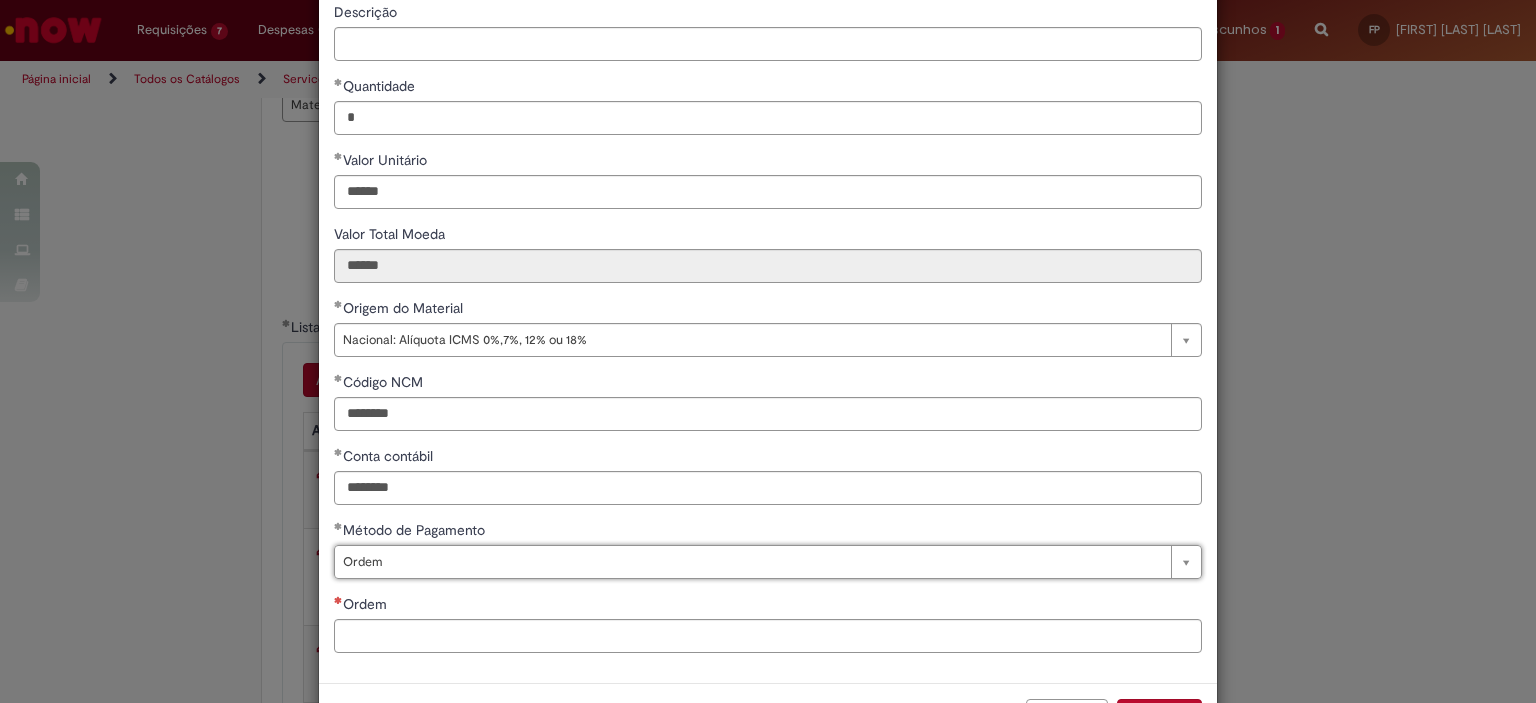 scroll, scrollTop: 249, scrollLeft: 0, axis: vertical 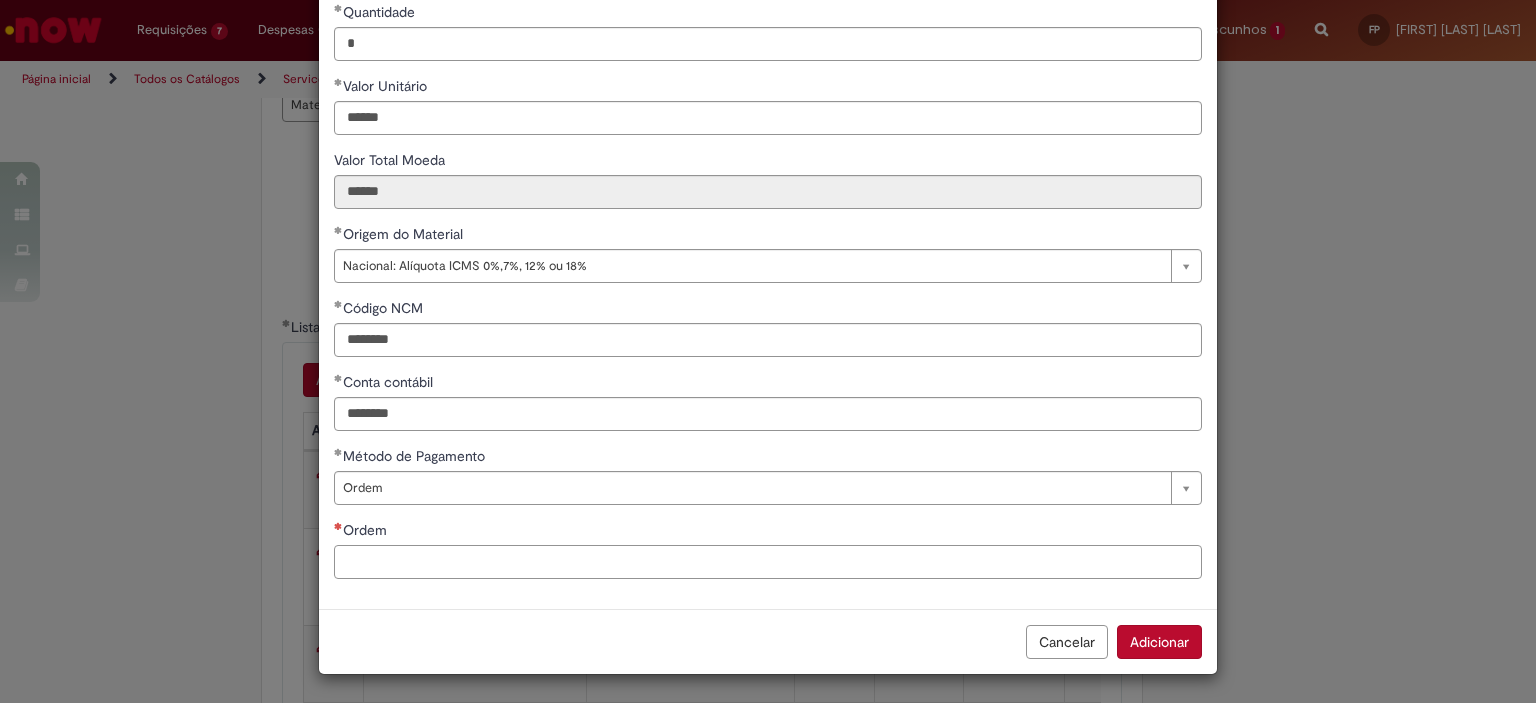 click on "Ordem" at bounding box center [768, 562] 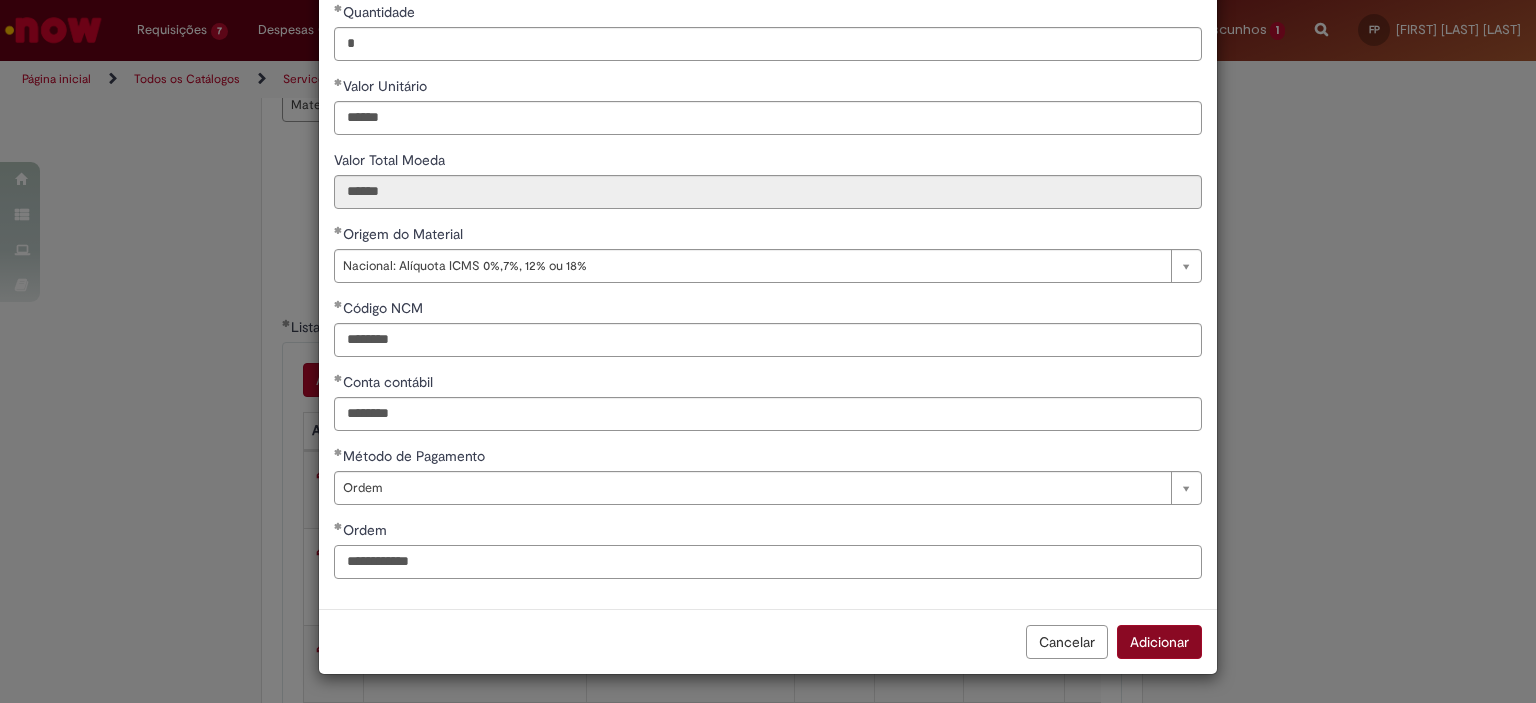type on "**********" 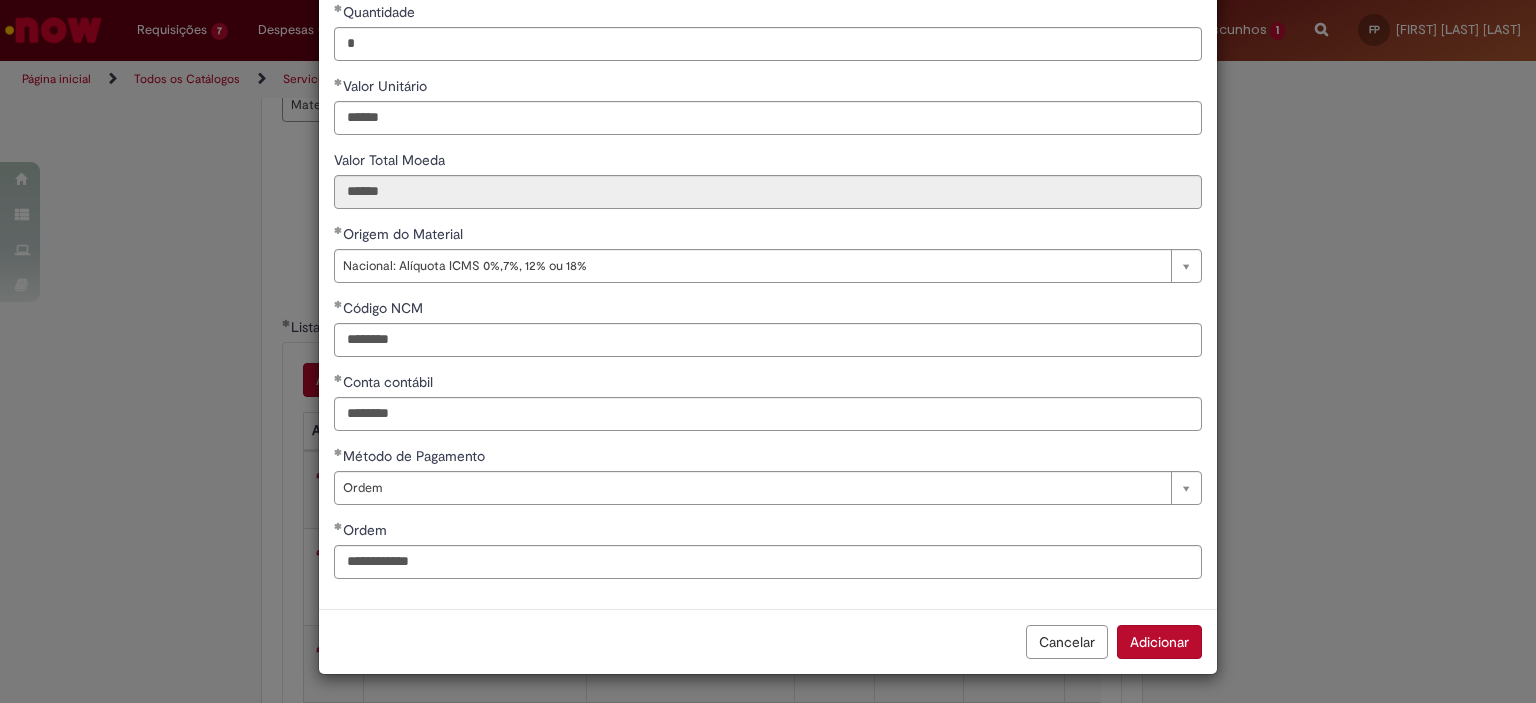 click on "Adicionar" at bounding box center [1159, 642] 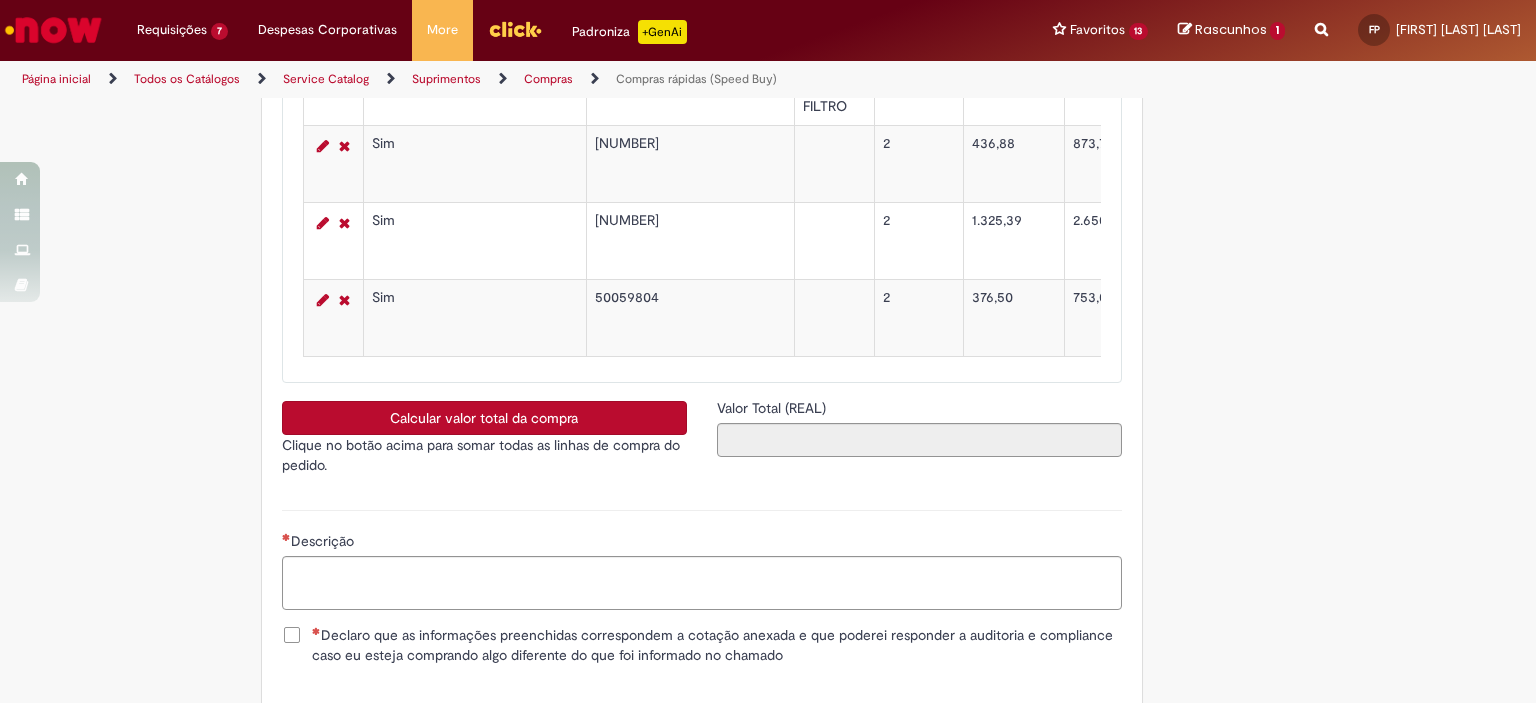 scroll, scrollTop: 3400, scrollLeft: 0, axis: vertical 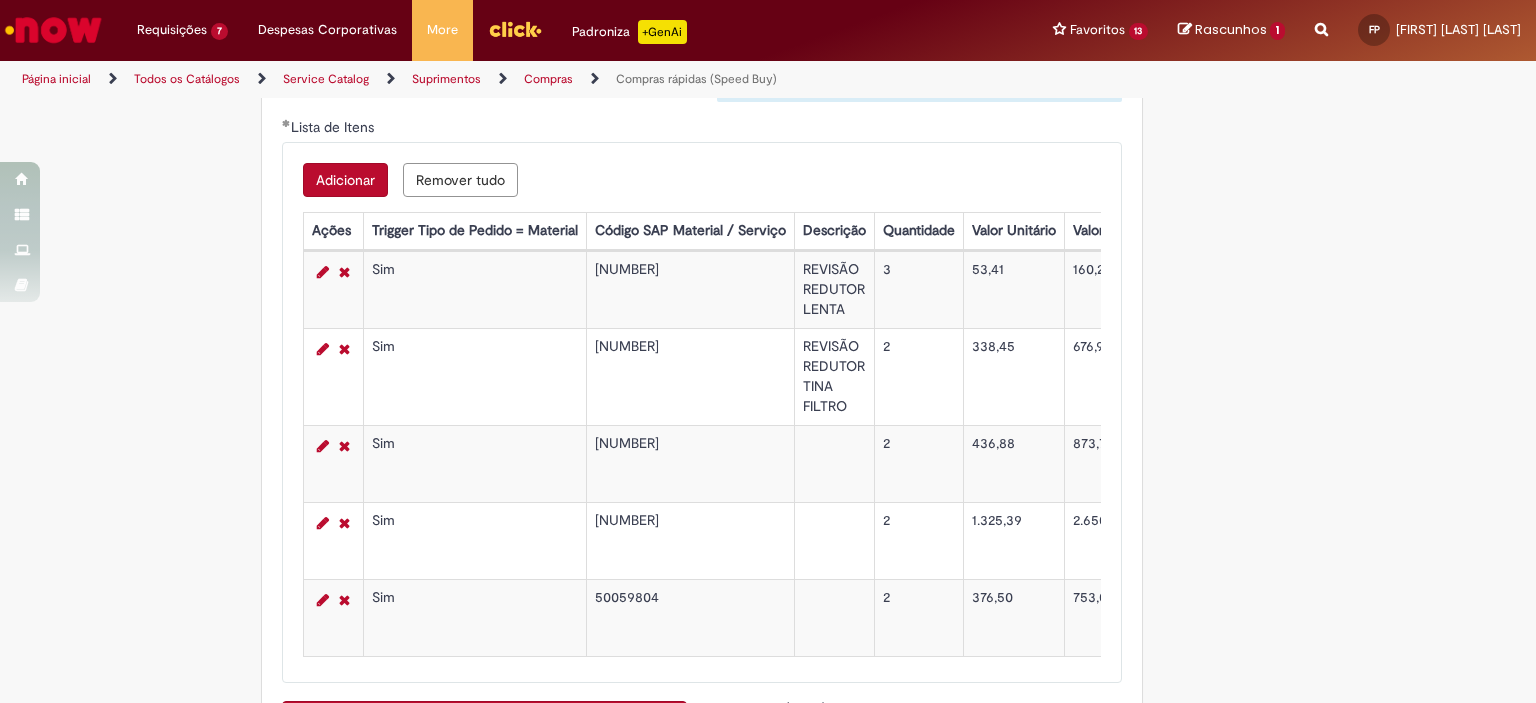 click on "Adicionar" at bounding box center (345, 180) 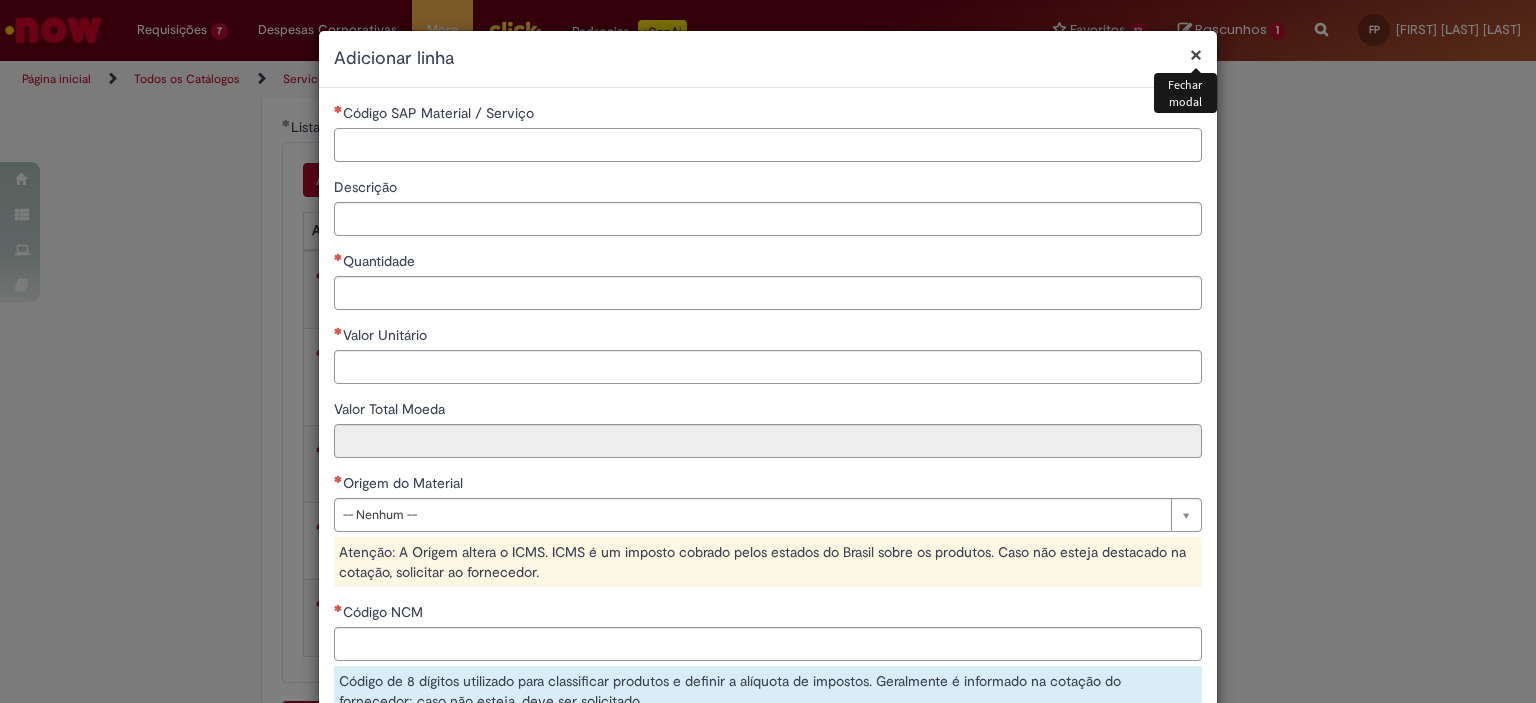click on "Código SAP Material / Serviço" at bounding box center (768, 145) 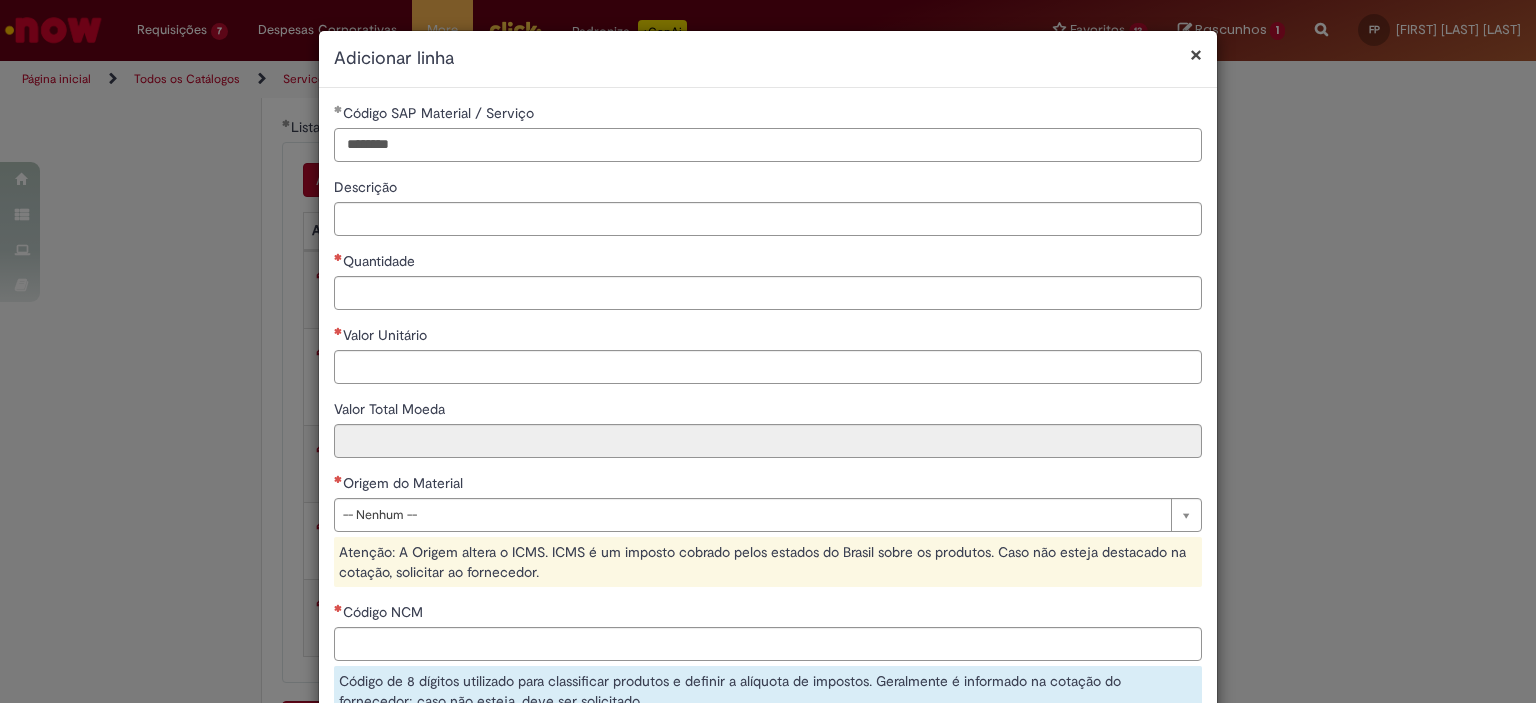 type on "********" 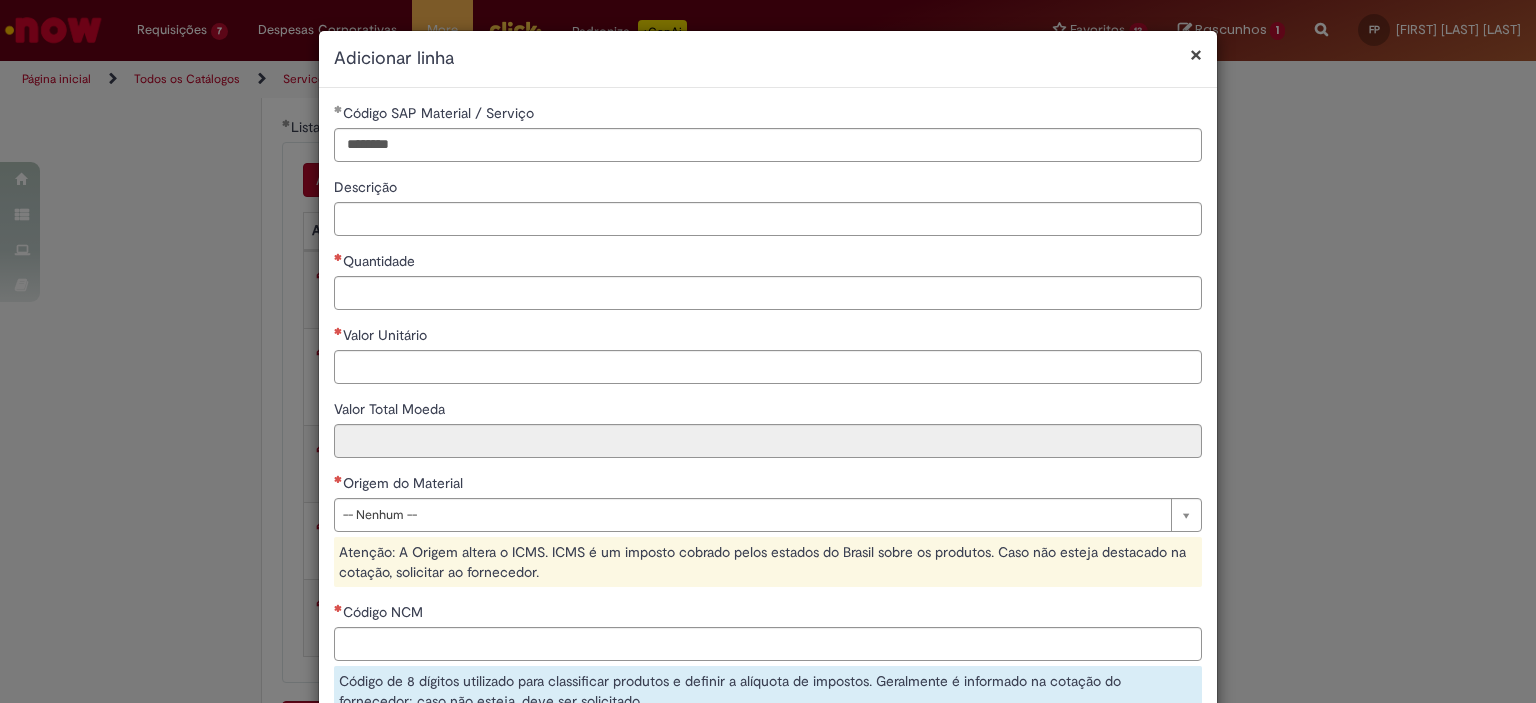 click on "**********" at bounding box center [768, 491] 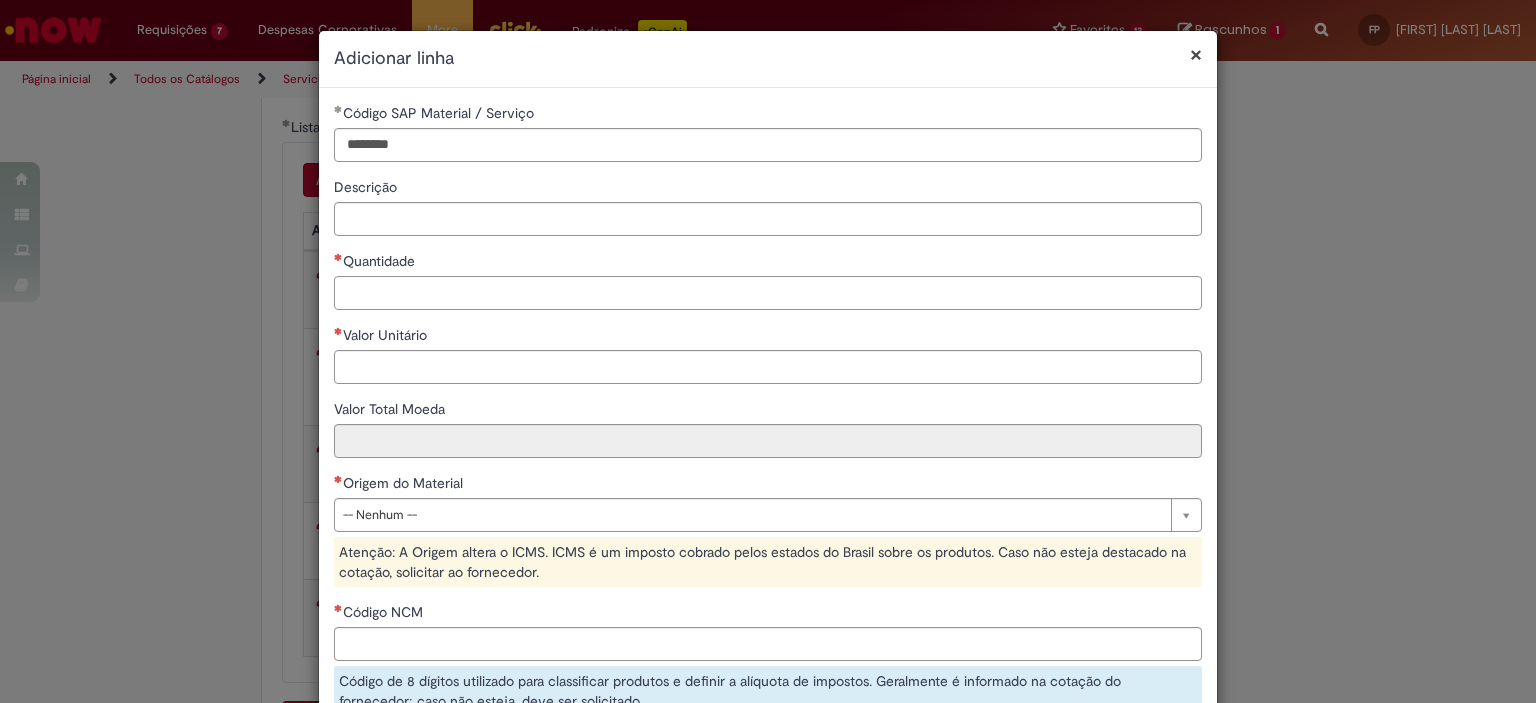 click on "Quantidade" at bounding box center (768, 293) 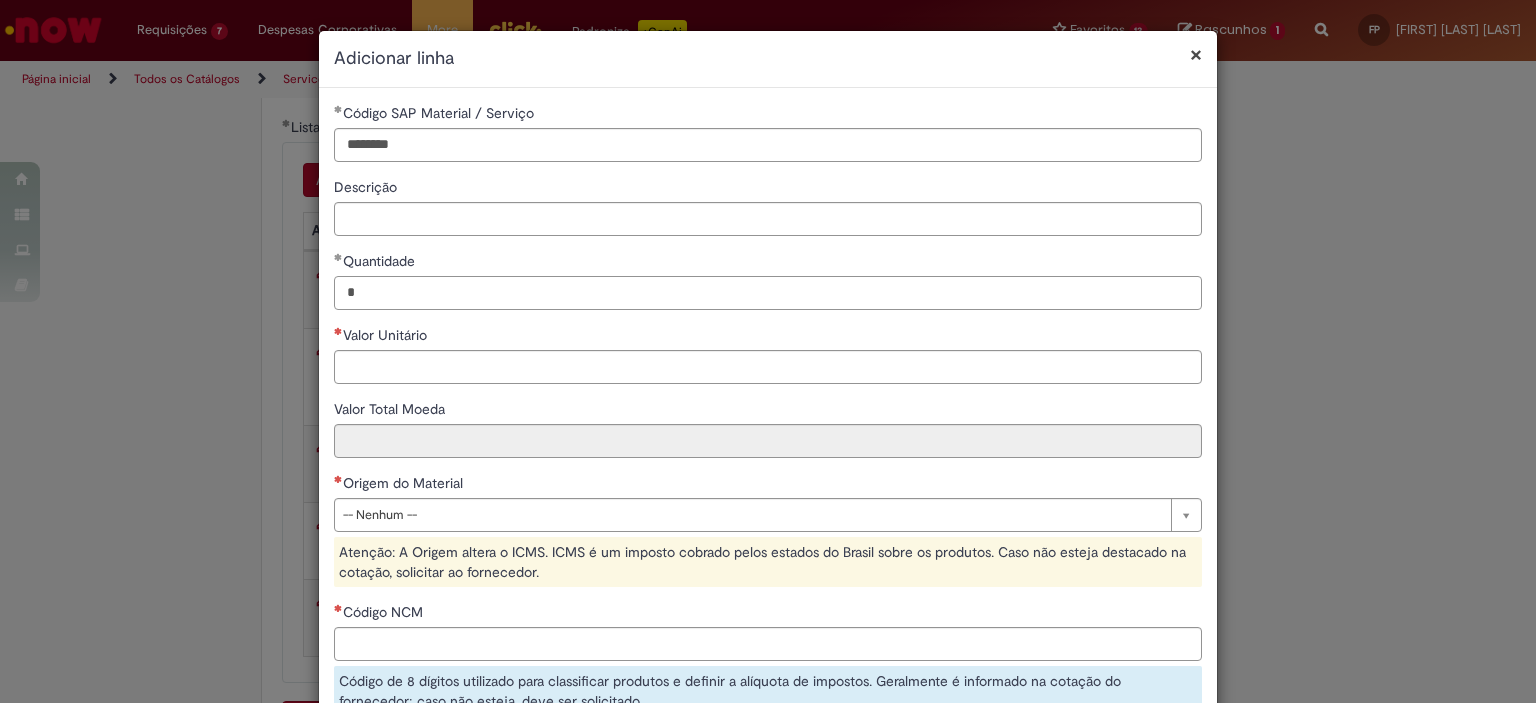 type on "*" 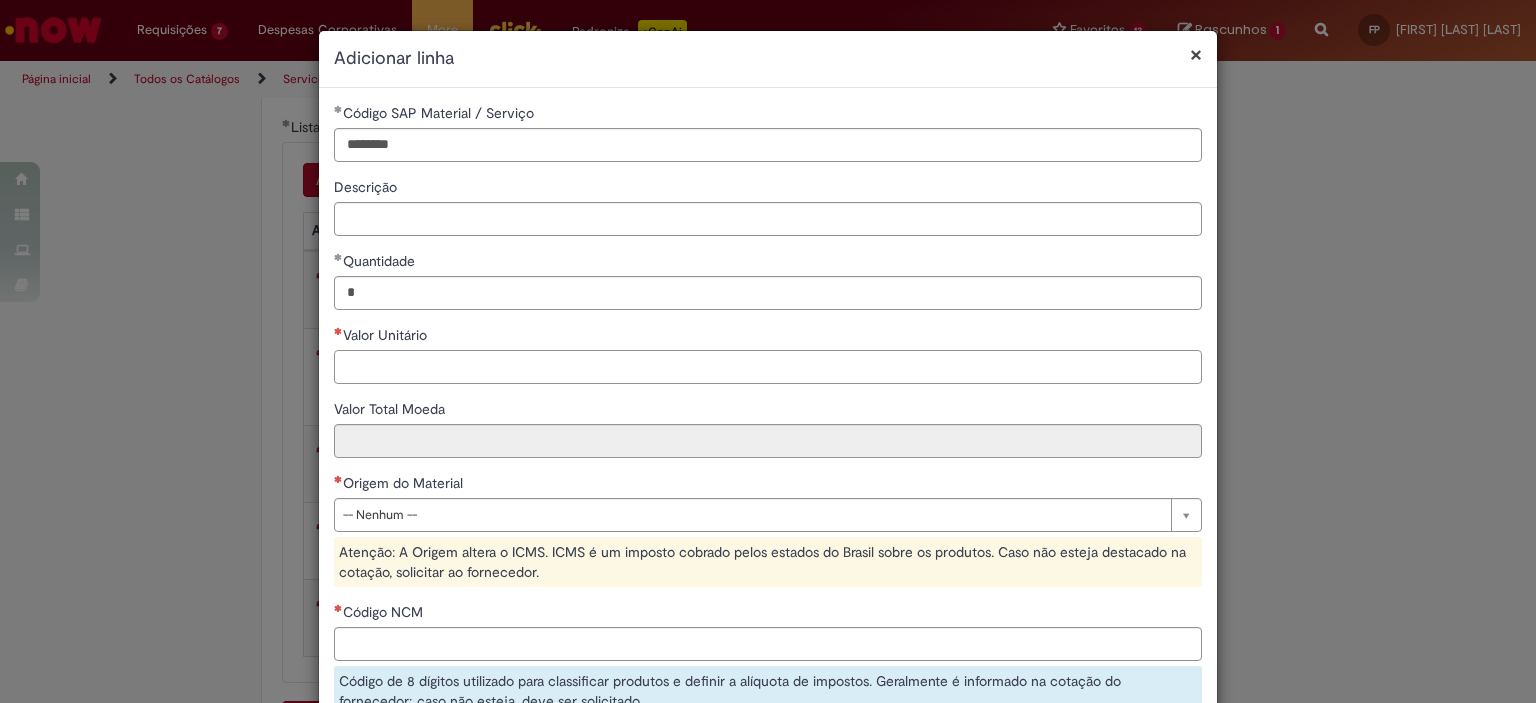 click on "Valor Unitário" at bounding box center (768, 367) 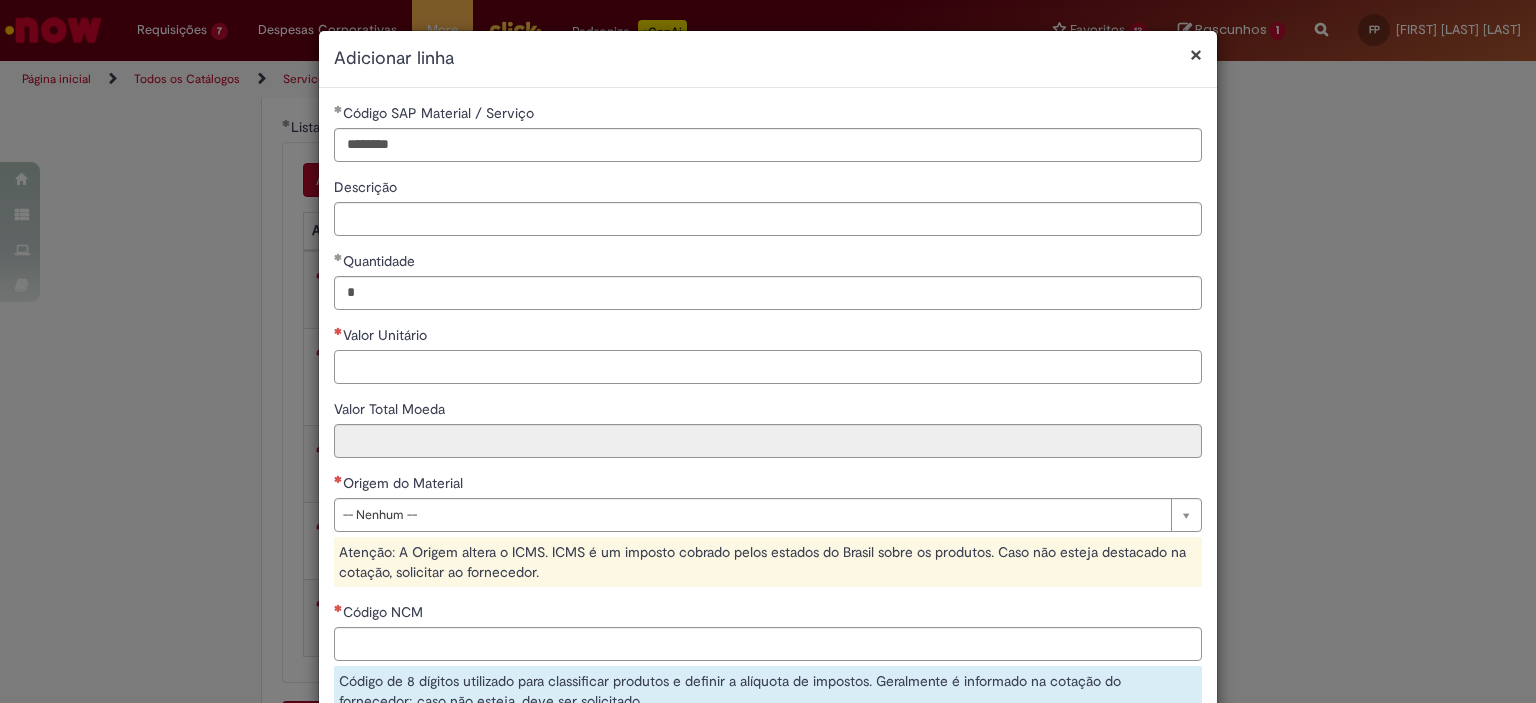 paste on "******" 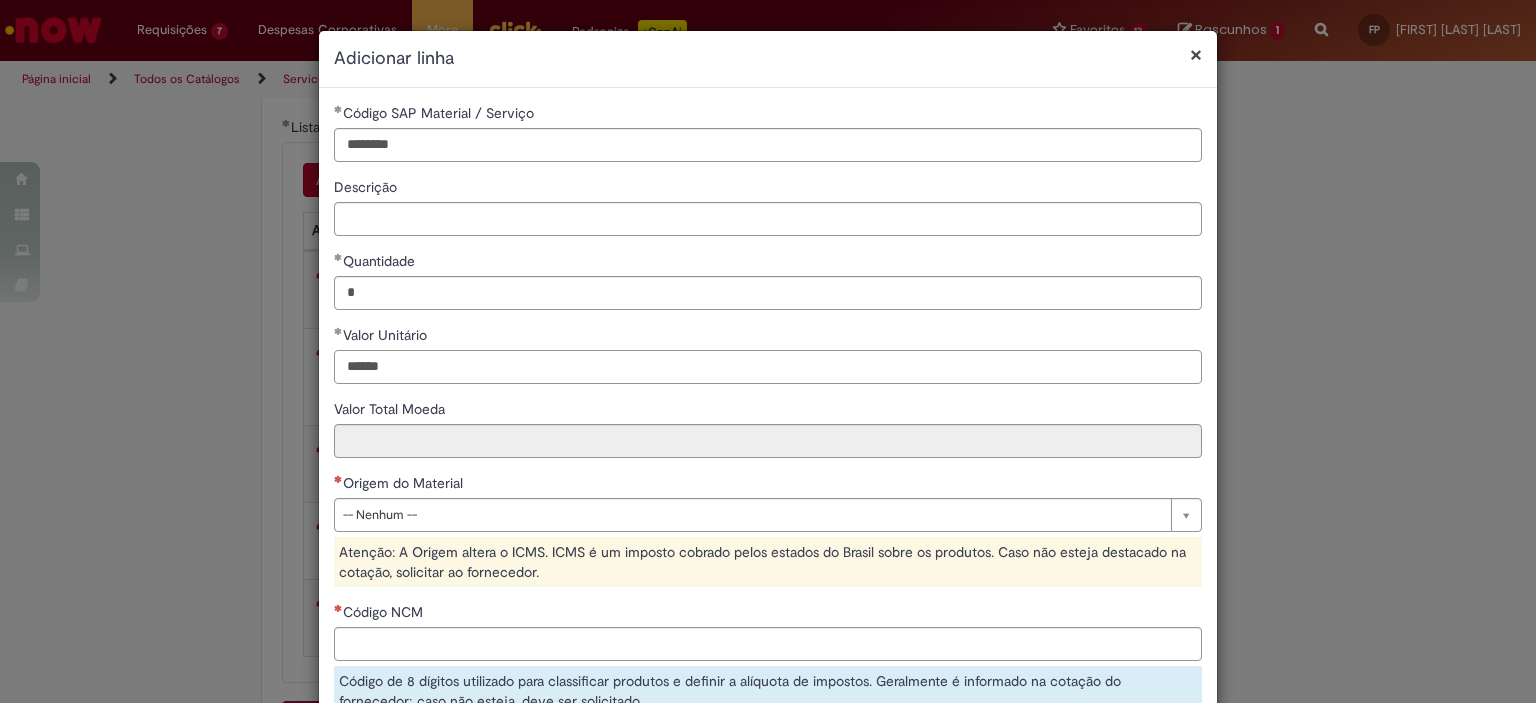type on "******" 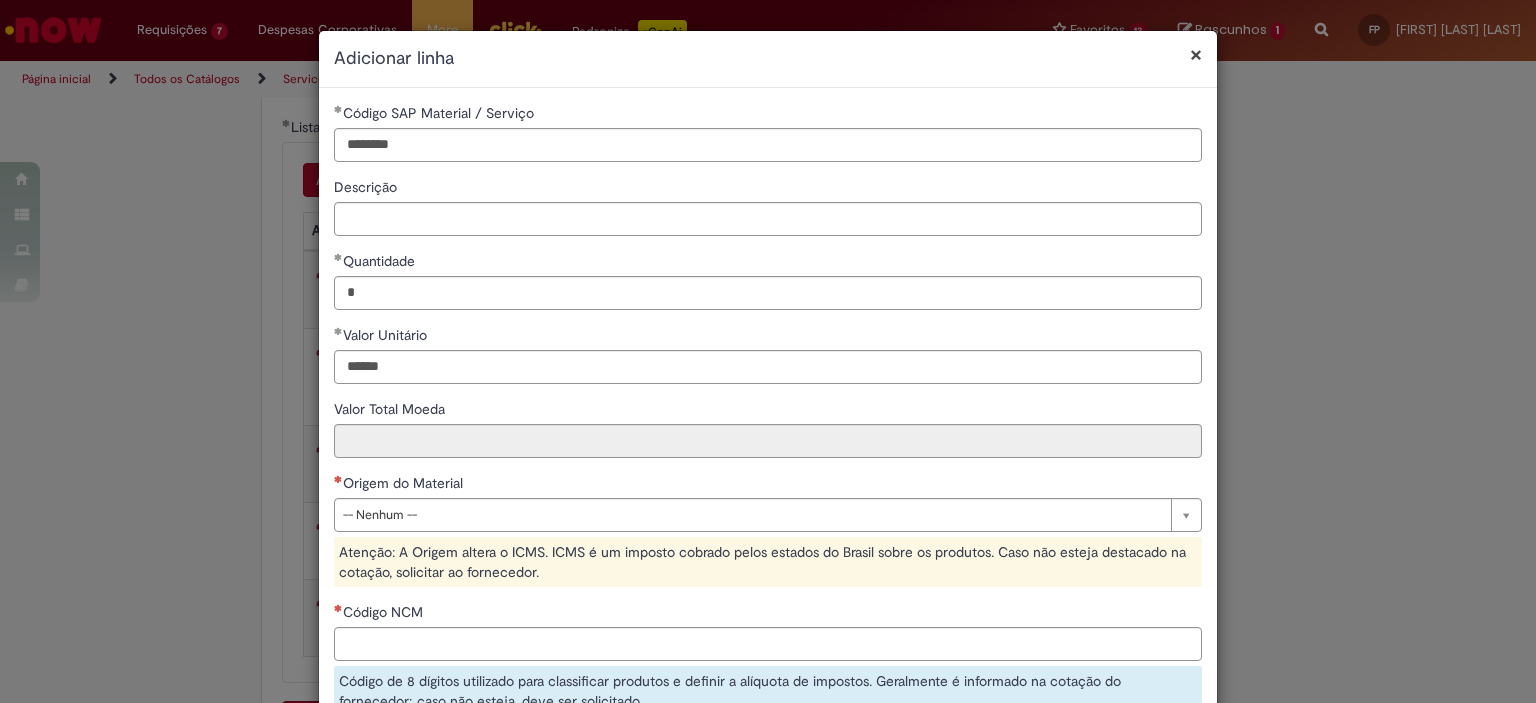 type on "******" 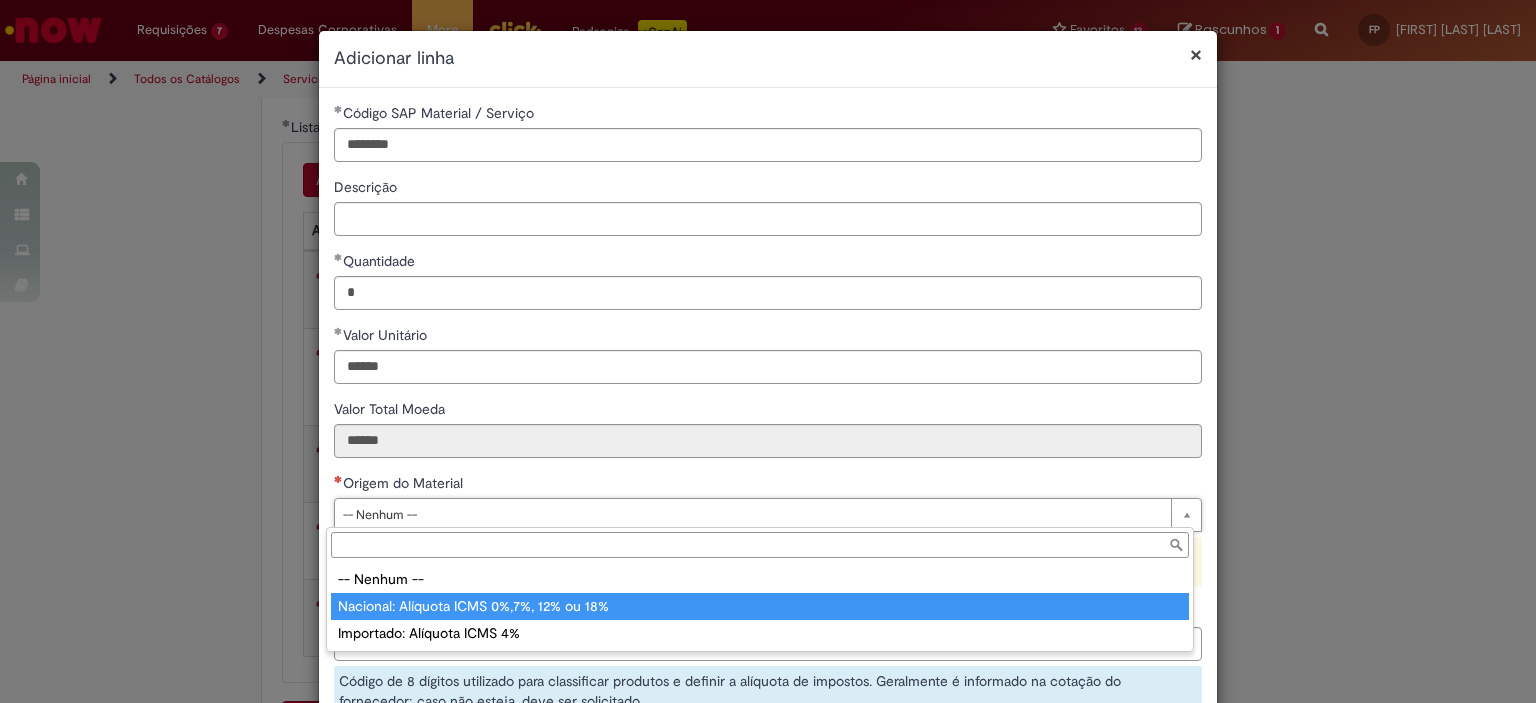 type on "**********" 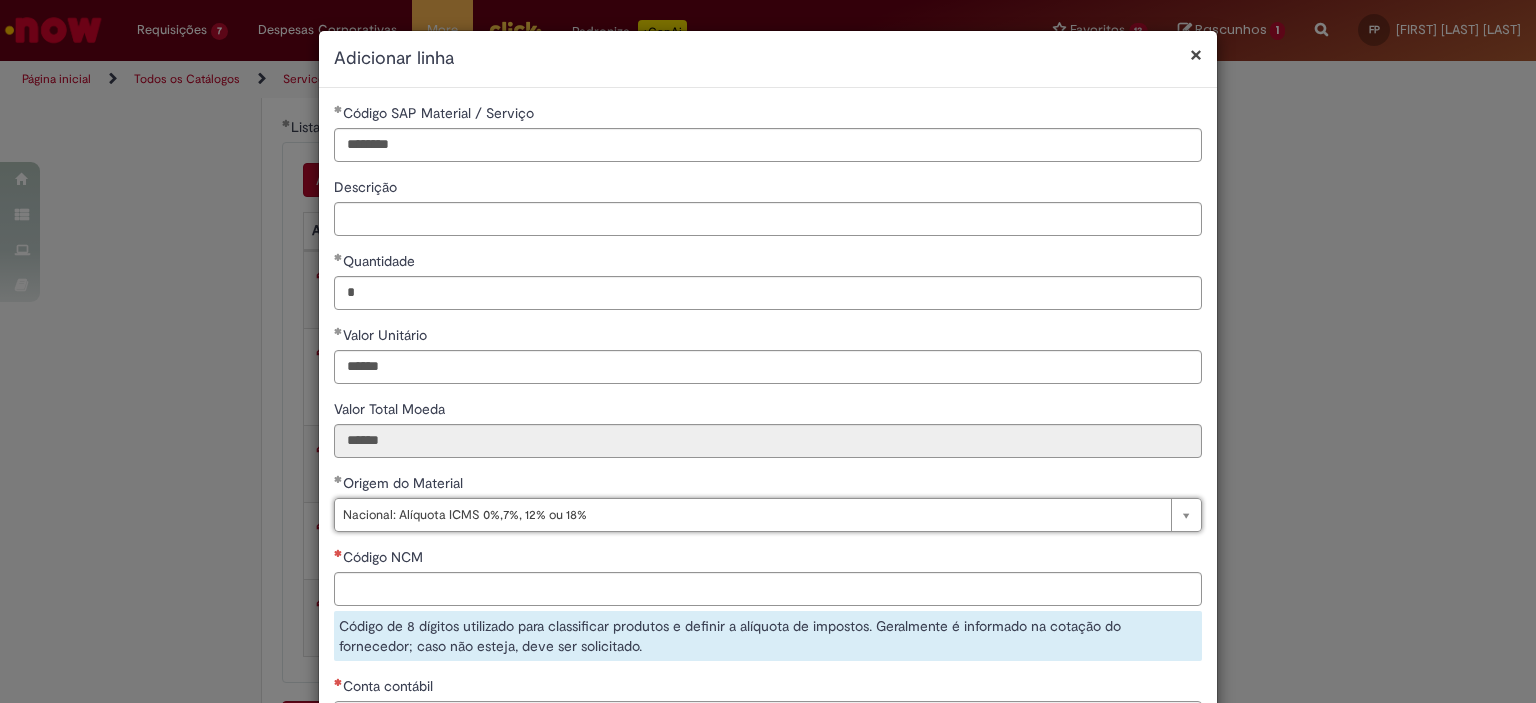scroll, scrollTop: 100, scrollLeft: 0, axis: vertical 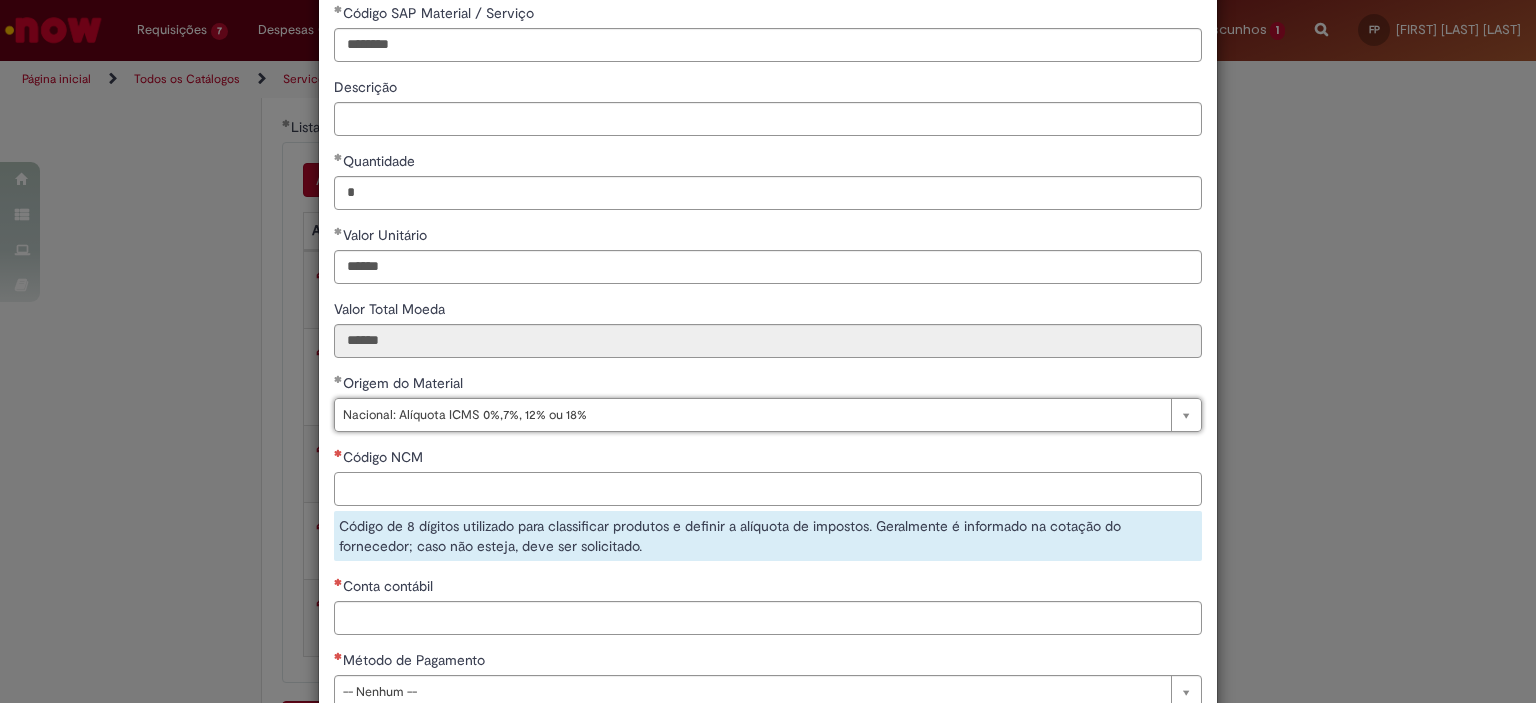 click on "Código NCM" at bounding box center (768, 489) 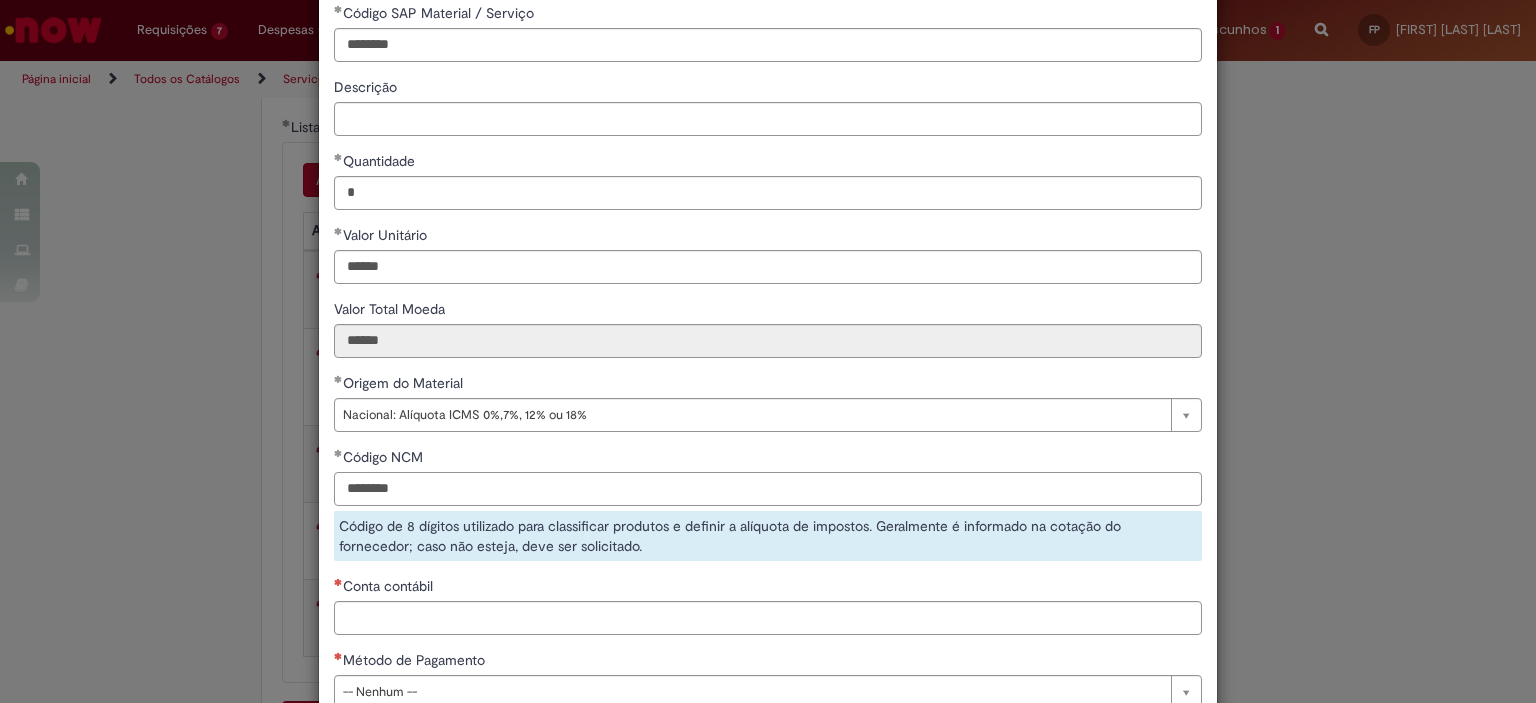 scroll, scrollTop: 200, scrollLeft: 0, axis: vertical 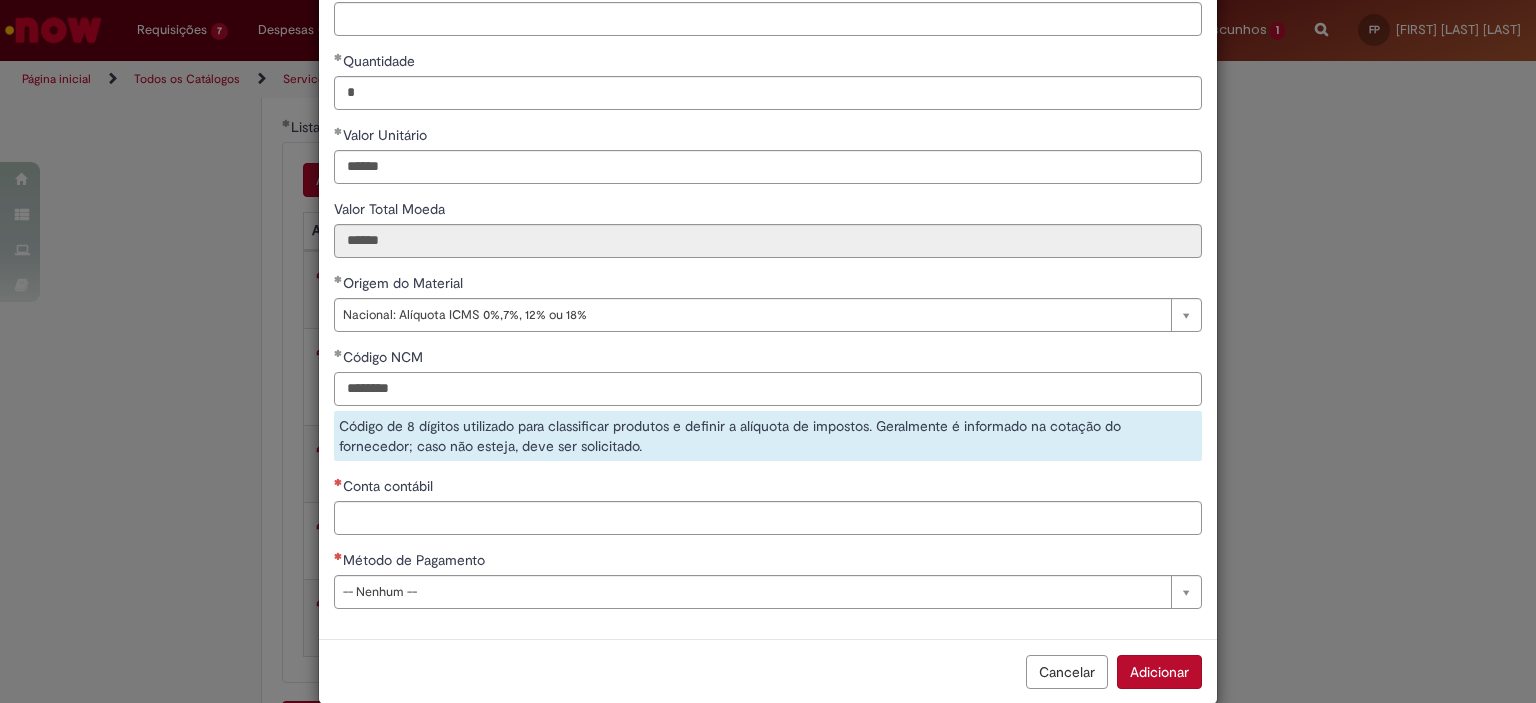 type on "********" 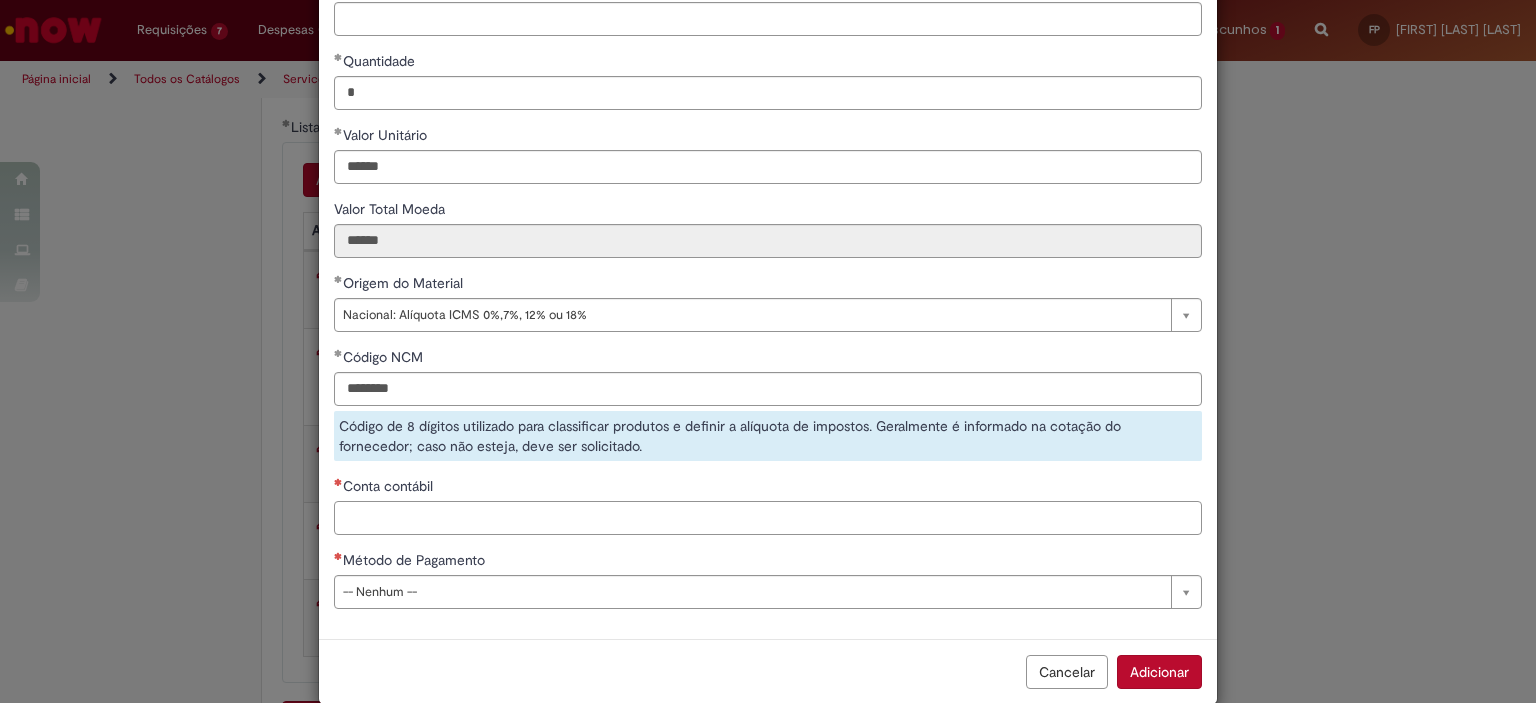 click on "**********" at bounding box center [768, 263] 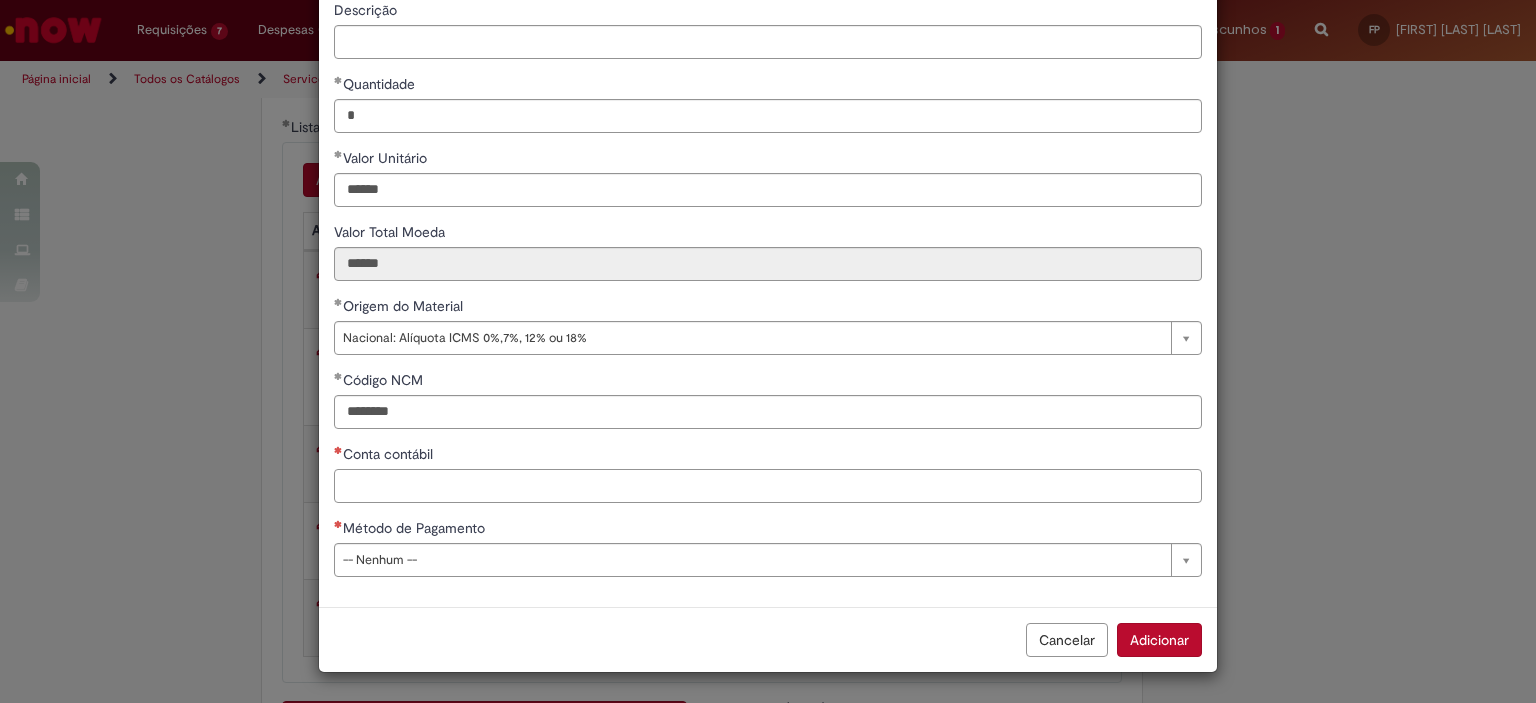 scroll, scrollTop: 175, scrollLeft: 0, axis: vertical 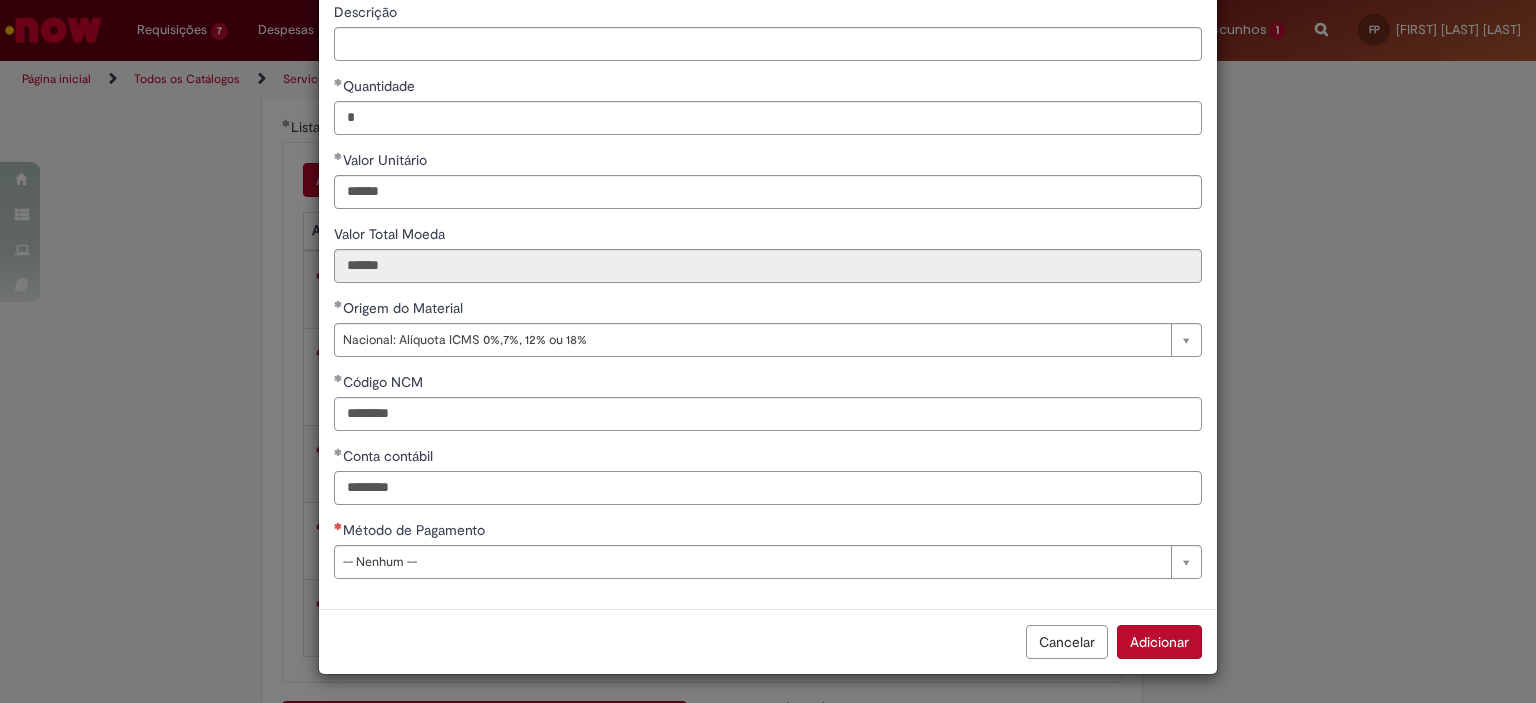 type on "********" 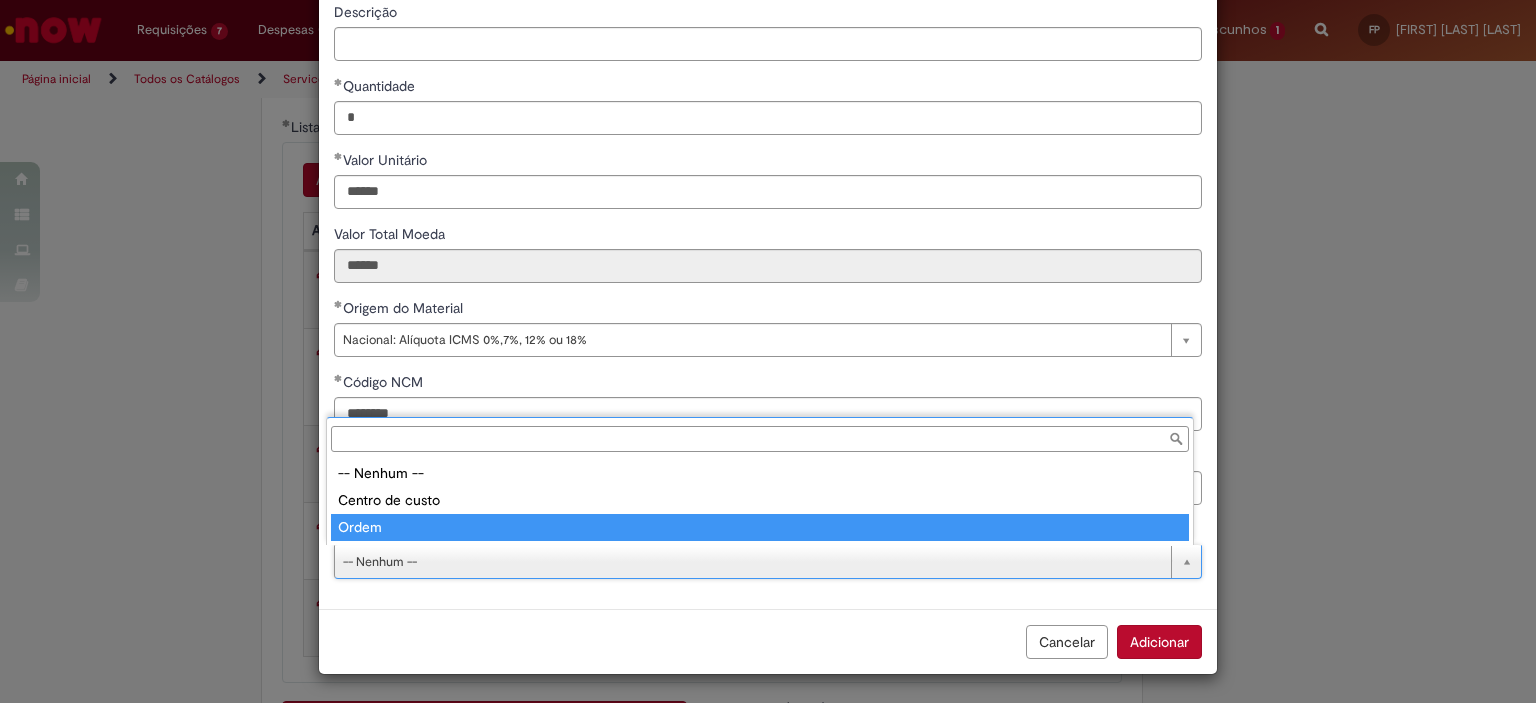 type on "*****" 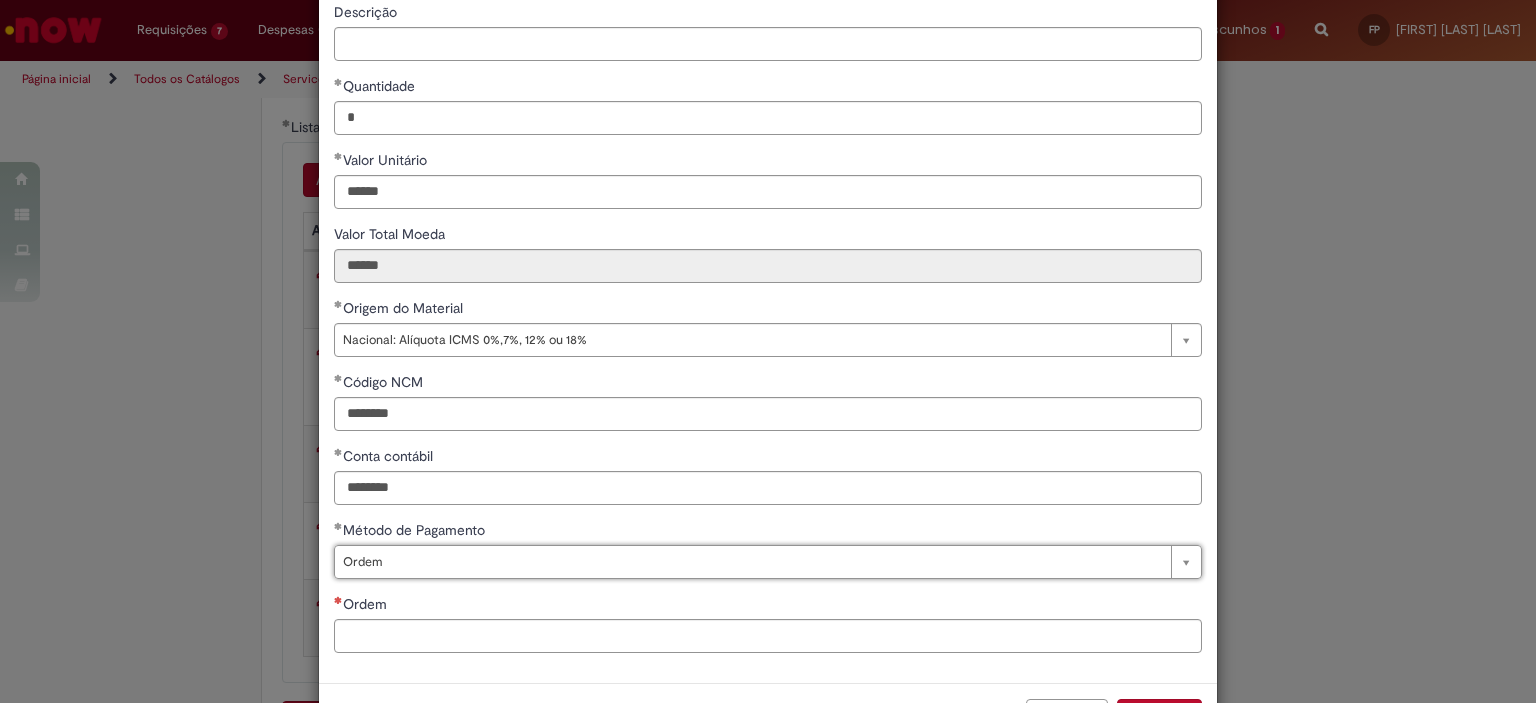 scroll, scrollTop: 249, scrollLeft: 0, axis: vertical 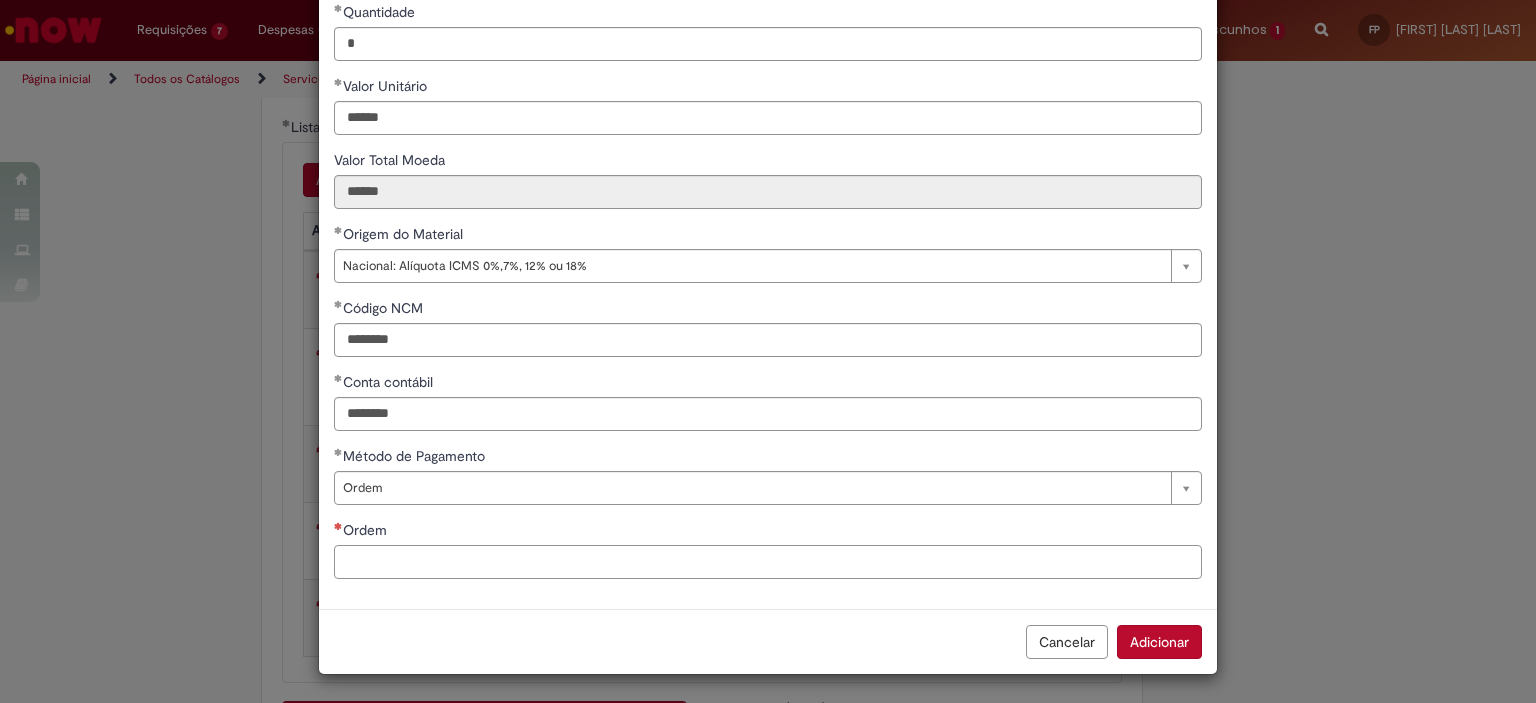 click on "Ordem" at bounding box center [768, 562] 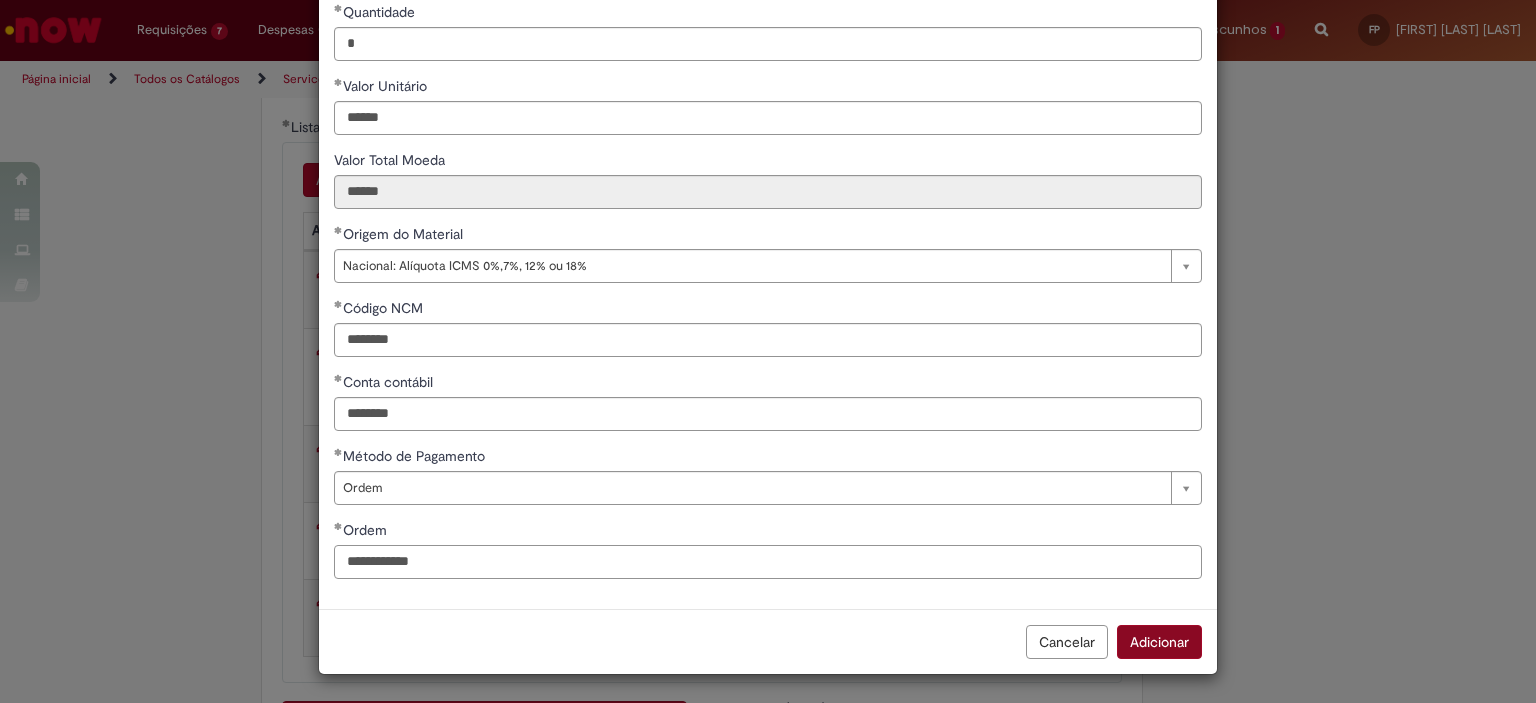 type on "**********" 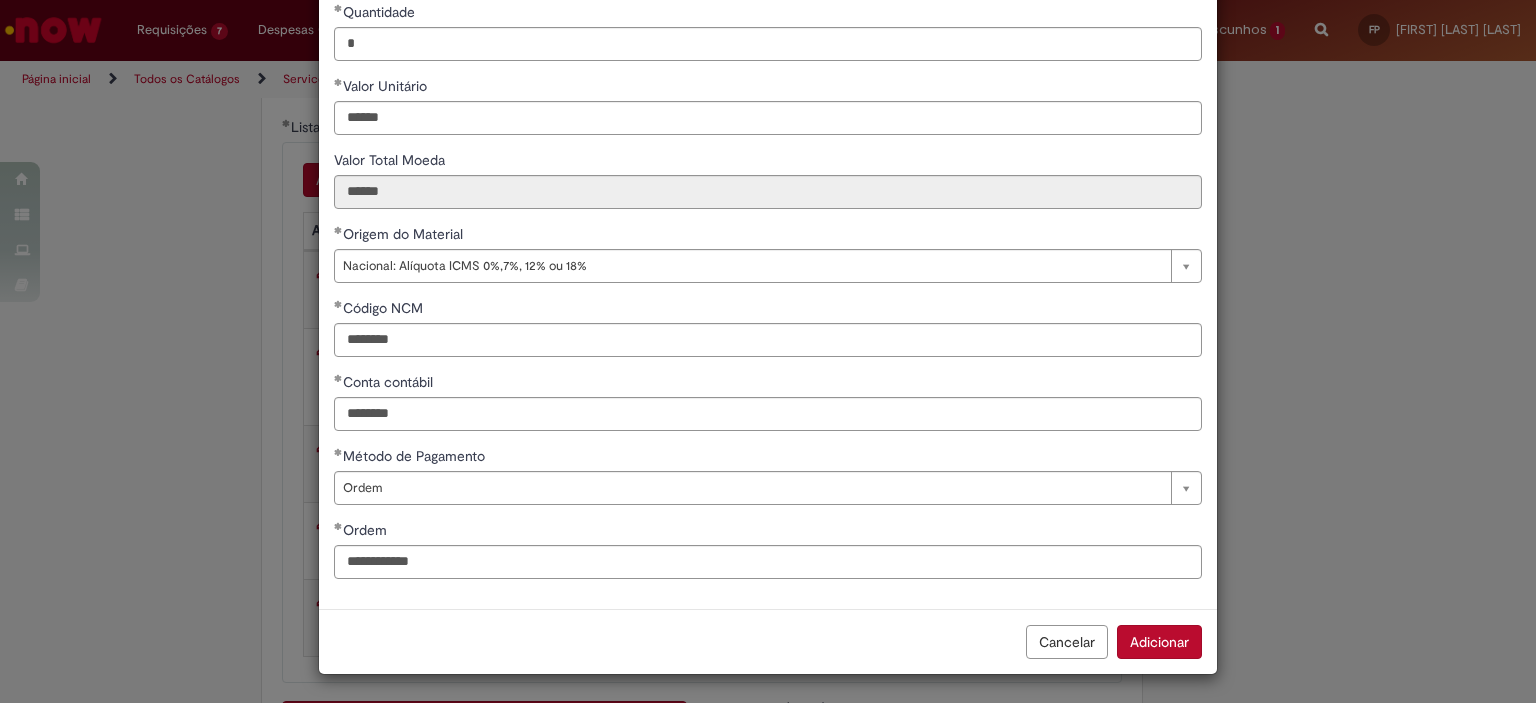 click on "Adicionar" at bounding box center (1159, 642) 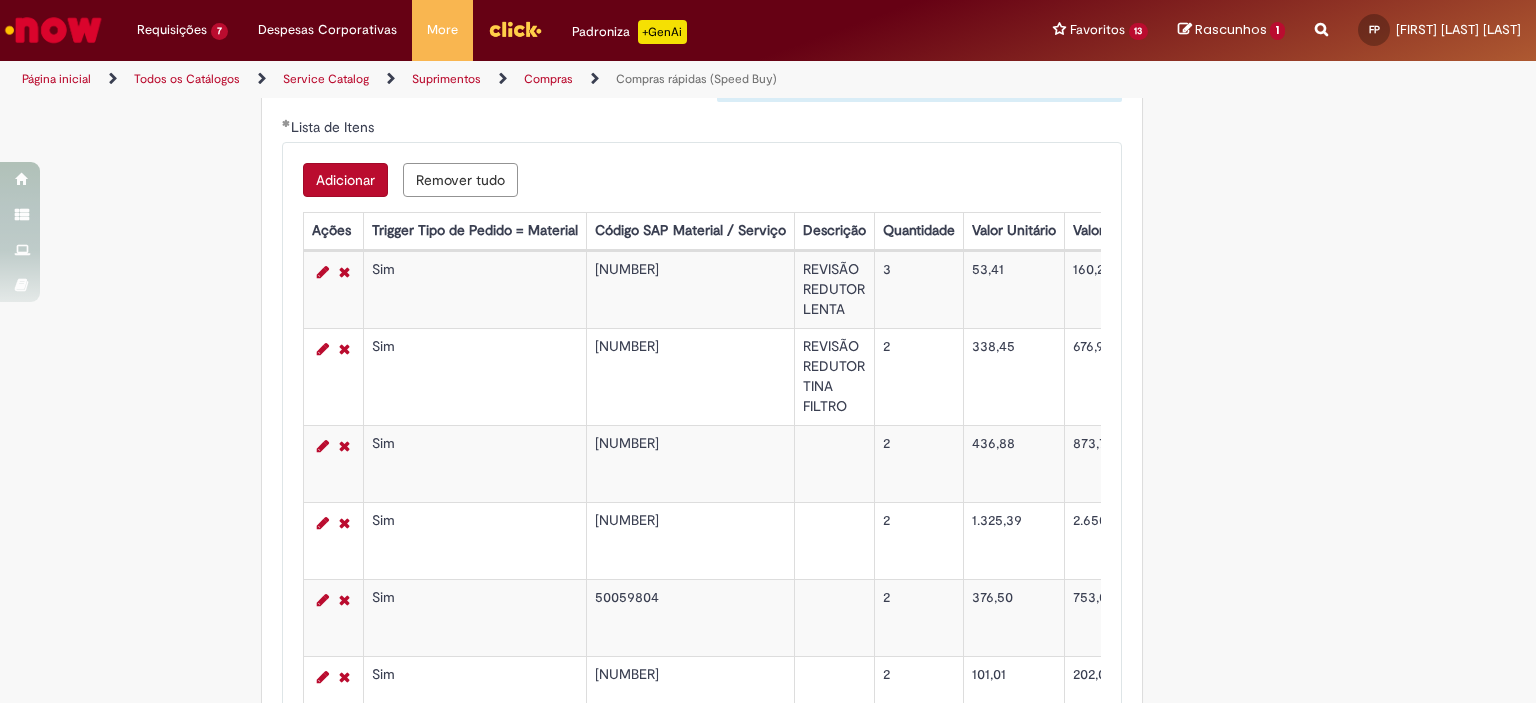 click on "Adicionar" at bounding box center [345, 180] 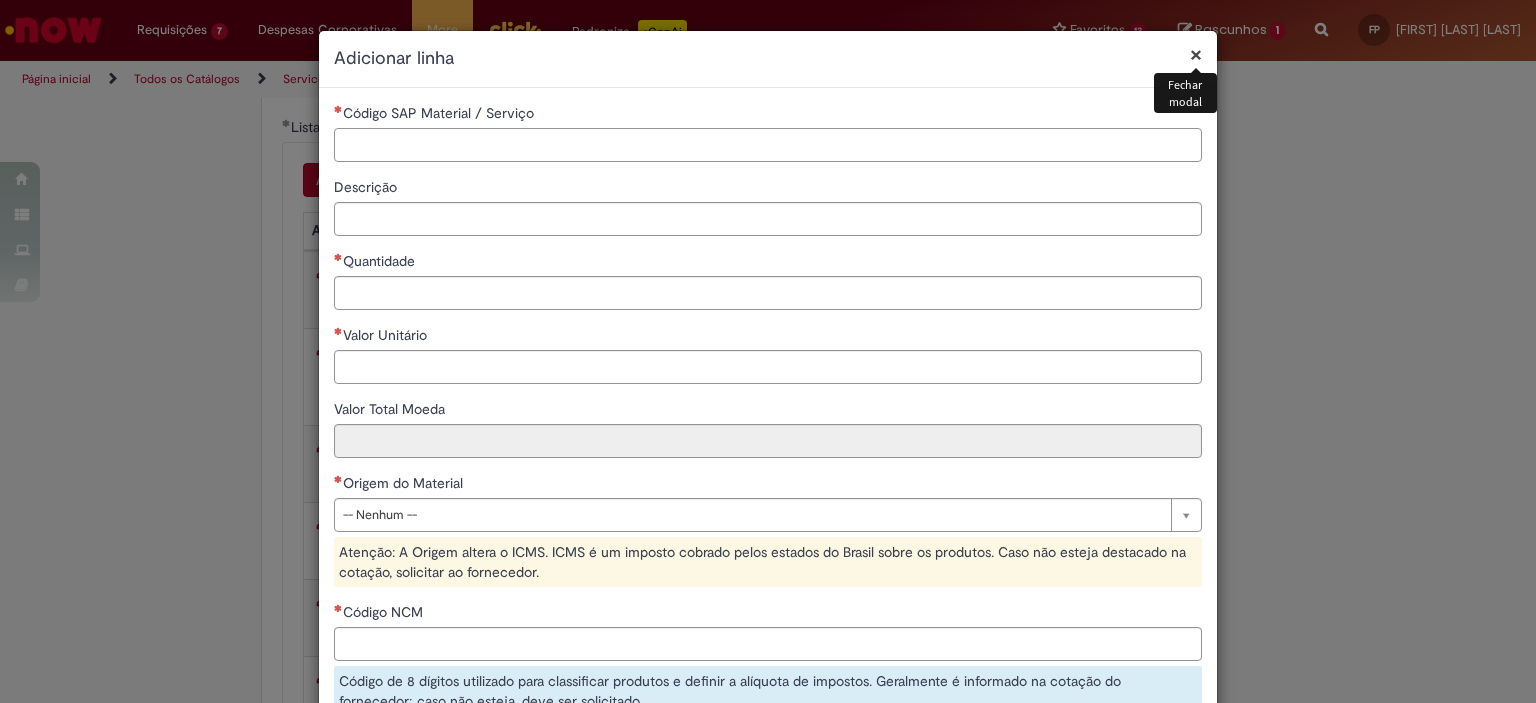 click on "Código SAP Material / Serviço" at bounding box center (768, 145) 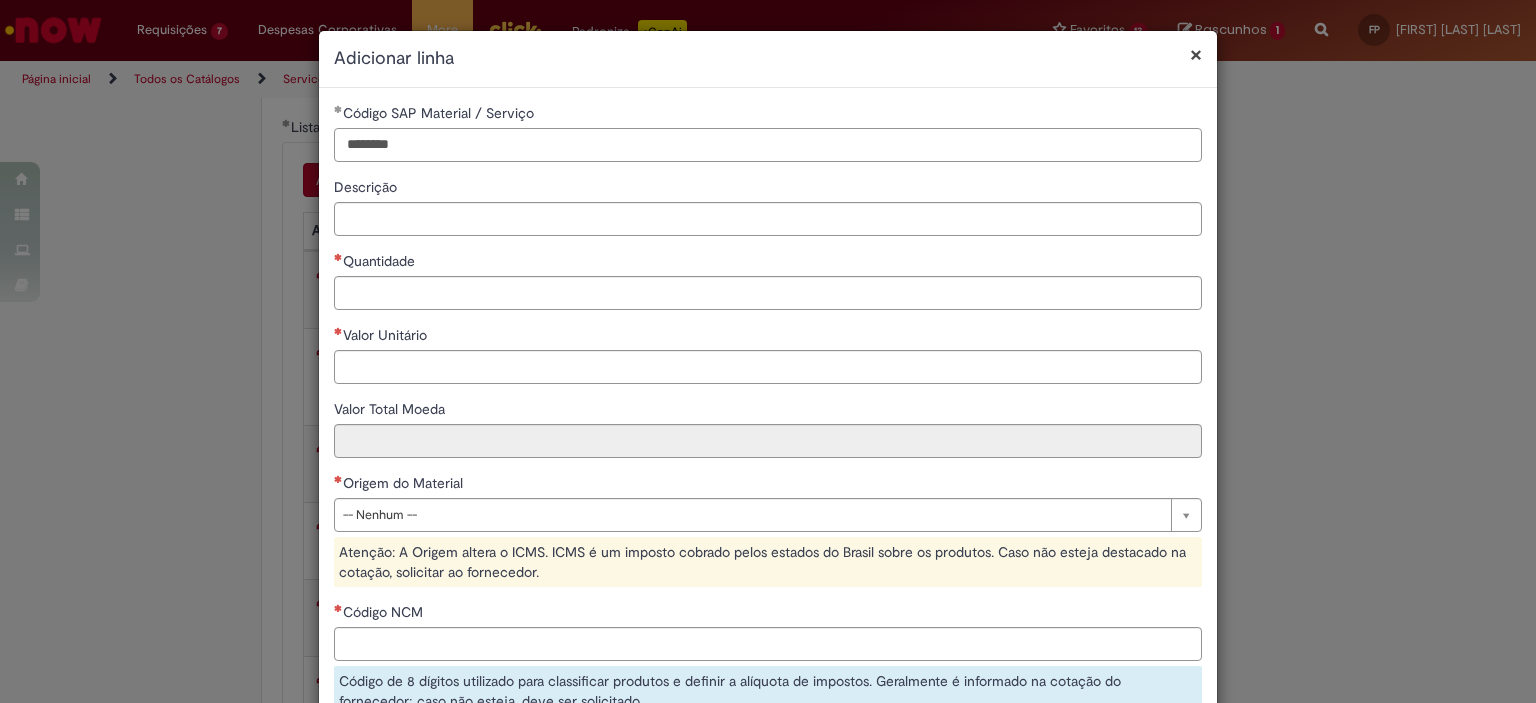 type on "********" 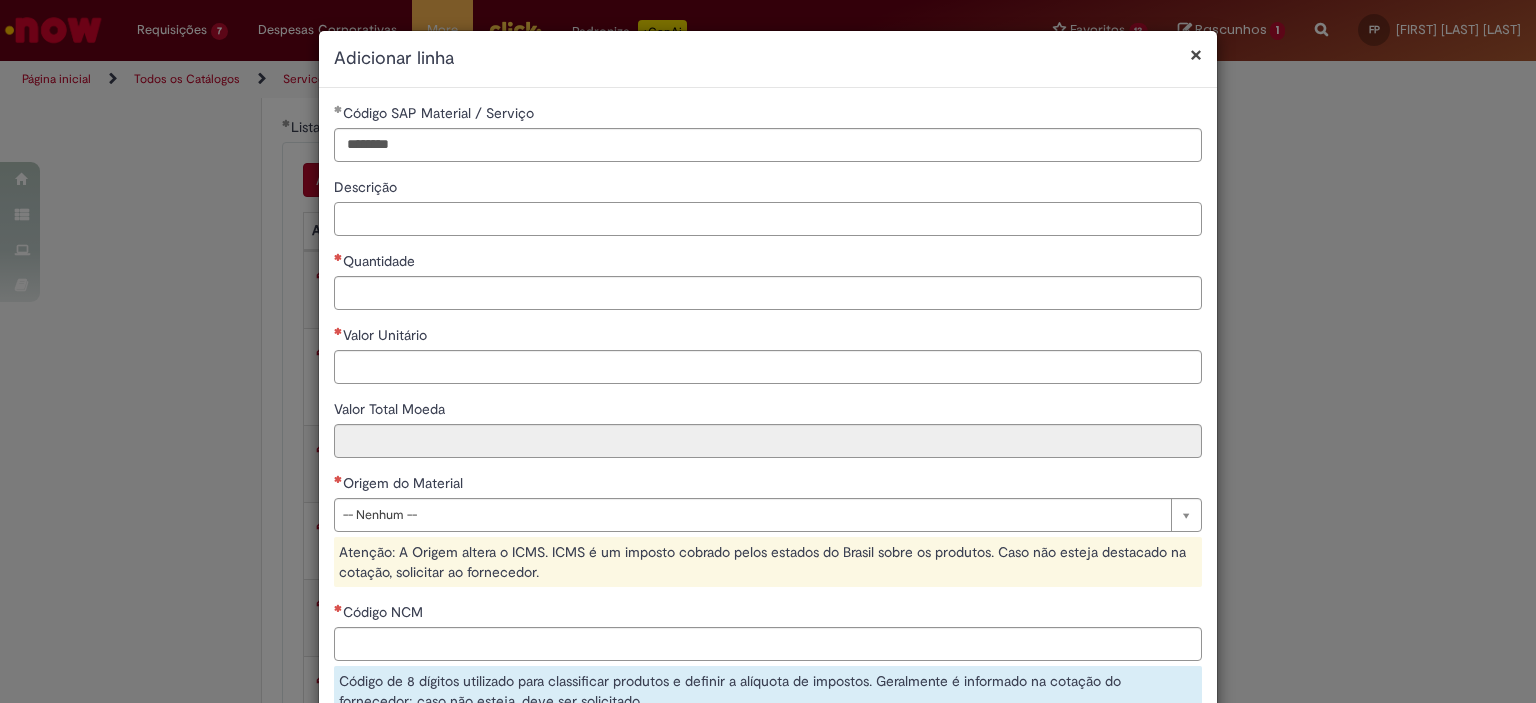 click on "Descrição" at bounding box center (768, 219) 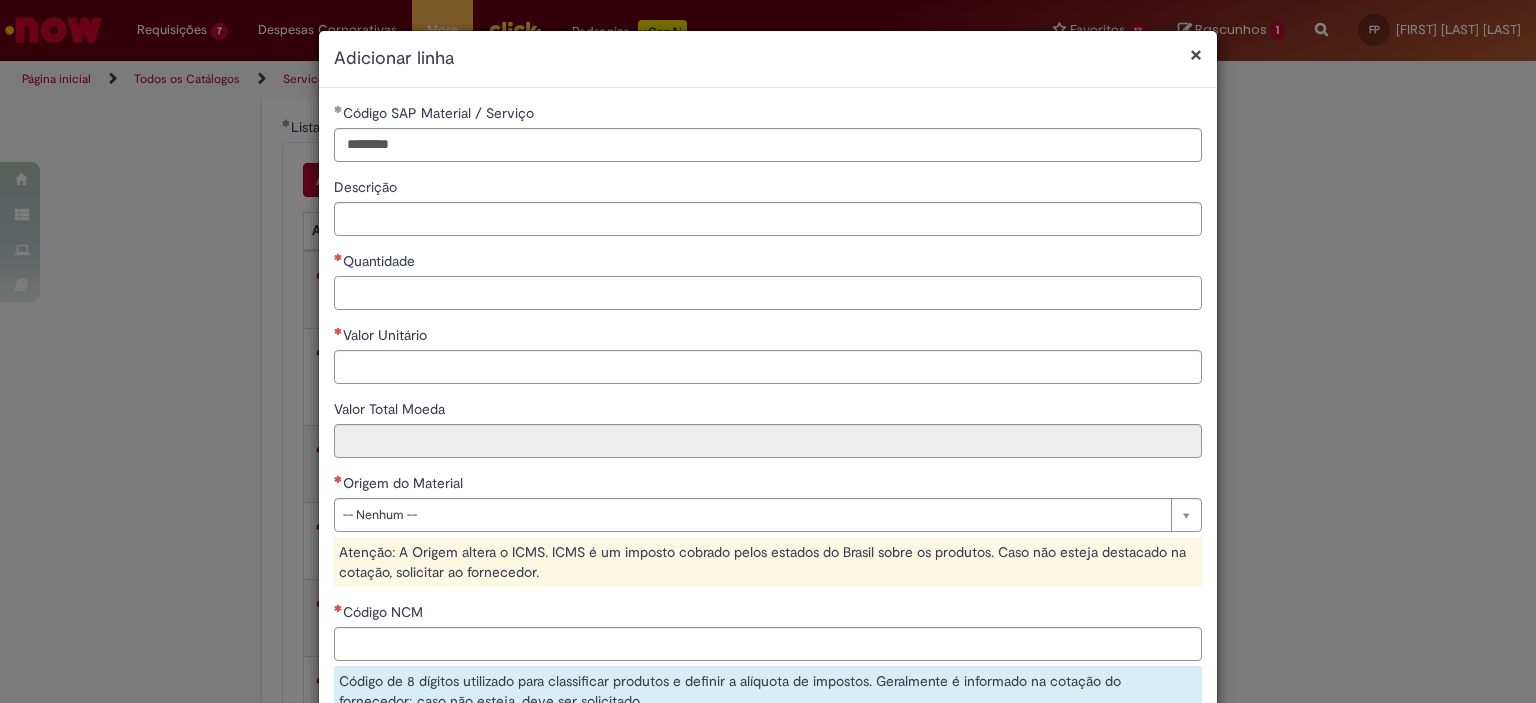 click on "Quantidade" at bounding box center (768, 293) 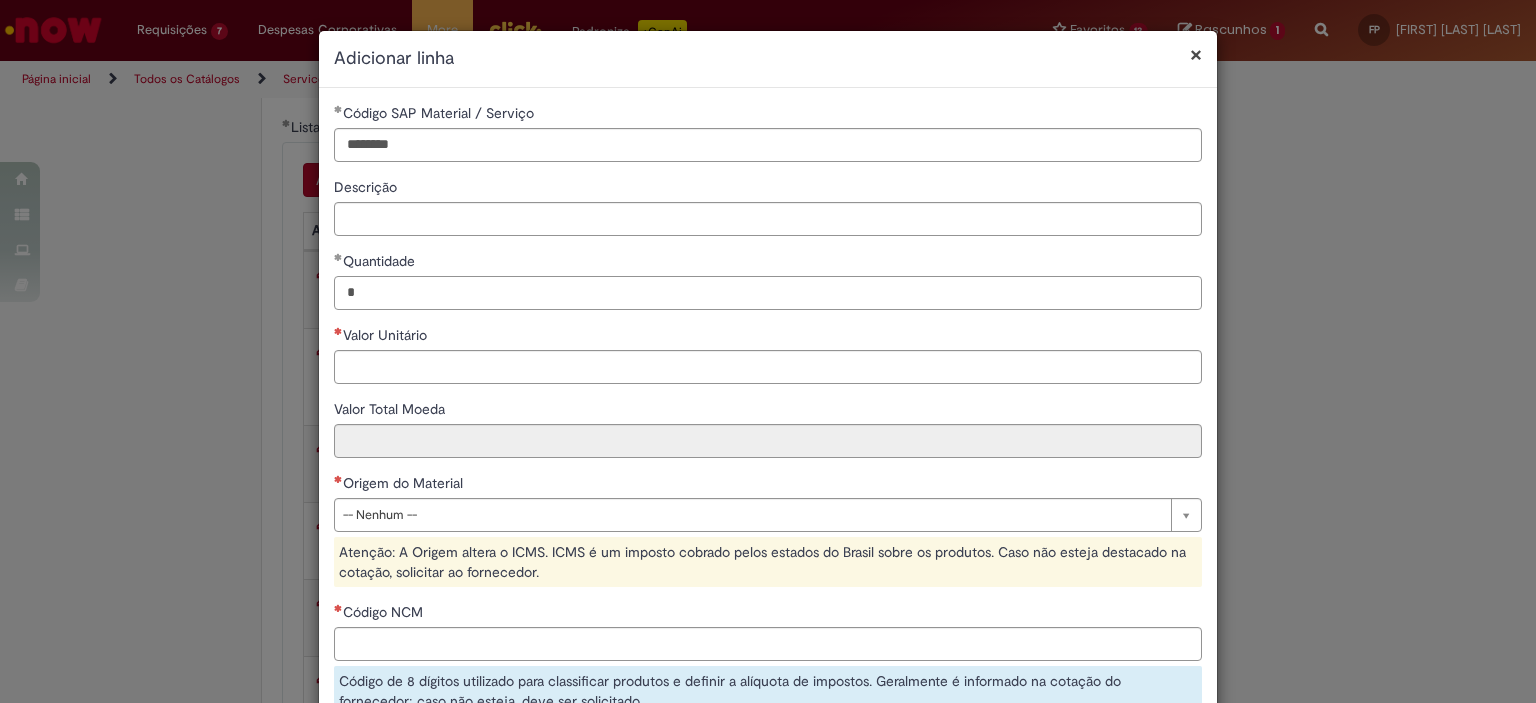 type on "*" 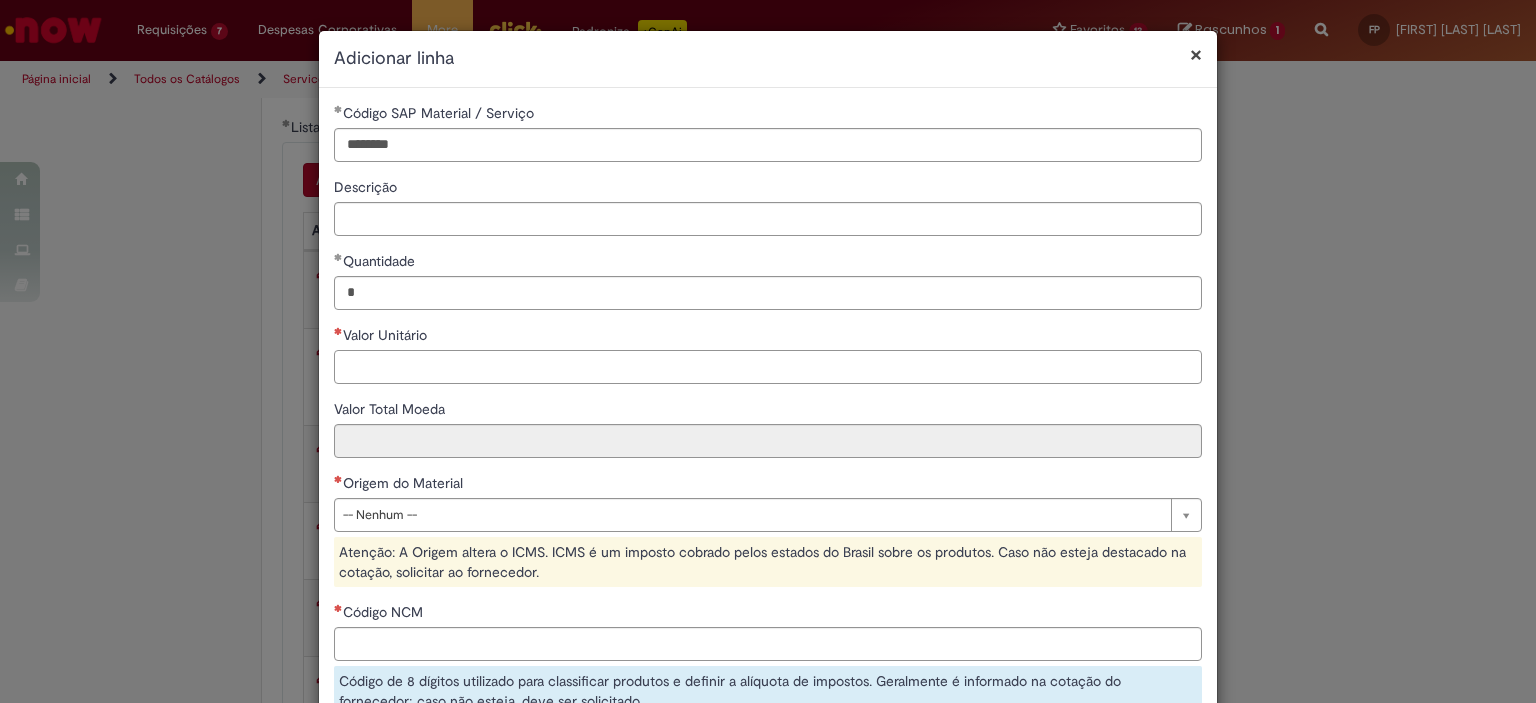 click on "Valor Unitário" at bounding box center (768, 367) 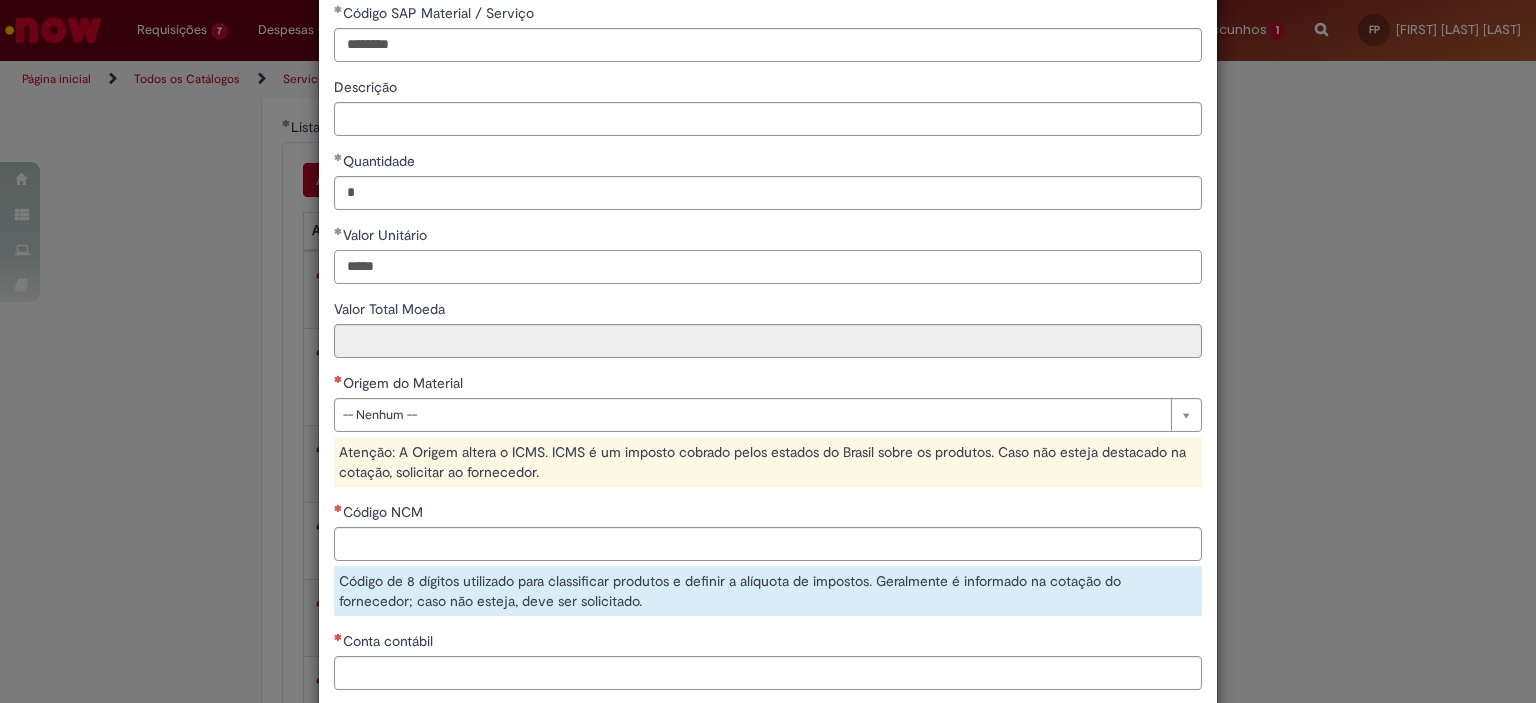 type on "*****" 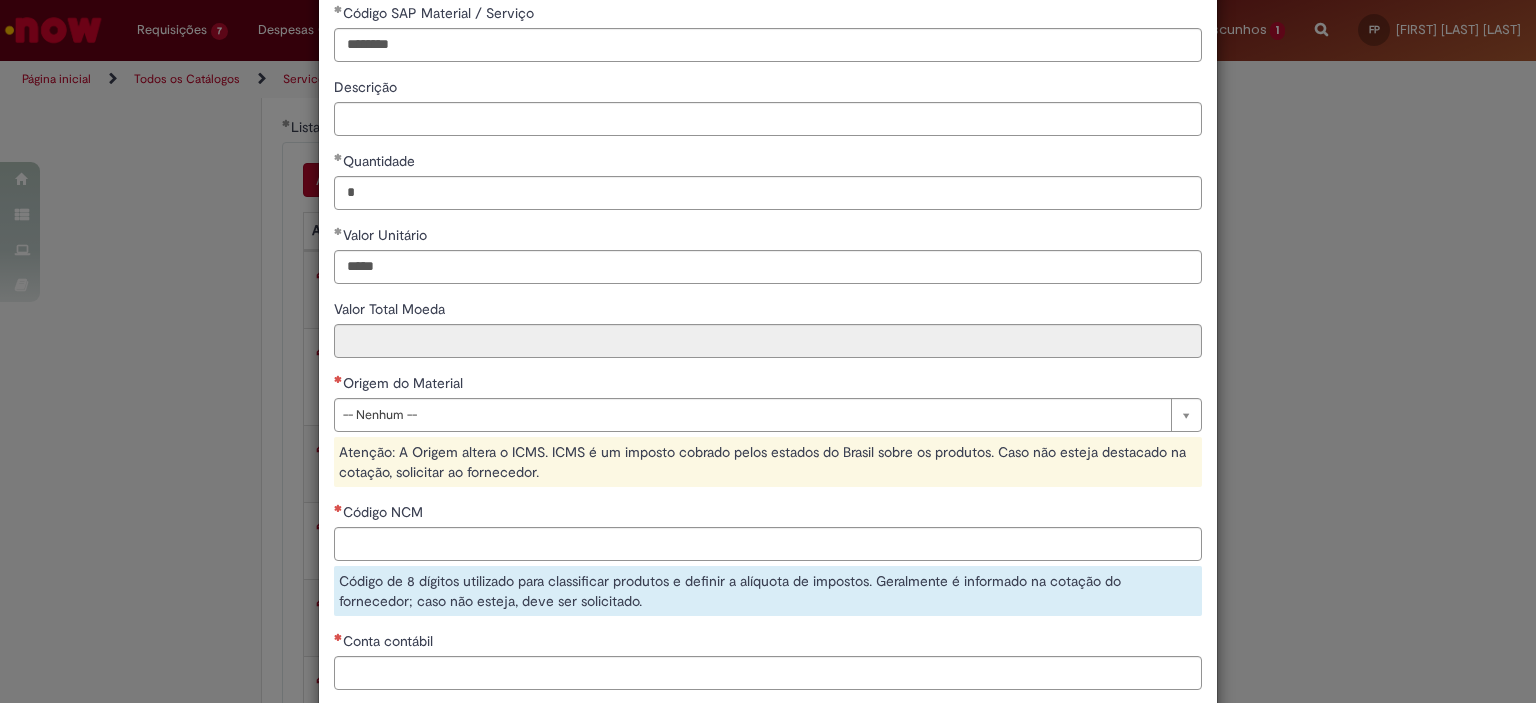 type on "*****" 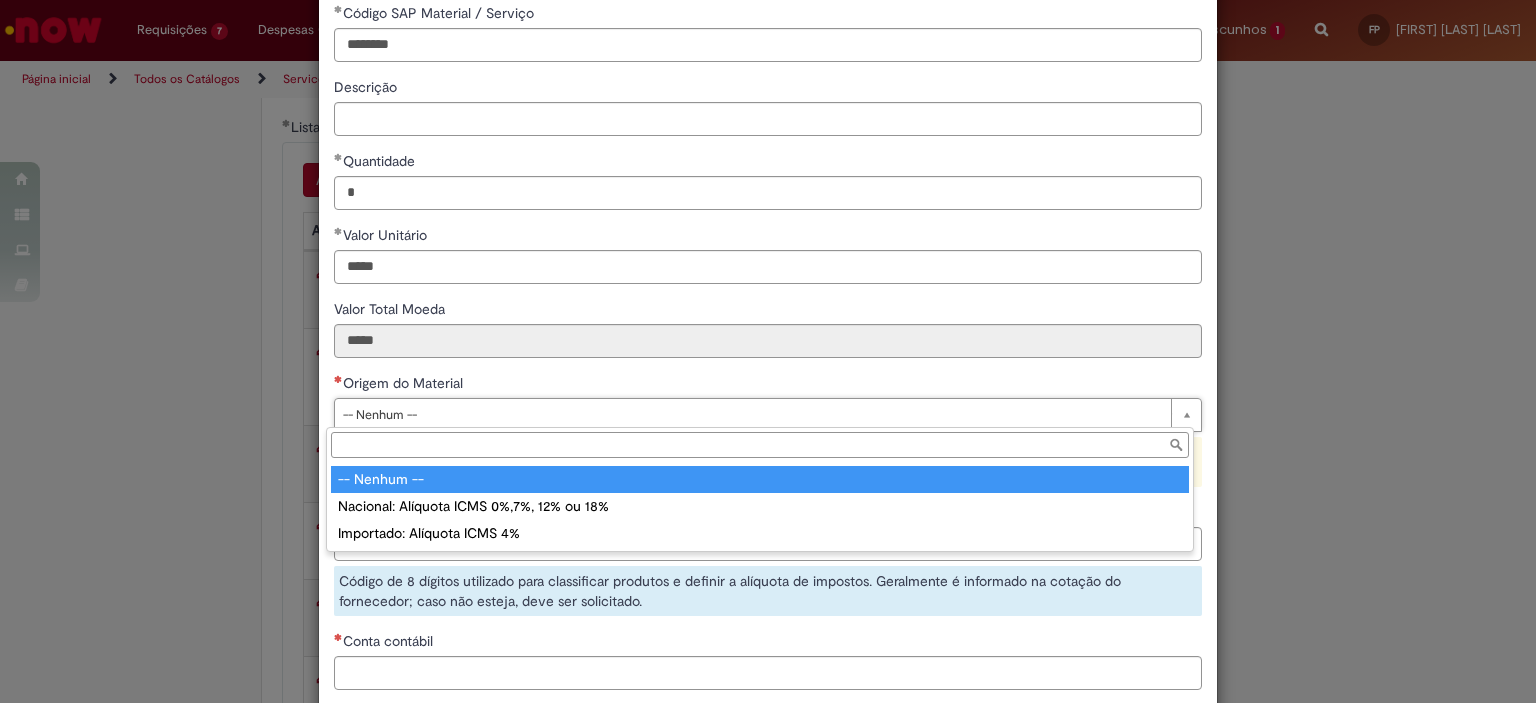 scroll, scrollTop: 100, scrollLeft: 0, axis: vertical 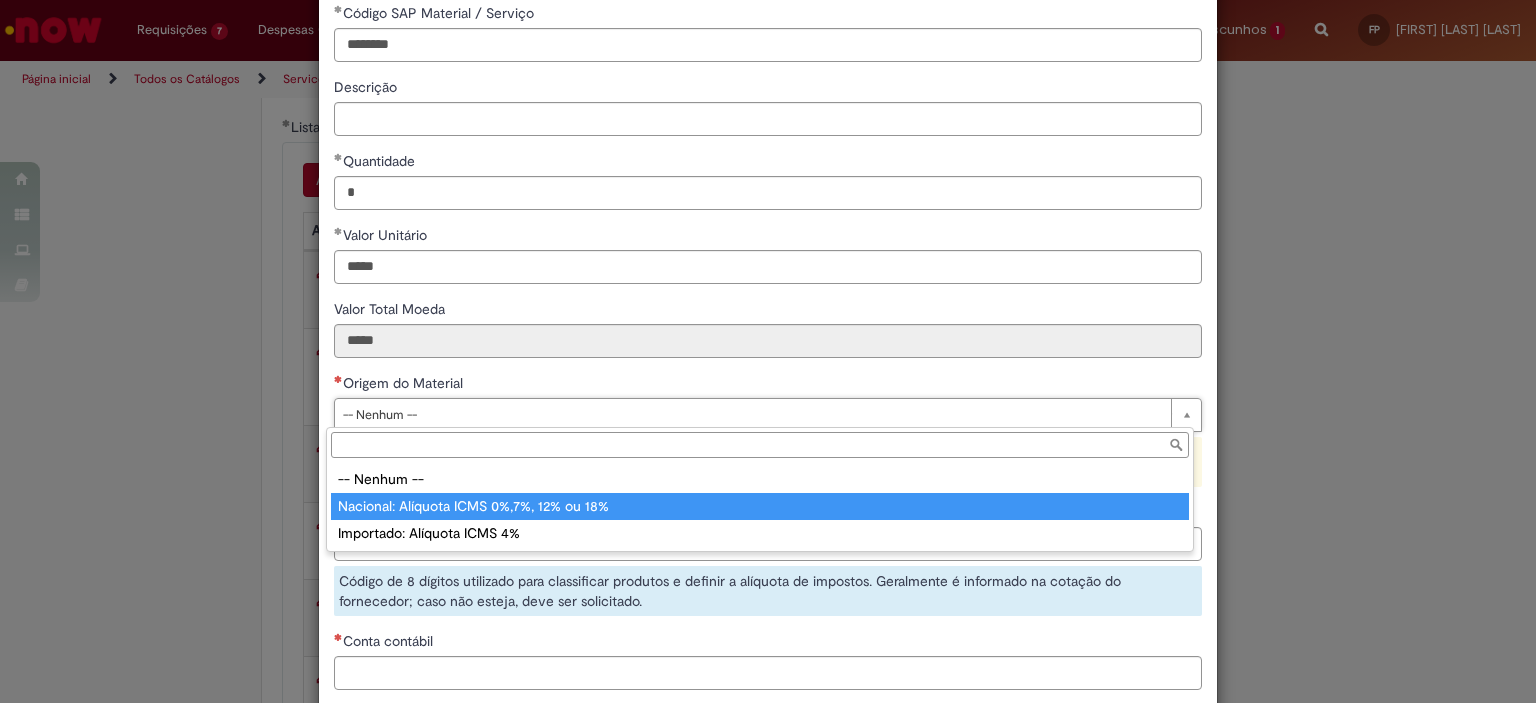type on "**********" 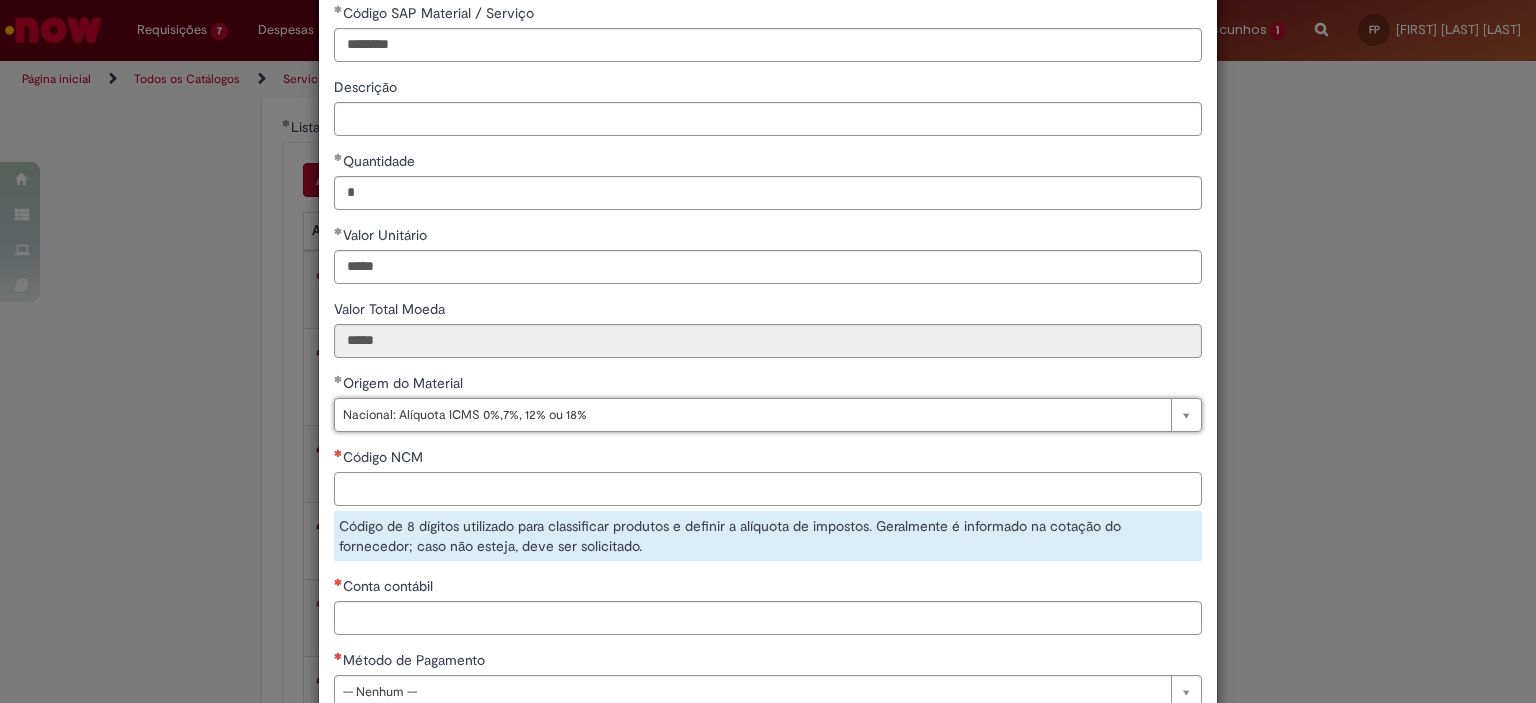 click on "Código NCM" at bounding box center [768, 489] 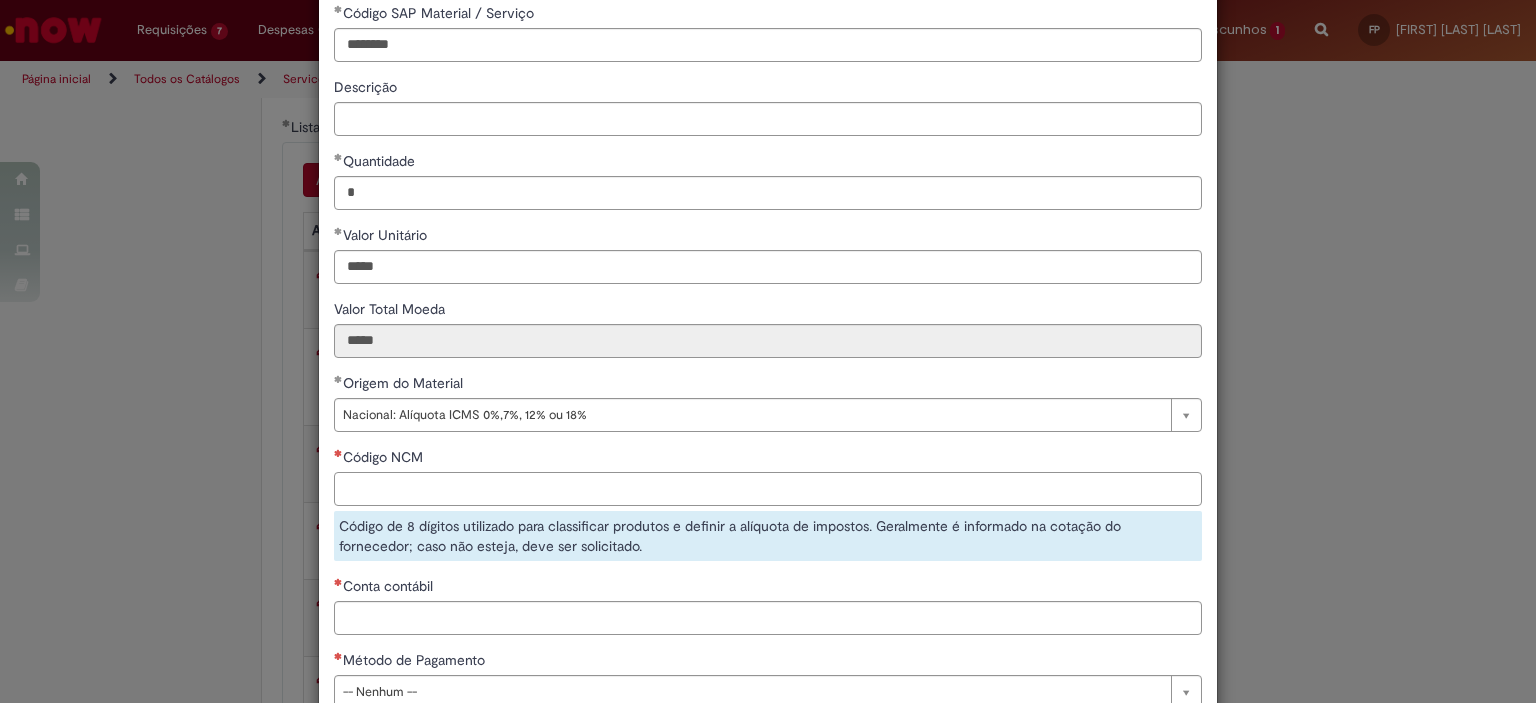 scroll, scrollTop: 200, scrollLeft: 0, axis: vertical 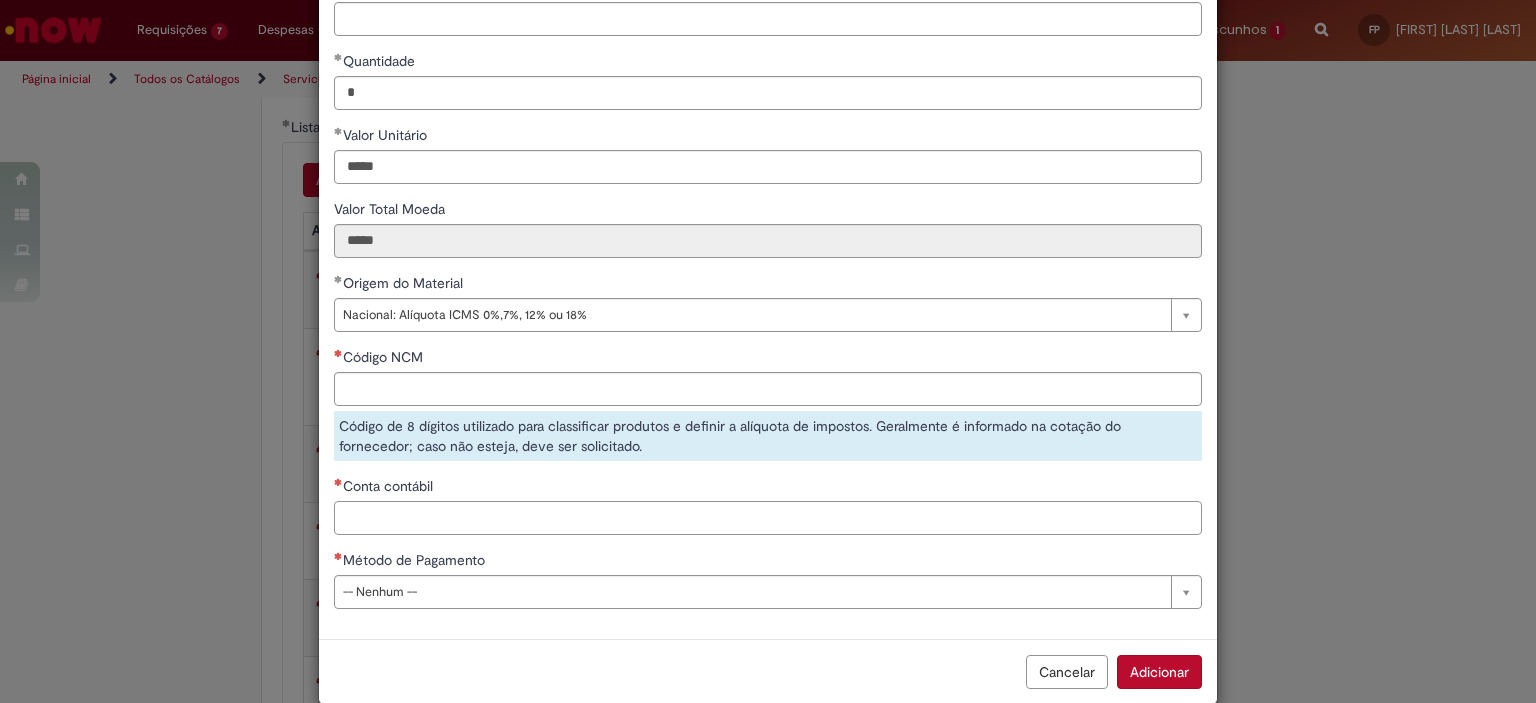 click on "Conta contábil" at bounding box center [768, 518] 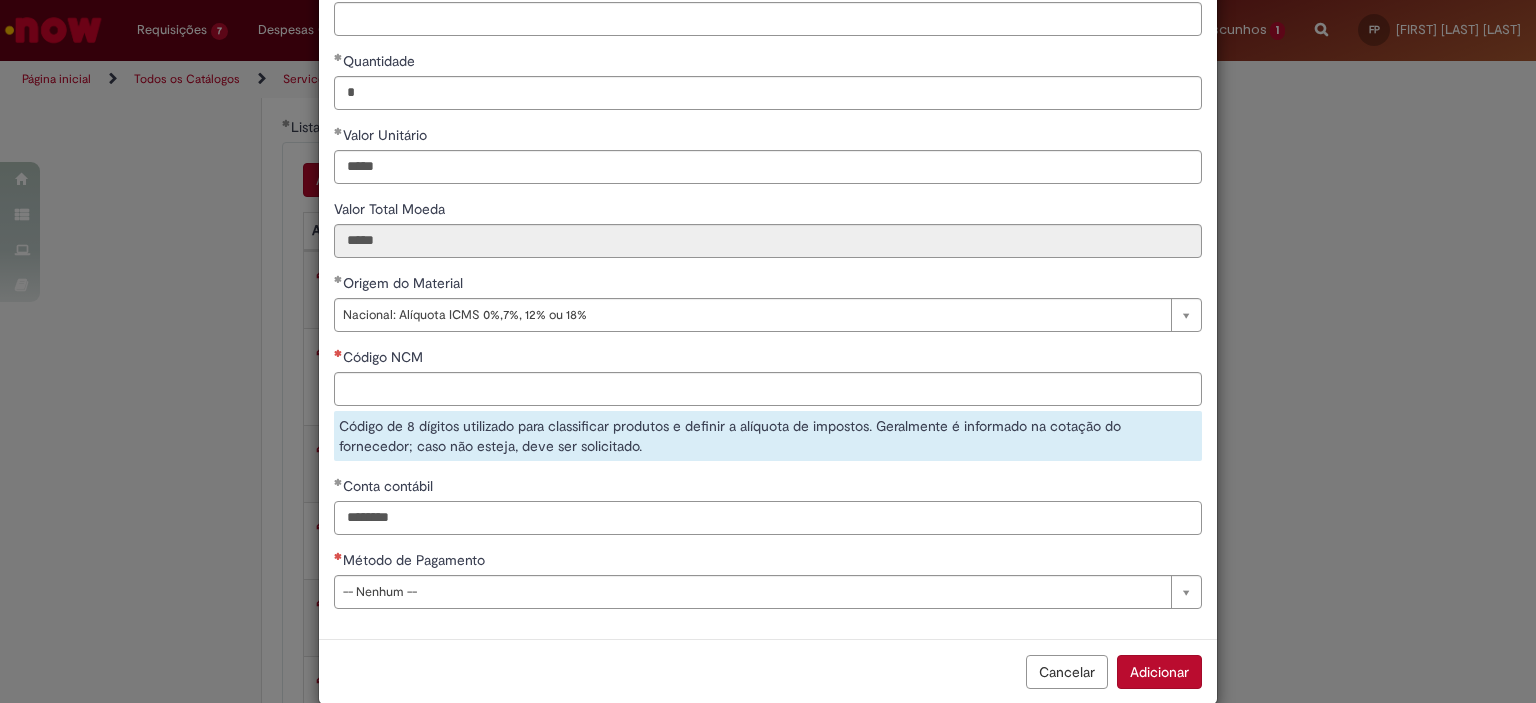 type on "********" 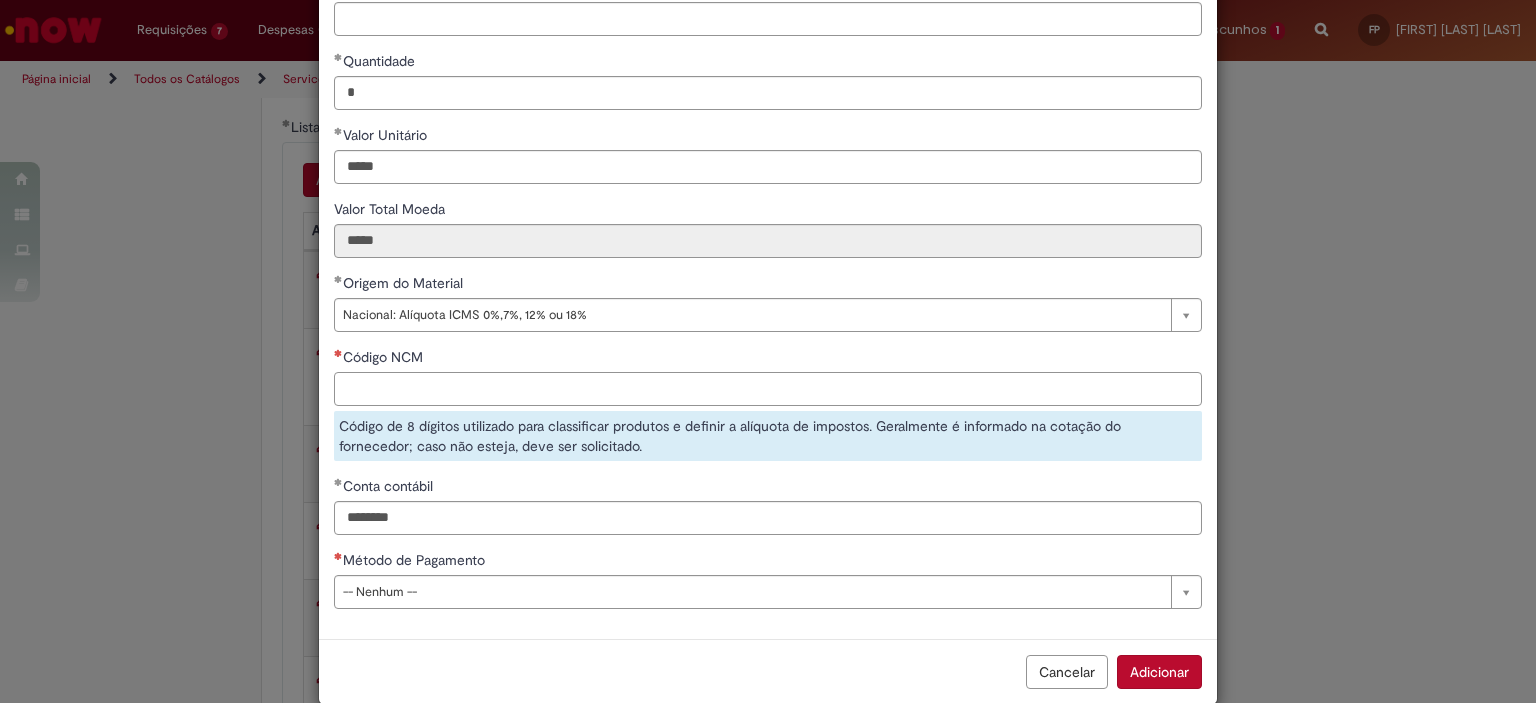 click on "Código NCM" at bounding box center (768, 389) 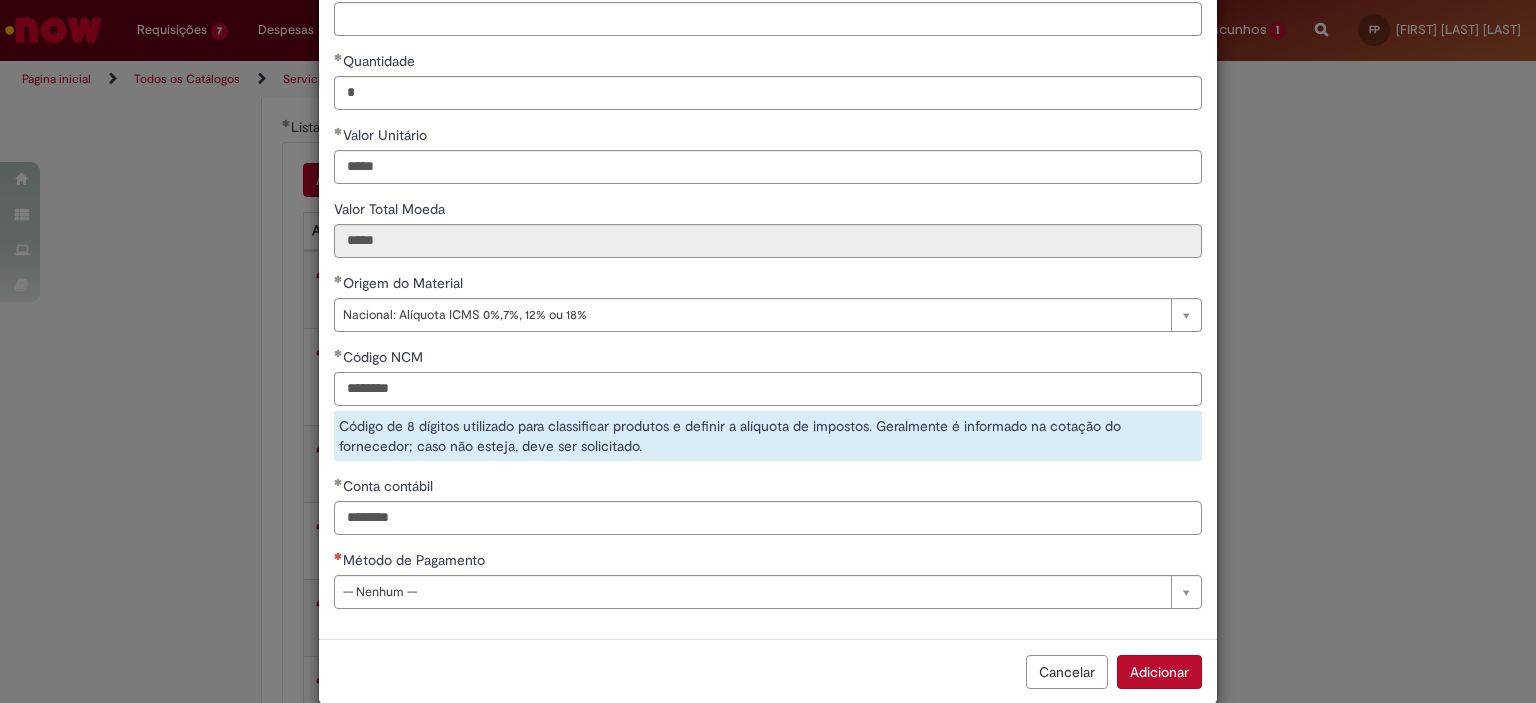 type on "********" 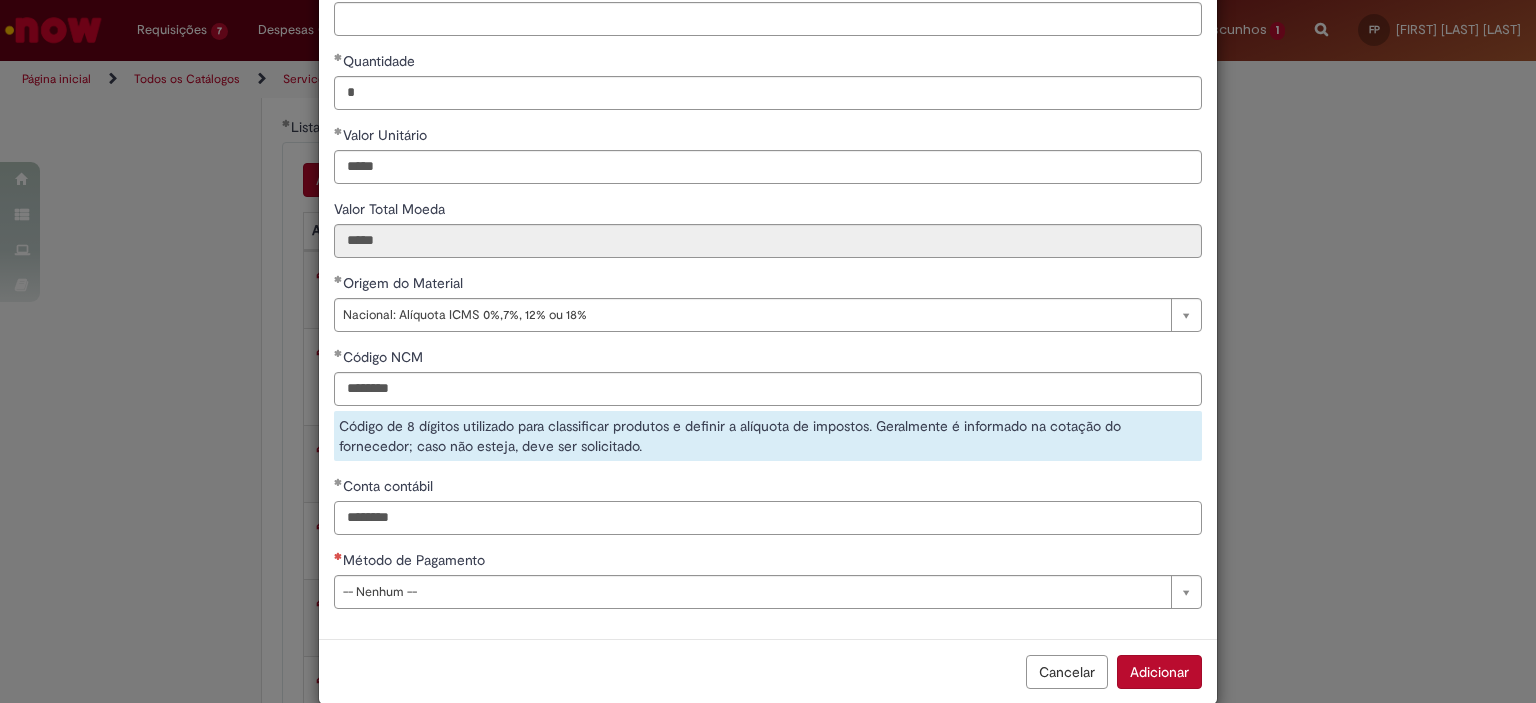 click on "**********" at bounding box center [768, 263] 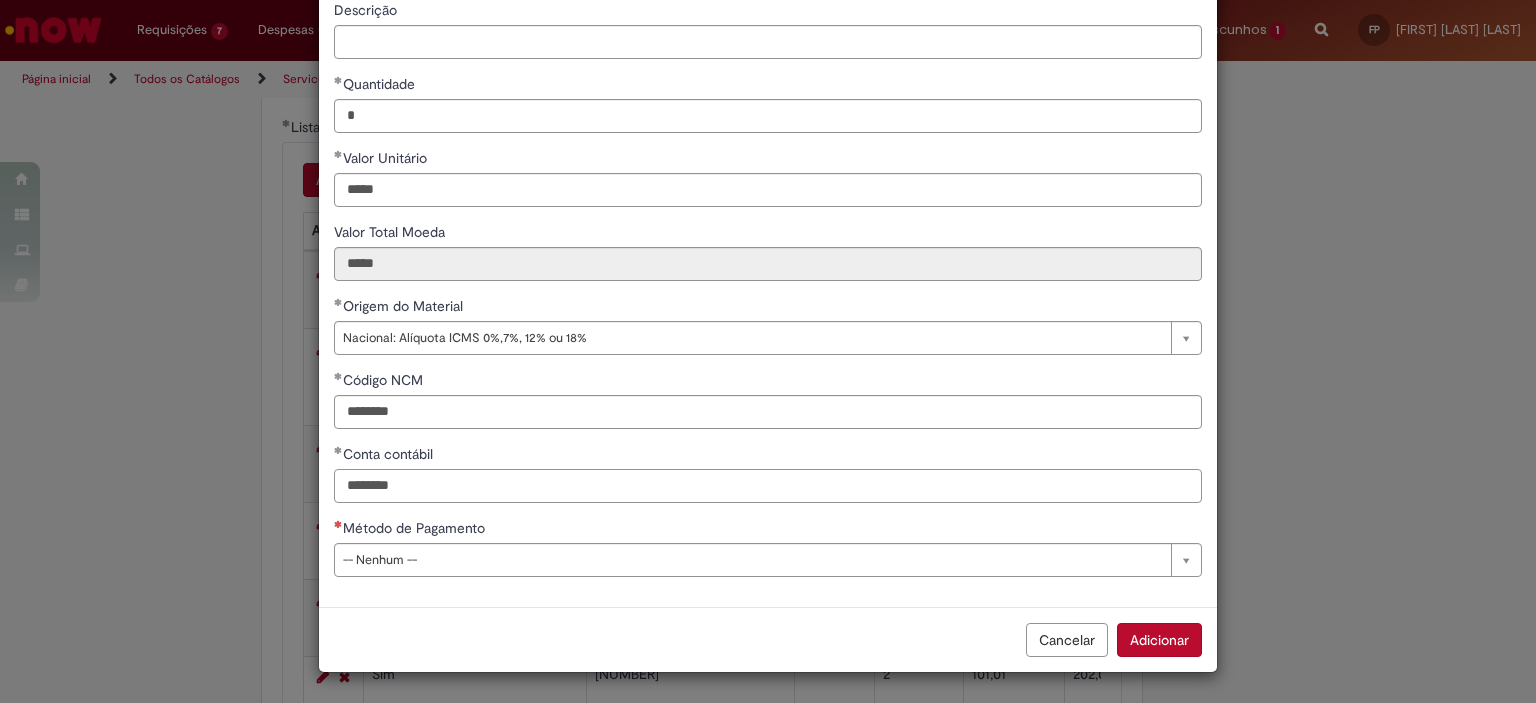 scroll, scrollTop: 175, scrollLeft: 0, axis: vertical 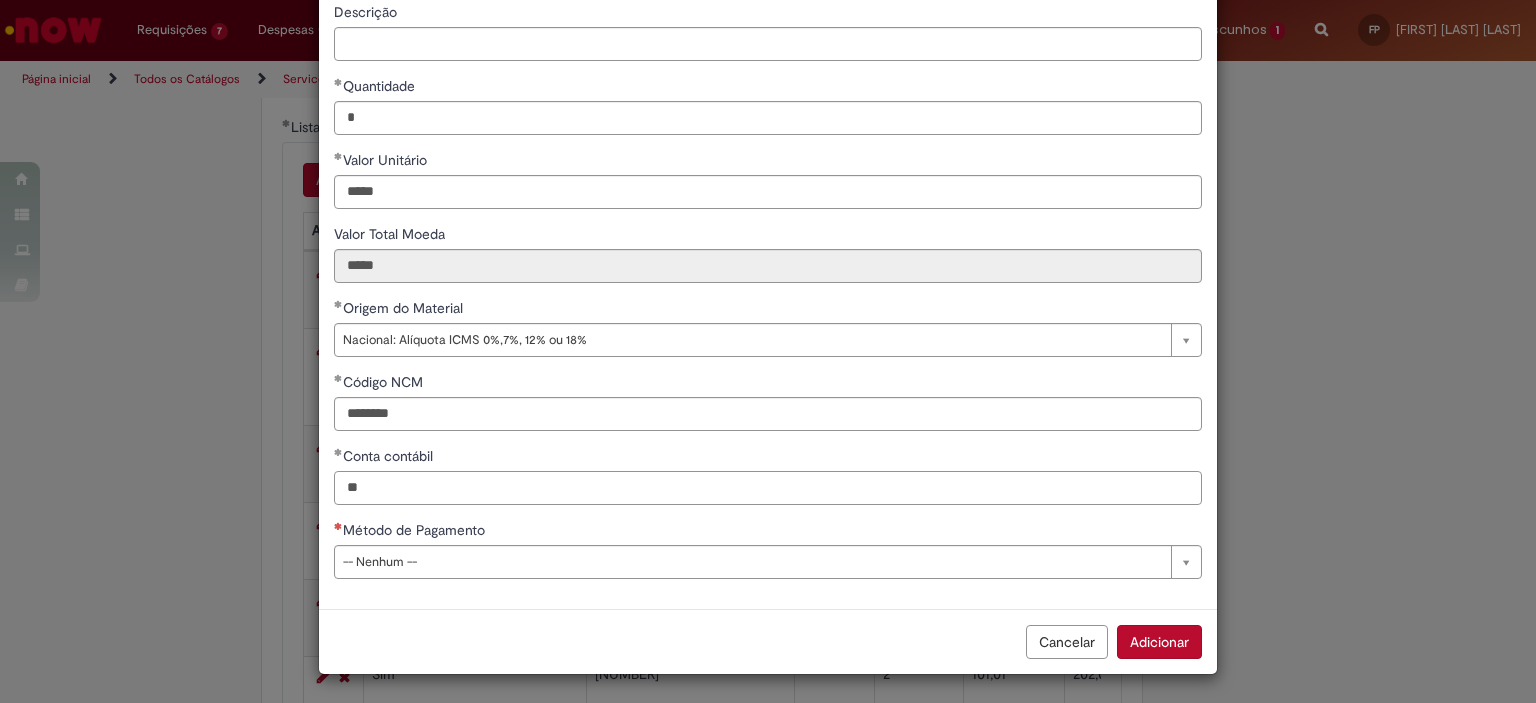 type on "*" 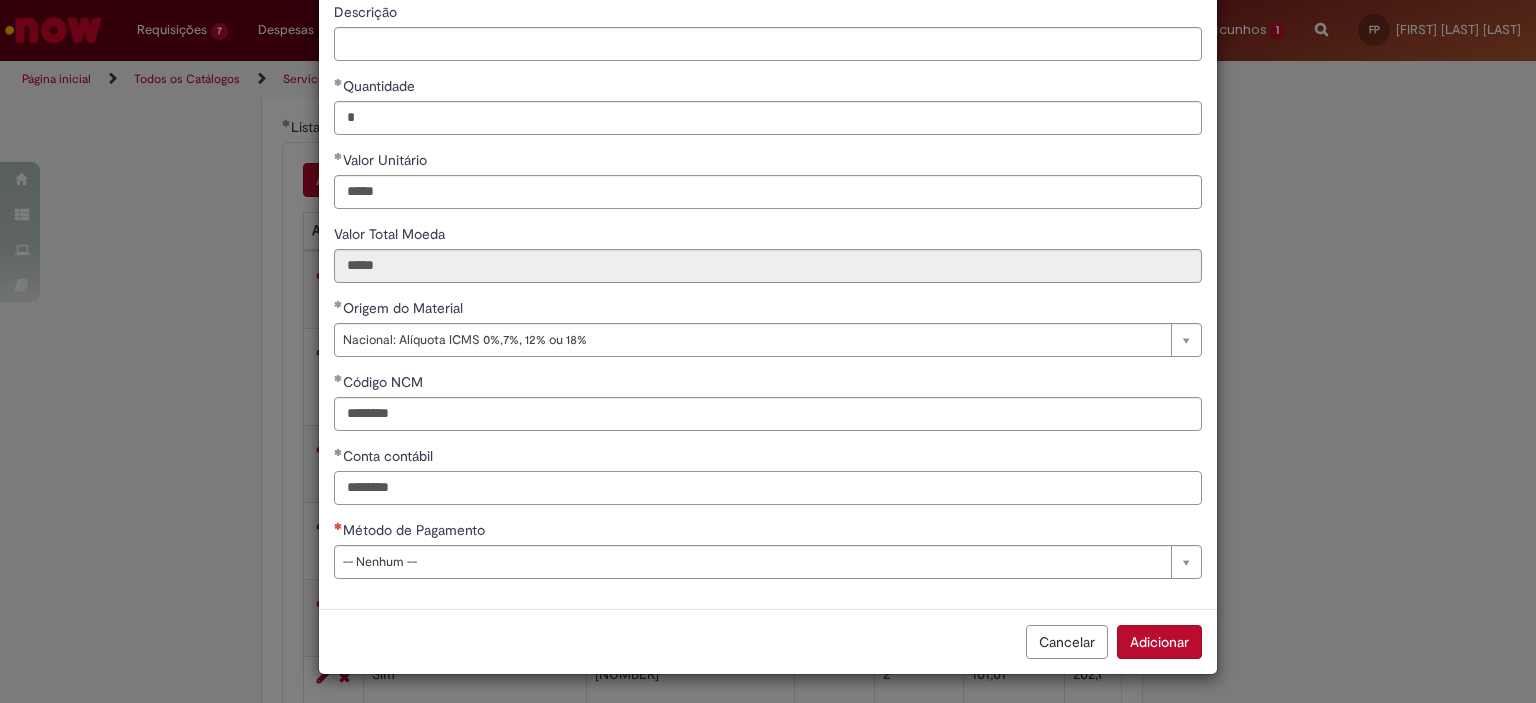 type on "********" 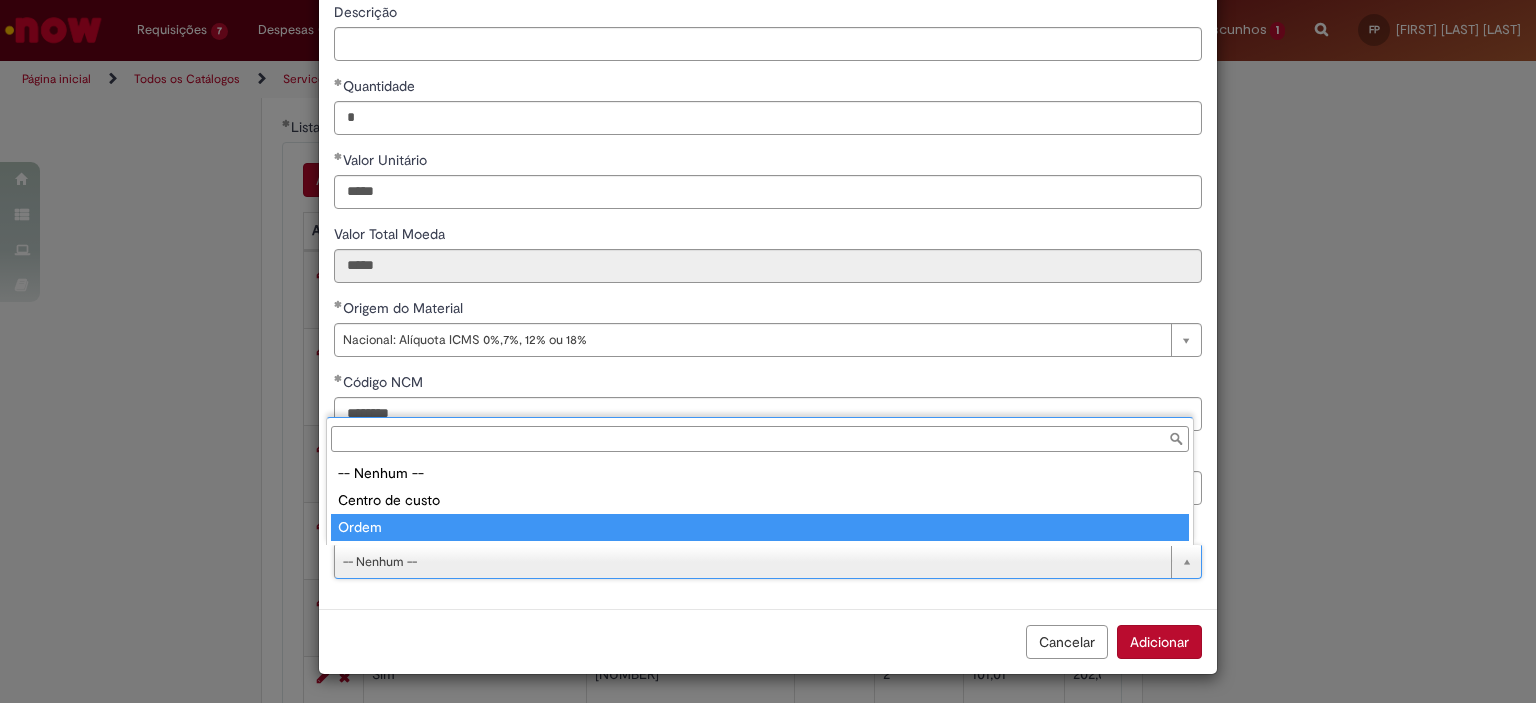 type on "*****" 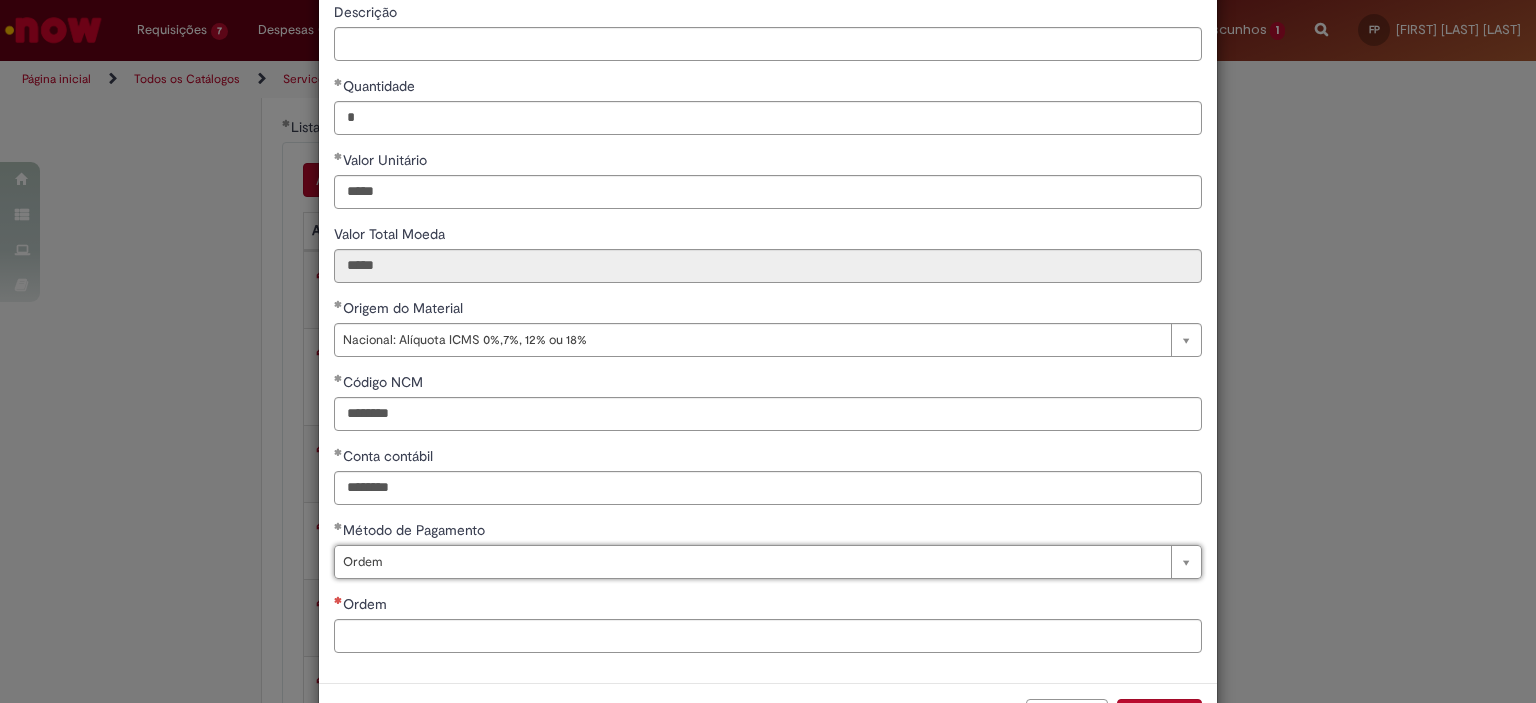 scroll, scrollTop: 249, scrollLeft: 0, axis: vertical 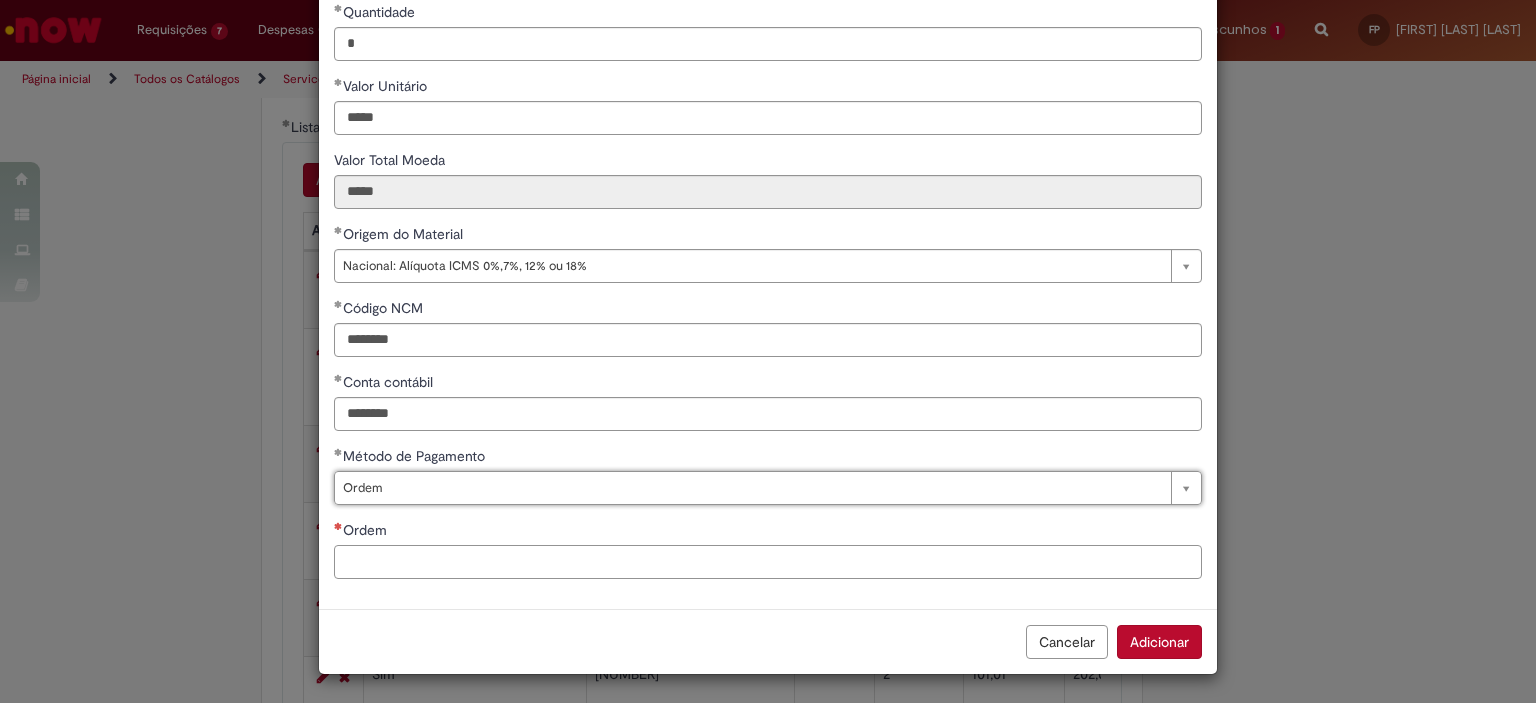 click on "Ordem" at bounding box center [768, 562] 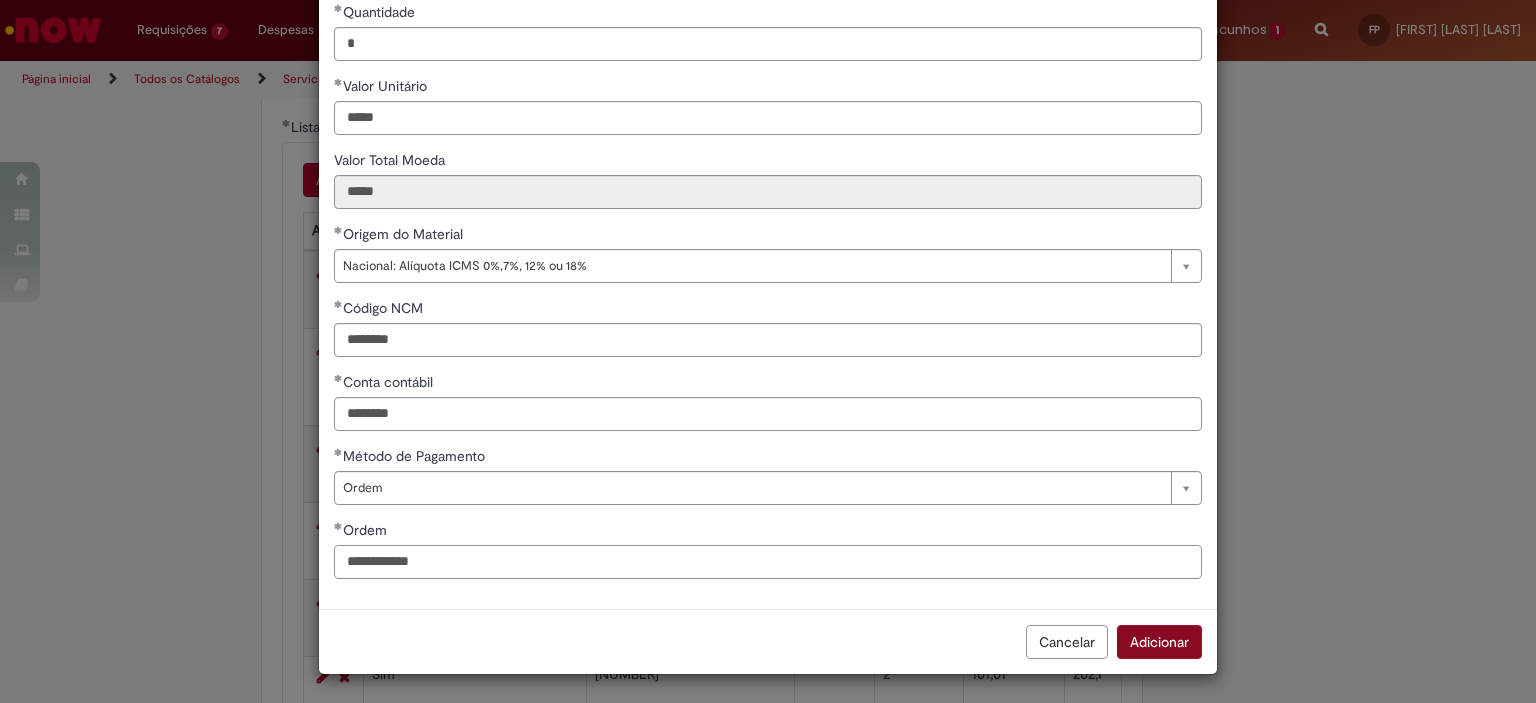 type on "**********" 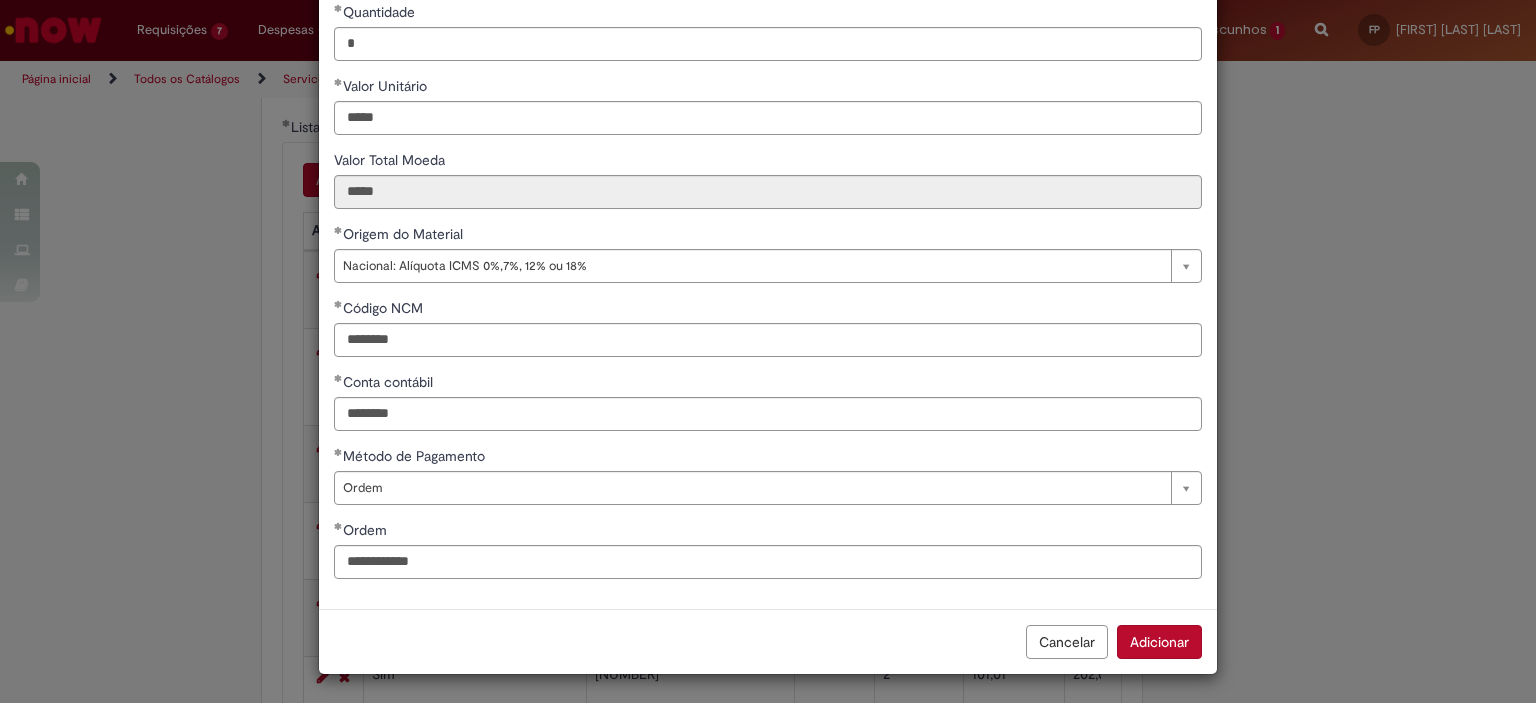 click on "Adicionar" at bounding box center [1159, 642] 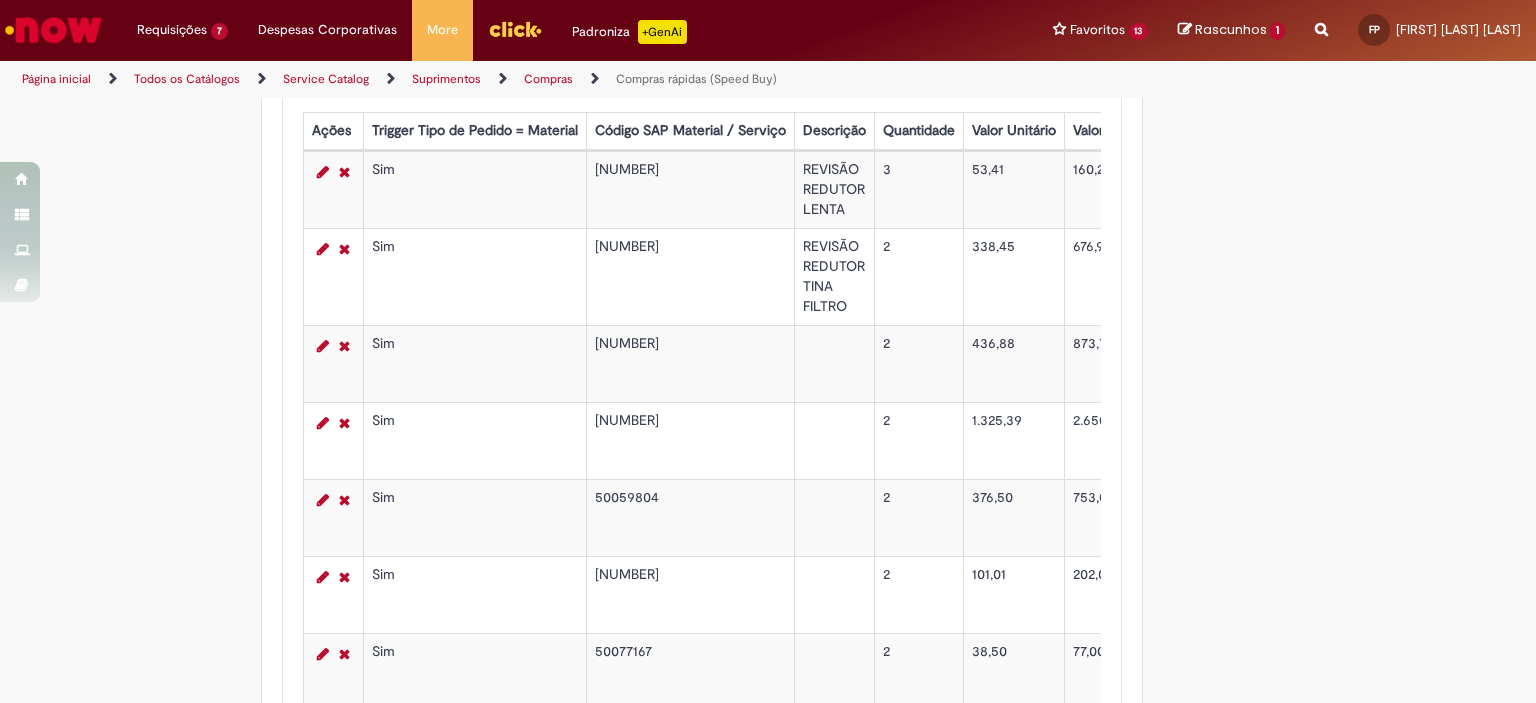 scroll, scrollTop: 3400, scrollLeft: 0, axis: vertical 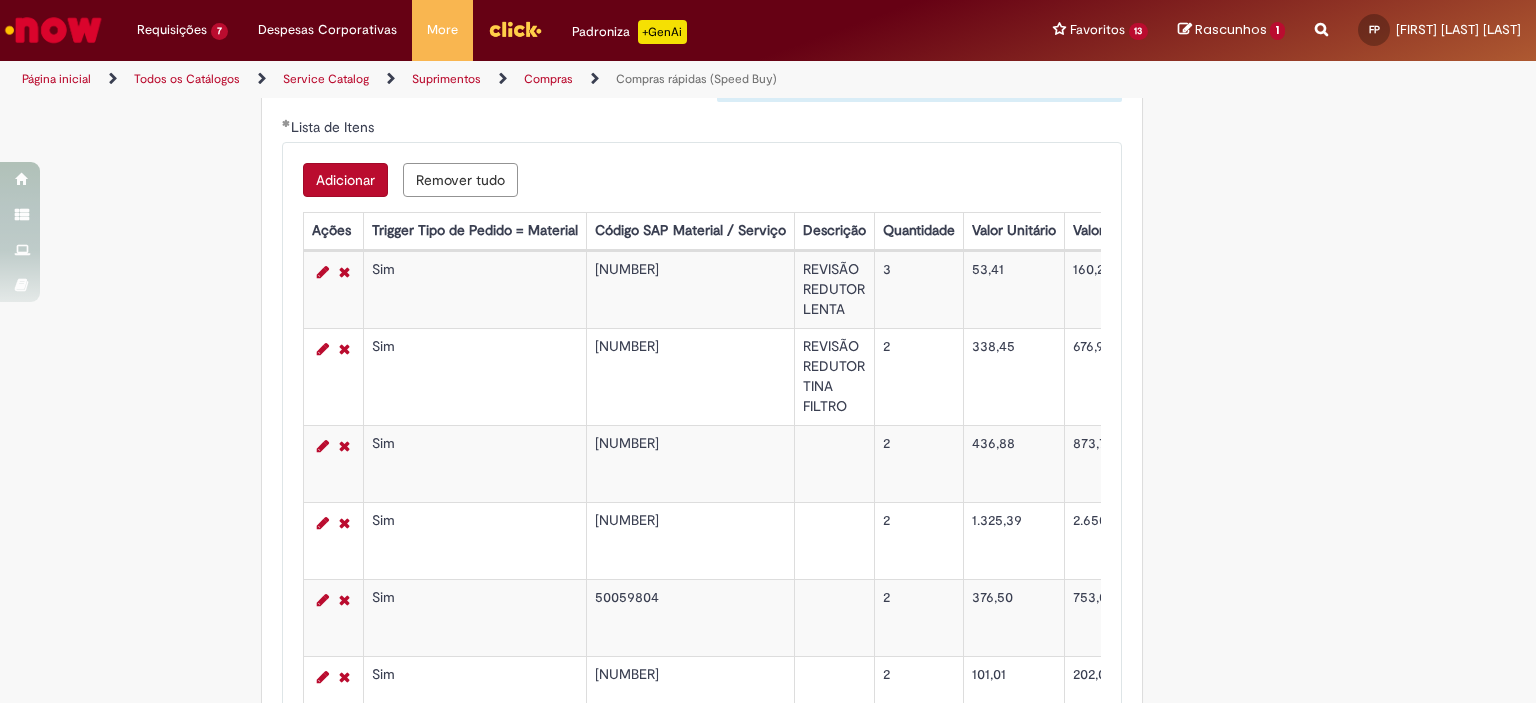 click on "Adicionar" at bounding box center [345, 180] 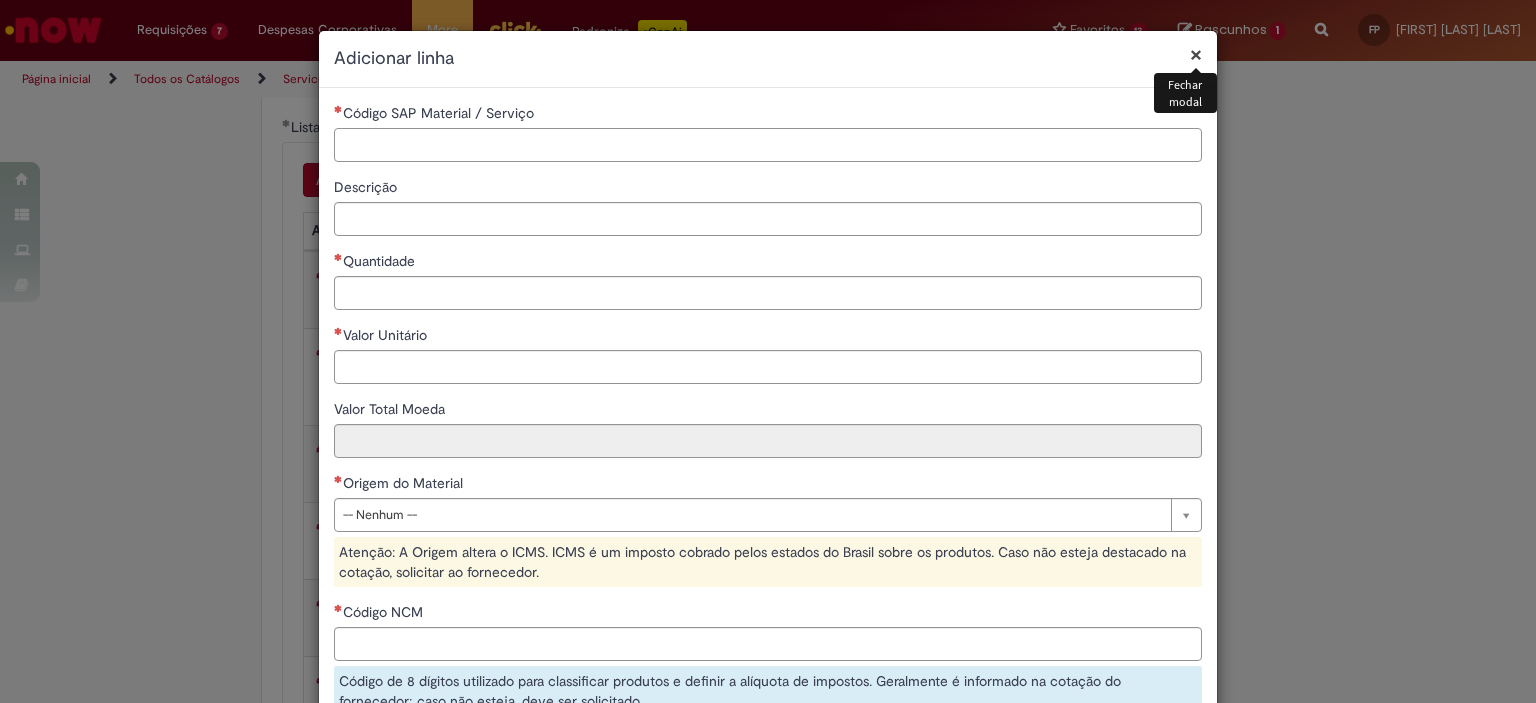 click on "Código SAP Material / Serviço" at bounding box center (768, 145) 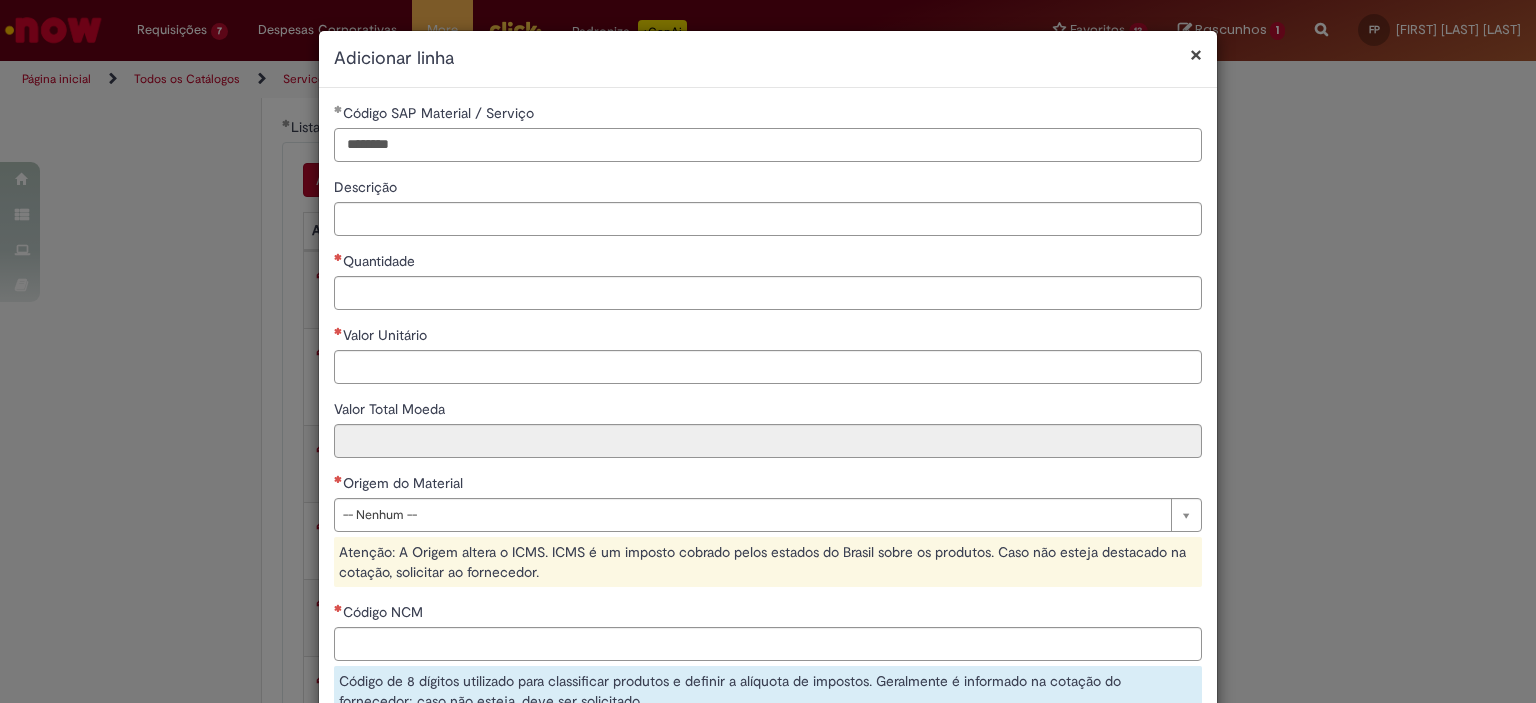 type on "********" 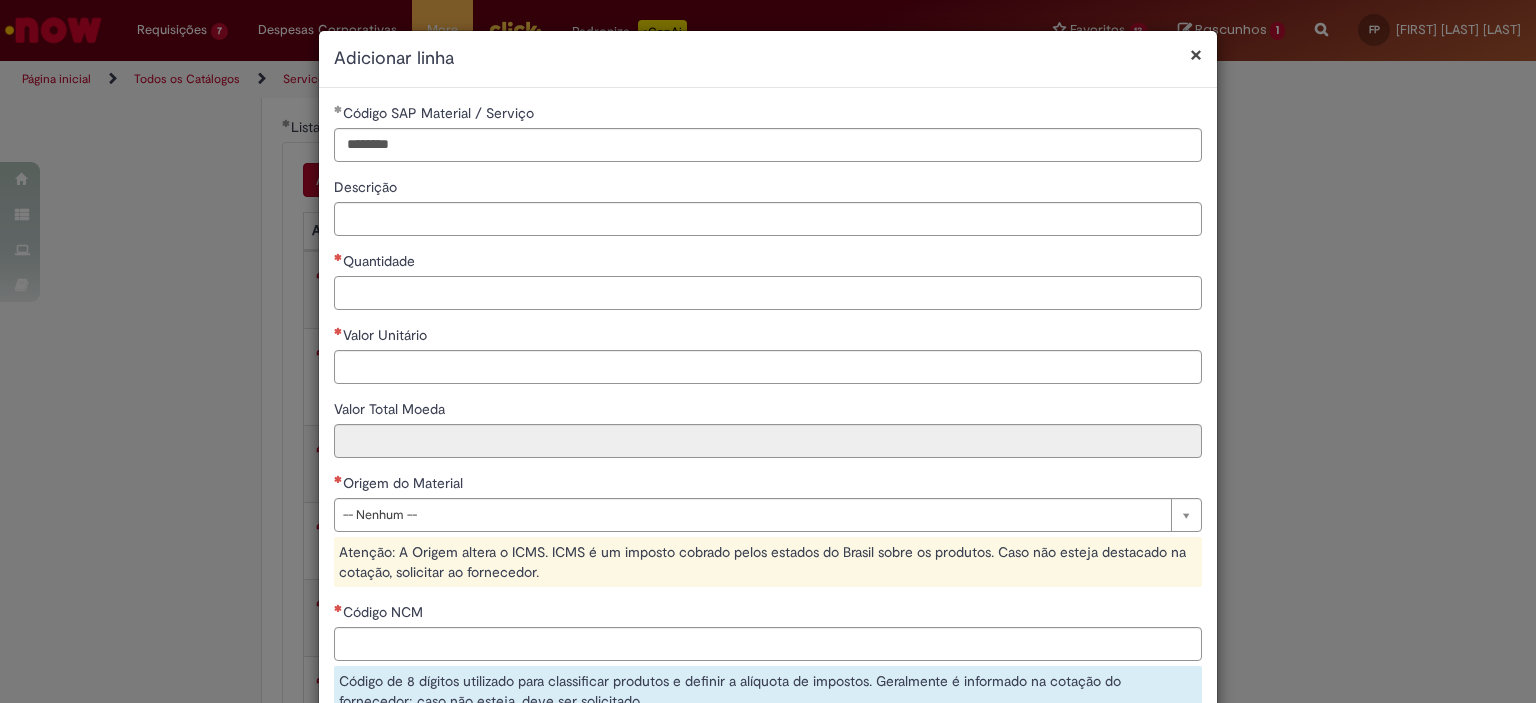 click on "Quantidade" at bounding box center [768, 293] 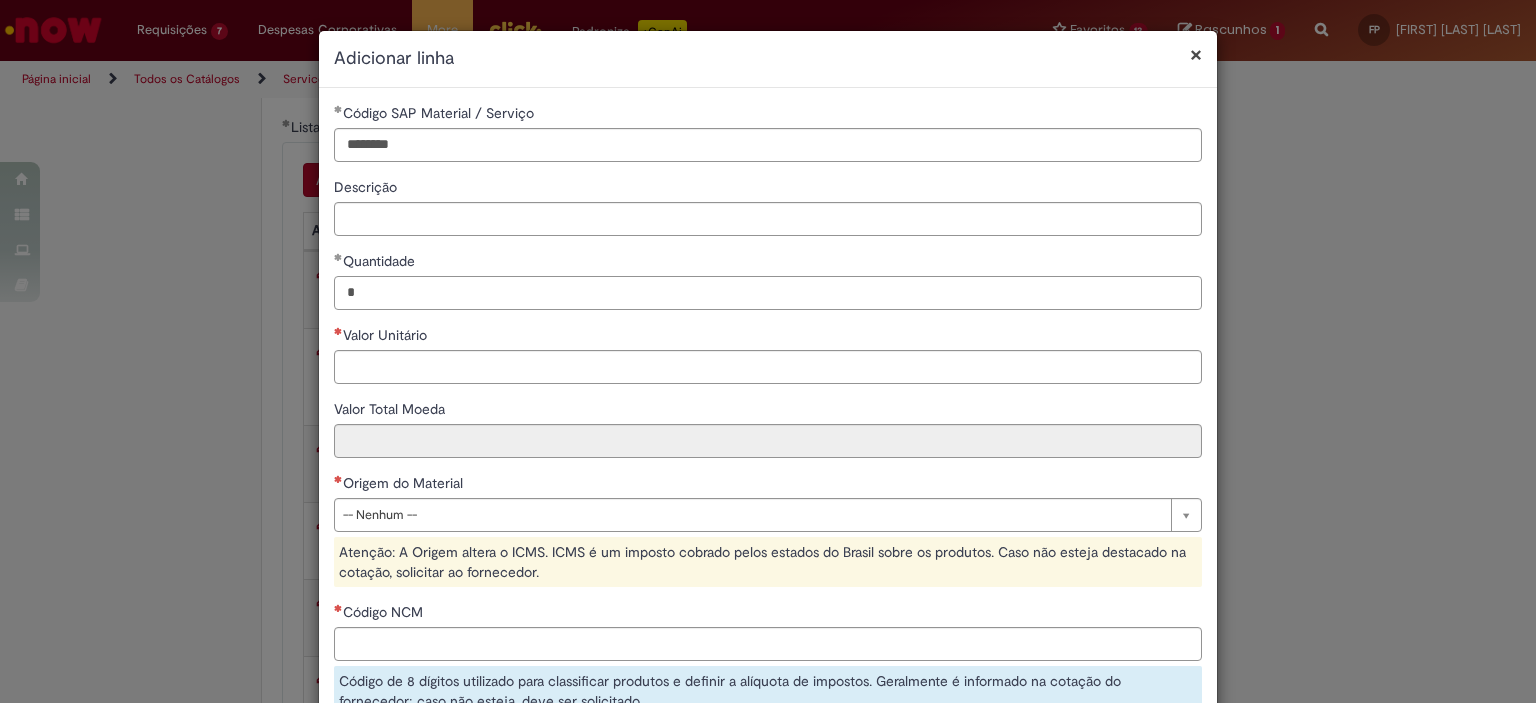 type on "*" 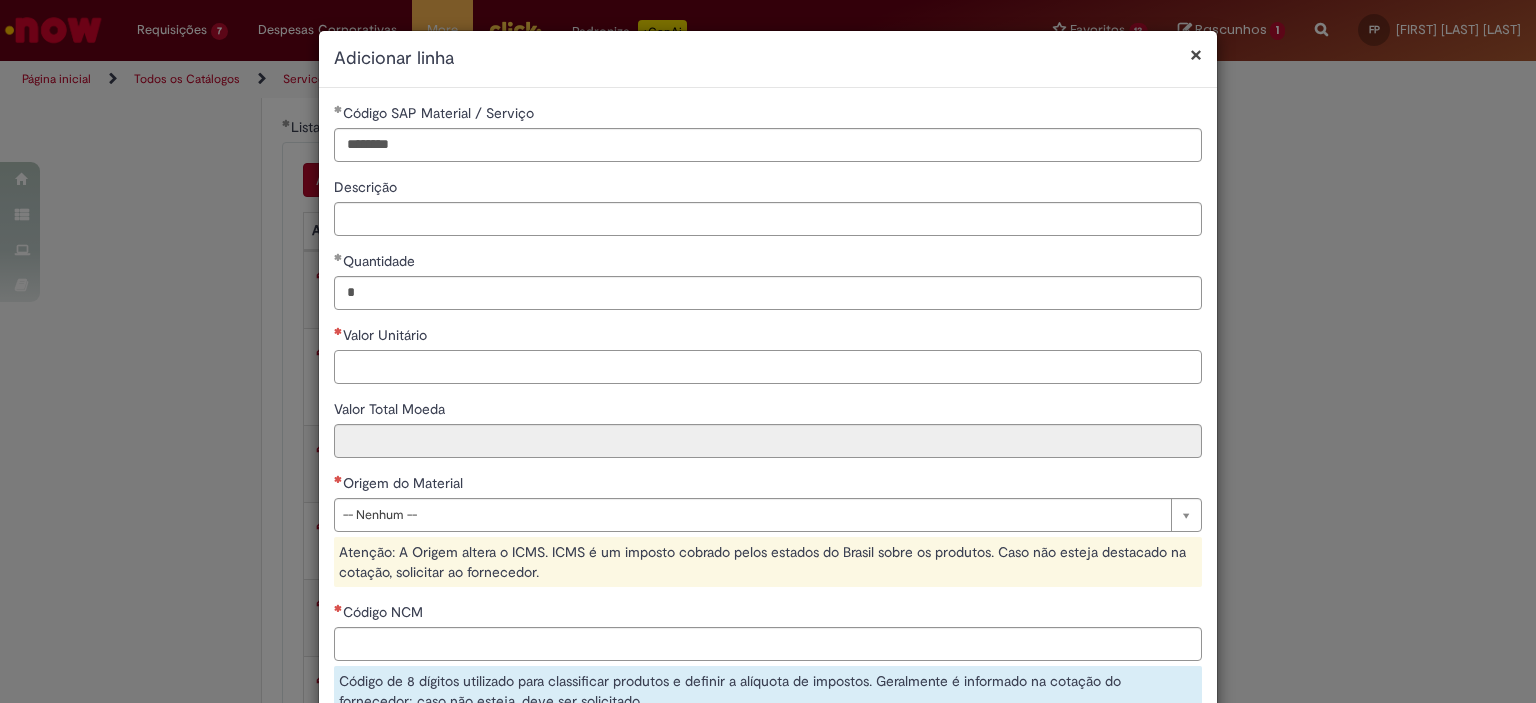 click on "Valor Unitário" at bounding box center (768, 367) 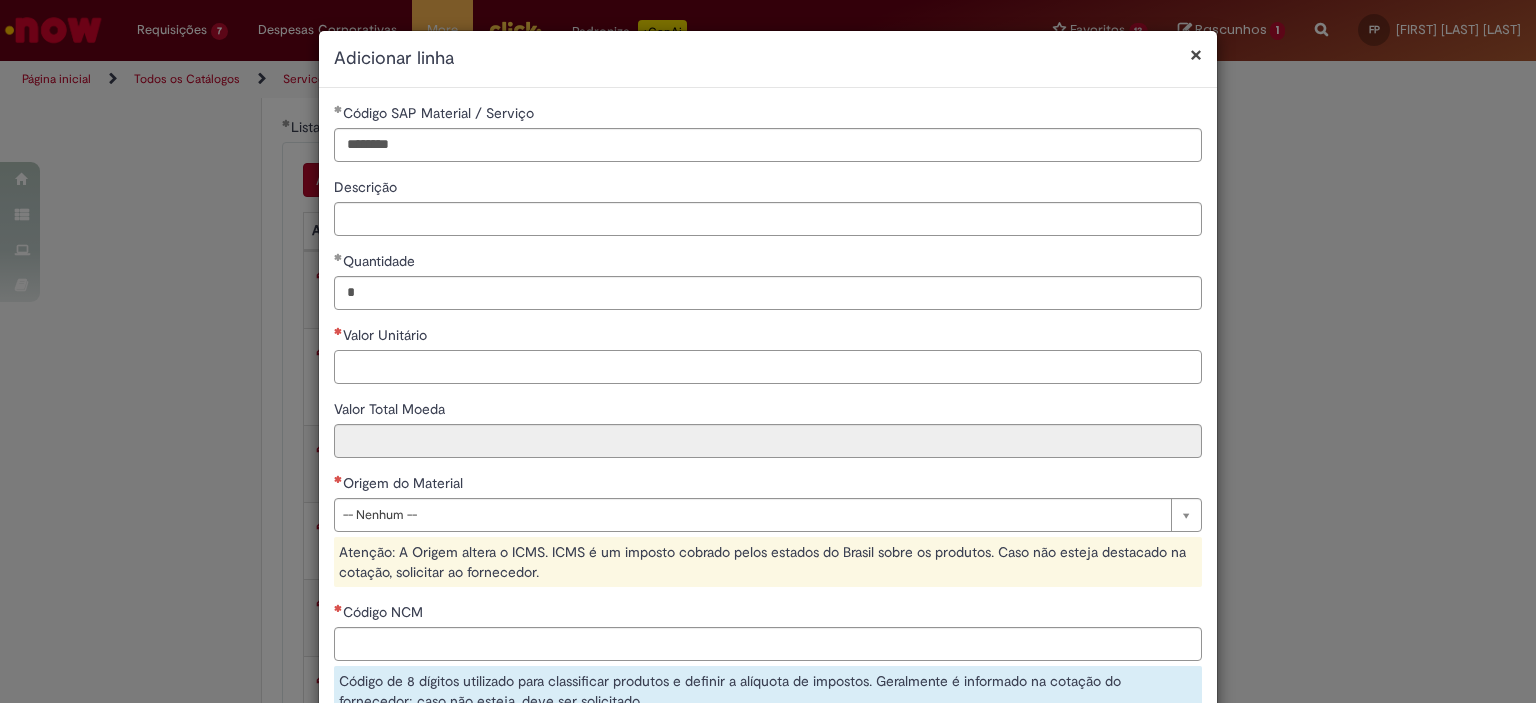 click on "Valor Unitário" at bounding box center (768, 367) 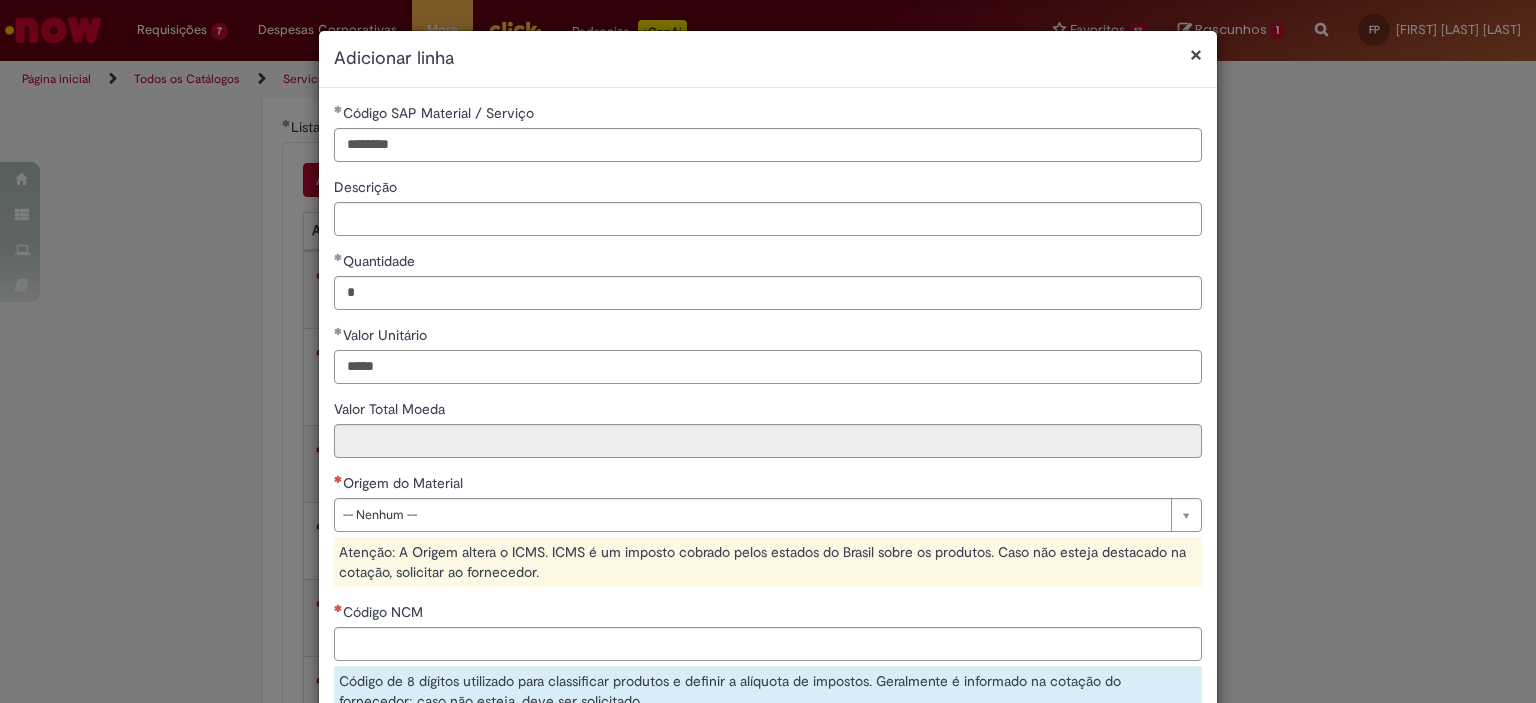 type on "*****" 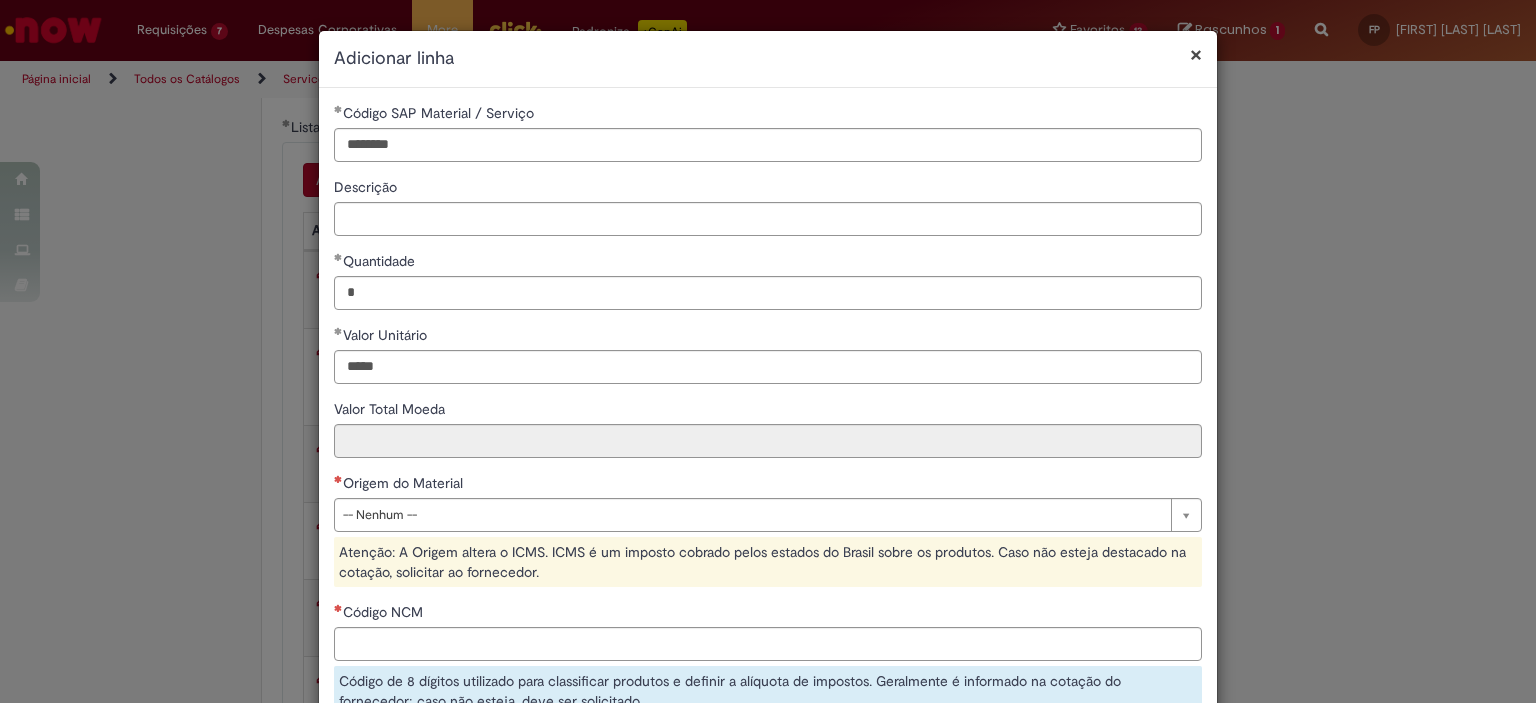 type on "*****" 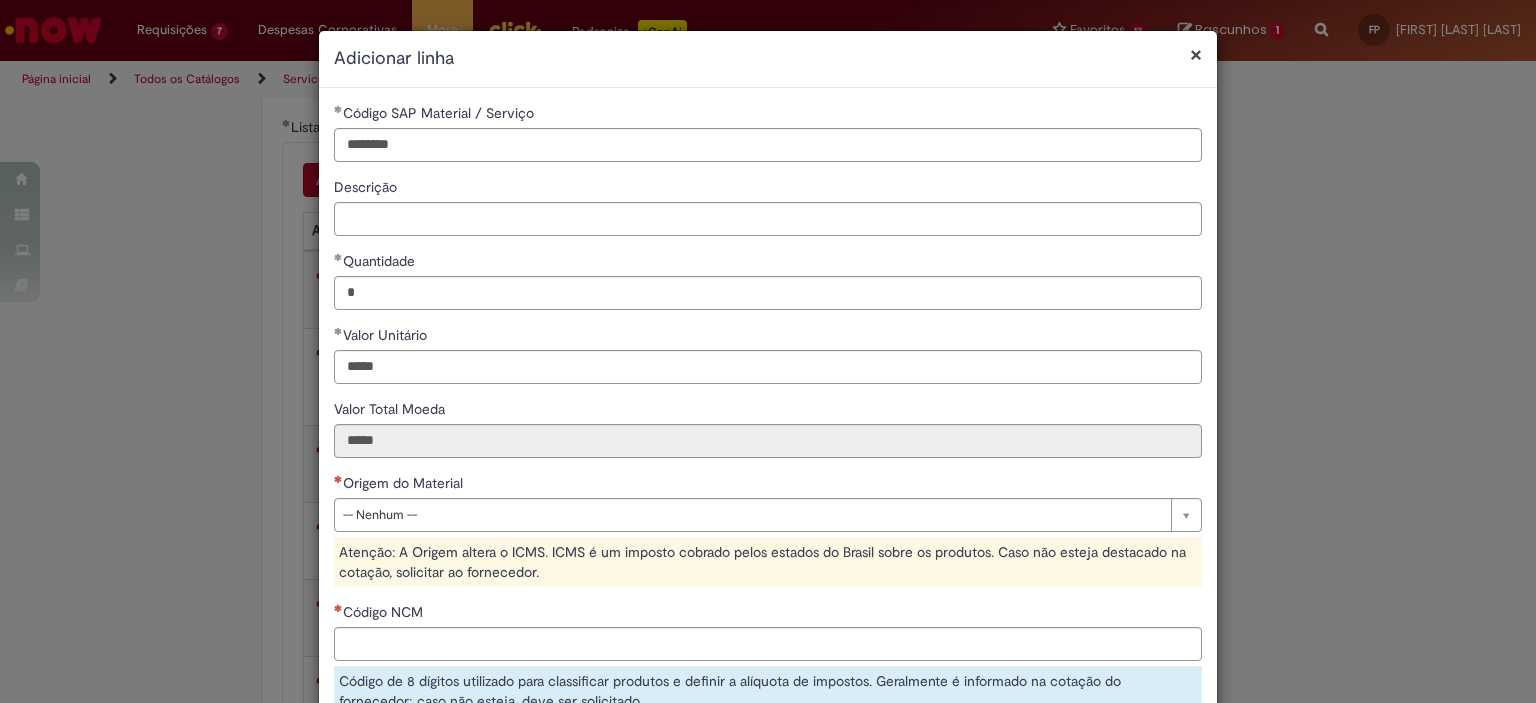 click on "**********" at bounding box center (768, 491) 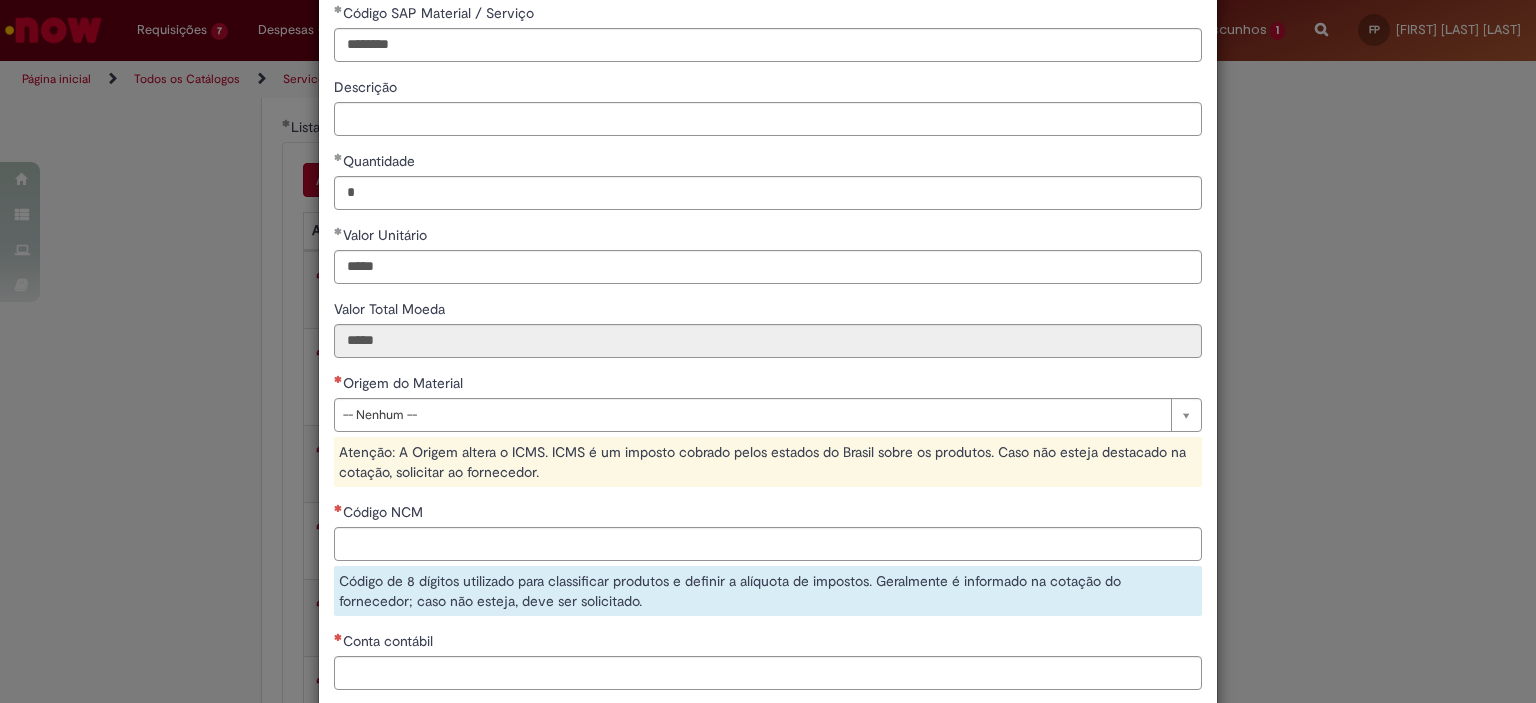 scroll, scrollTop: 200, scrollLeft: 0, axis: vertical 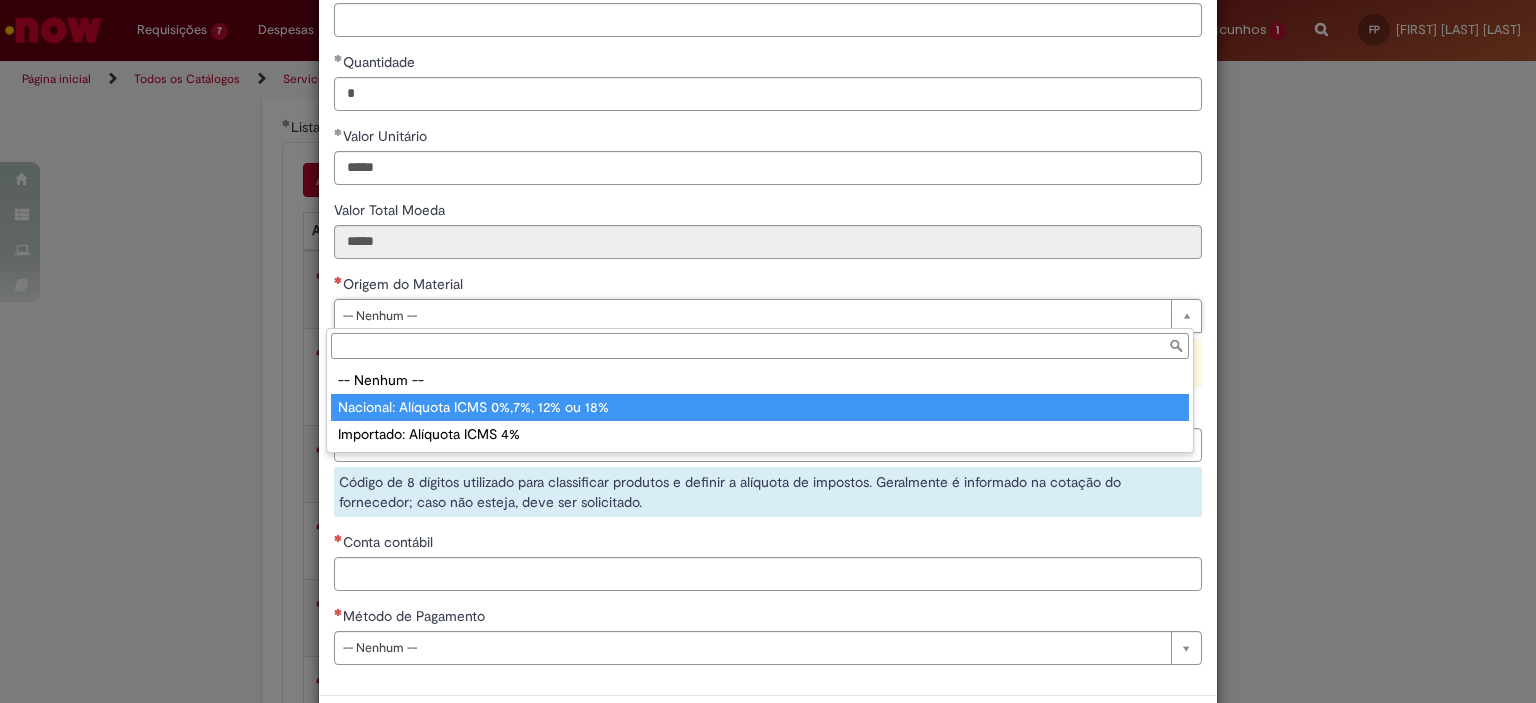type on "**********" 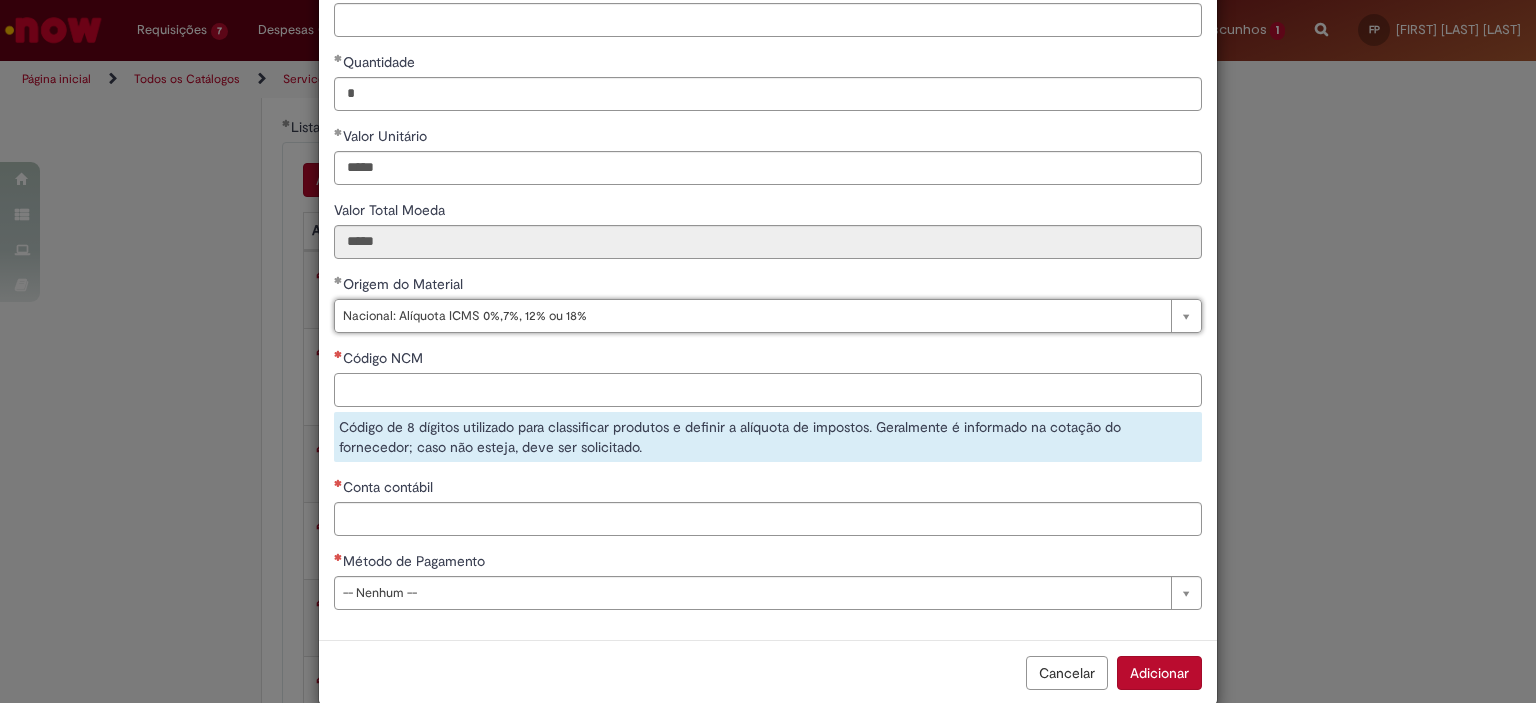 click on "Código NCM" at bounding box center (768, 390) 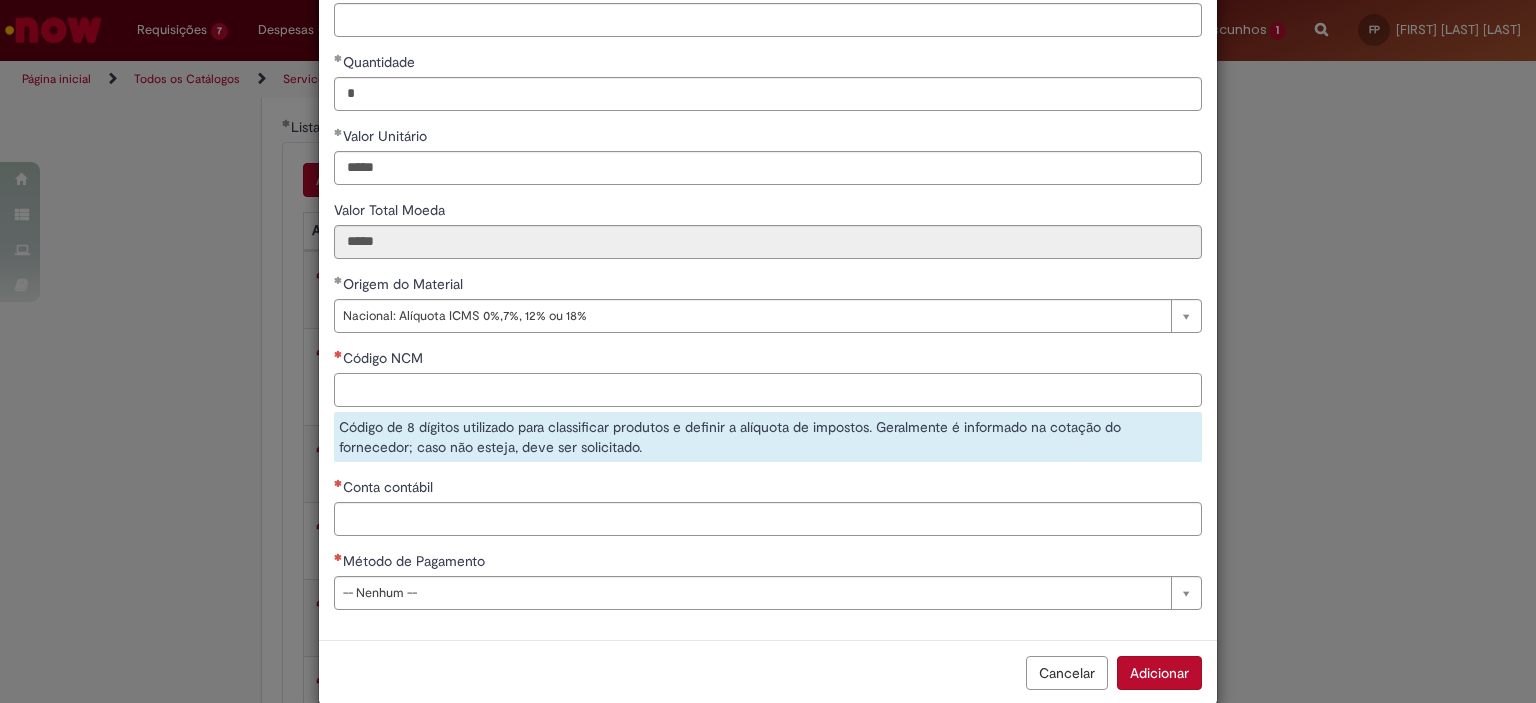 paste on "********" 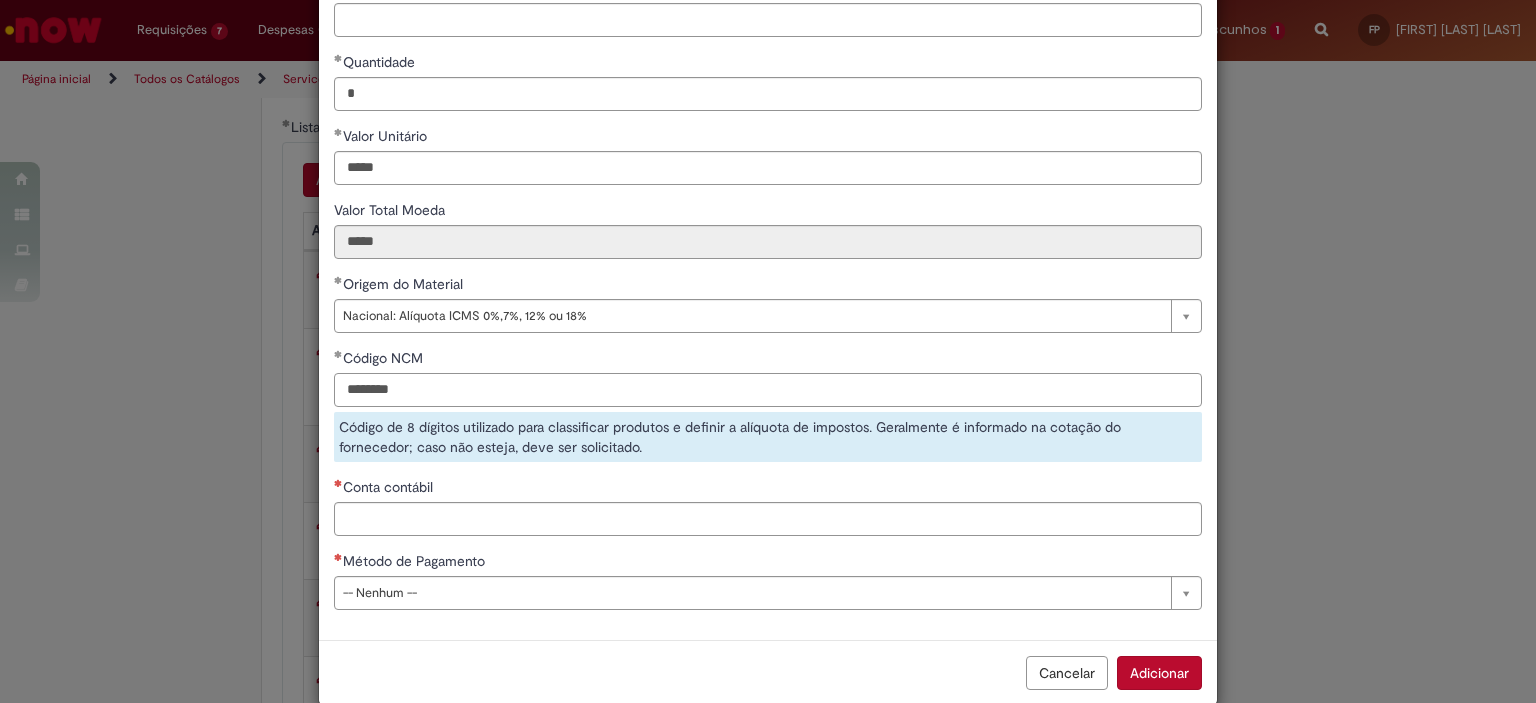 type on "********" 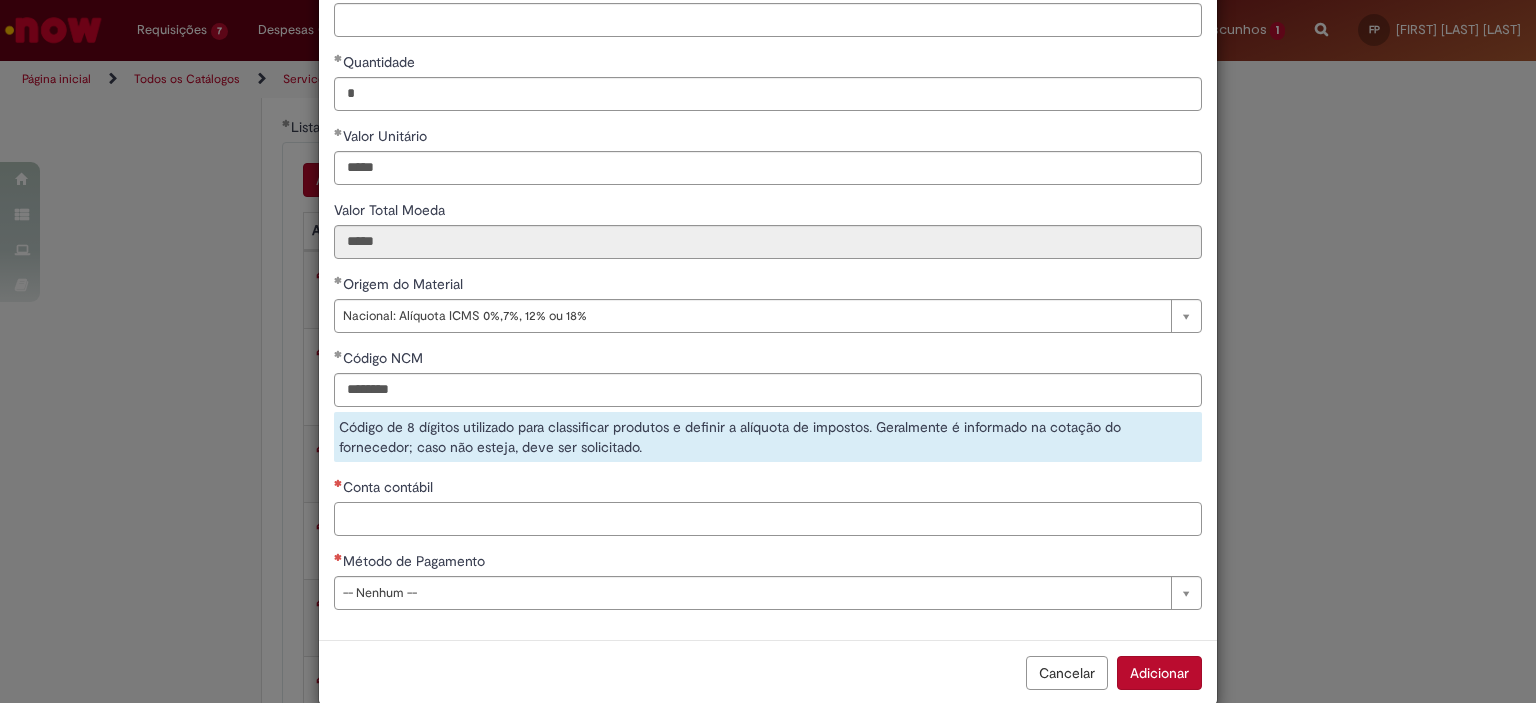 click on "**********" at bounding box center [768, 264] 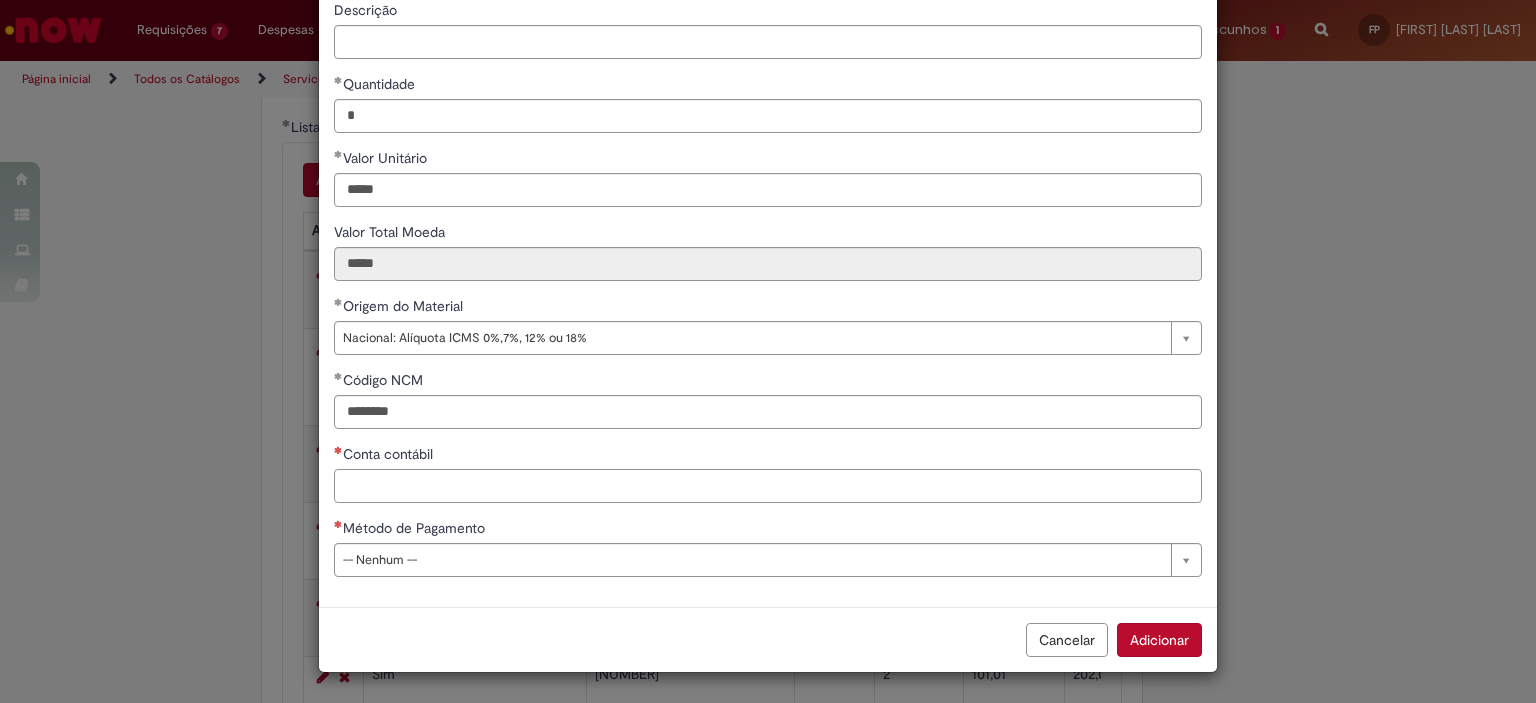 scroll, scrollTop: 175, scrollLeft: 0, axis: vertical 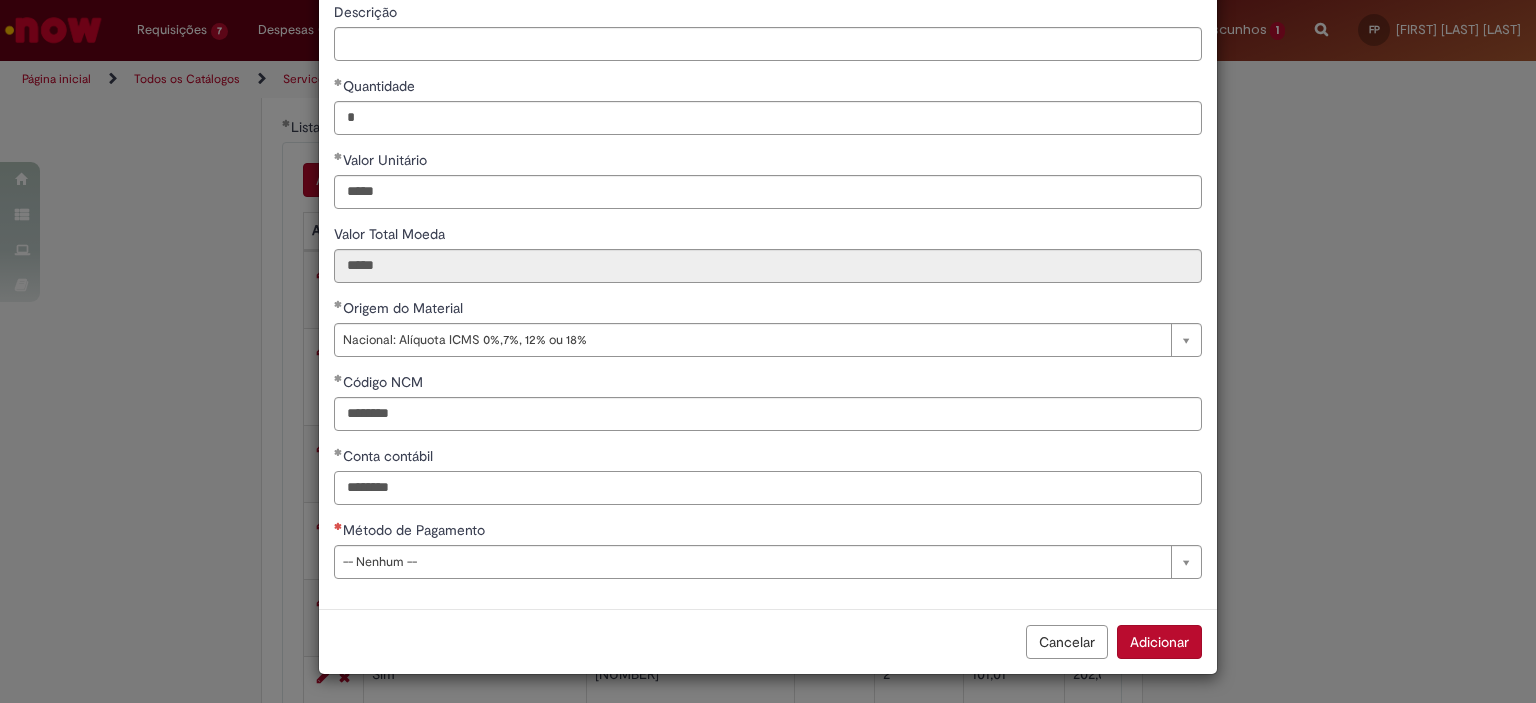 type on "********" 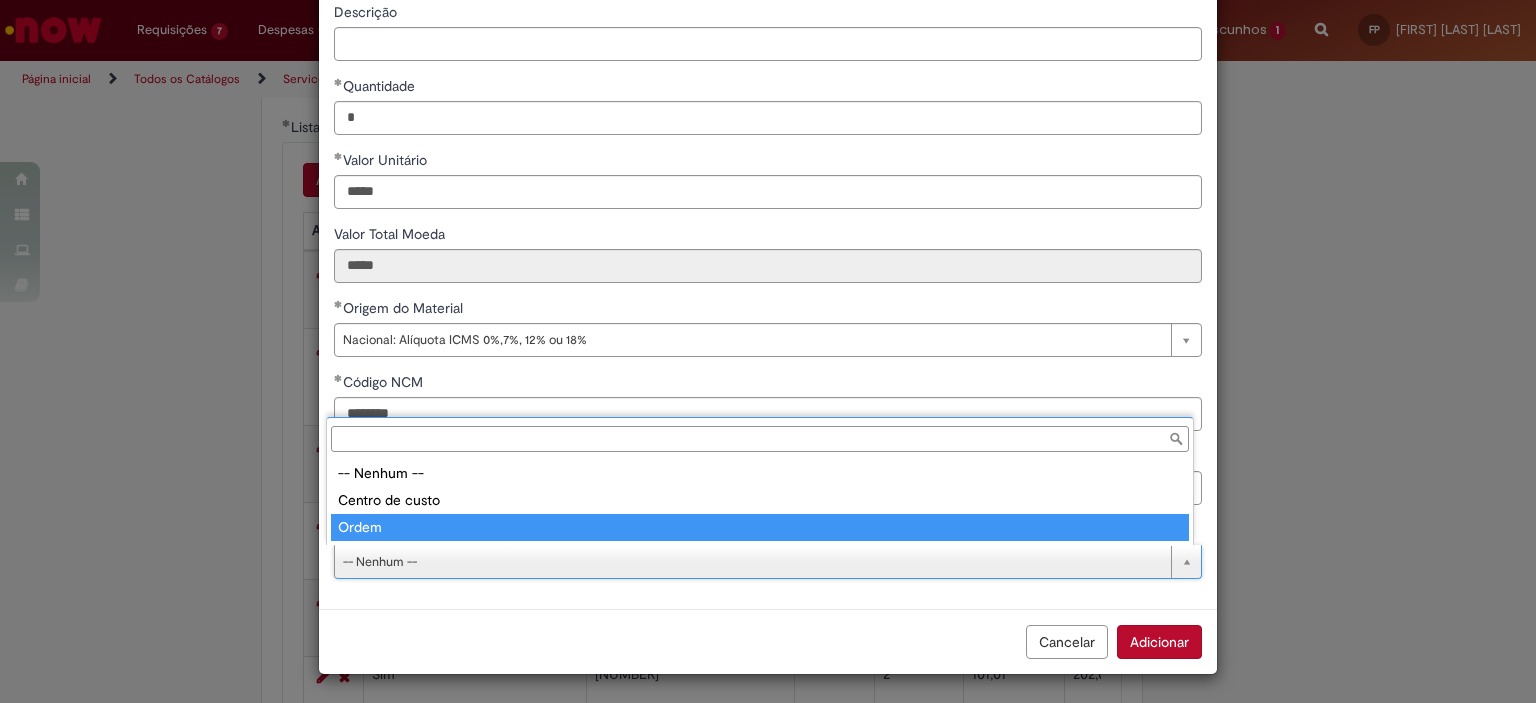 type on "*****" 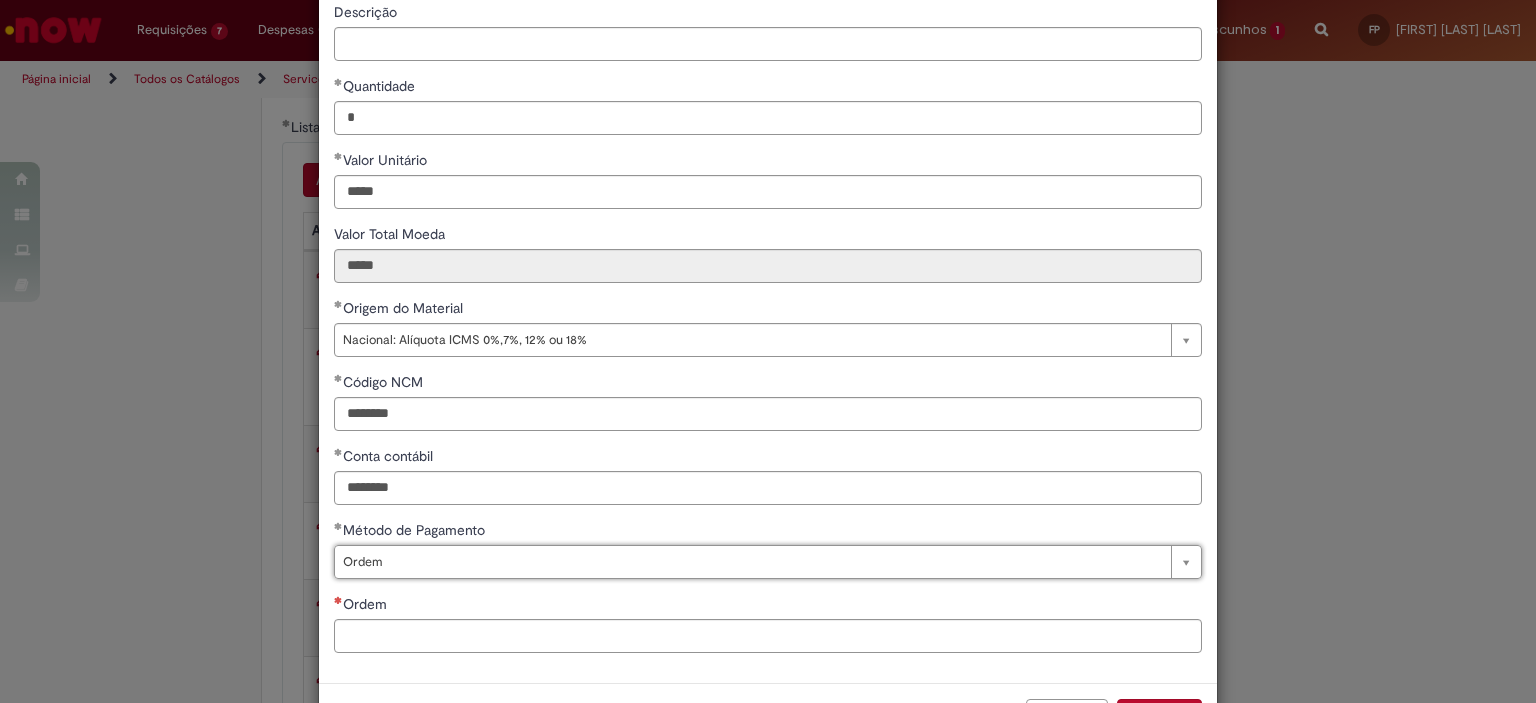 scroll, scrollTop: 249, scrollLeft: 0, axis: vertical 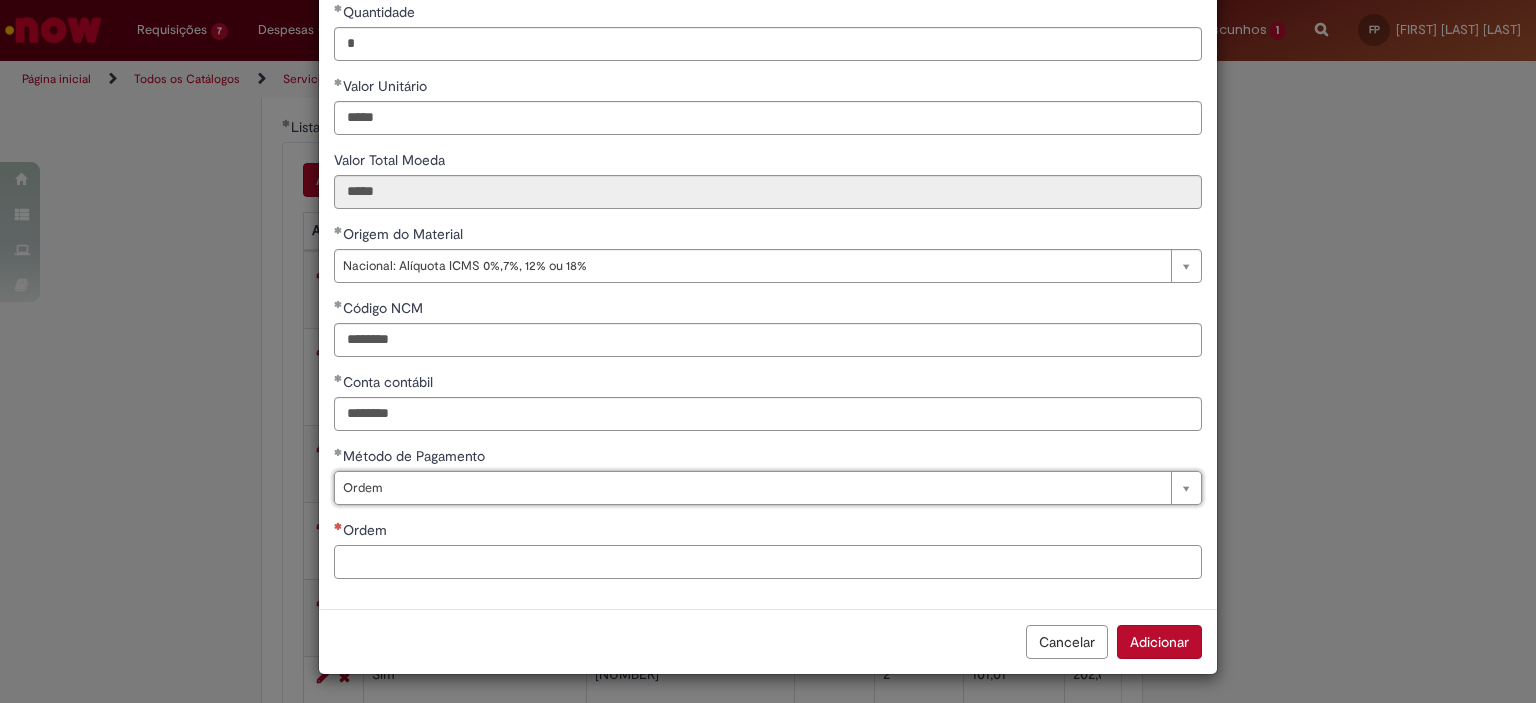 click on "Ordem" at bounding box center (768, 562) 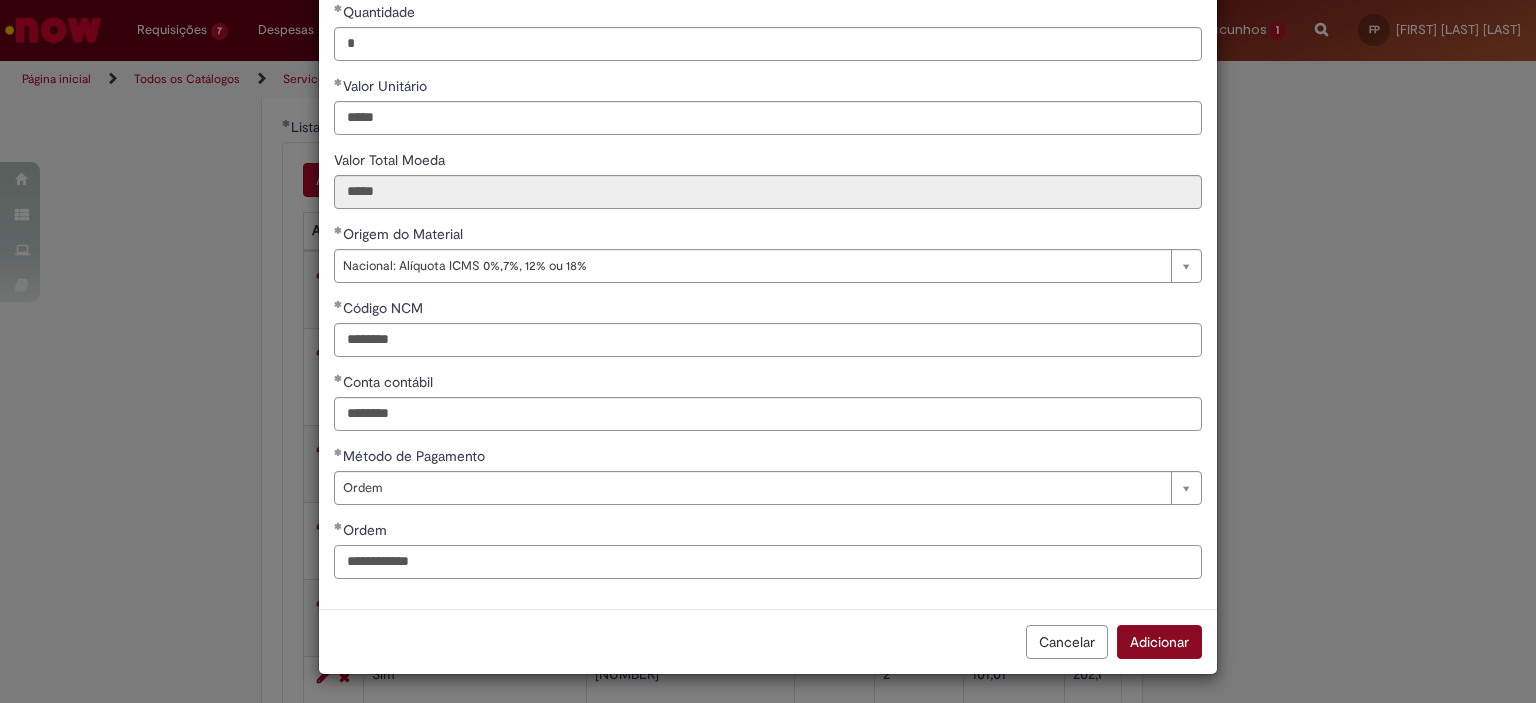 type on "**********" 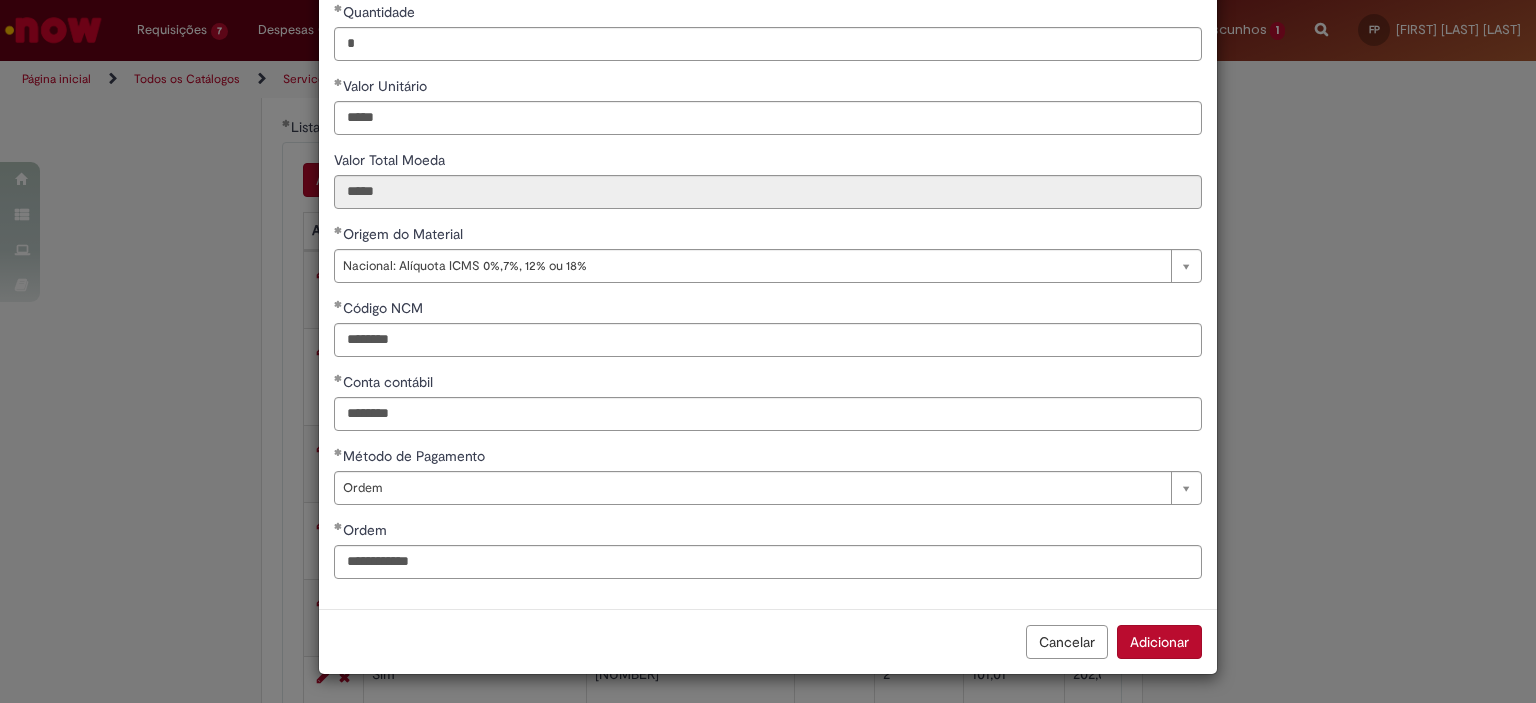 click on "Adicionar" at bounding box center (1159, 642) 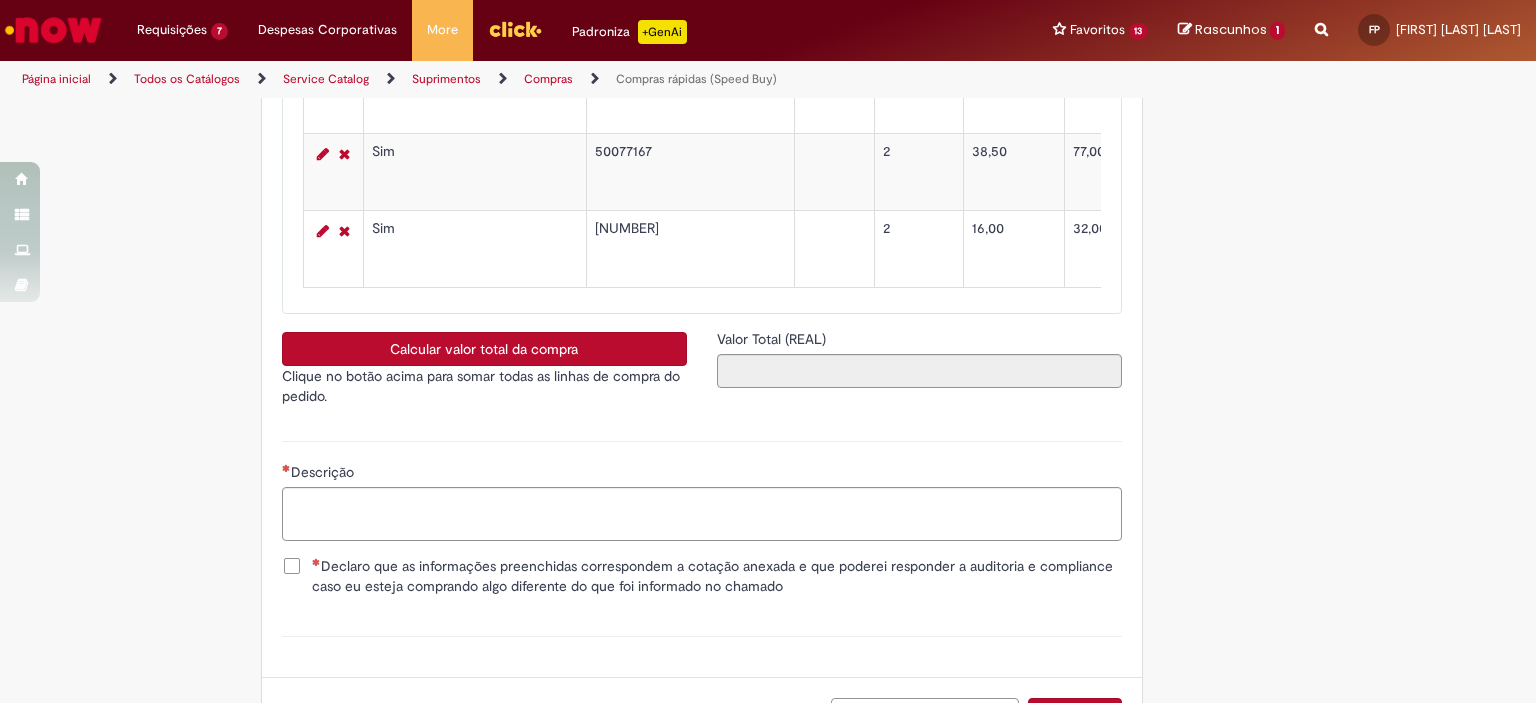 scroll, scrollTop: 4100, scrollLeft: 0, axis: vertical 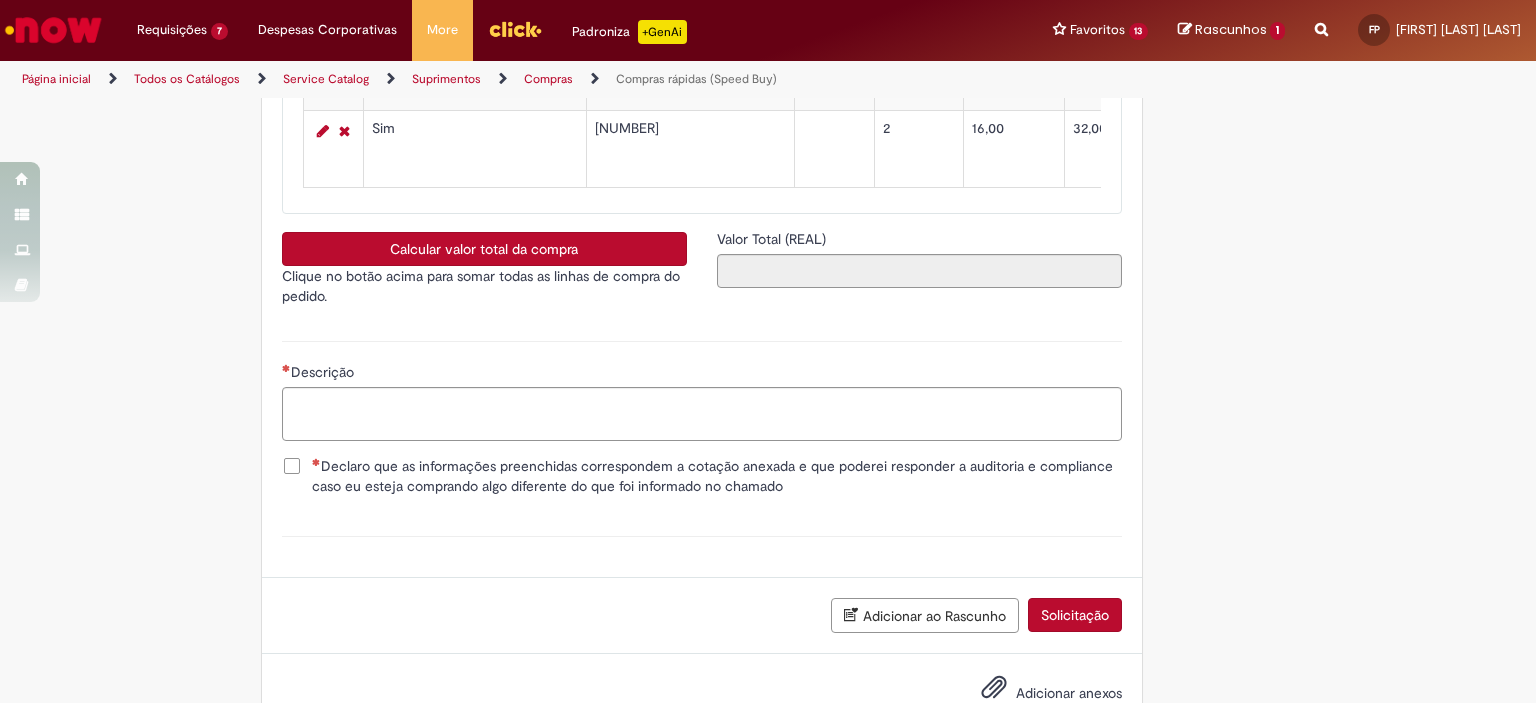 click on "Calcular valor total da compra" at bounding box center [484, 249] 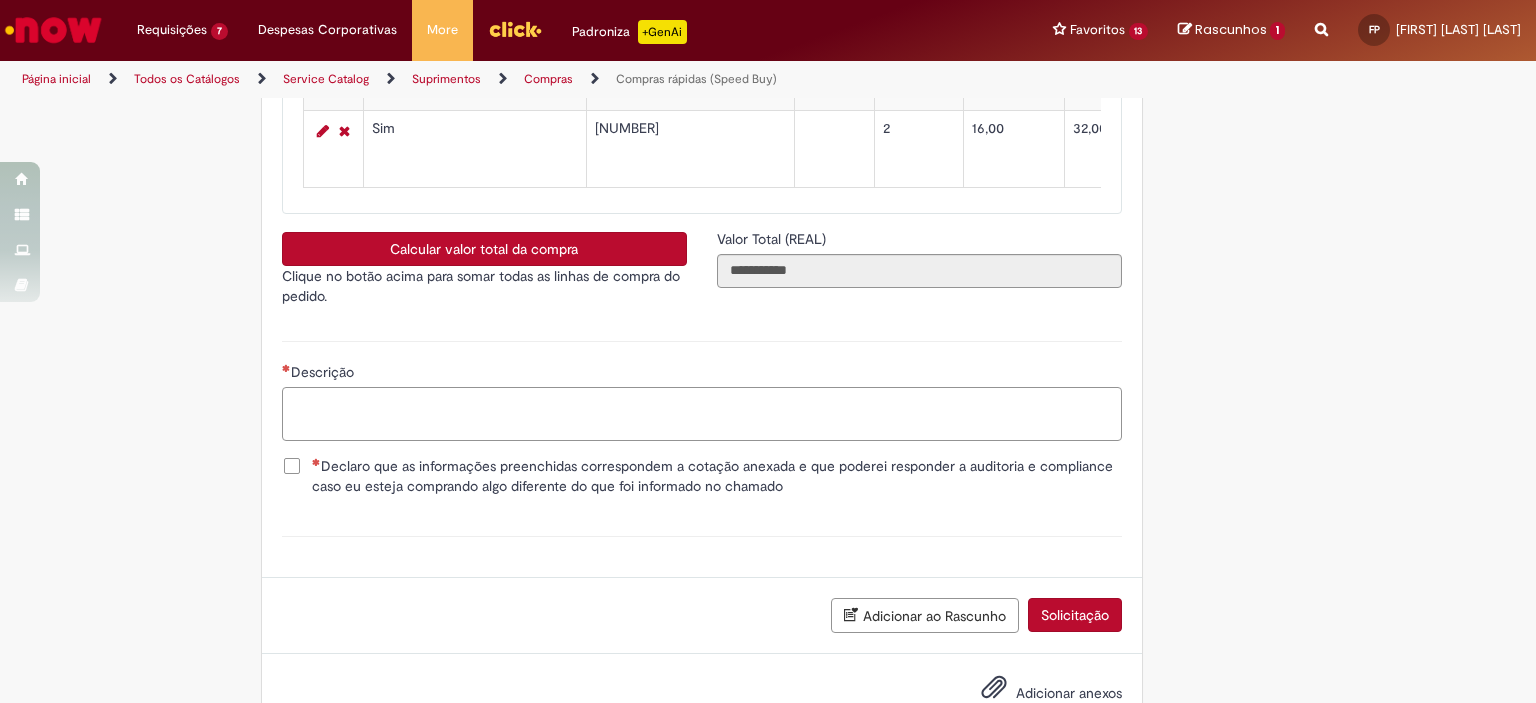 click on "Descrição" at bounding box center [702, 414] 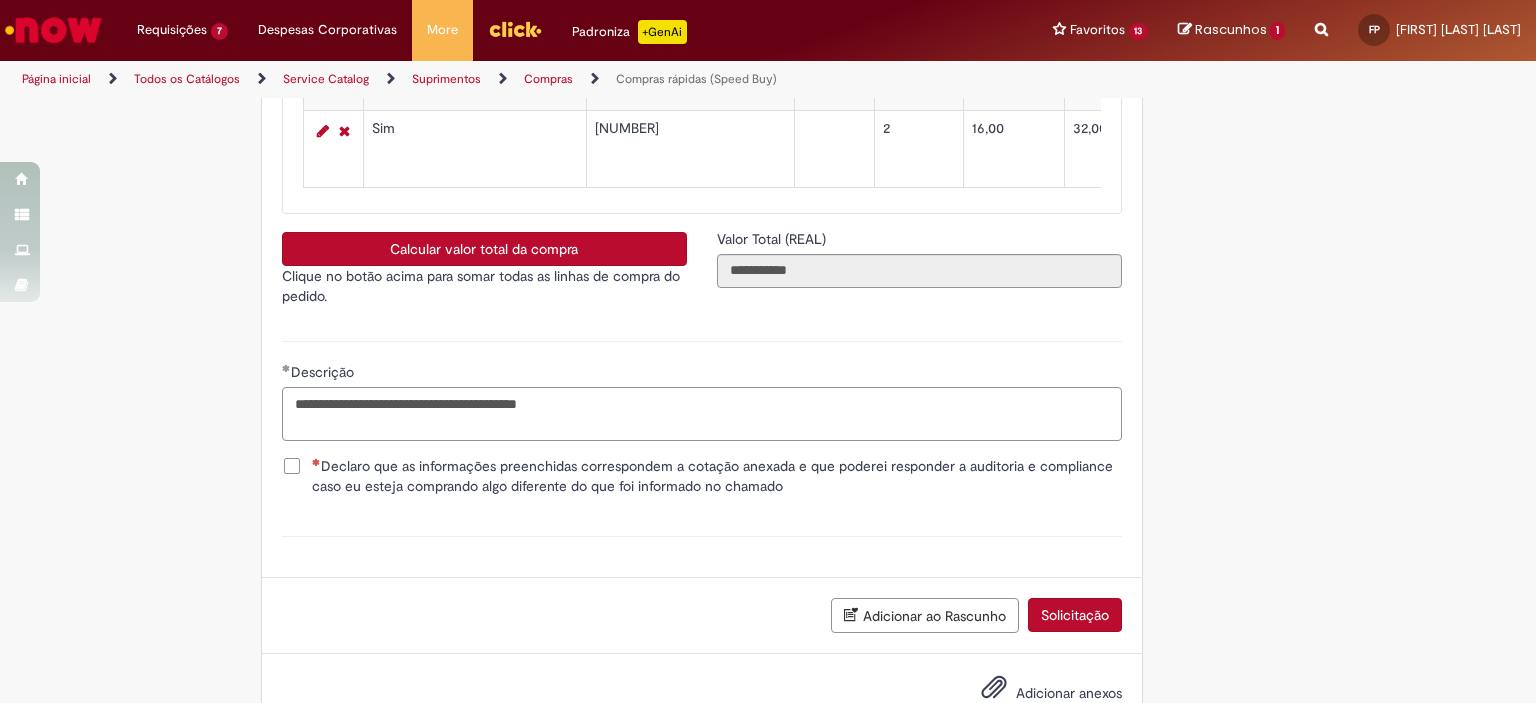 type on "**********" 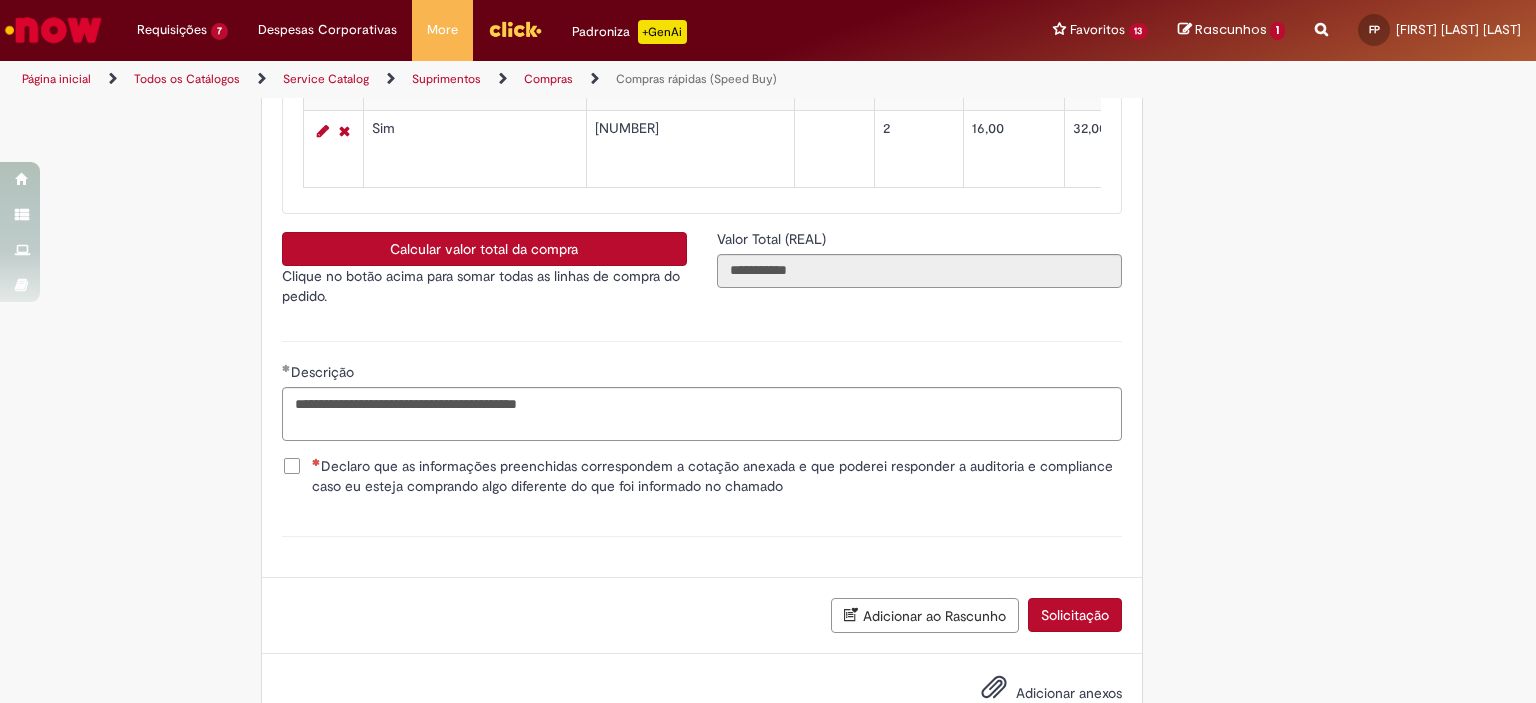 click on "Declaro que as informações preenchidas correspondem a cotação anexada e que poderei responder a auditoria e compliance caso eu esteja comprando algo diferente do que foi informado no chamado" at bounding box center (702, 476) 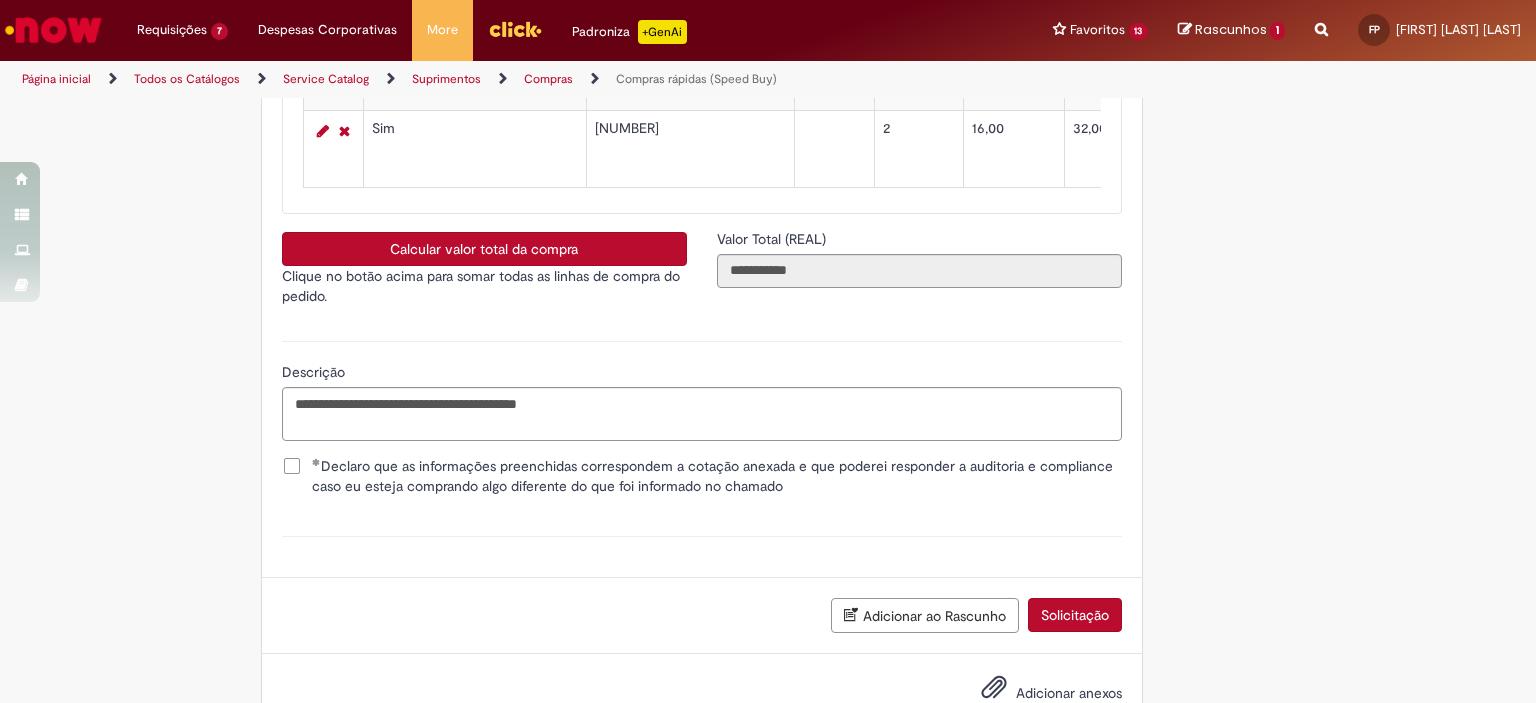 scroll, scrollTop: 4170, scrollLeft: 0, axis: vertical 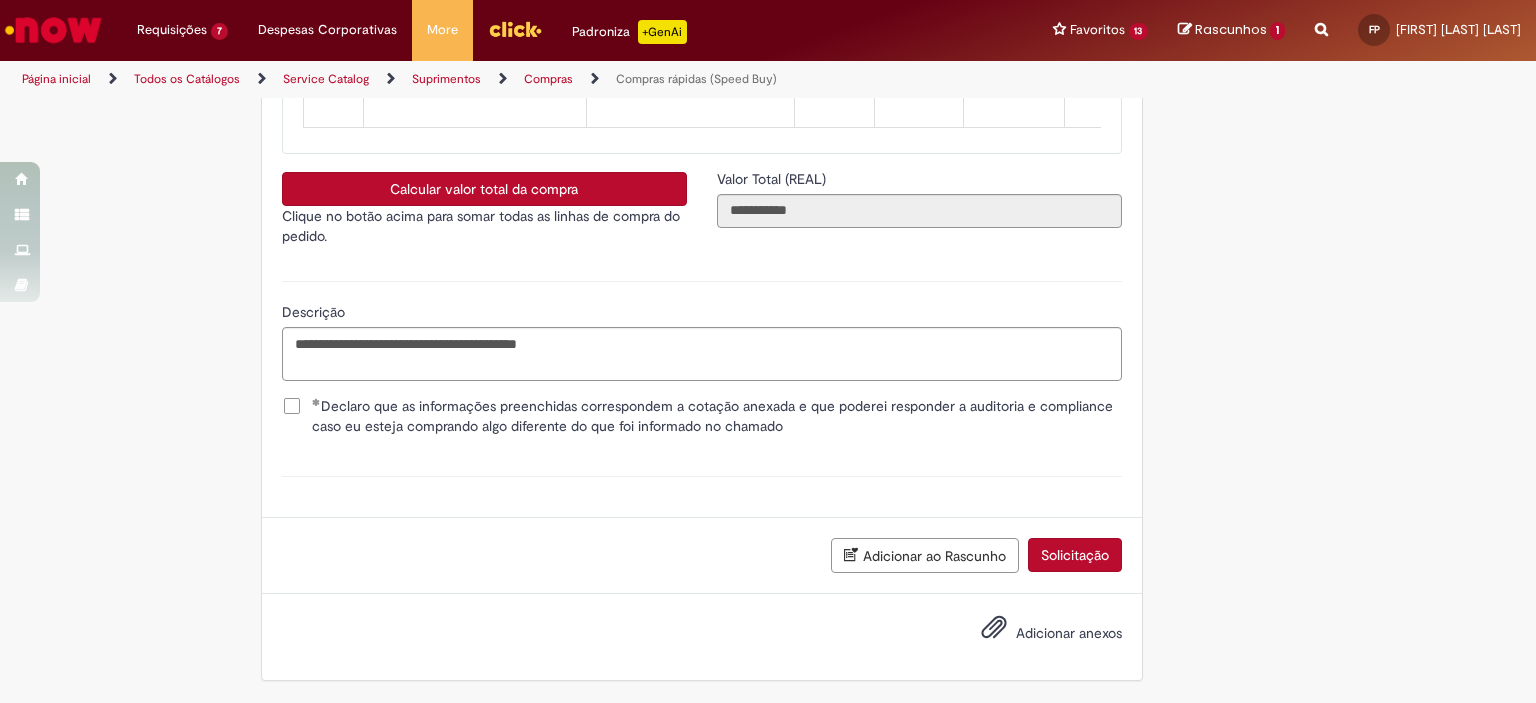 click on "Adicionar anexos" at bounding box center (1069, 633) 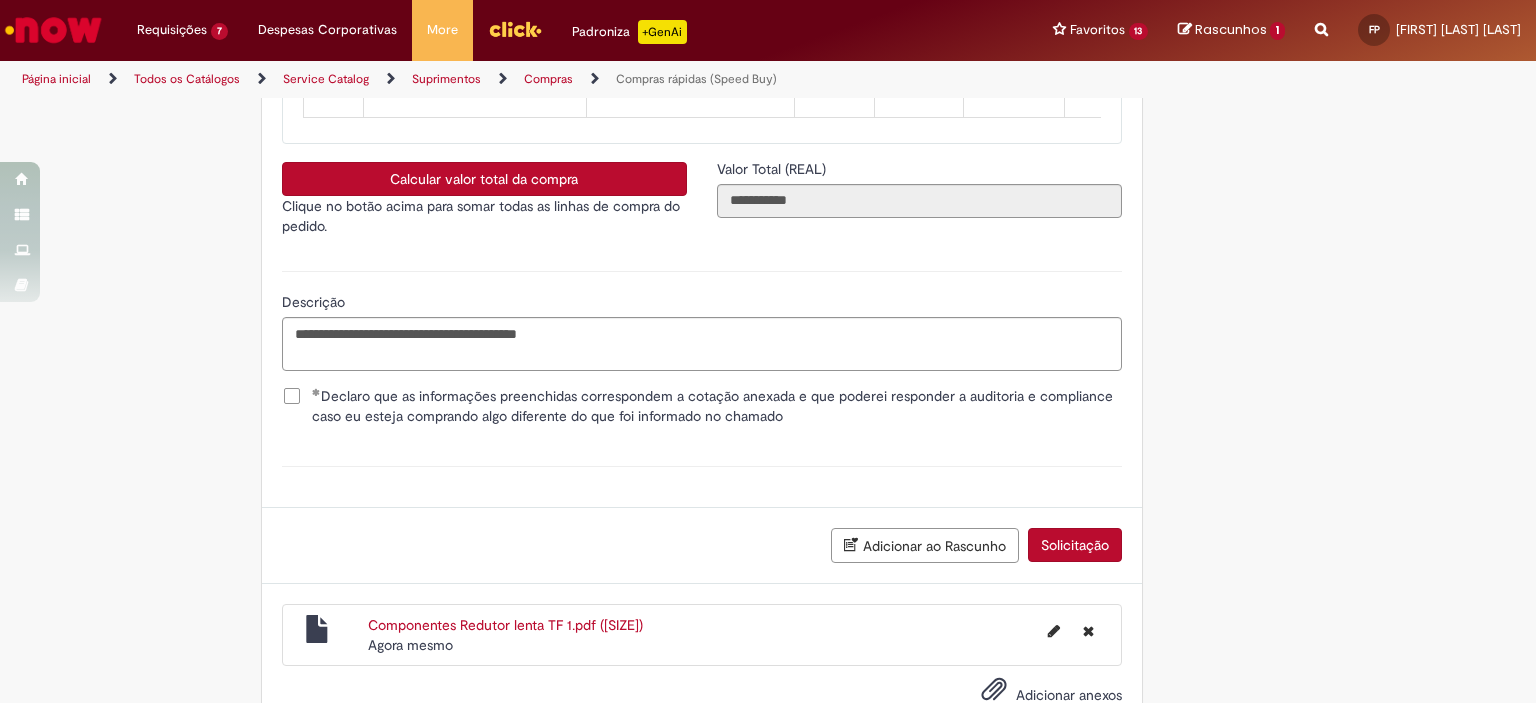 scroll, scrollTop: 4241, scrollLeft: 0, axis: vertical 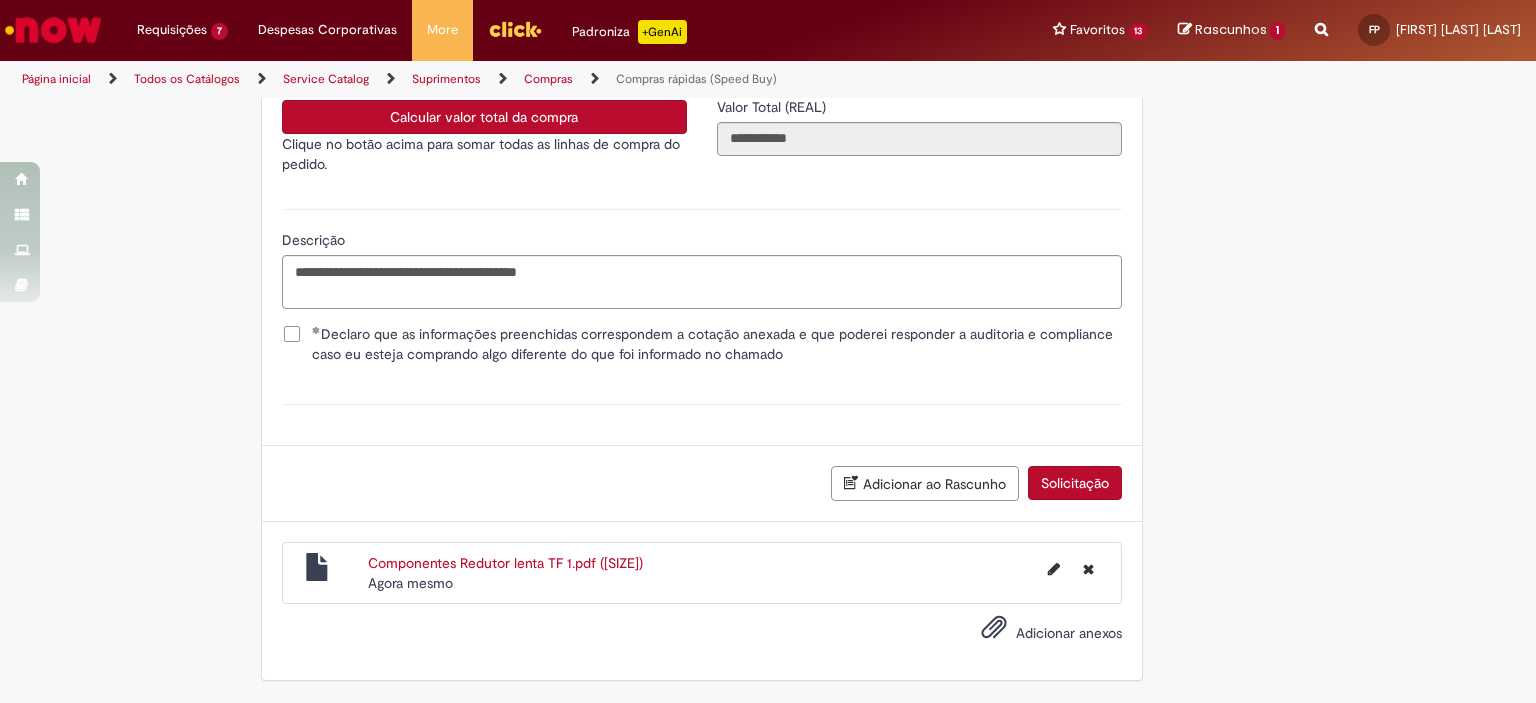 click on "Solicitação" at bounding box center [1075, 483] 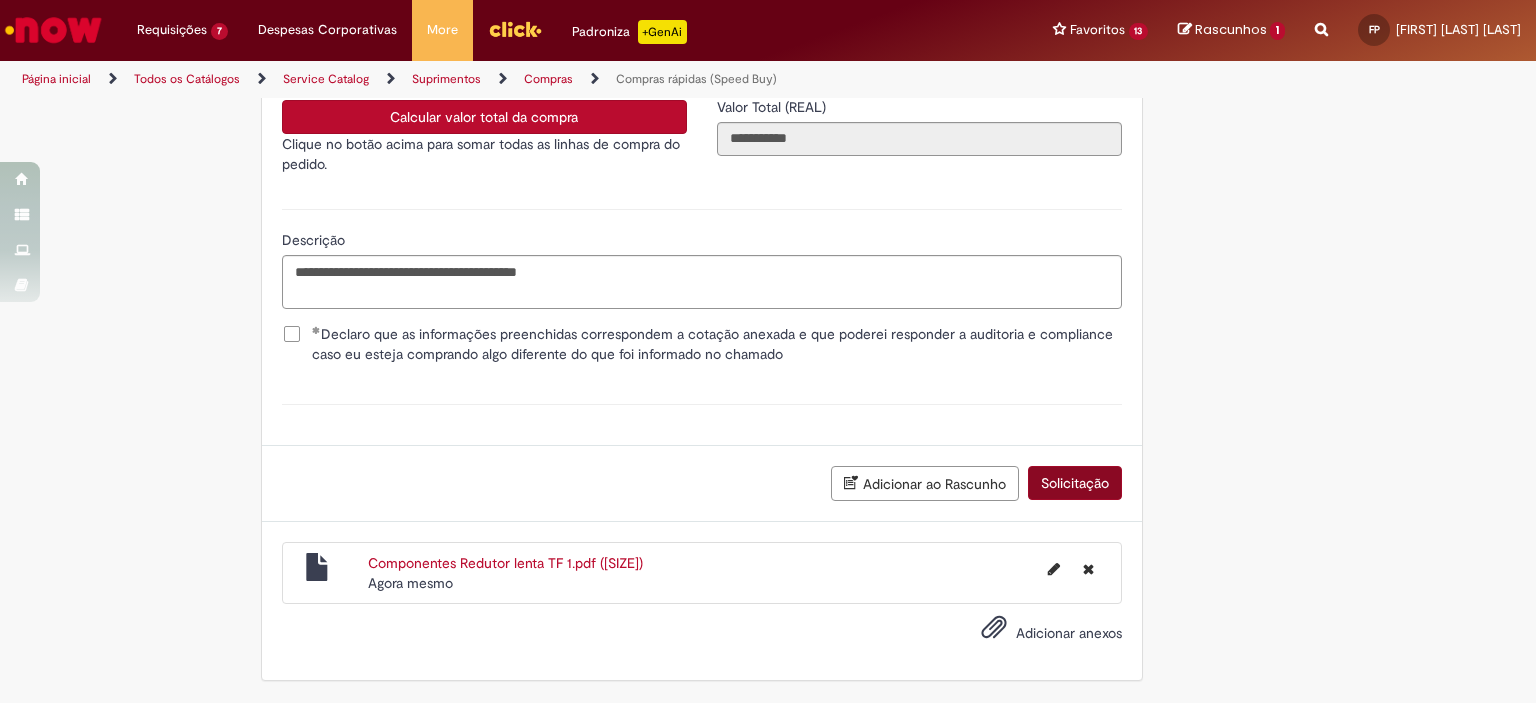 scroll, scrollTop: 4196, scrollLeft: 0, axis: vertical 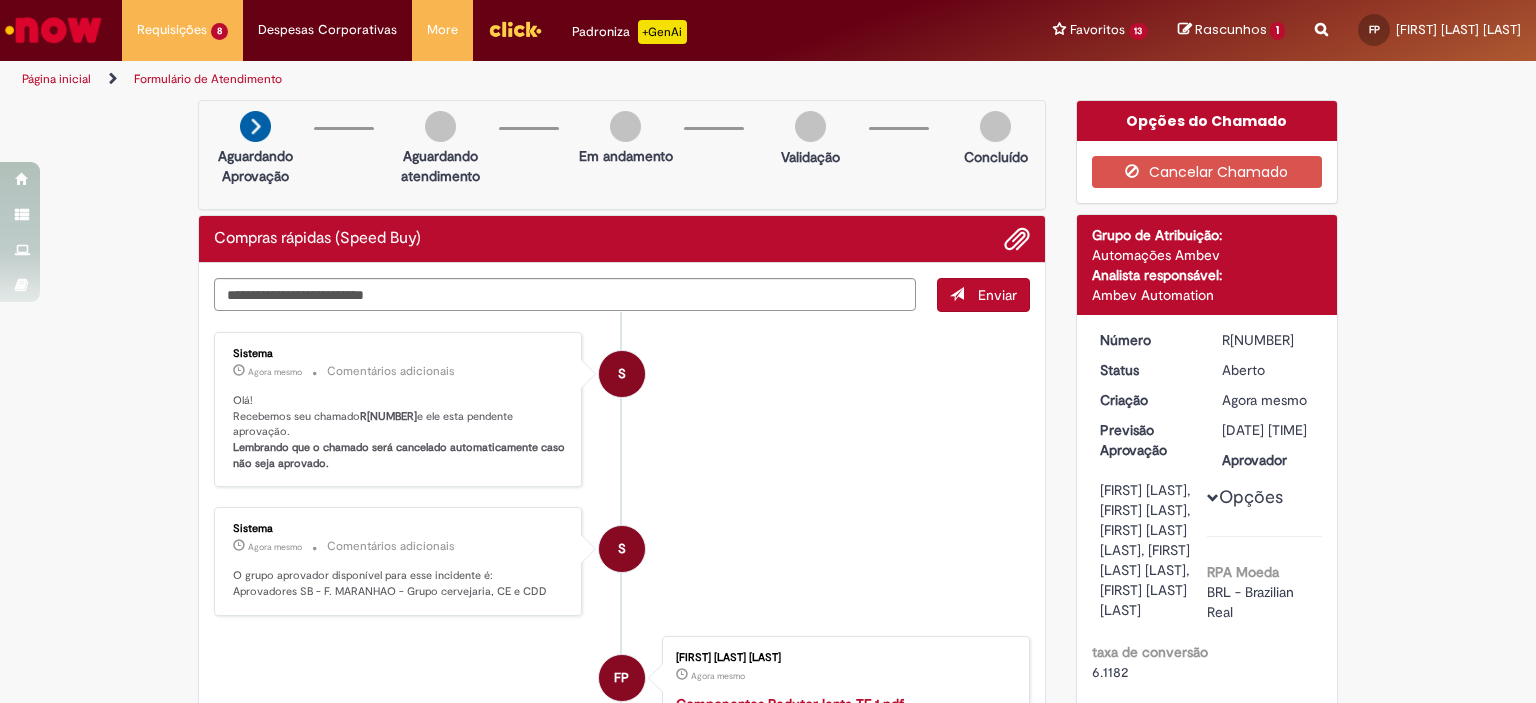 click on "Verificar Código de Barras
Aguardando Aprovação
Aguardando atendimento
Em andamento
Validação
Concluído
Compras rápidas (Speed Buy)
Enviar
S
Sistema
Agora mesmo Agora mesmo     Comentários adicionais
Olá!  Recebemos seu chamado  R13350214  e ele esta pendente aprovação.  Lembrando que o chamado será cancelado automaticamente caso não seja aprovado." at bounding box center [768, 1720] 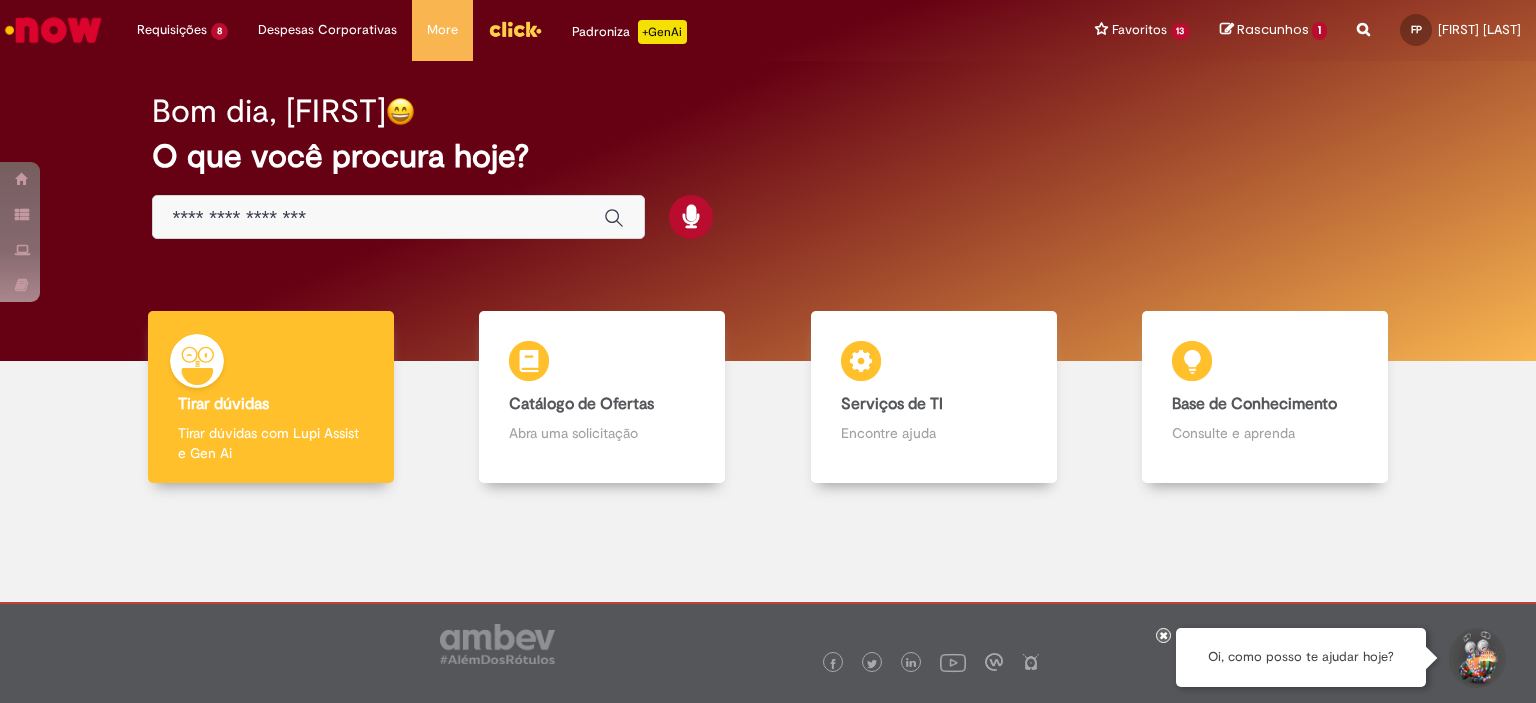 scroll, scrollTop: 0, scrollLeft: 0, axis: both 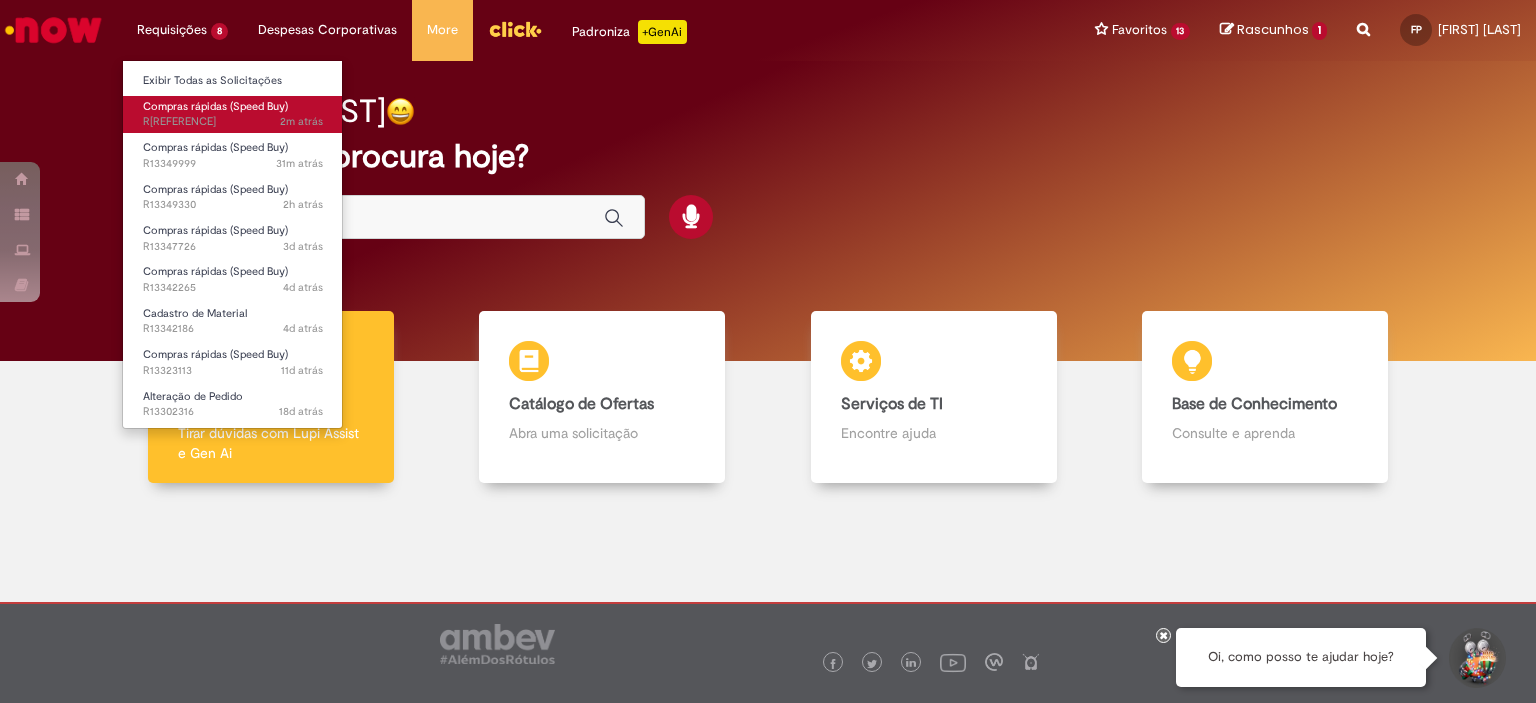 click on "Compras rápidas (Speed Buy)" at bounding box center (215, 106) 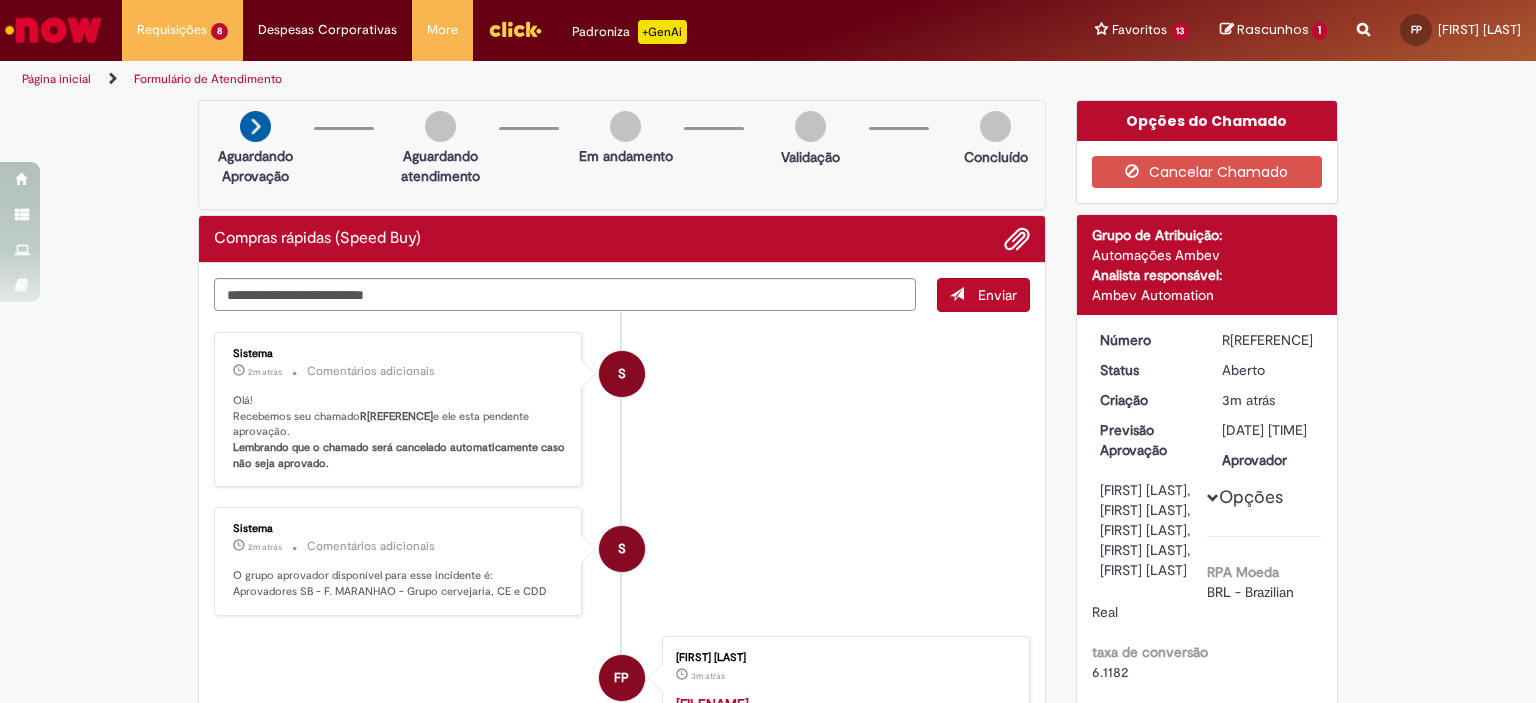 click on "2m atrás 2 minutos atrás     Comentários adicionais
Olá!  Recebemos seu chamado  R[REFERENCE]  e ele esta pendente aprovação.  Lembrando que o chamado será cancelado automaticamente caso não seja aprovado.
S" at bounding box center [768, 1710] 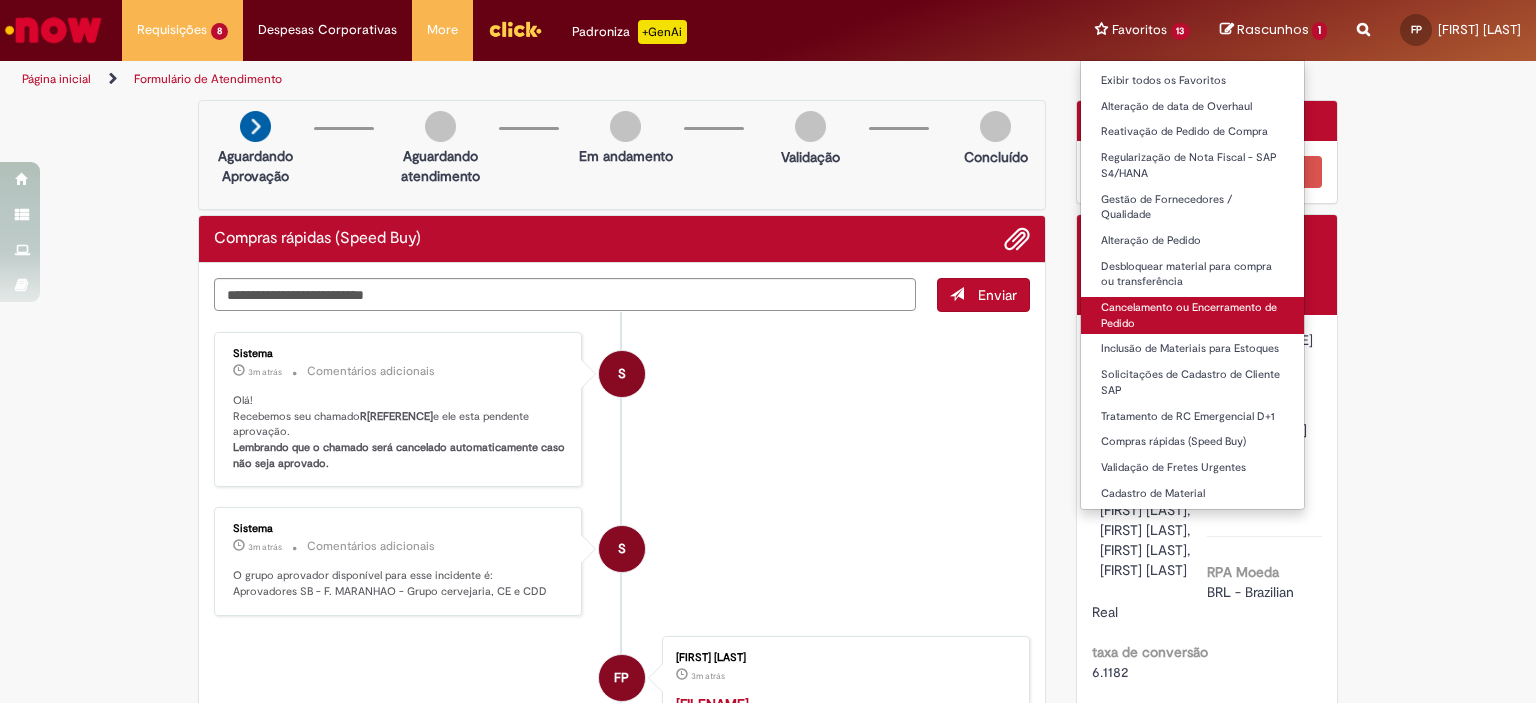 click on "Cancelamento ou Encerramento de Pedido" at bounding box center (1193, 315) 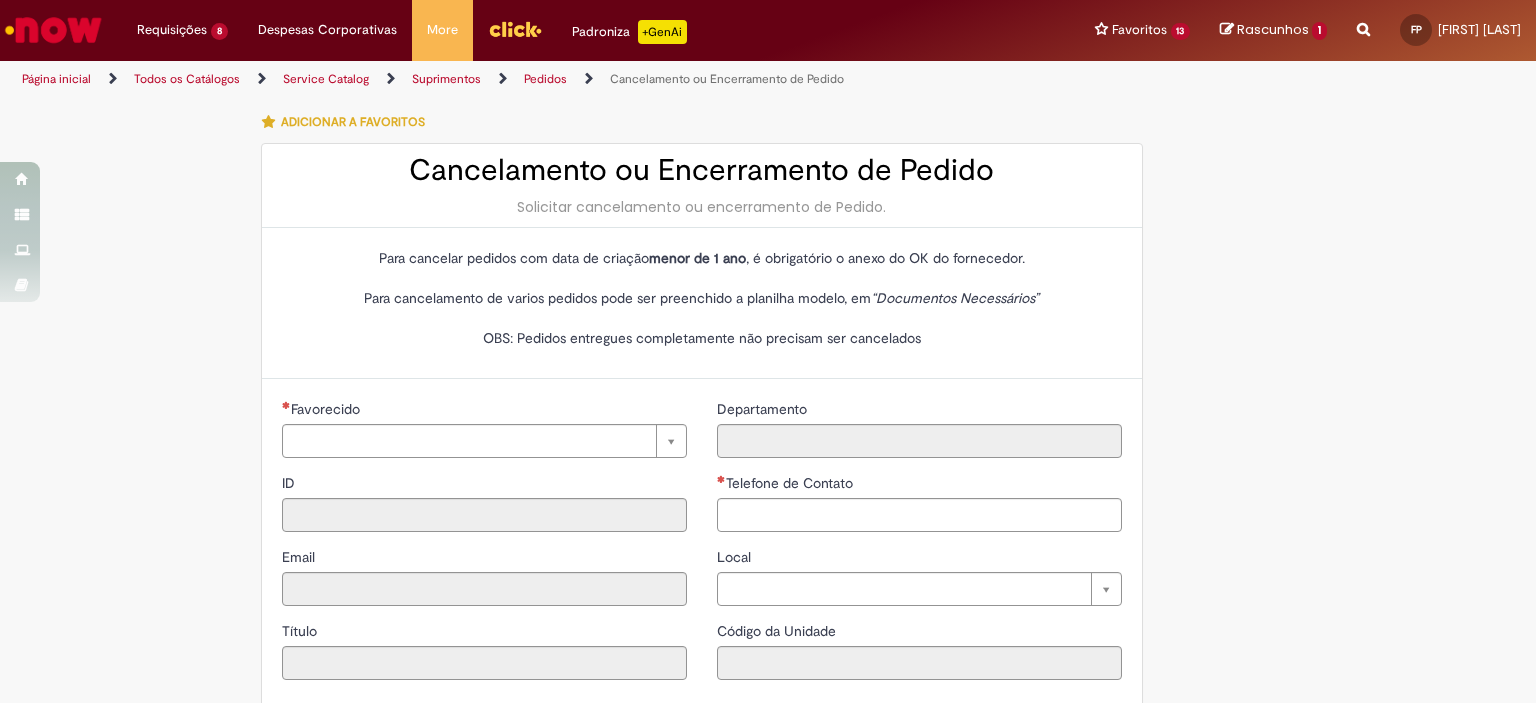 type on "********" 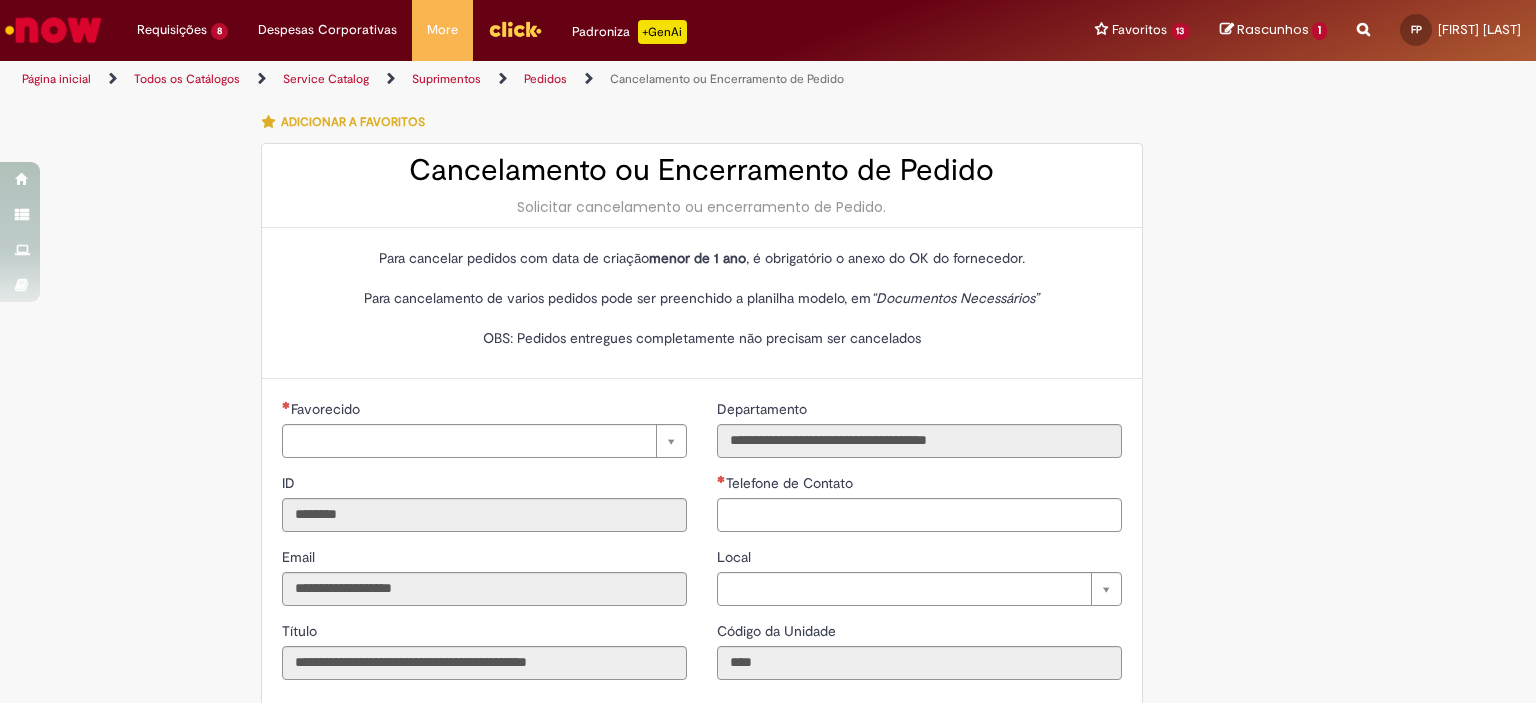 type on "**********" 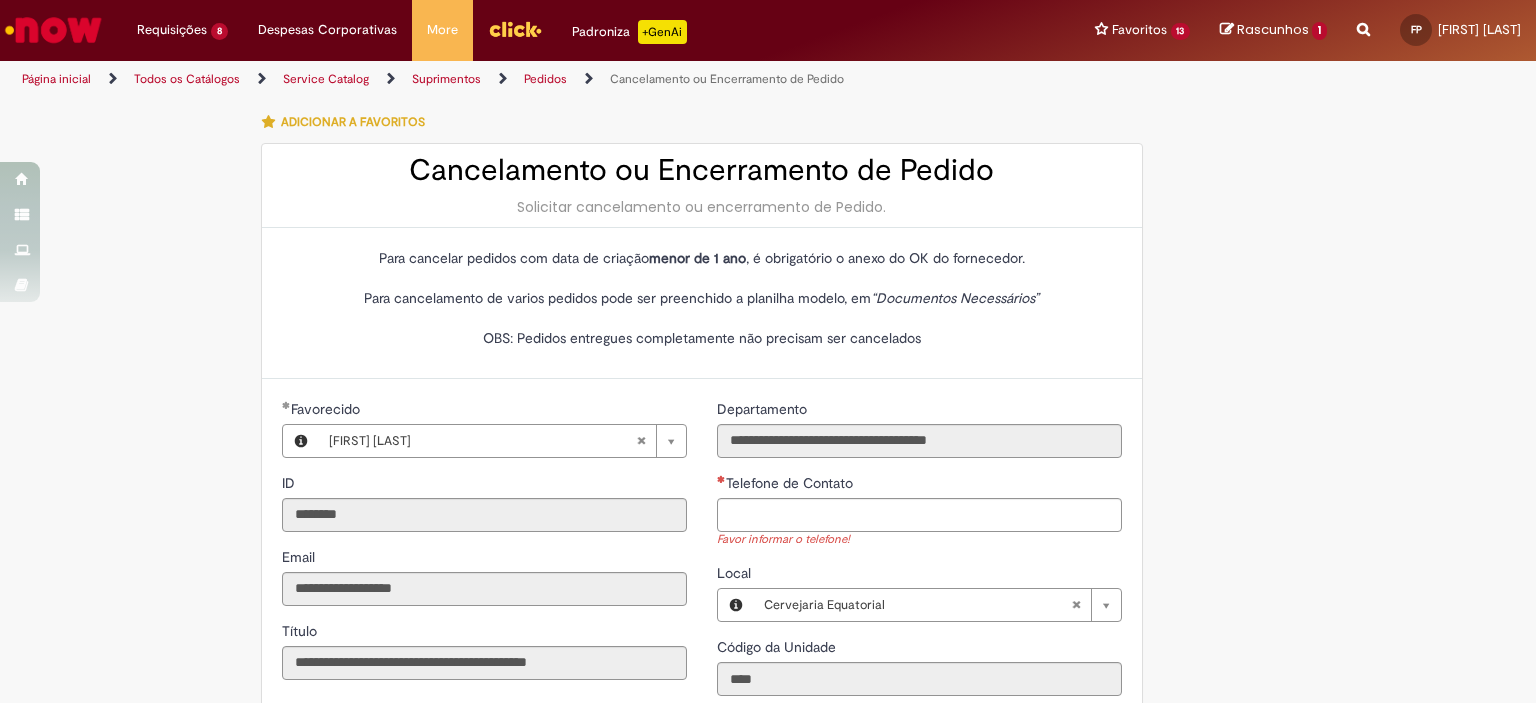 scroll, scrollTop: 100, scrollLeft: 0, axis: vertical 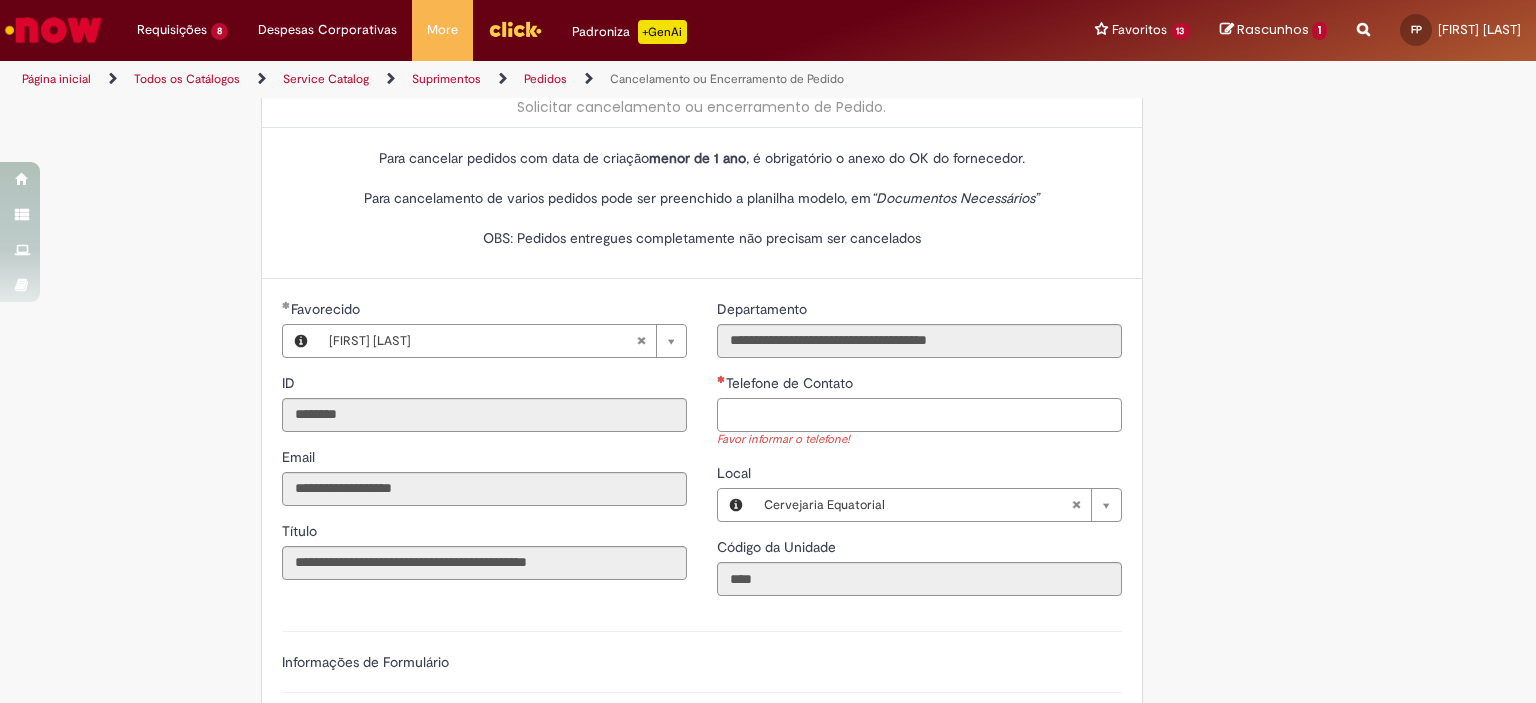 click on "Telefone de Contato" at bounding box center [919, 415] 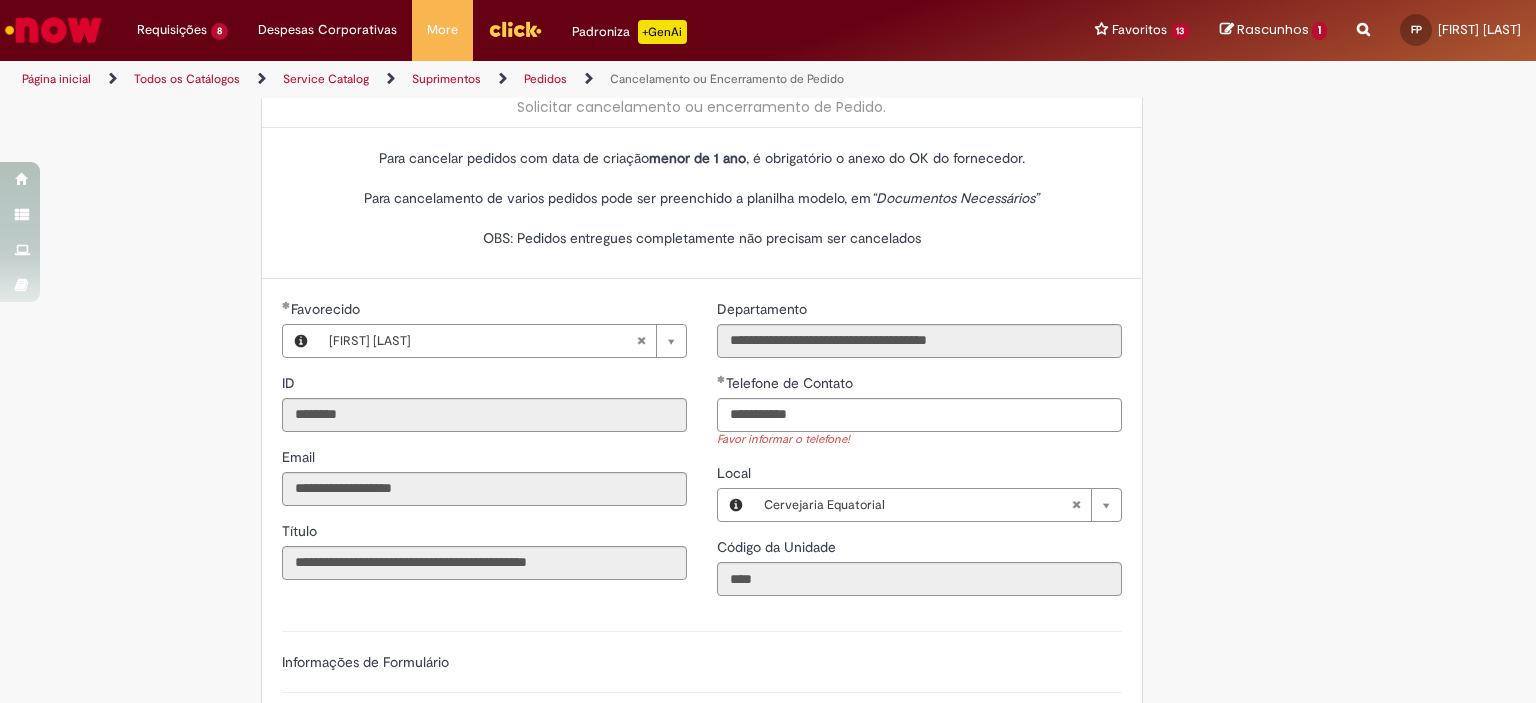 type on "**********" 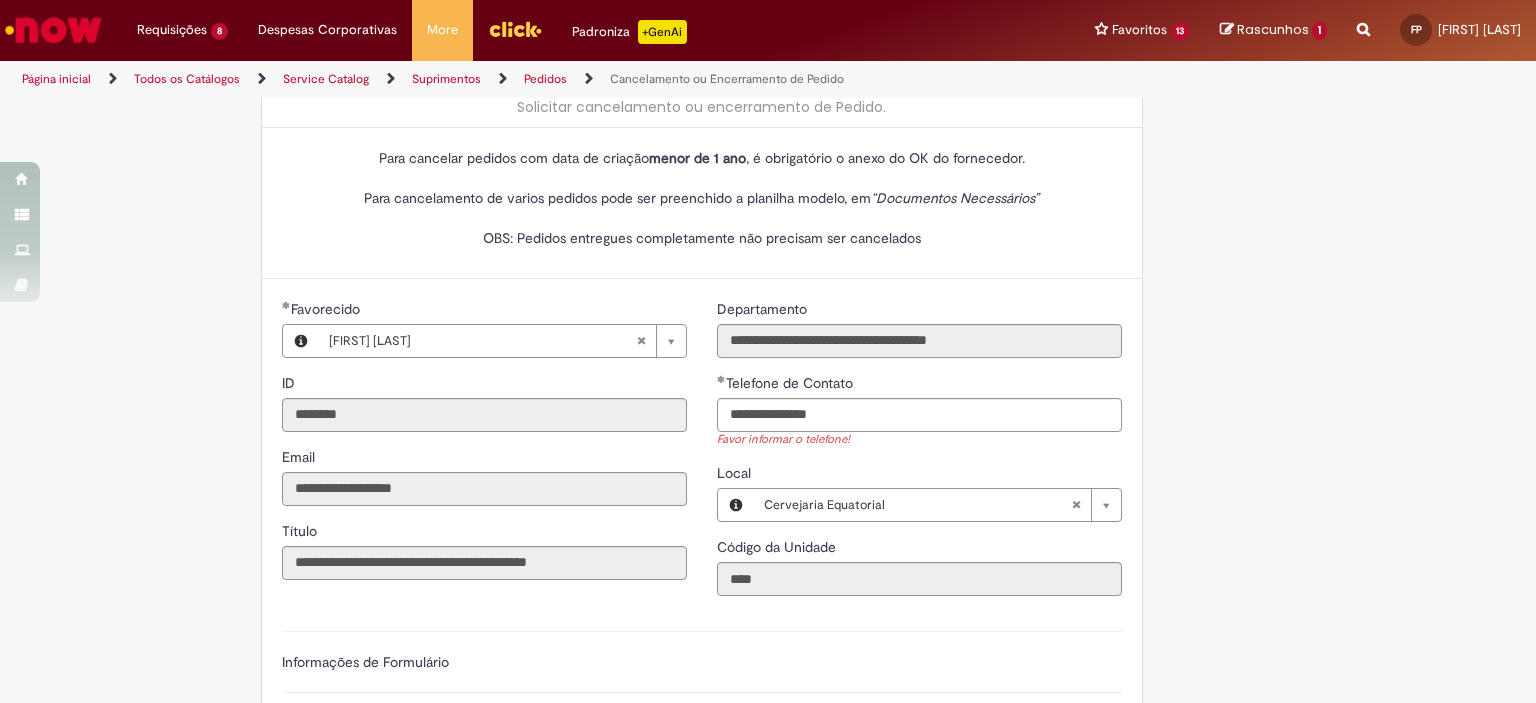 click on "Local" at bounding box center [919, 475] 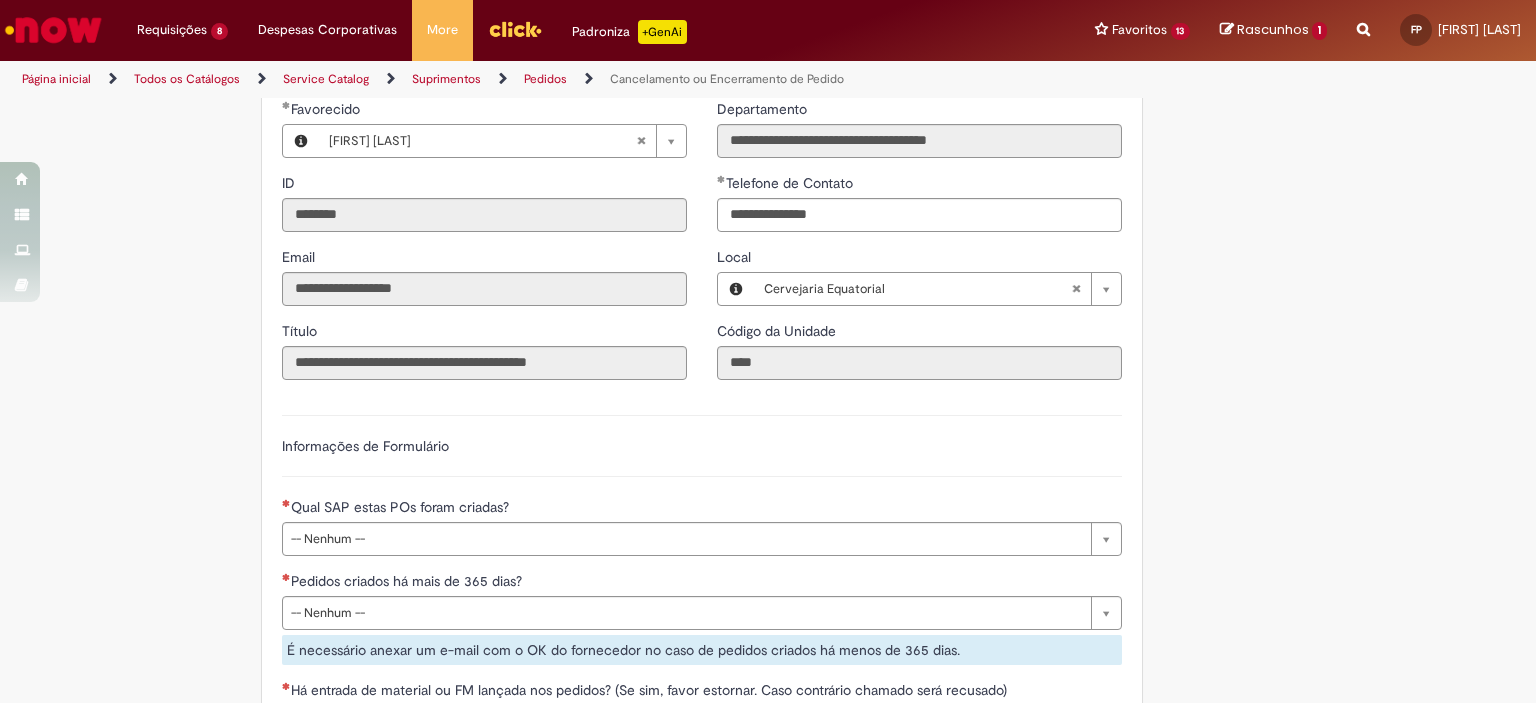 scroll, scrollTop: 400, scrollLeft: 0, axis: vertical 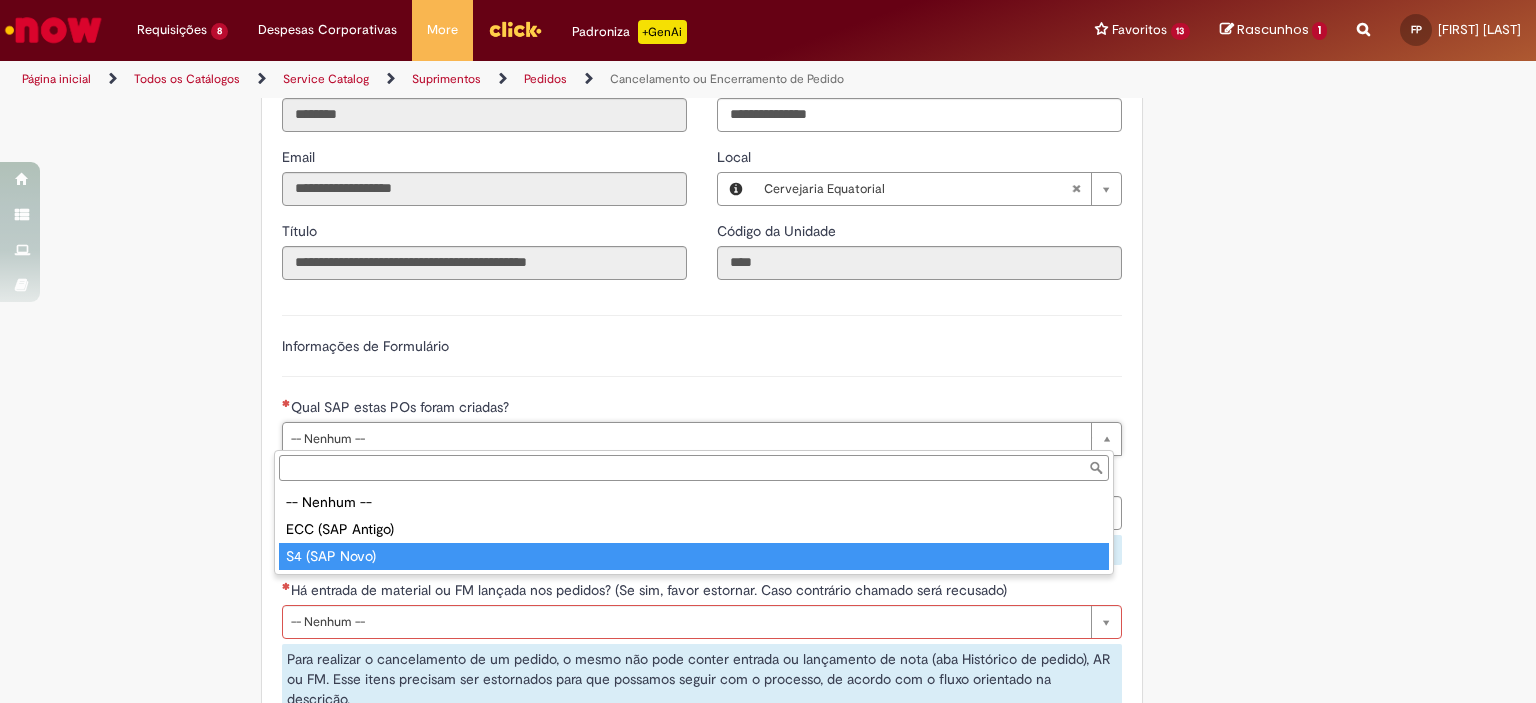 type on "**********" 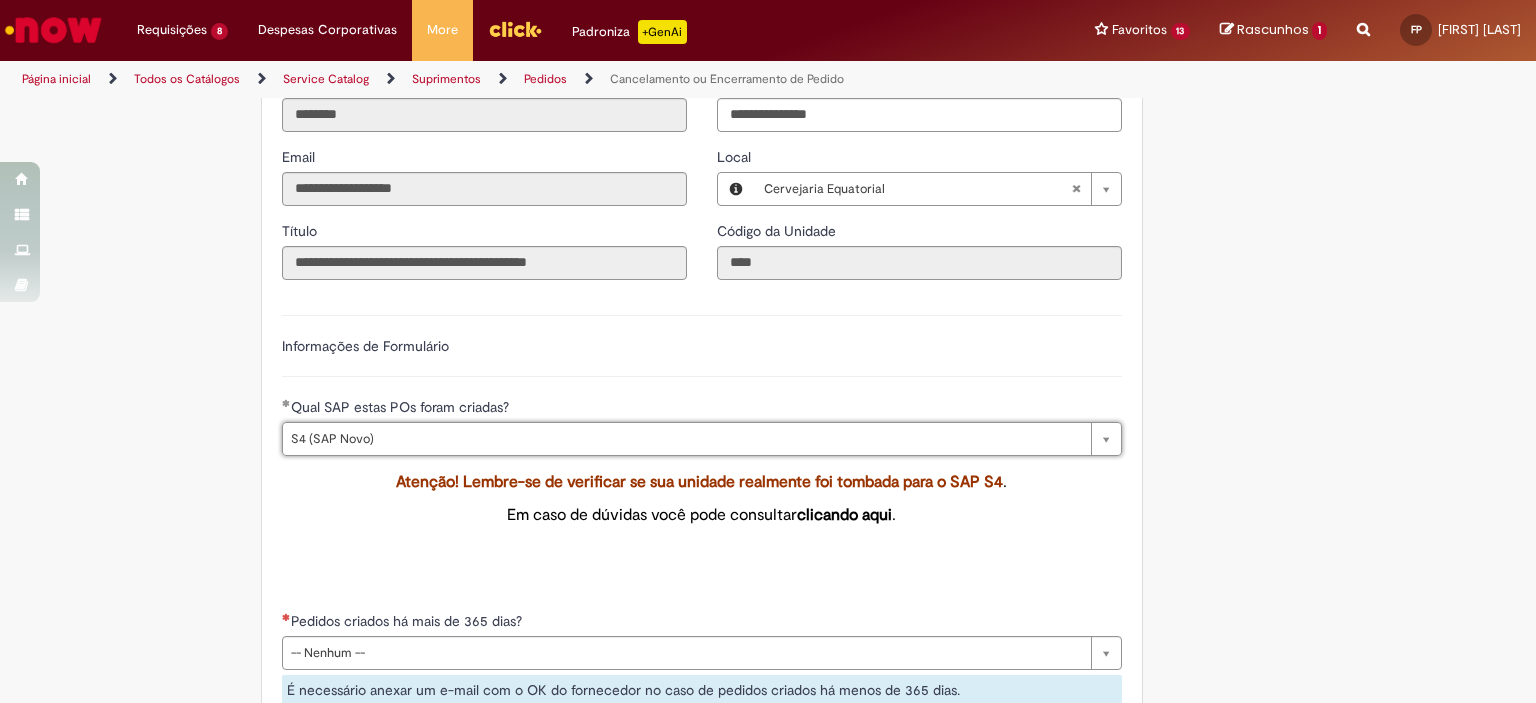 scroll, scrollTop: 600, scrollLeft: 0, axis: vertical 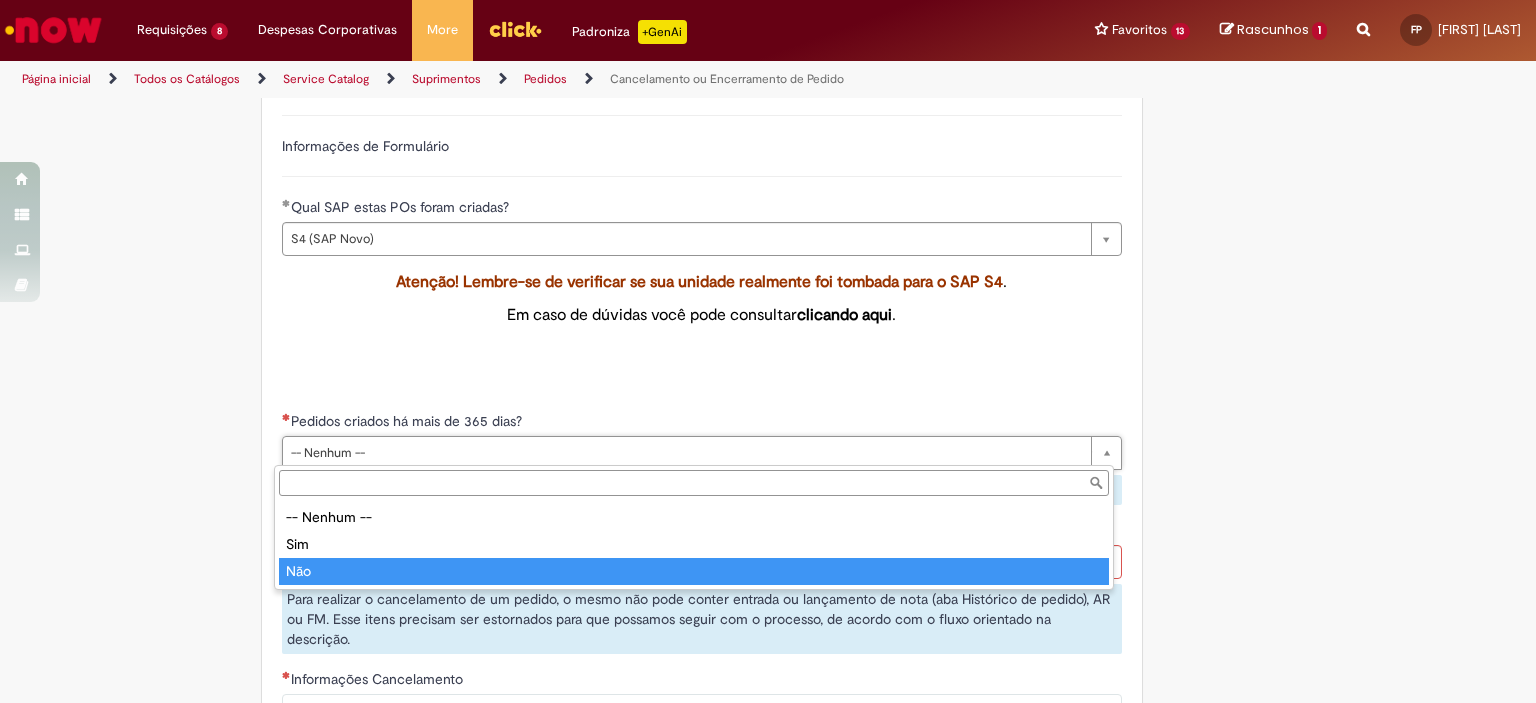 type on "***" 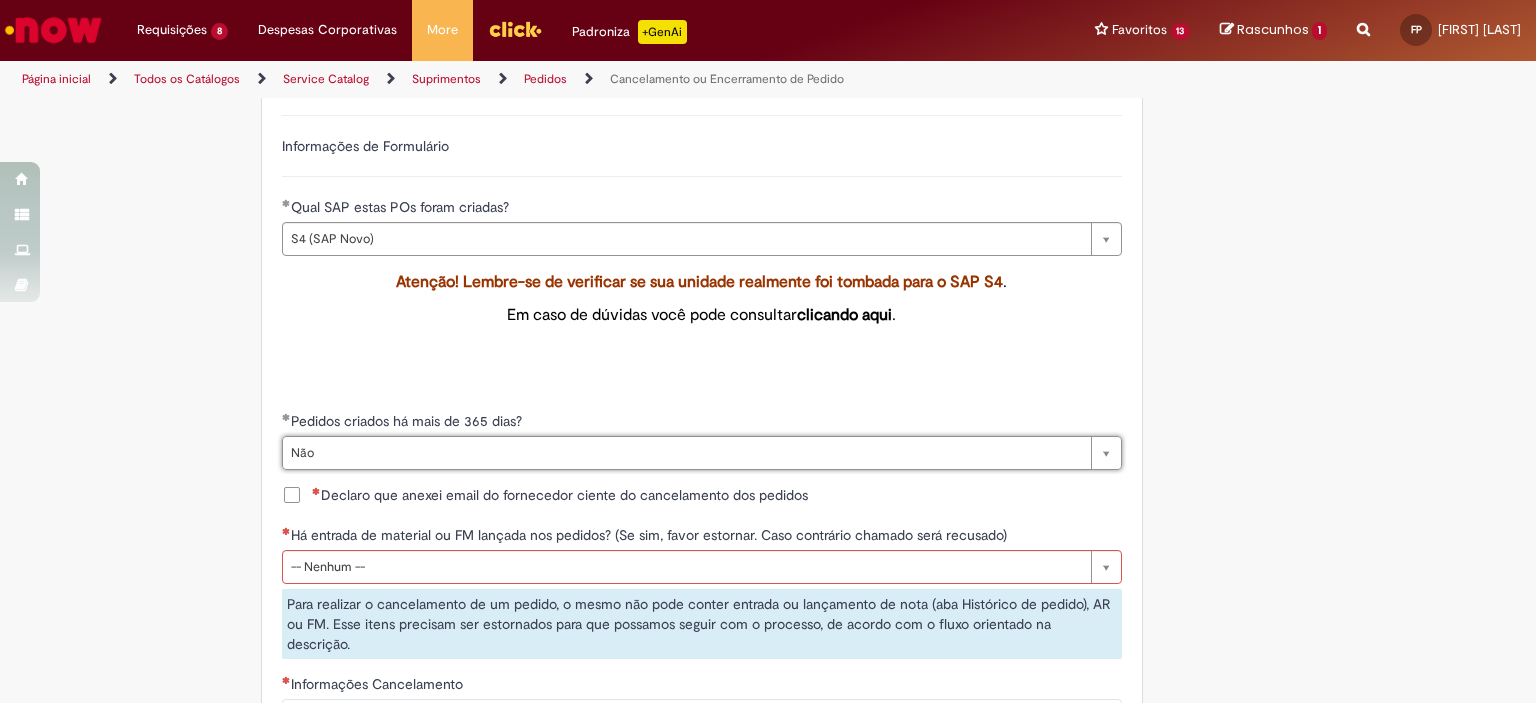 scroll, scrollTop: 800, scrollLeft: 0, axis: vertical 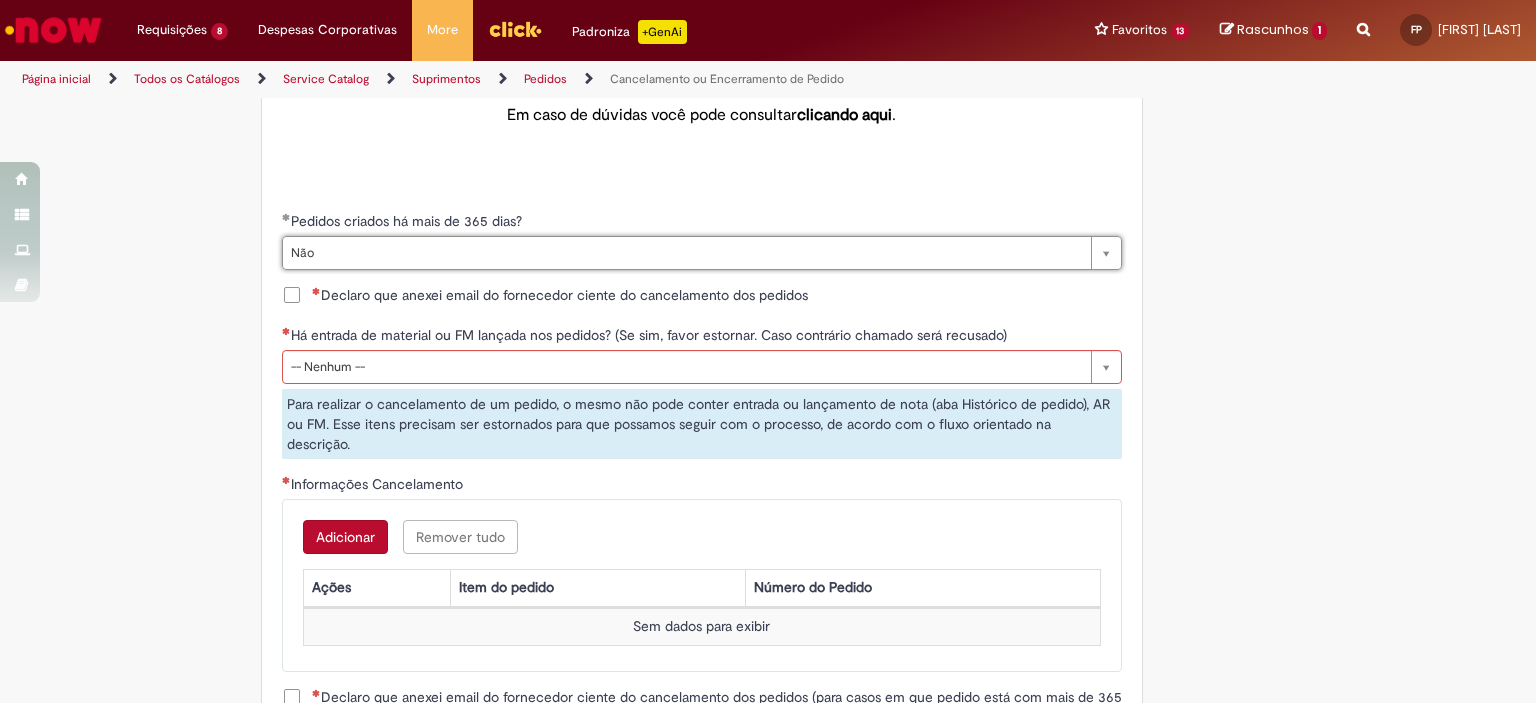 click on "Declaro que anexei email do fornecedor ciente do cancelamento dos pedidos" at bounding box center [560, 295] 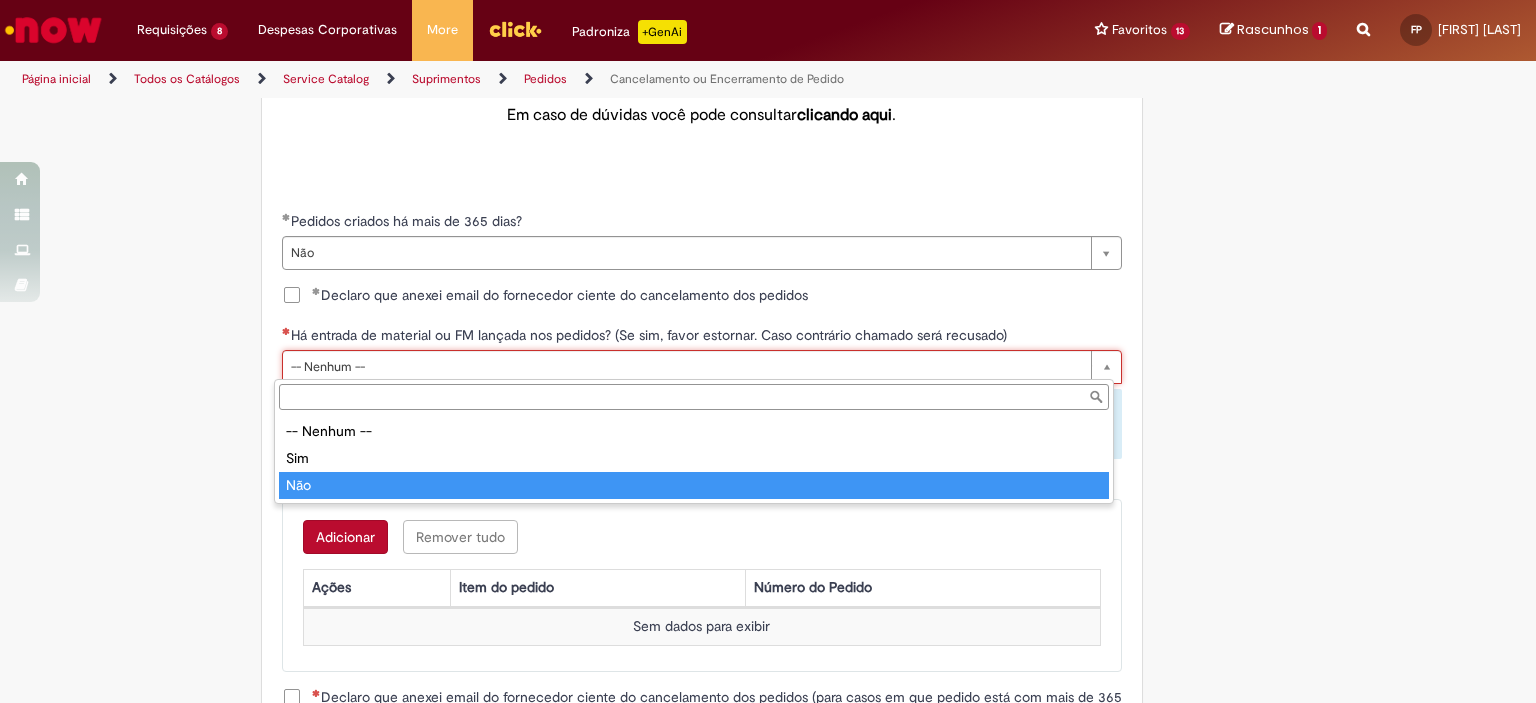 type on "***" 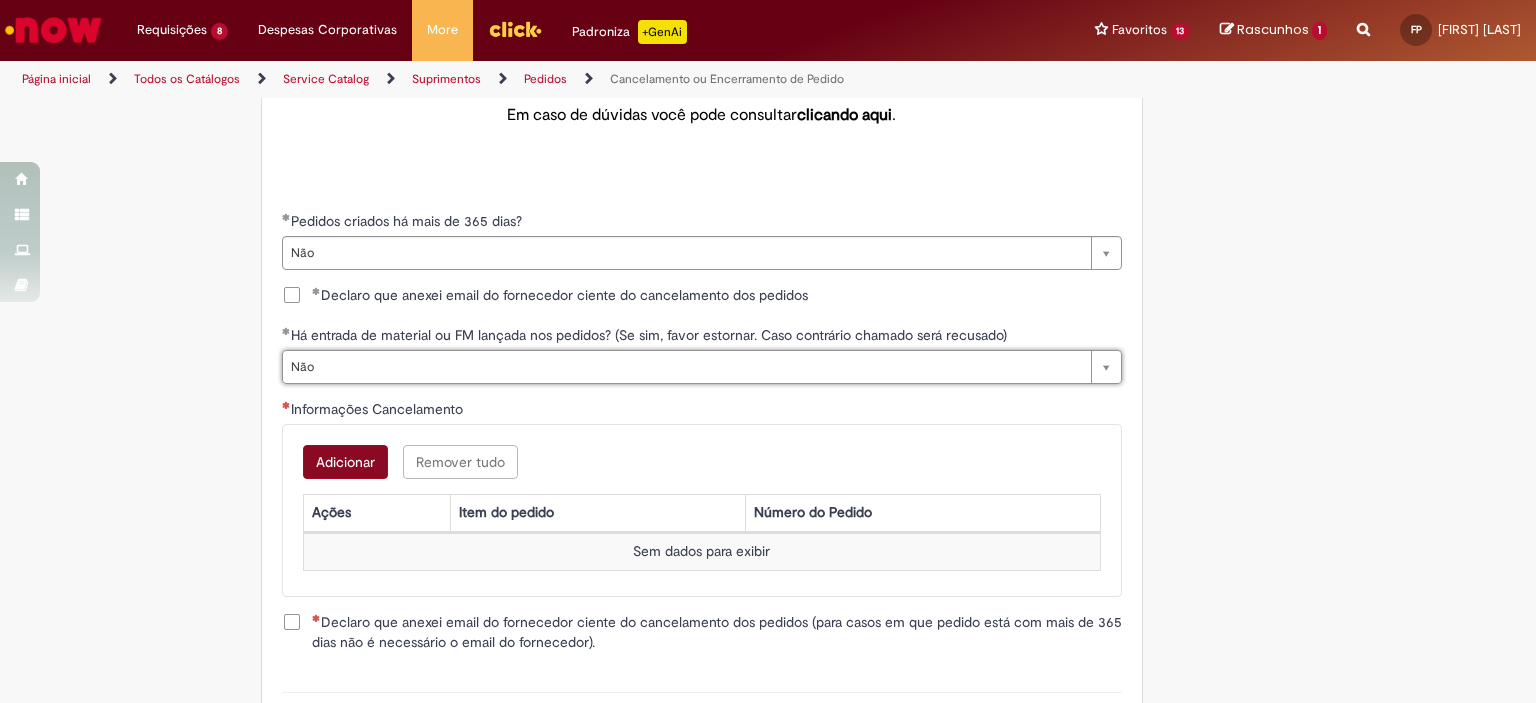 scroll, scrollTop: 0, scrollLeft: 24, axis: horizontal 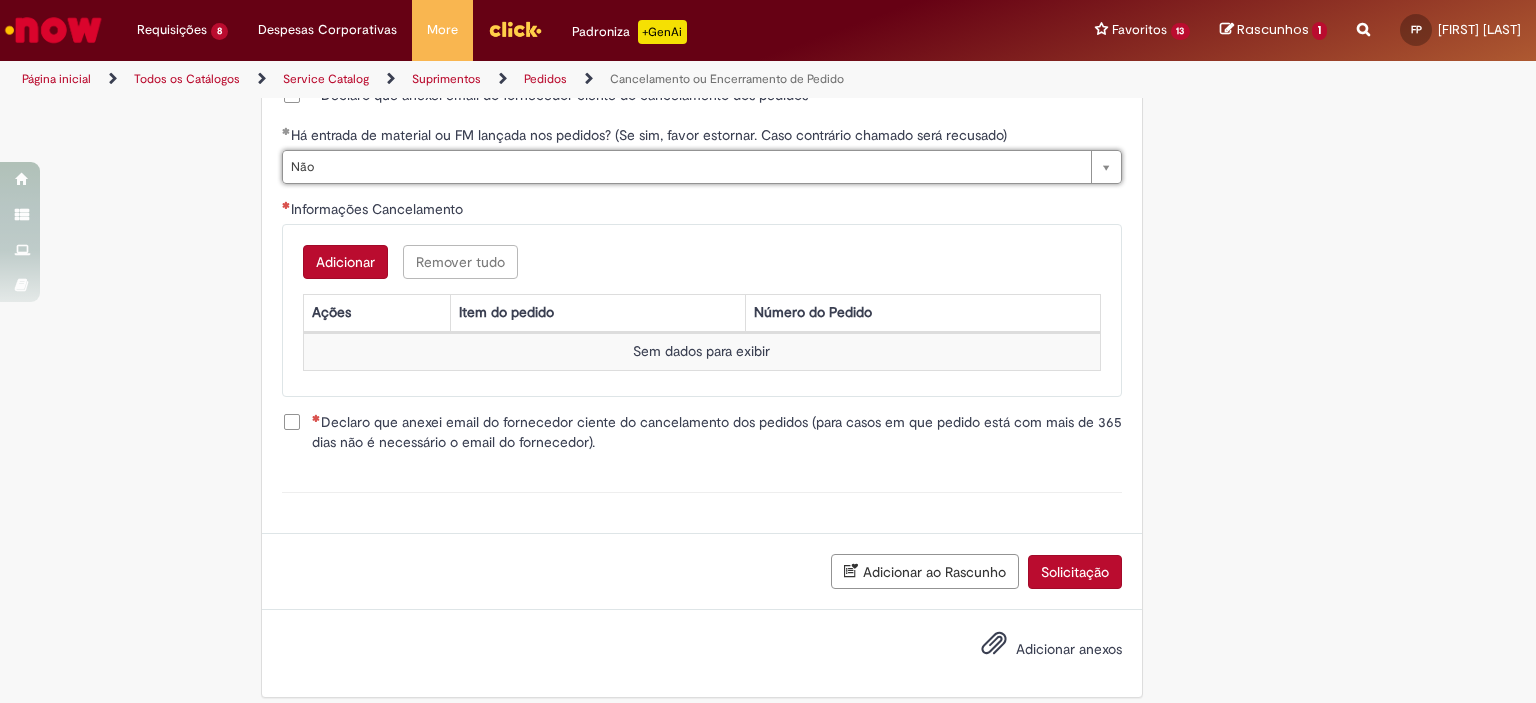click on "Adicionar" at bounding box center (345, 262) 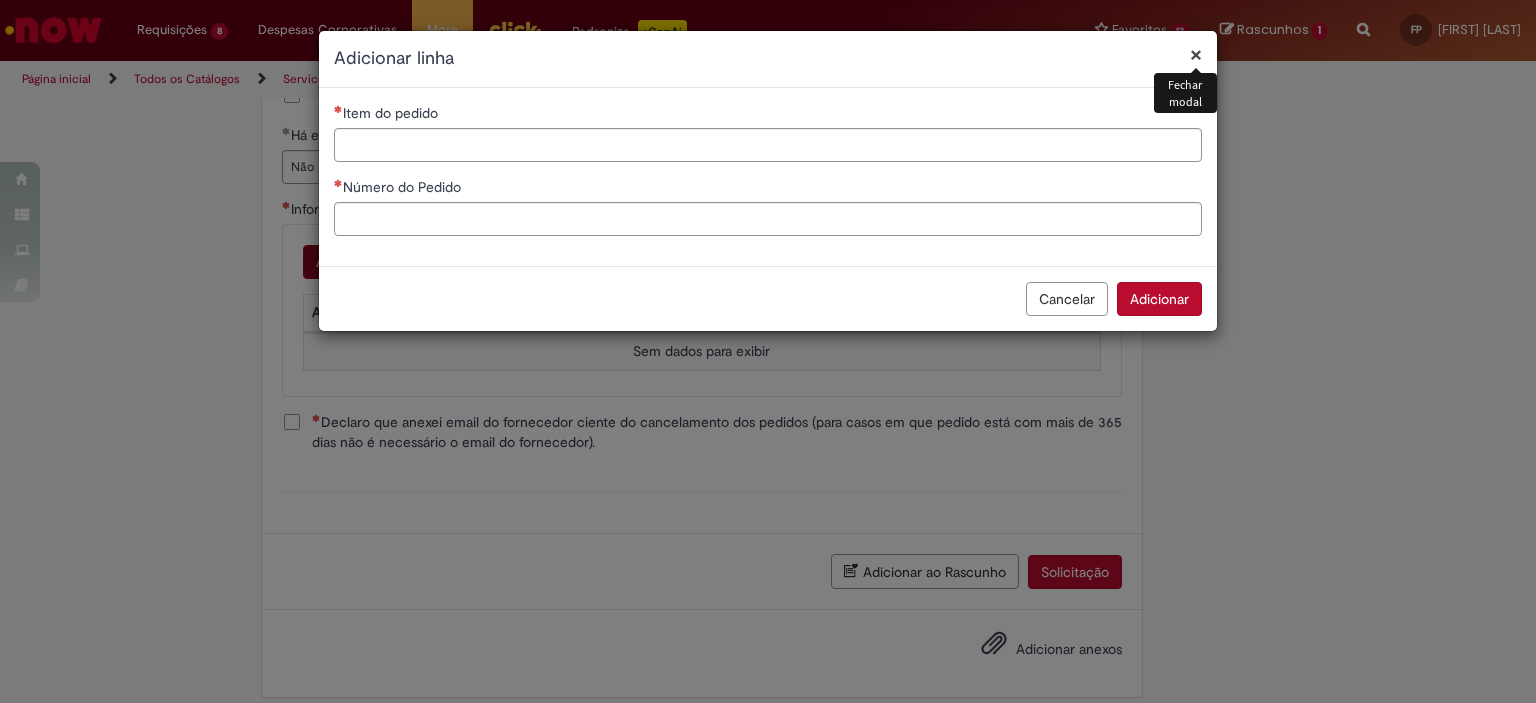 scroll, scrollTop: 0, scrollLeft: 0, axis: both 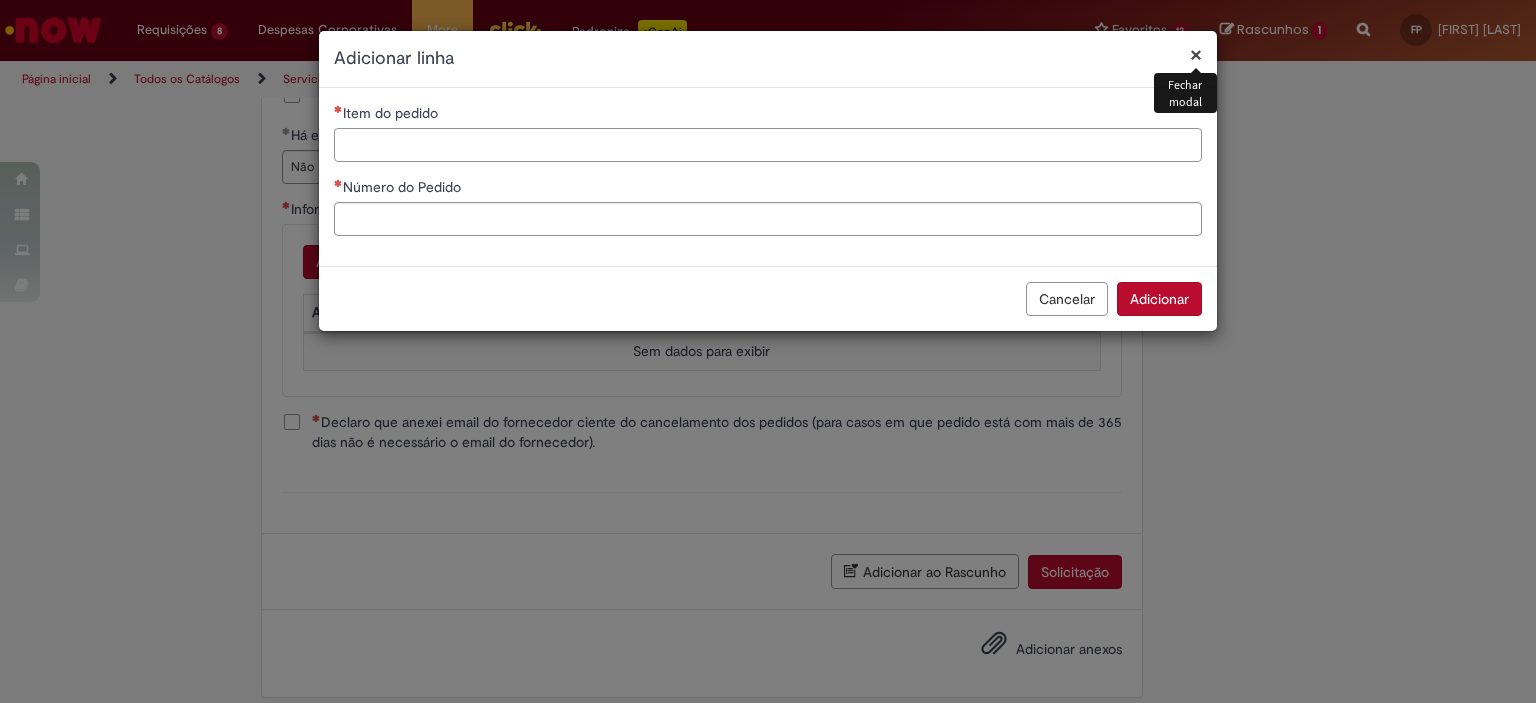click on "Item do pedido" at bounding box center [768, 145] 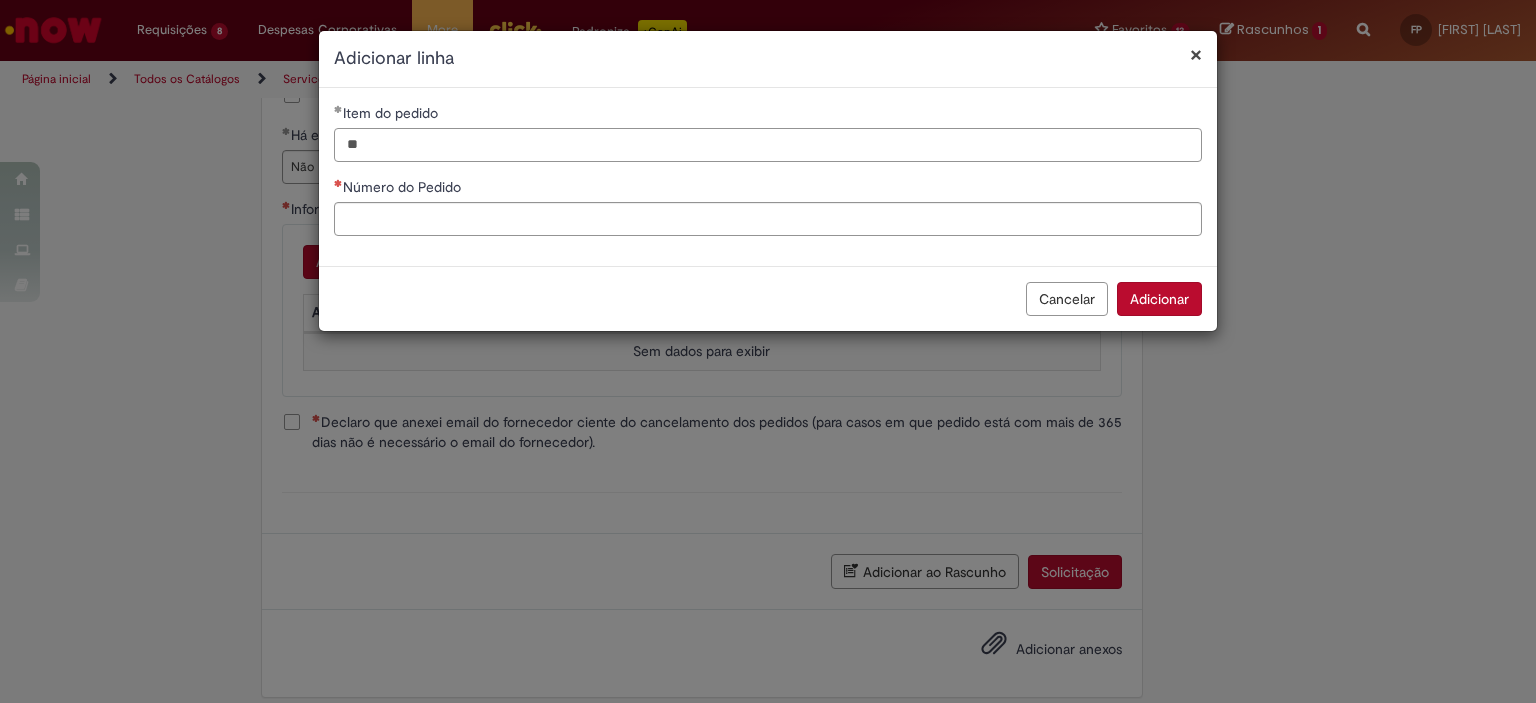type on "**" 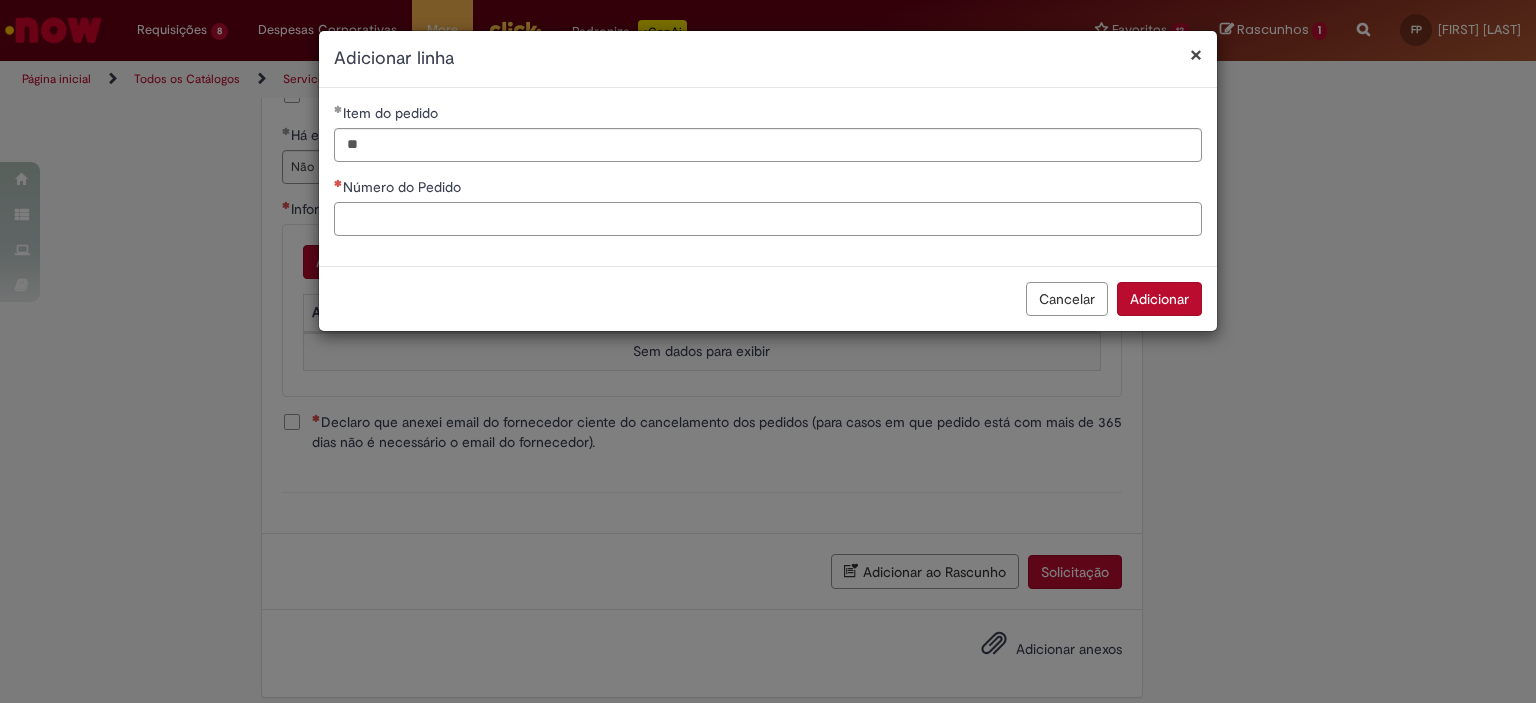 click on "Número do Pedido" at bounding box center (768, 219) 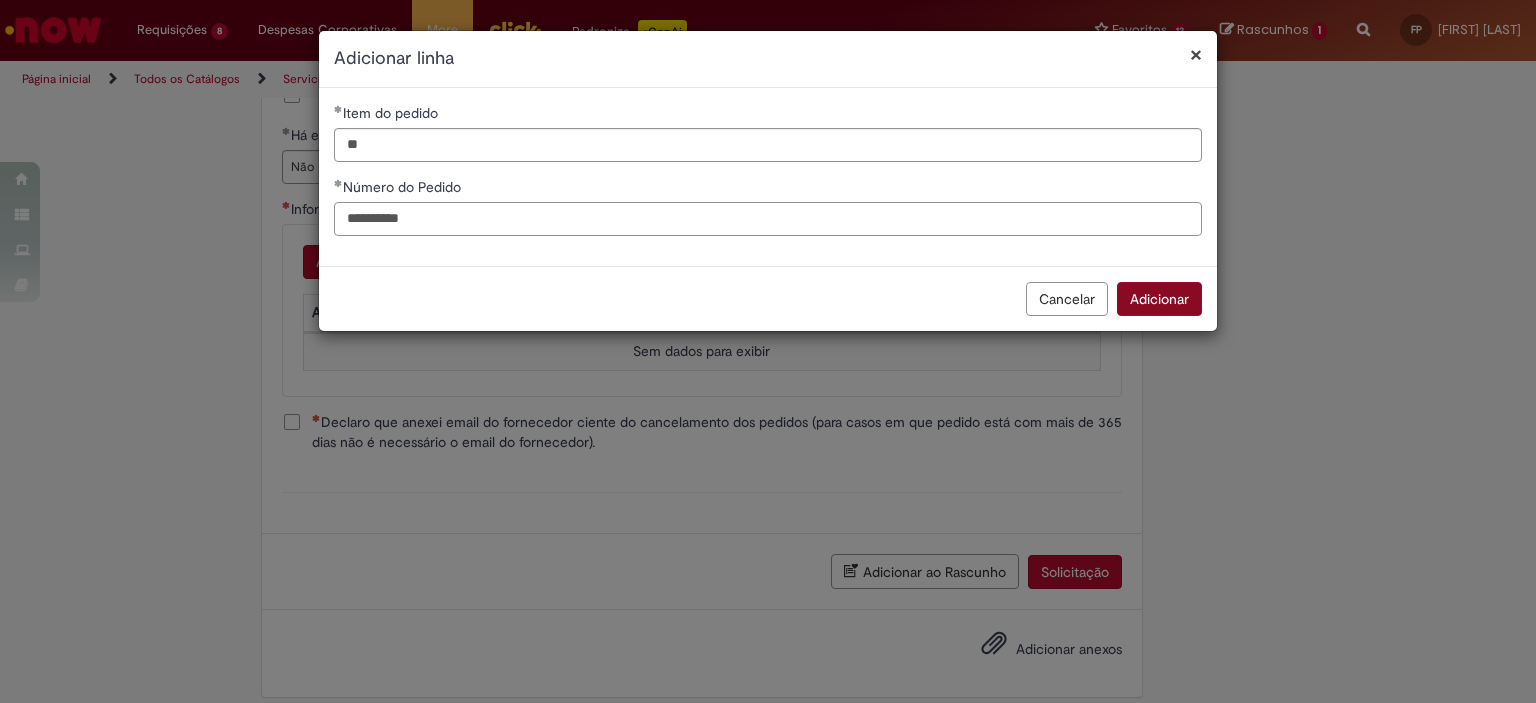 type on "**********" 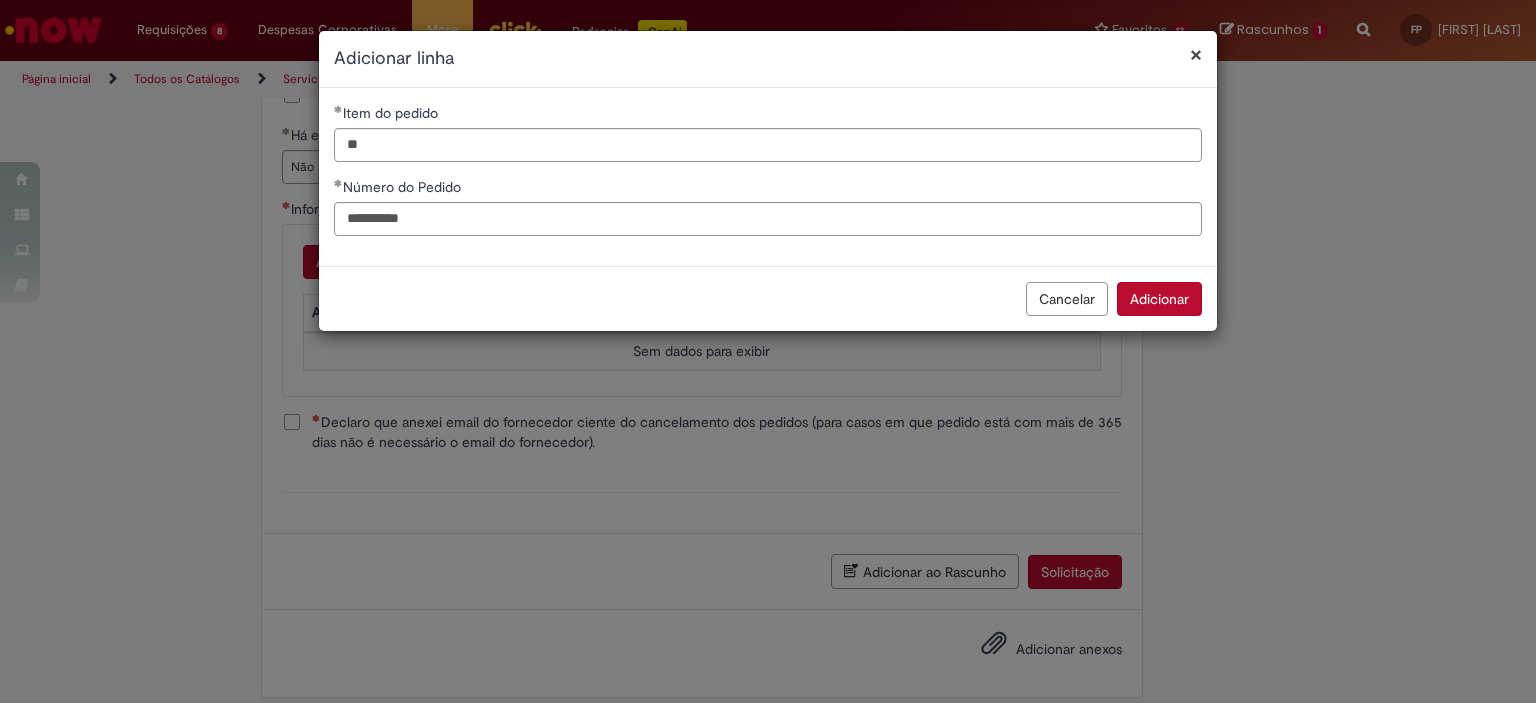drag, startPoint x: 1187, startPoint y: 297, endPoint x: 1168, endPoint y: 295, distance: 19.104973 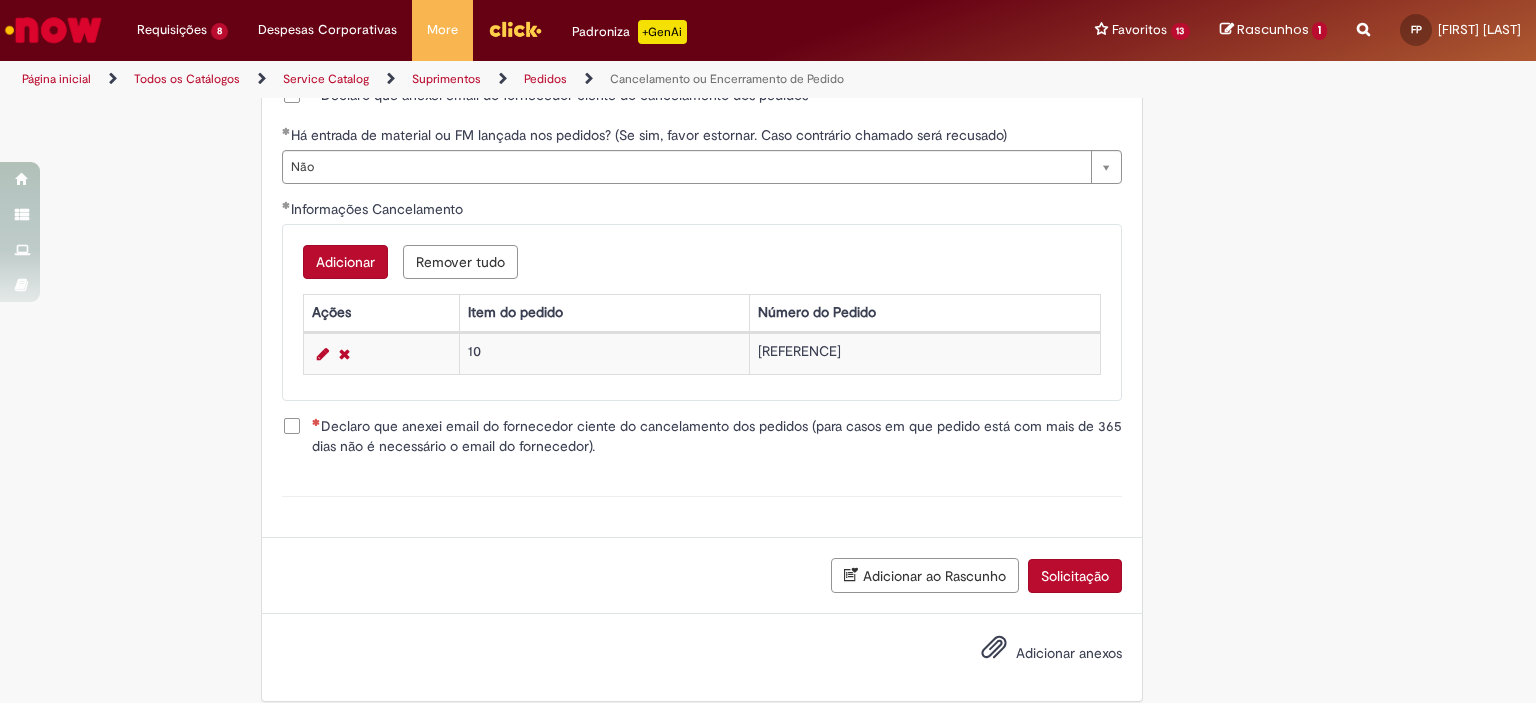 scroll, scrollTop: 1000, scrollLeft: 0, axis: vertical 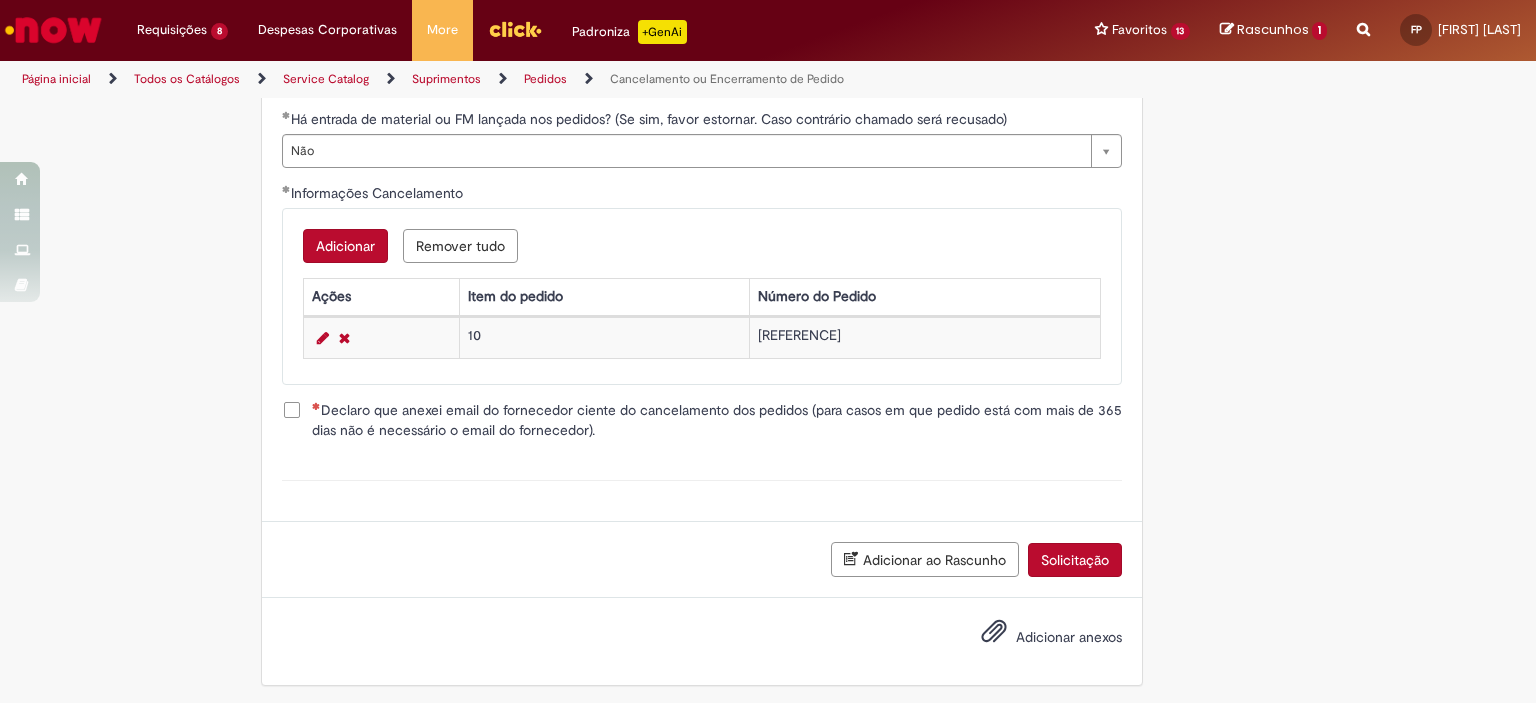 click on "Declaro que anexei email do fornecedor ciente do cancelamento dos pedidos (para casos em que pedido está com mais de 365 dias não é necessário o email do fornecedor)." at bounding box center (717, 420) 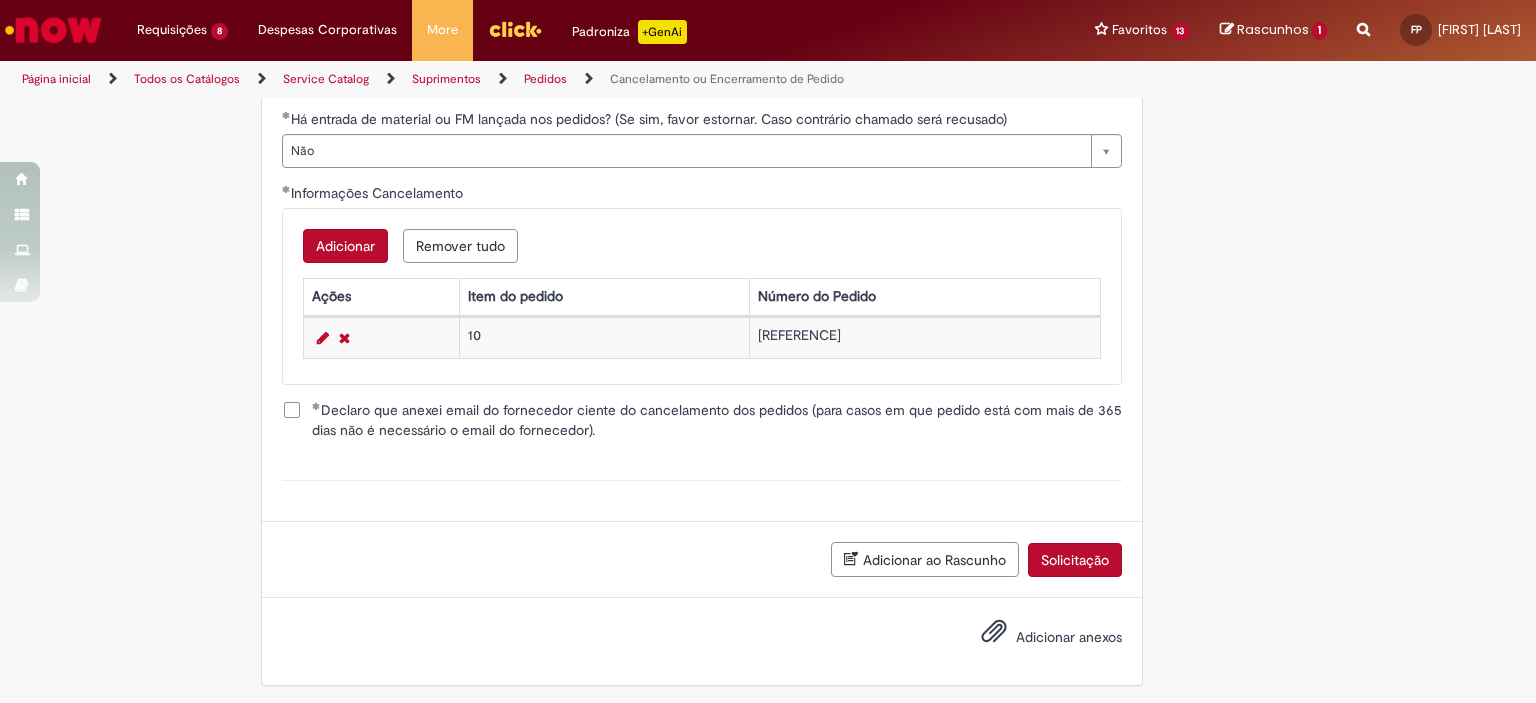 click on "Adicionar anexos" at bounding box center (1069, 638) 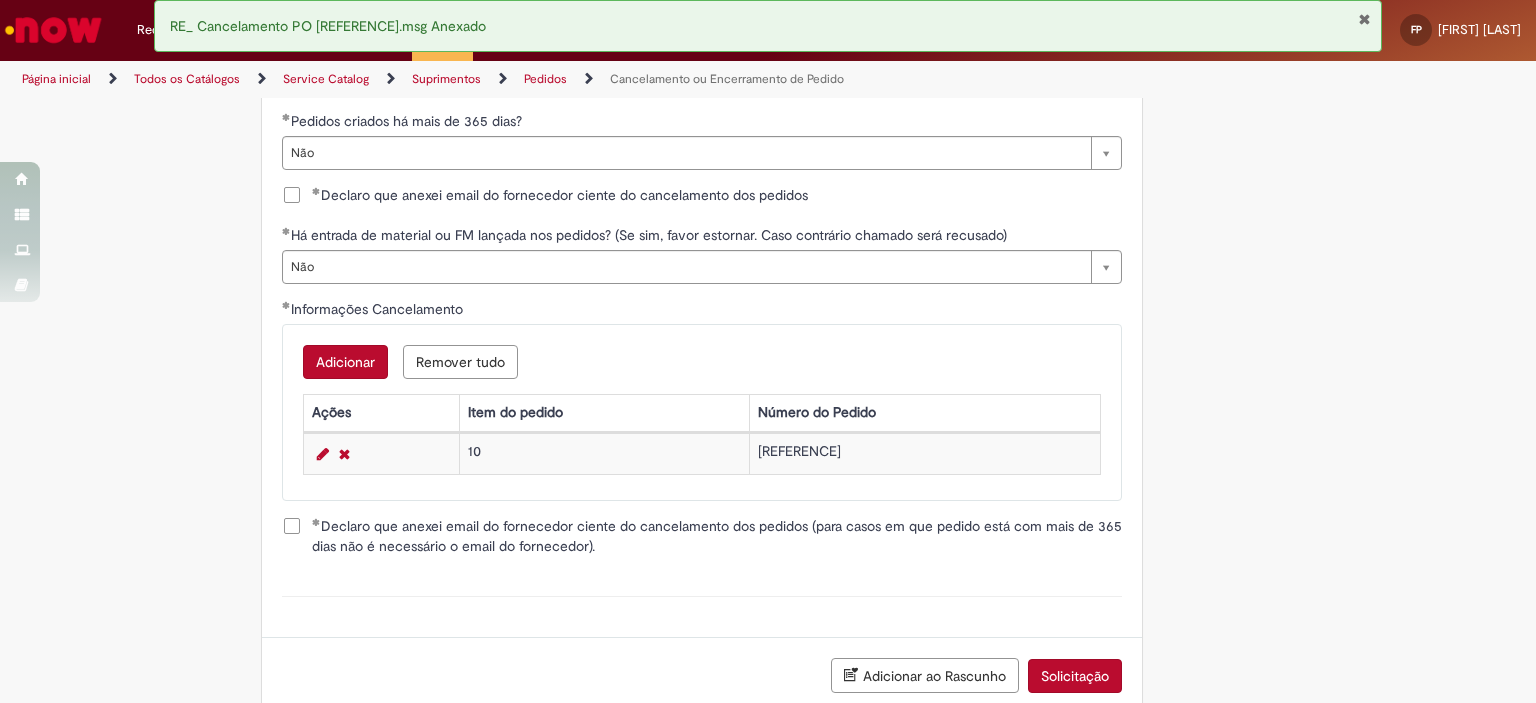 scroll, scrollTop: 1088, scrollLeft: 0, axis: vertical 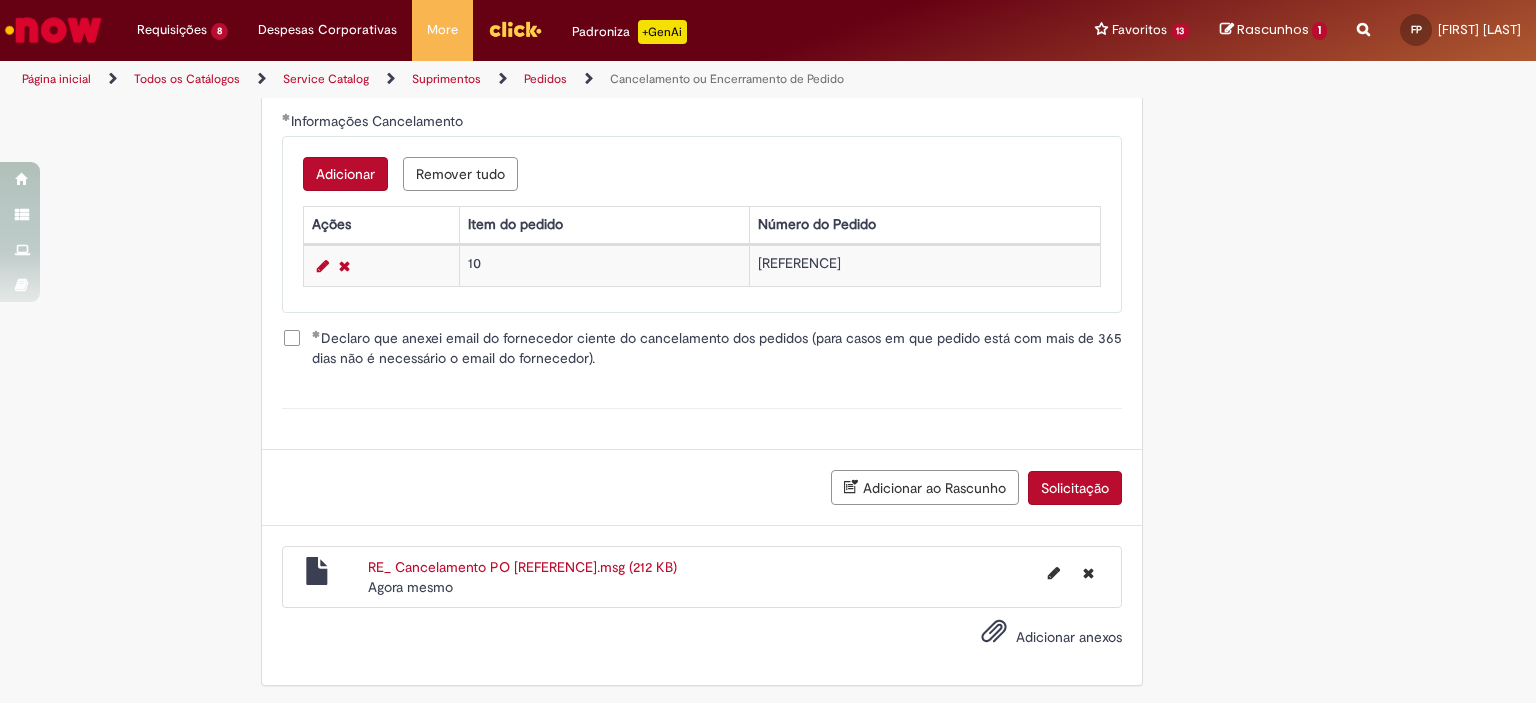 click on "Solicitação" at bounding box center (1075, 488) 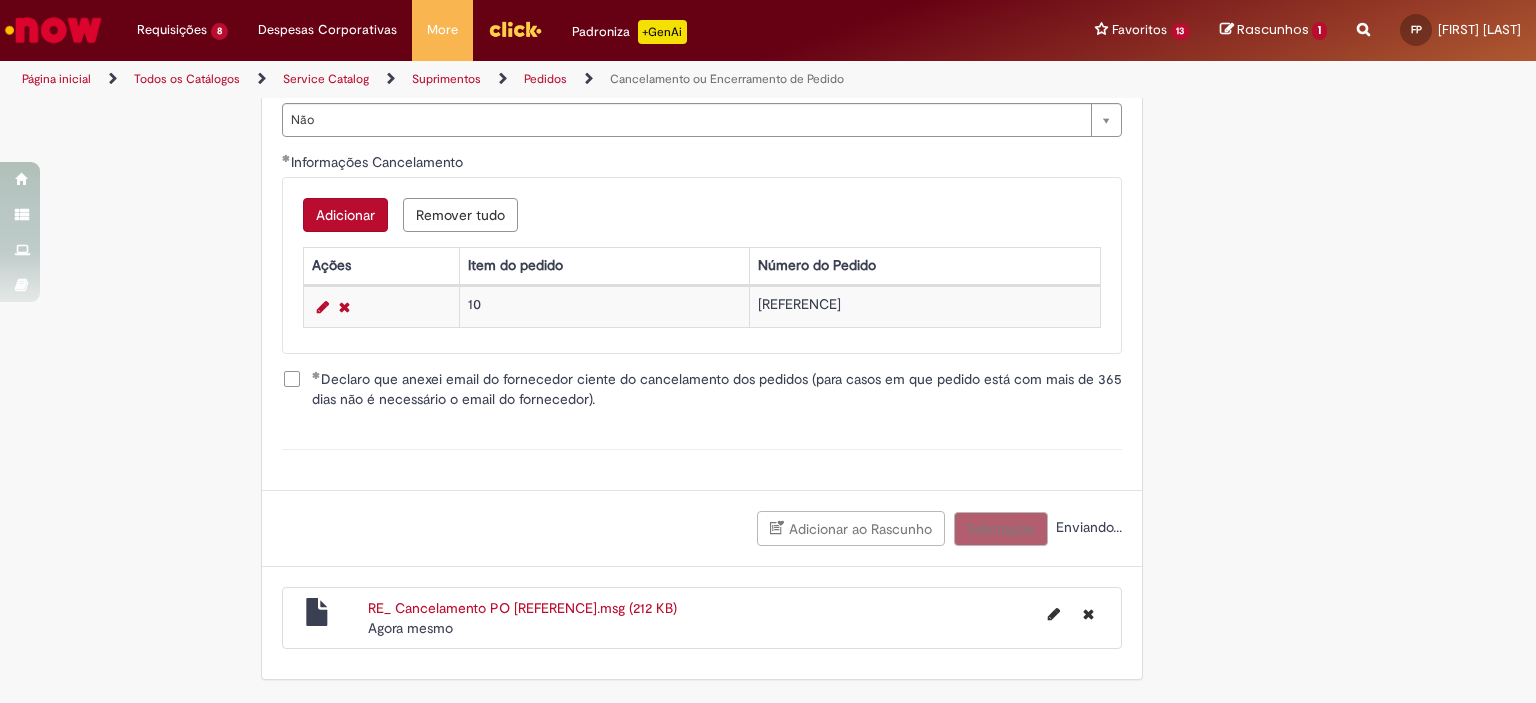 scroll, scrollTop: 1041, scrollLeft: 0, axis: vertical 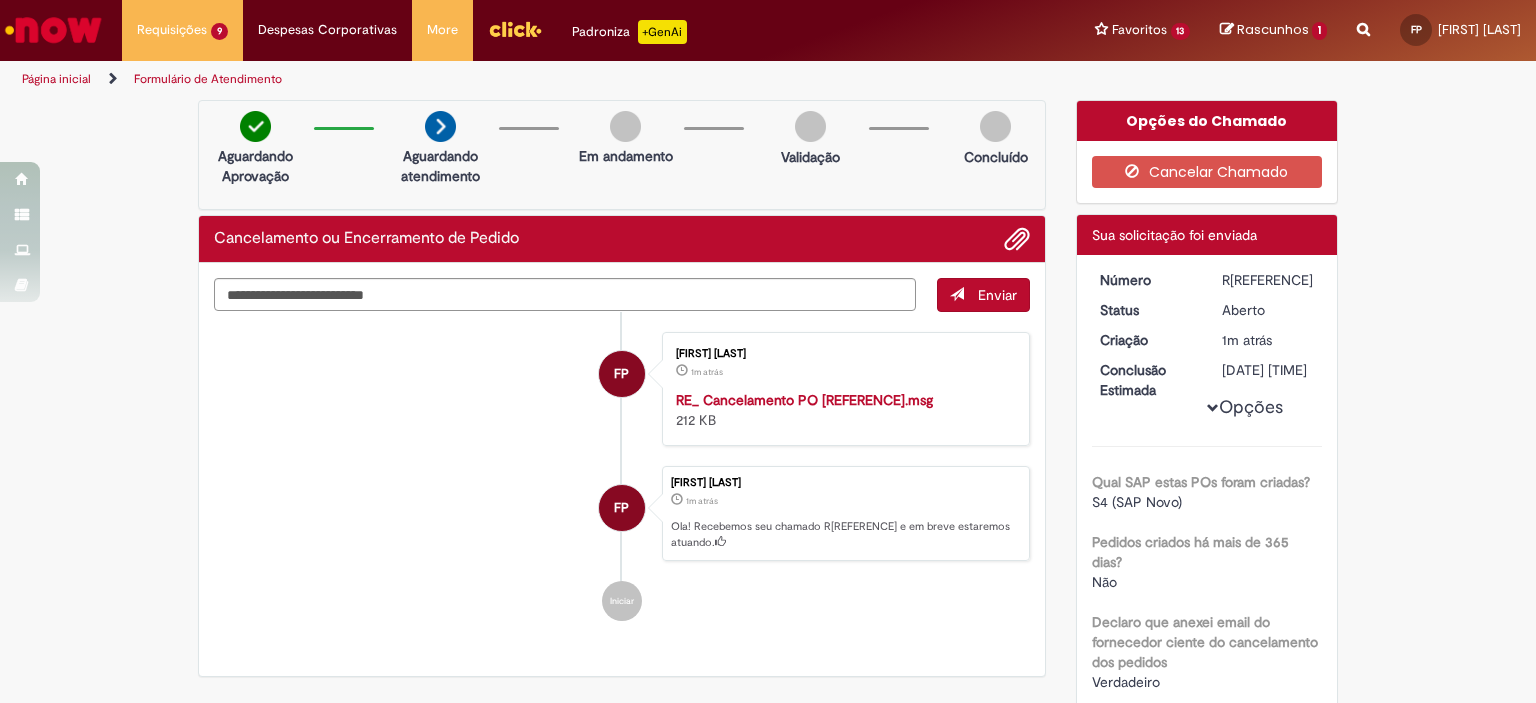 click on "1m atrás 1m atrás
RE_ Cancelamento PO [REFERENCE].msg  212 KB
FP
[FIRST] [LAST]
1m atrás 1m atrás
Ola! Recebemos seu chamado R[REFERENCE] e em breve estaremos atuando.
Iniciar" at bounding box center (622, 470) 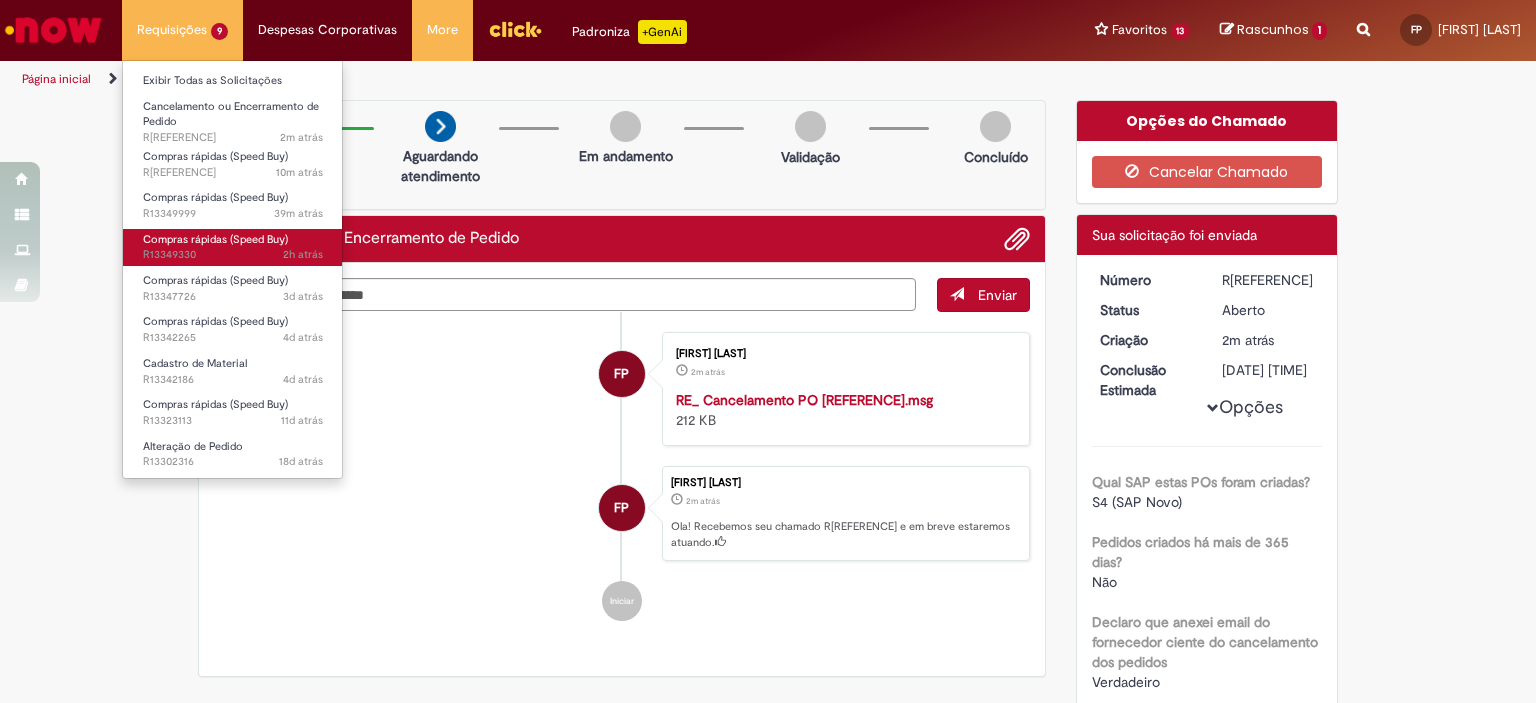click on "Compras rápidas (Speed Buy)" at bounding box center [215, 239] 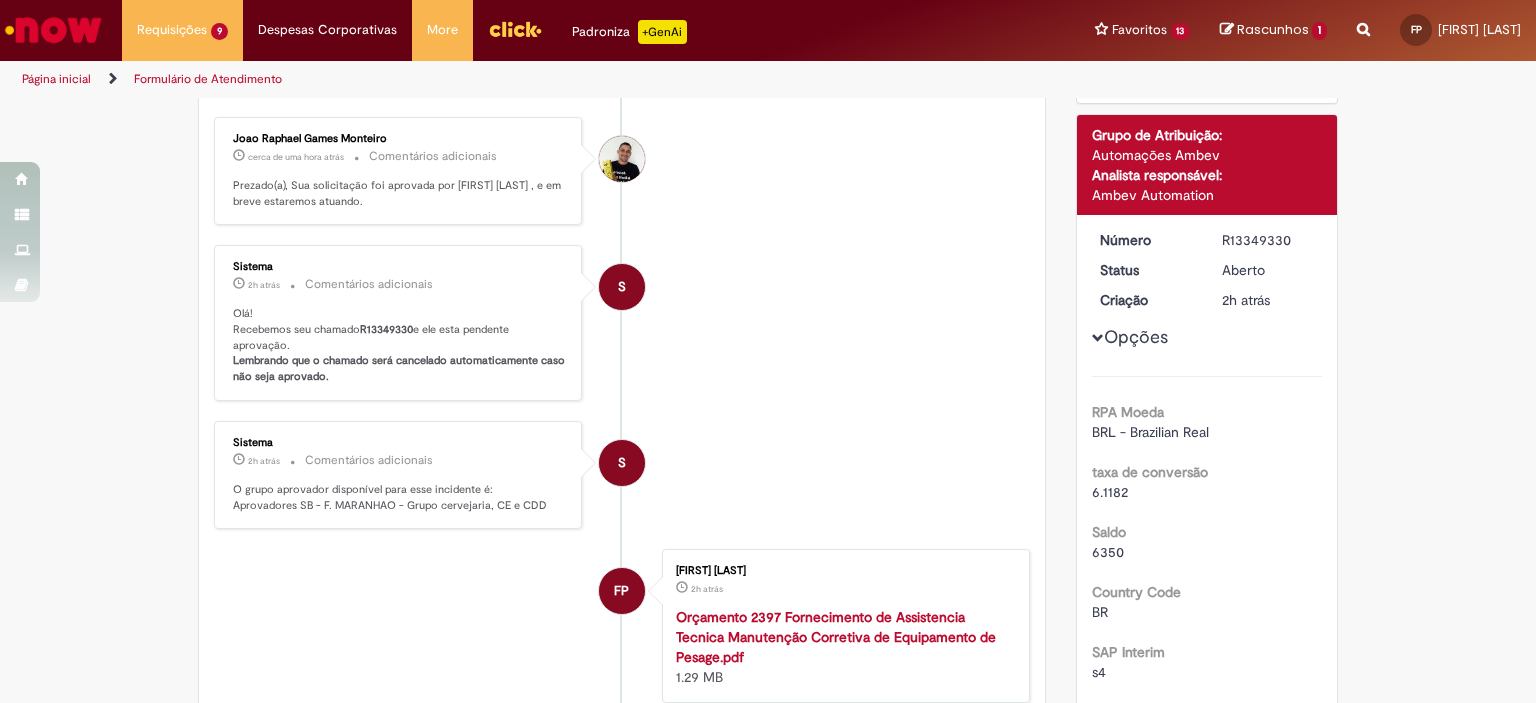 scroll, scrollTop: 0, scrollLeft: 0, axis: both 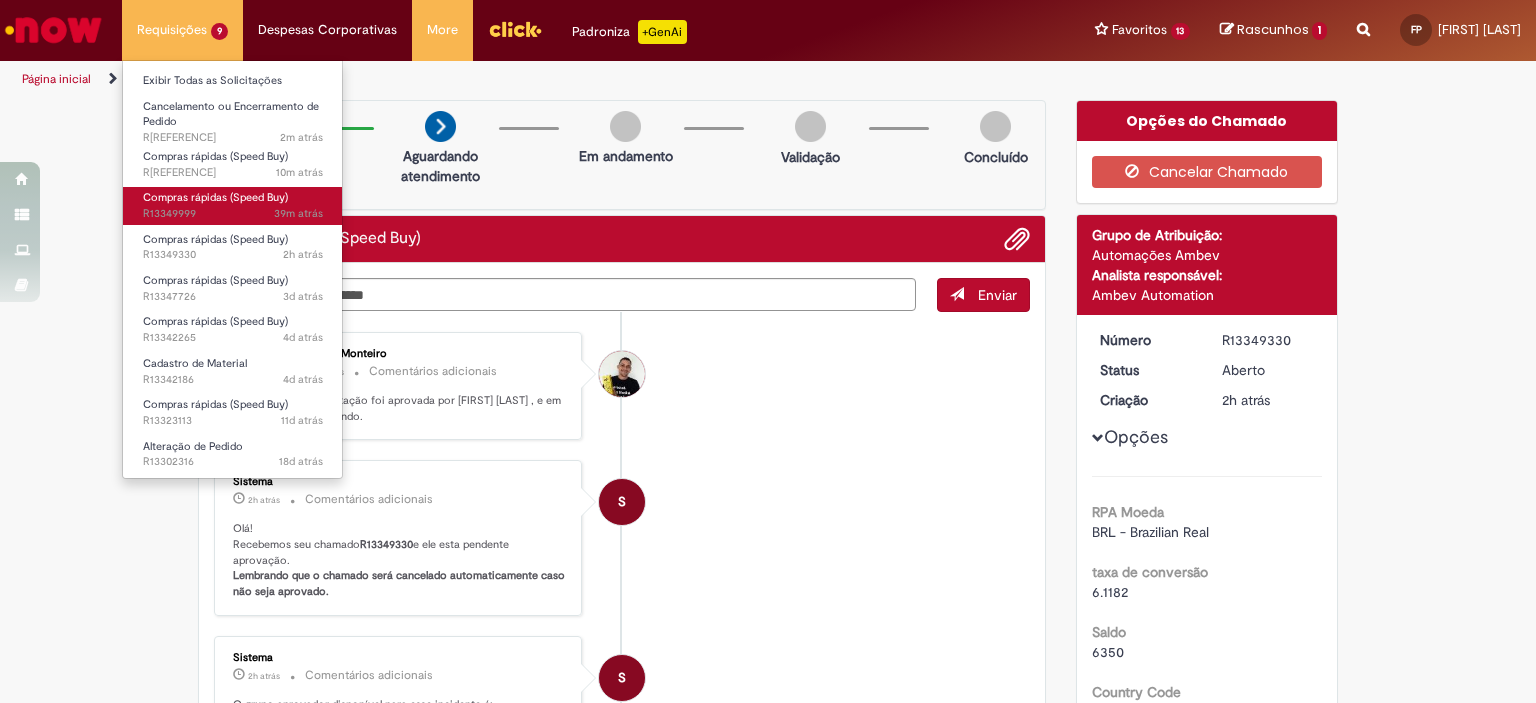 click on "Compras rápidas (Speed Buy)" at bounding box center (215, 197) 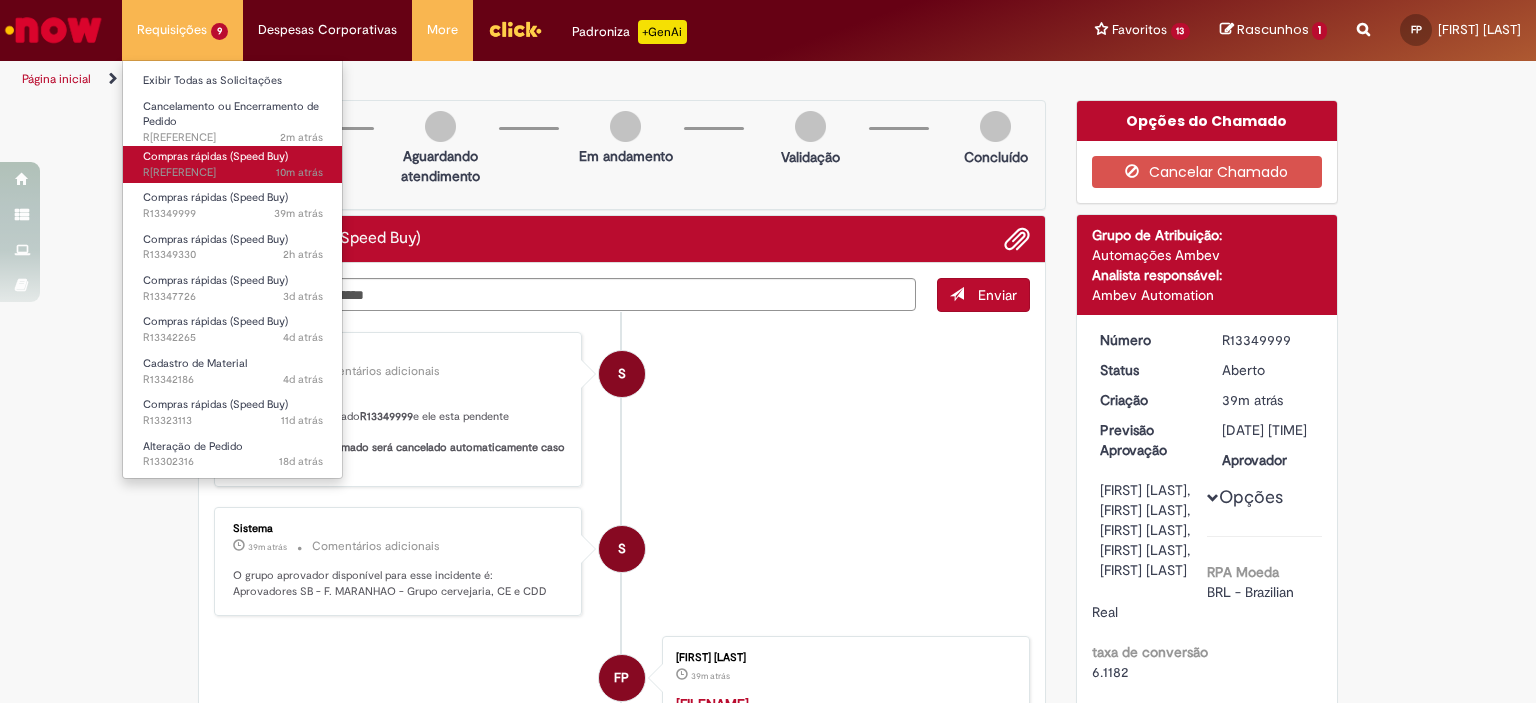 click on "10m atrás 10 minutos atrás  R[REFERENCE]" at bounding box center [233, 173] 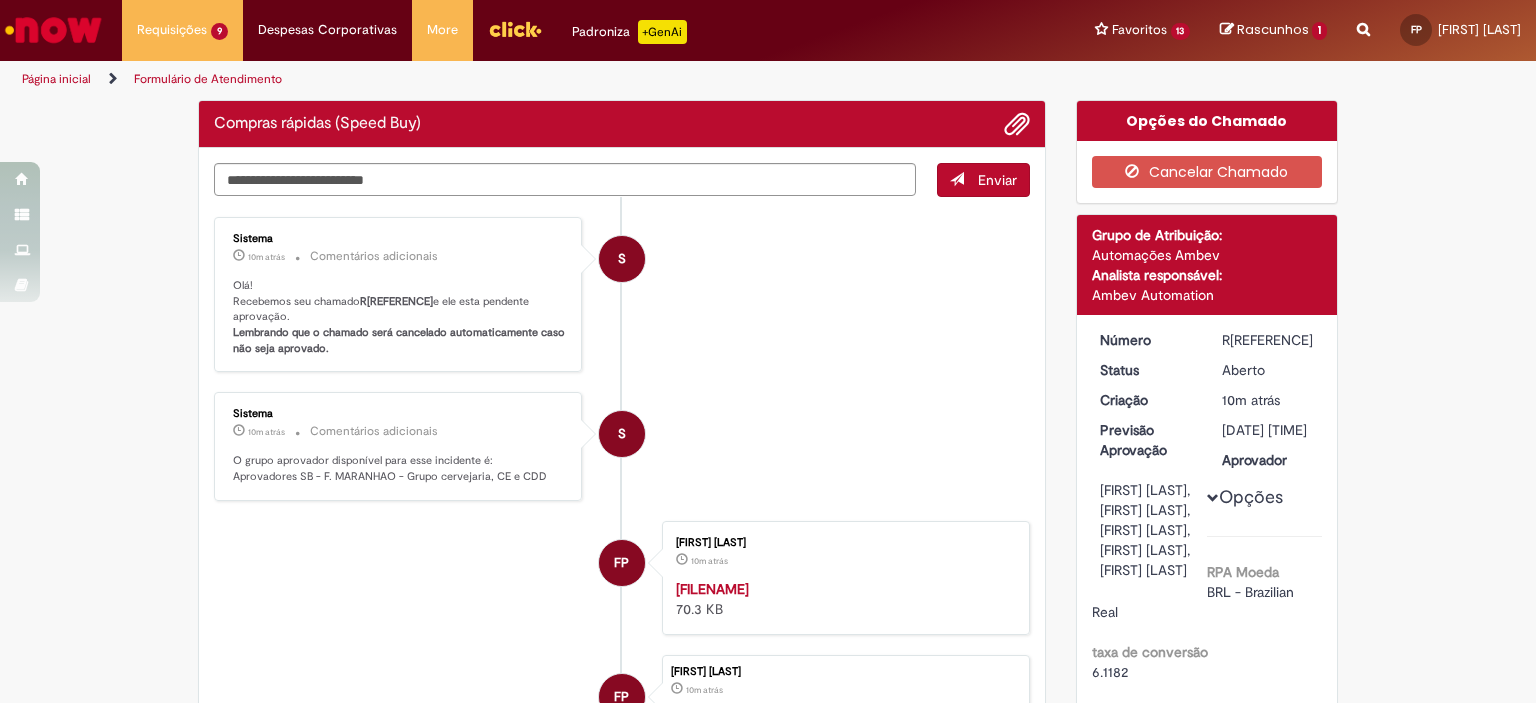 click on "Olá!  Recebemos seu chamado  R[REFERENCE]  e ele esta pendente aprovação.  Lembrando que o chamado será cancelado automaticamente caso não seja aprovado." at bounding box center (768, 1710) 